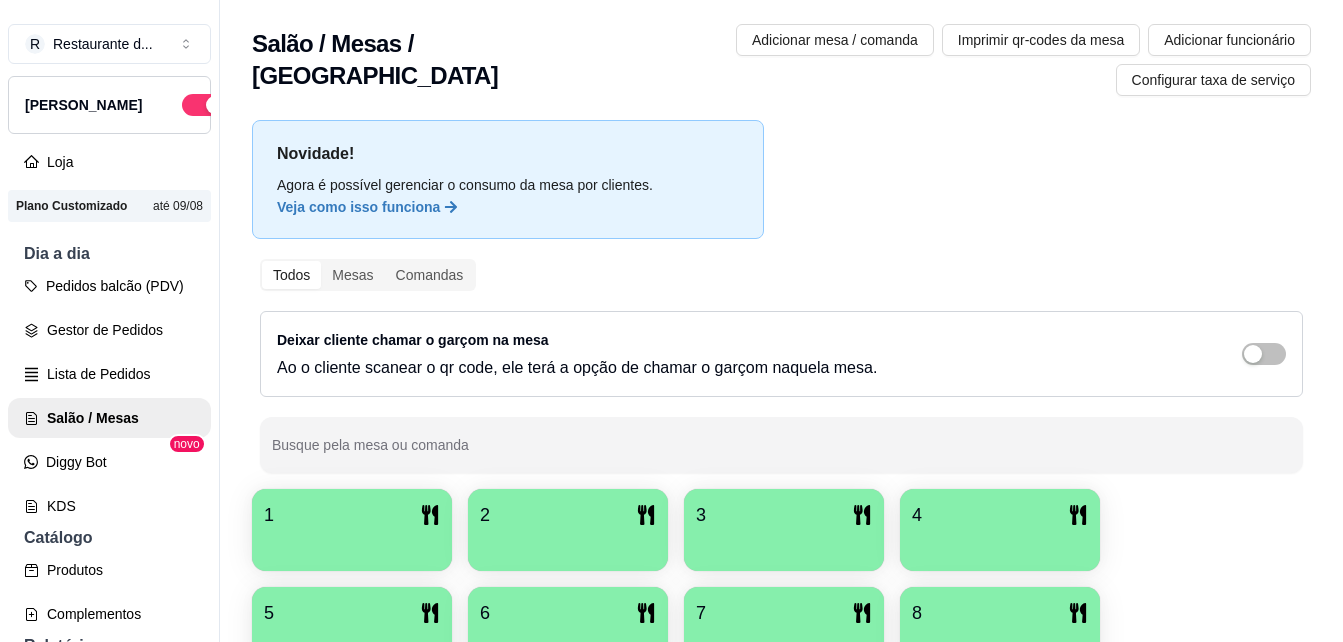 scroll, scrollTop: 0, scrollLeft: 0, axis: both 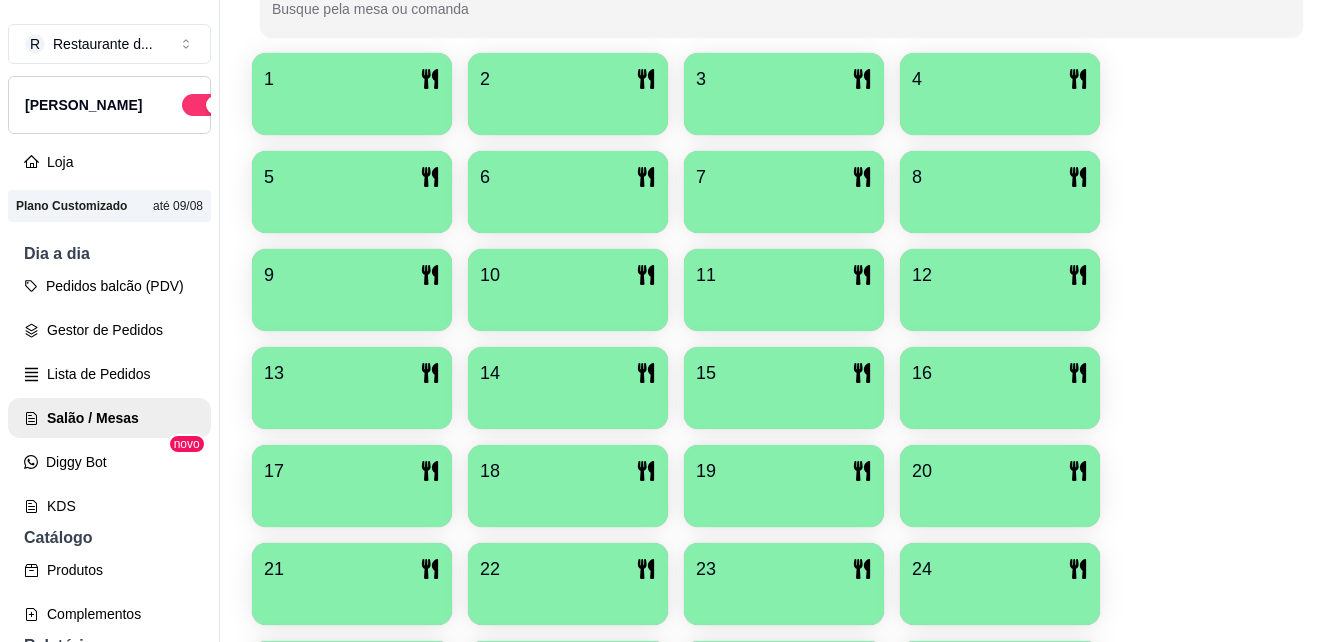click at bounding box center [568, 108] 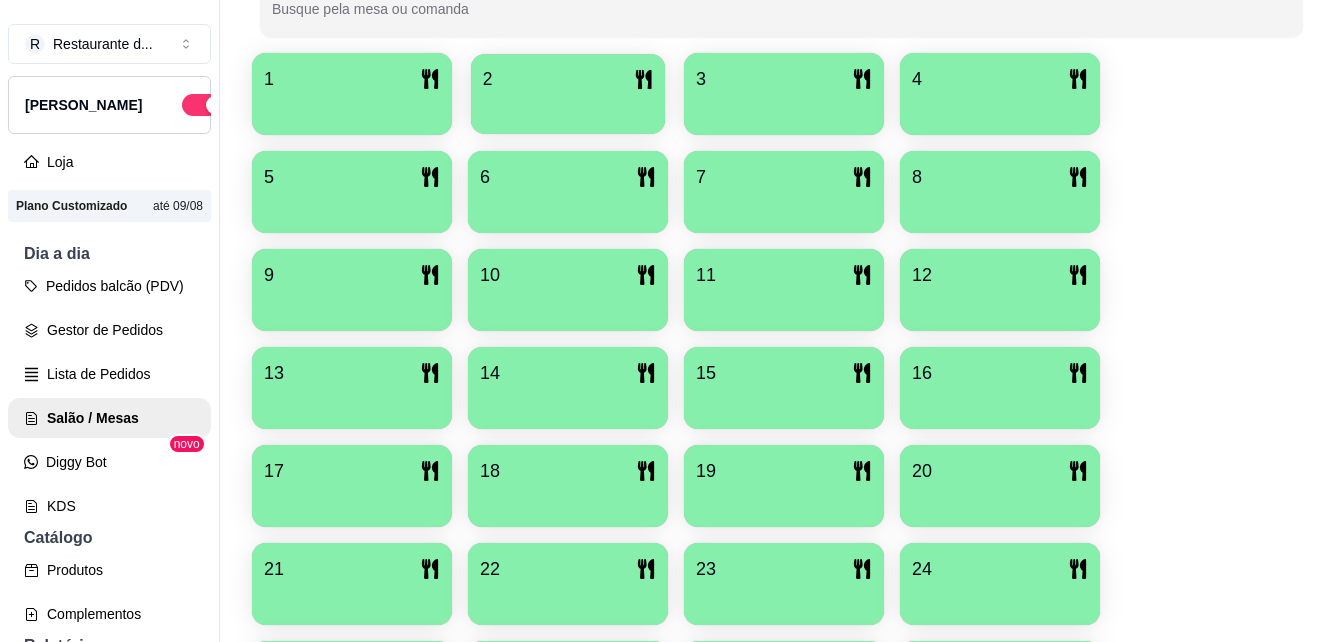 click at bounding box center (568, 107) 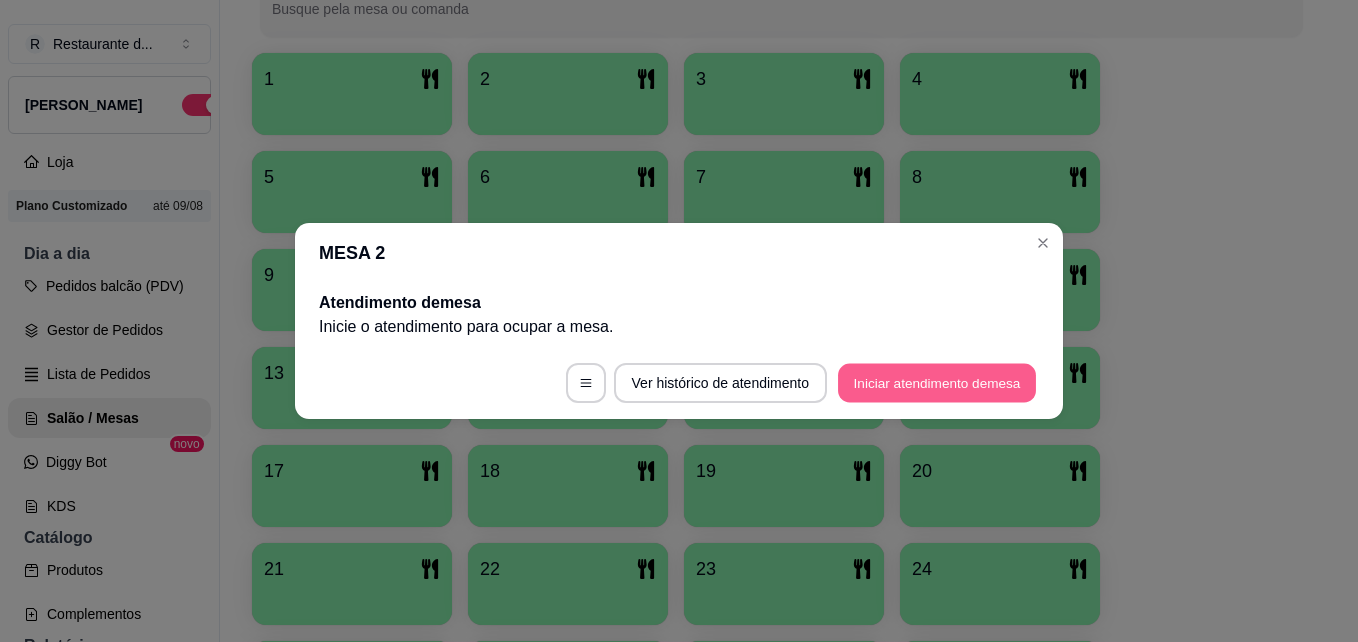 click on "Iniciar atendimento de  mesa" at bounding box center [937, 383] 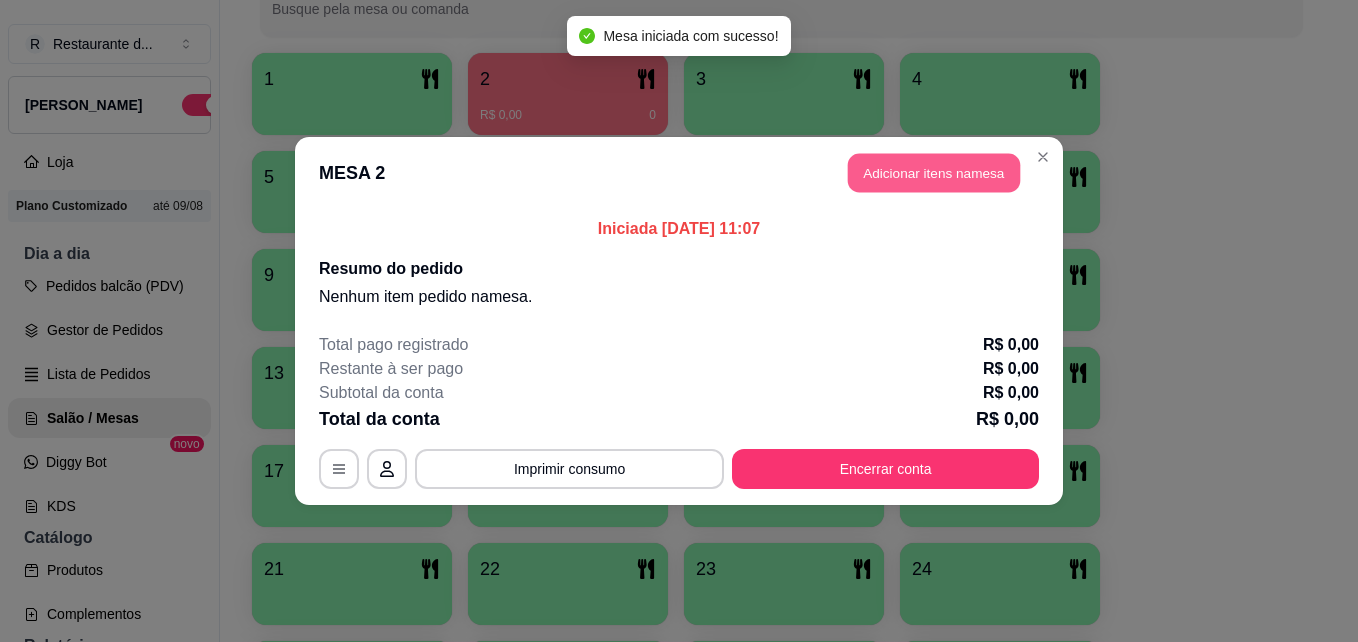 click on "Adicionar itens na  mesa" at bounding box center [934, 173] 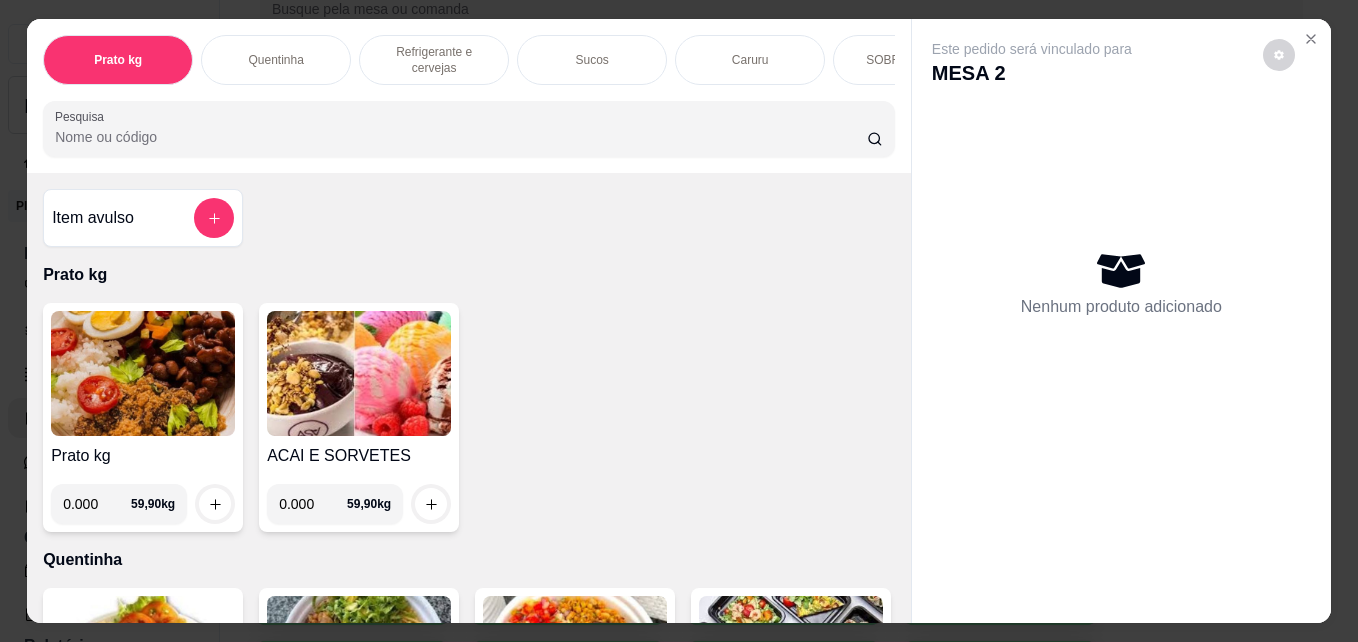 click on "0.000" at bounding box center (97, 504) 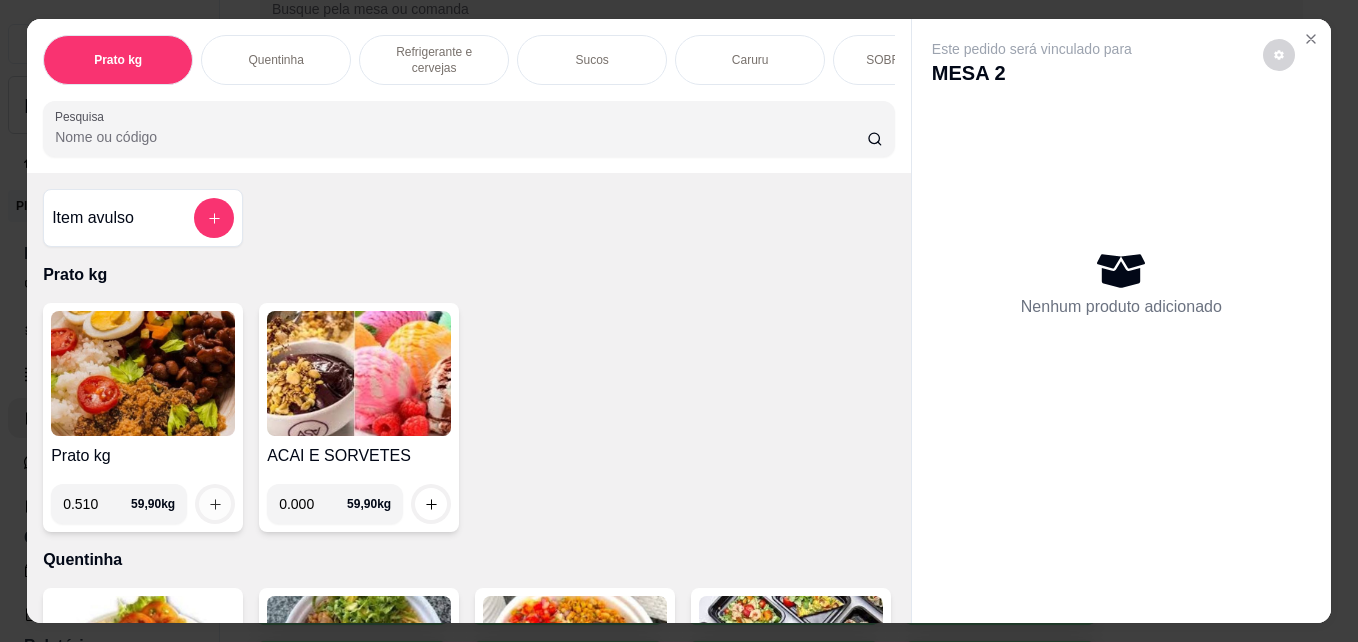 type on "0.510" 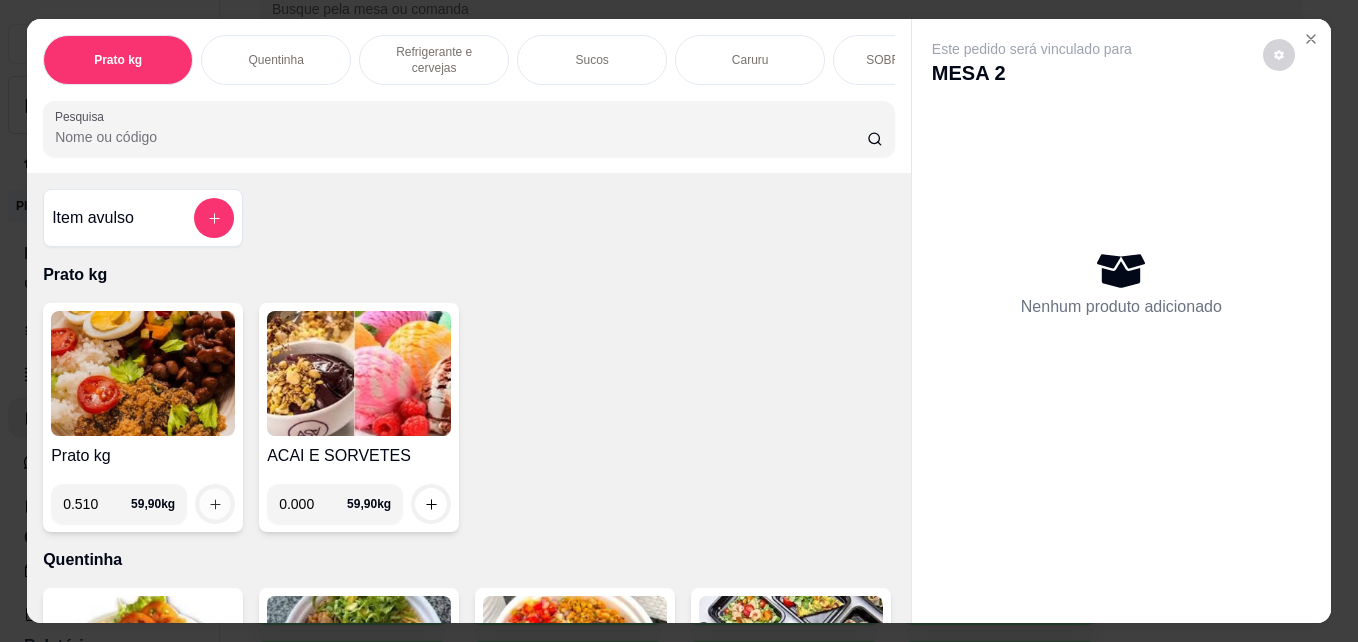 click at bounding box center (215, 504) 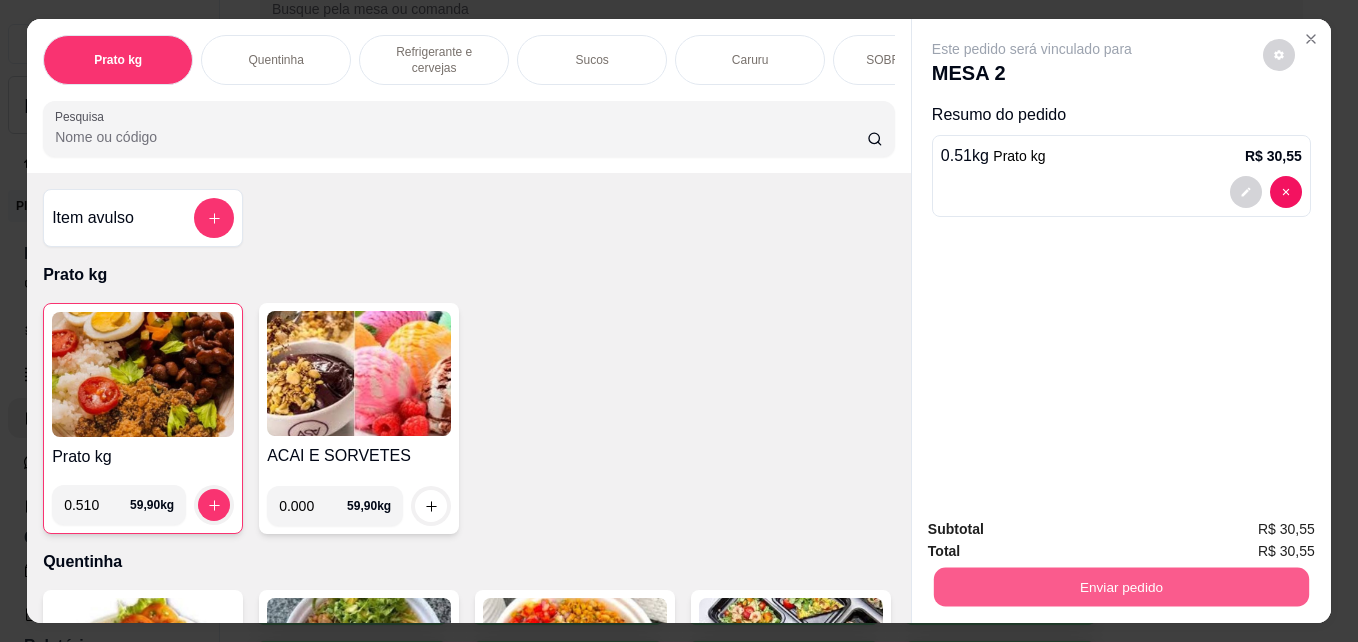 click on "Enviar pedido" at bounding box center (1121, 586) 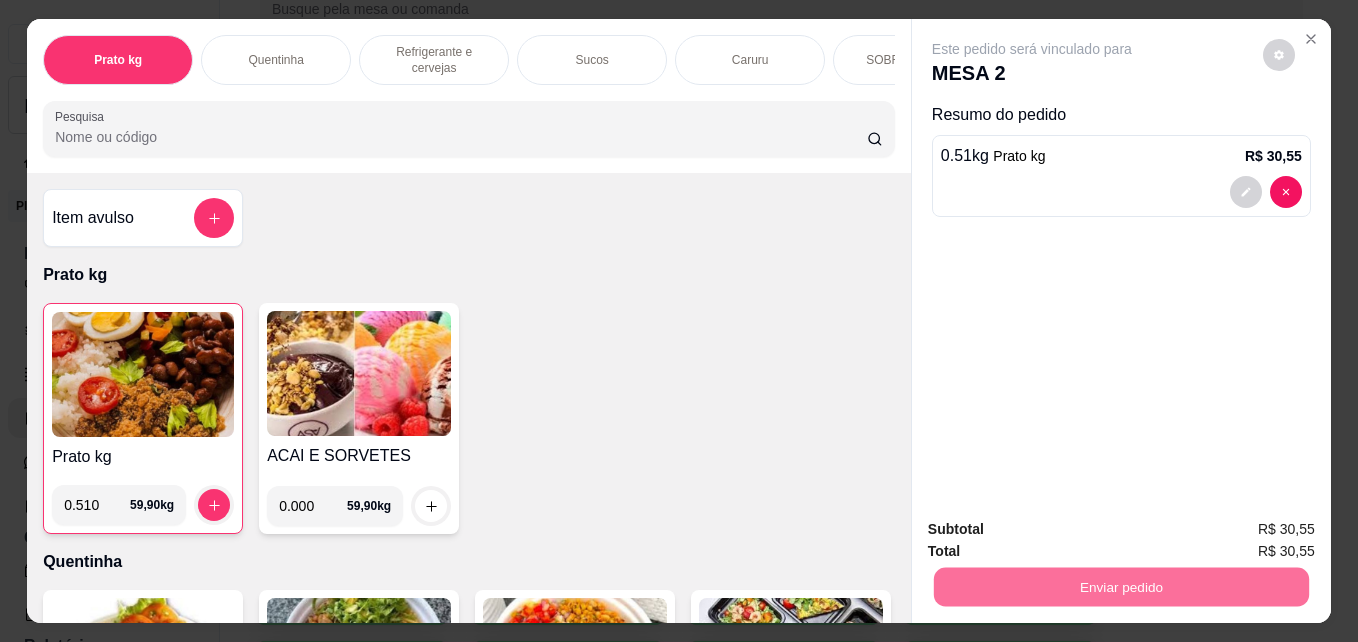 click on "Não registrar e enviar pedido" at bounding box center [1055, 529] 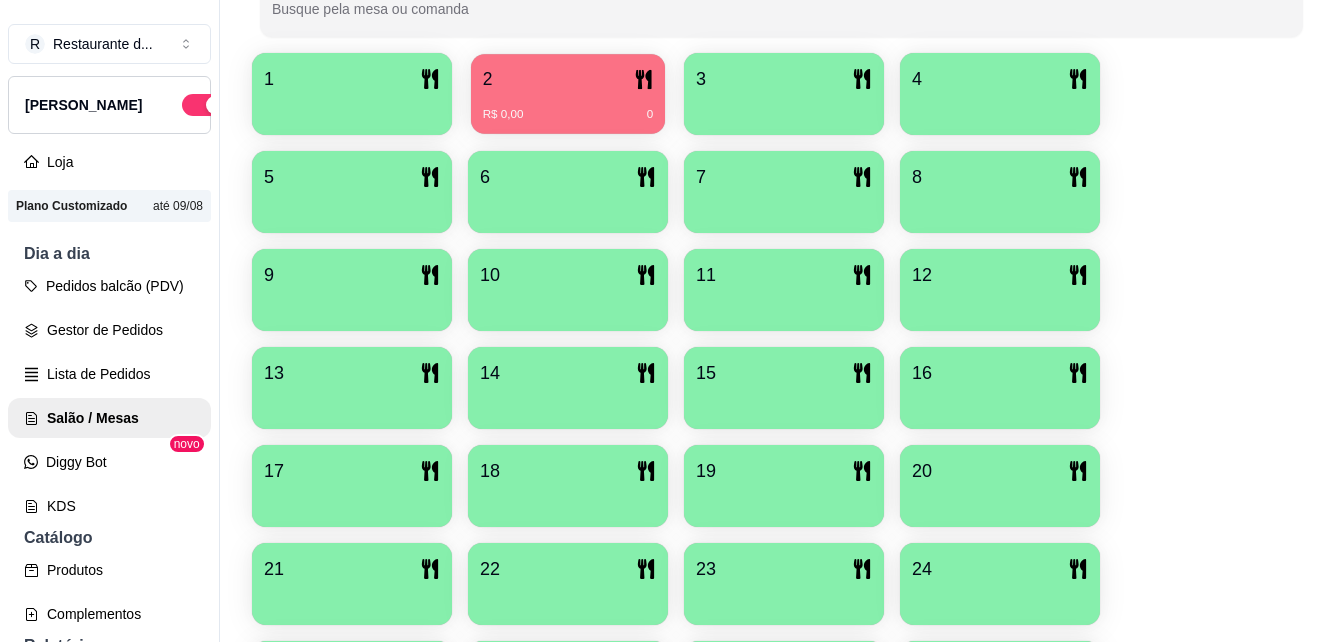 click on "2 R$ 0,00 0" at bounding box center [568, 94] 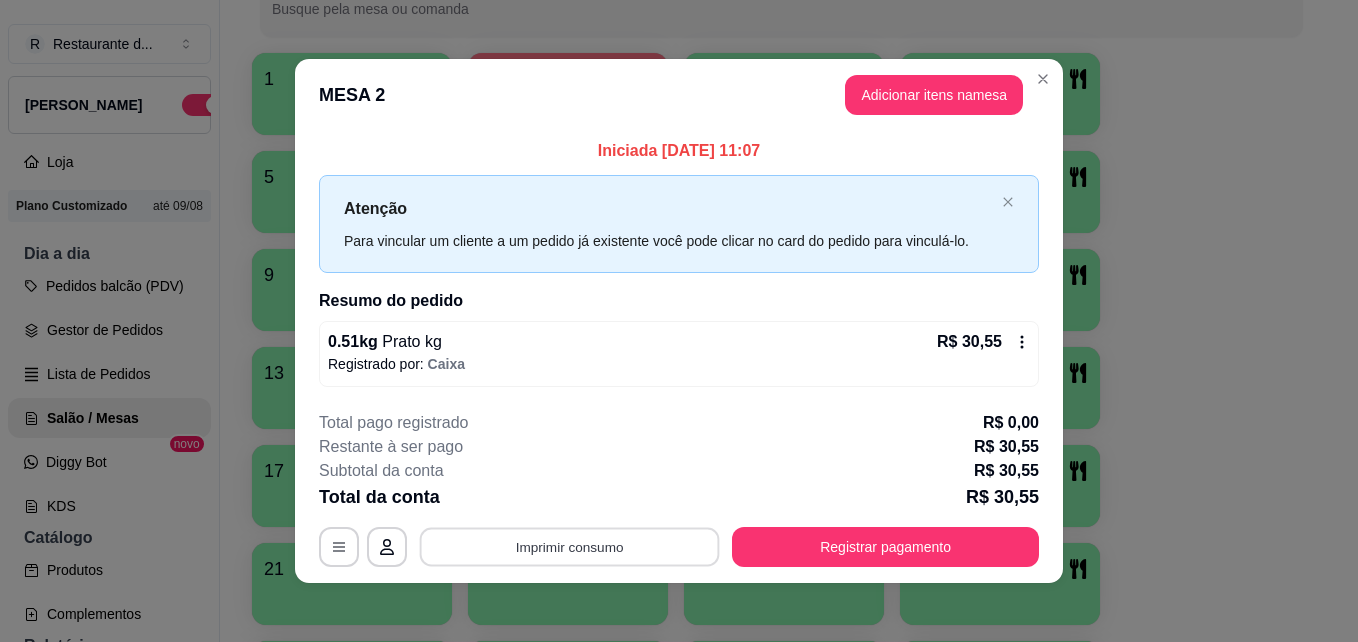click on "Imprimir consumo" at bounding box center [570, 546] 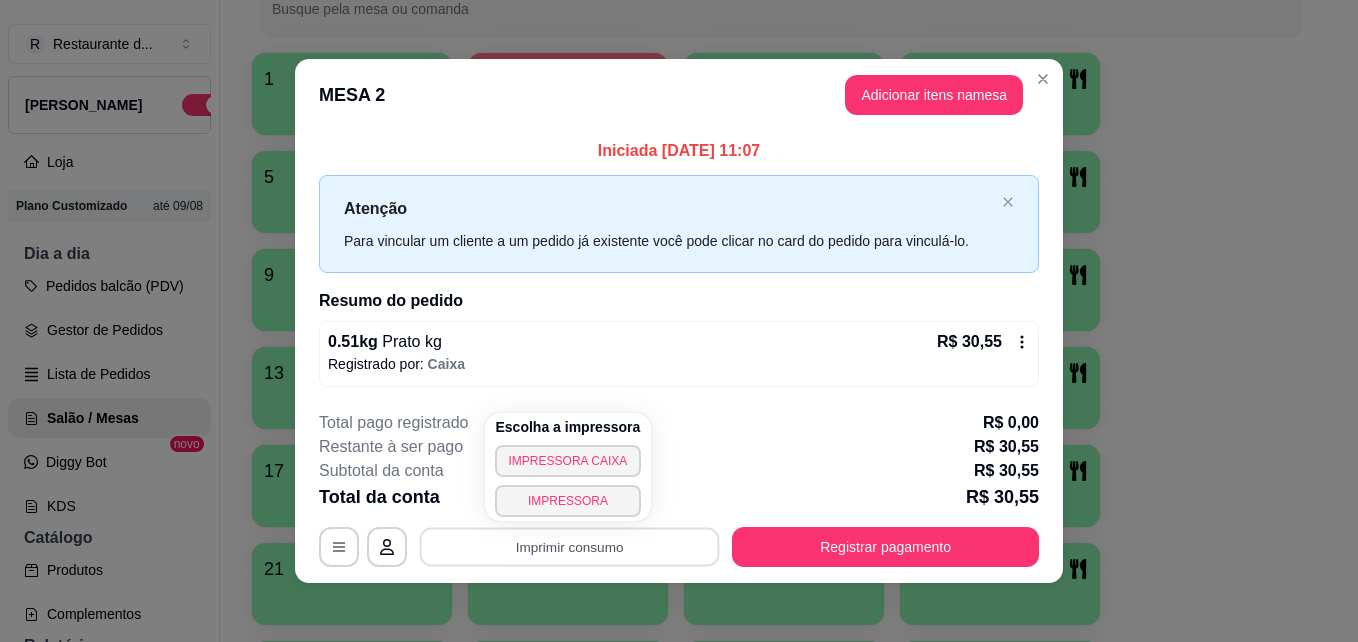 click on "Subtotal da conta R$ 30,55" at bounding box center (679, 471) 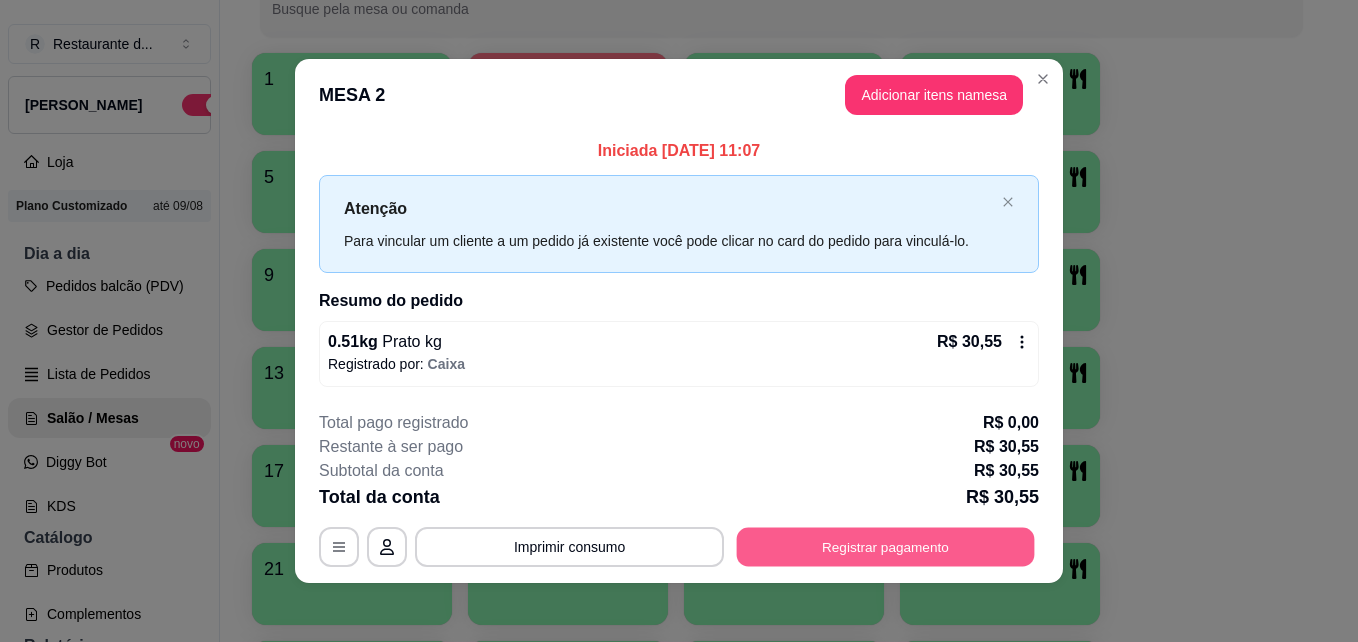 click on "Registrar pagamento" at bounding box center (886, 546) 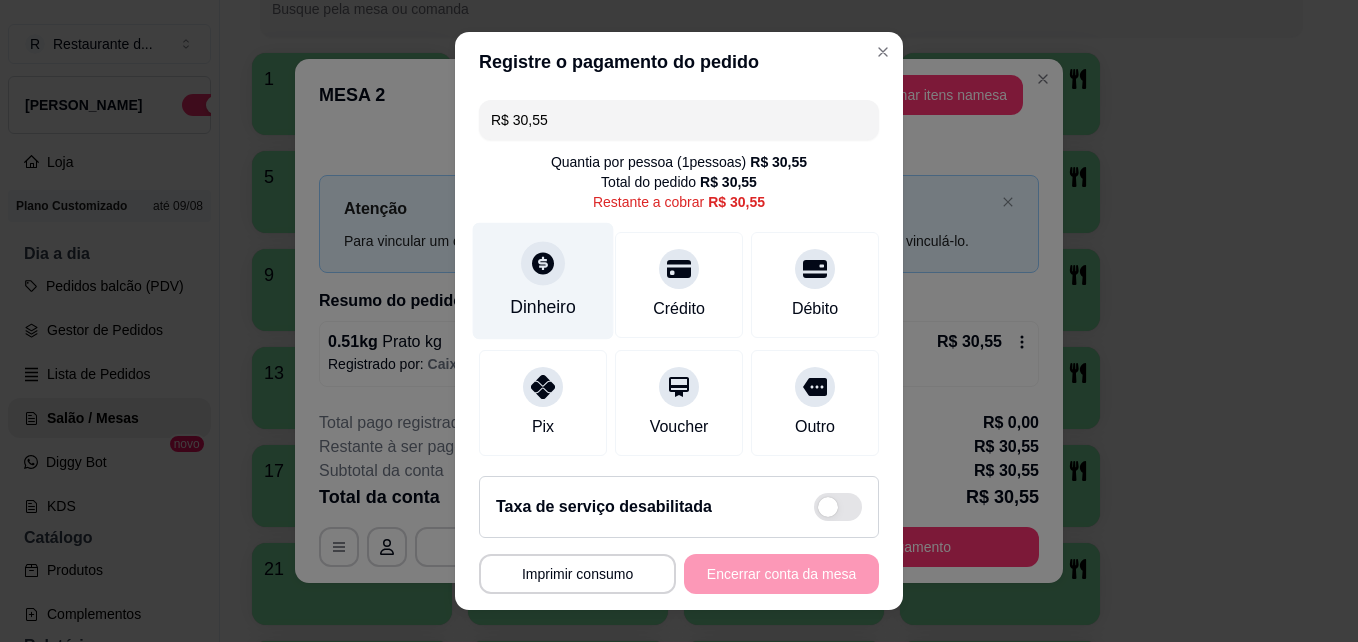 click on "Dinheiro" at bounding box center (543, 307) 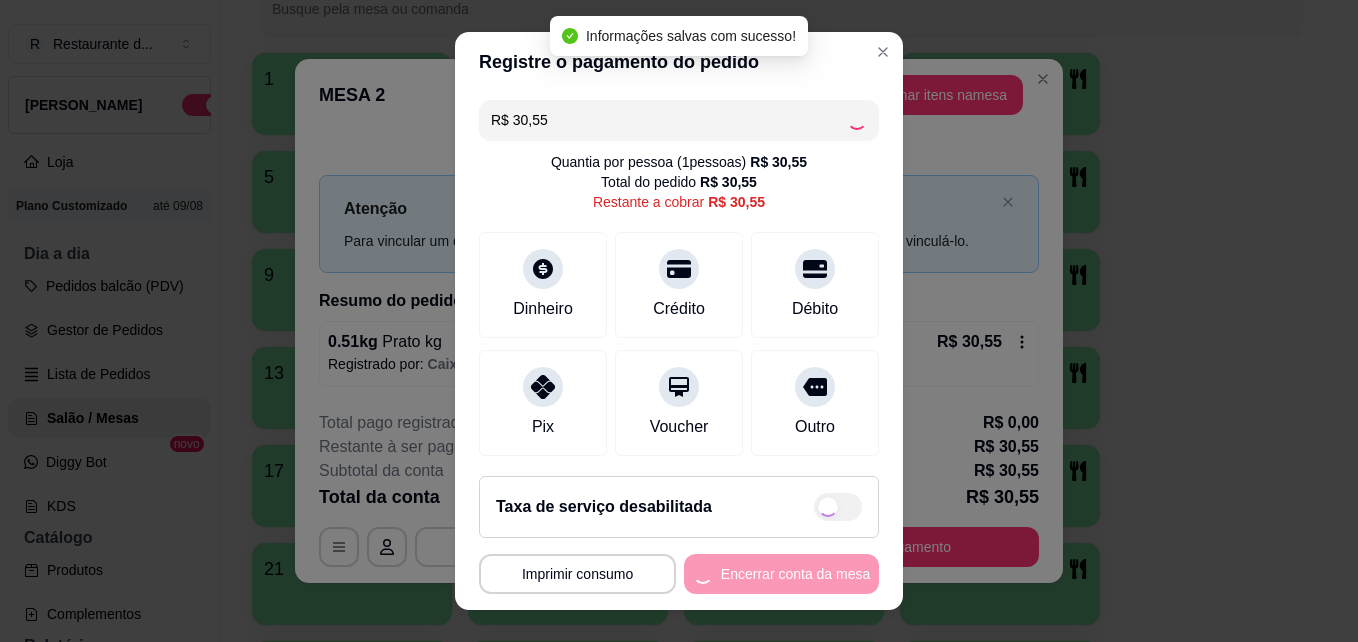 type on "R$ 0,00" 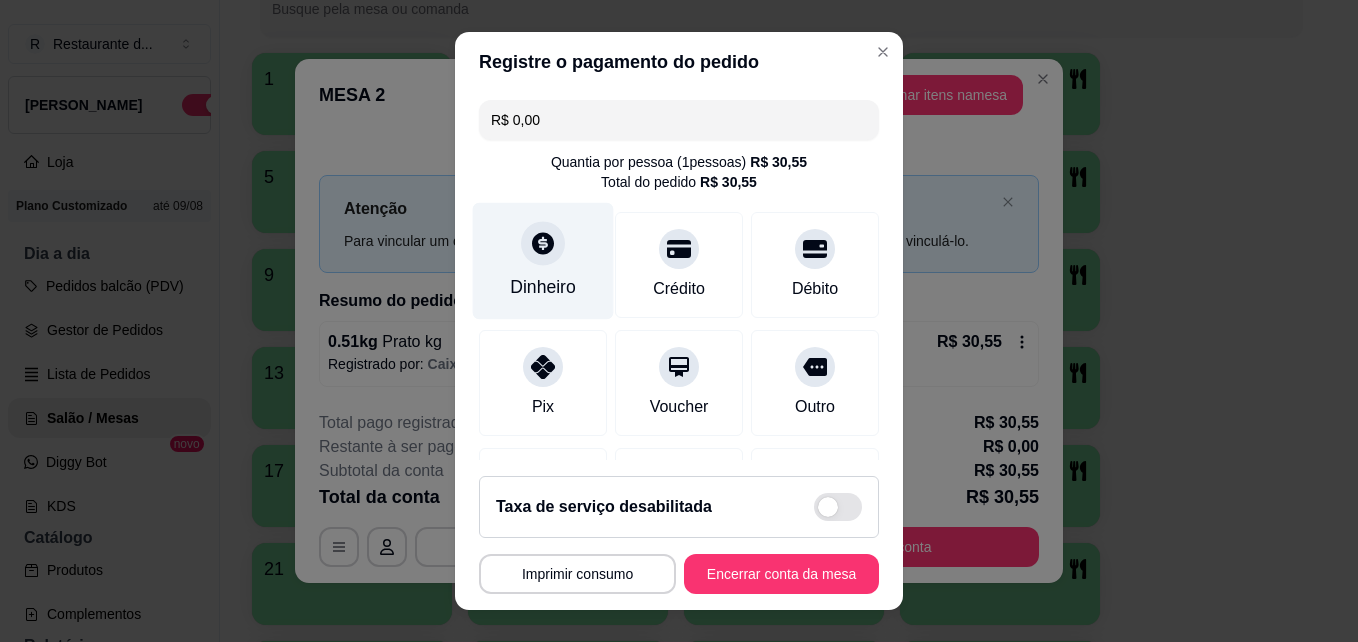 click at bounding box center [543, 244] 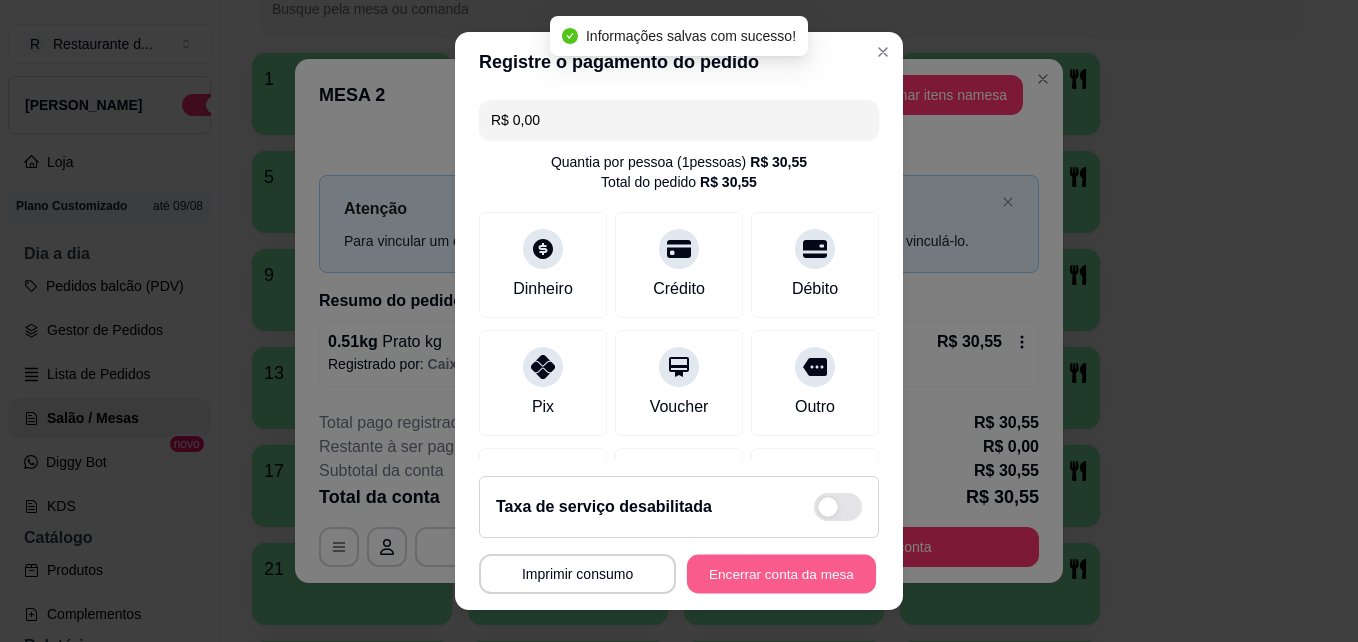 click on "Encerrar conta da mesa" at bounding box center [781, 574] 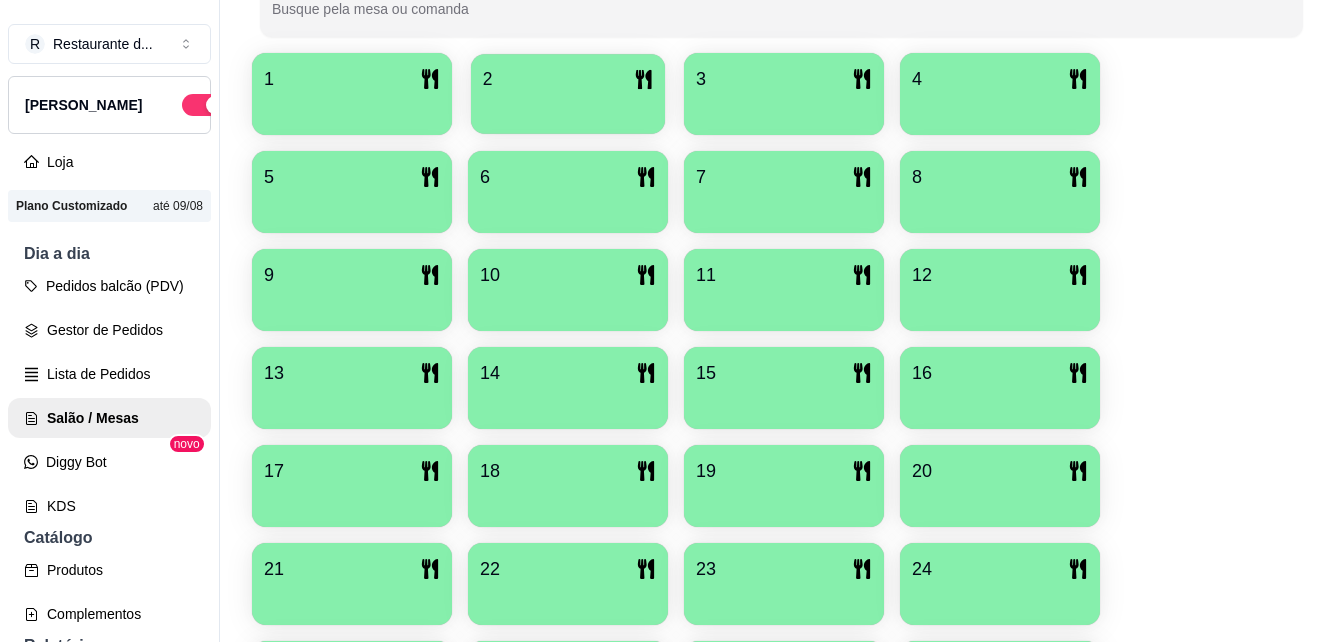 click on "2" at bounding box center [568, 79] 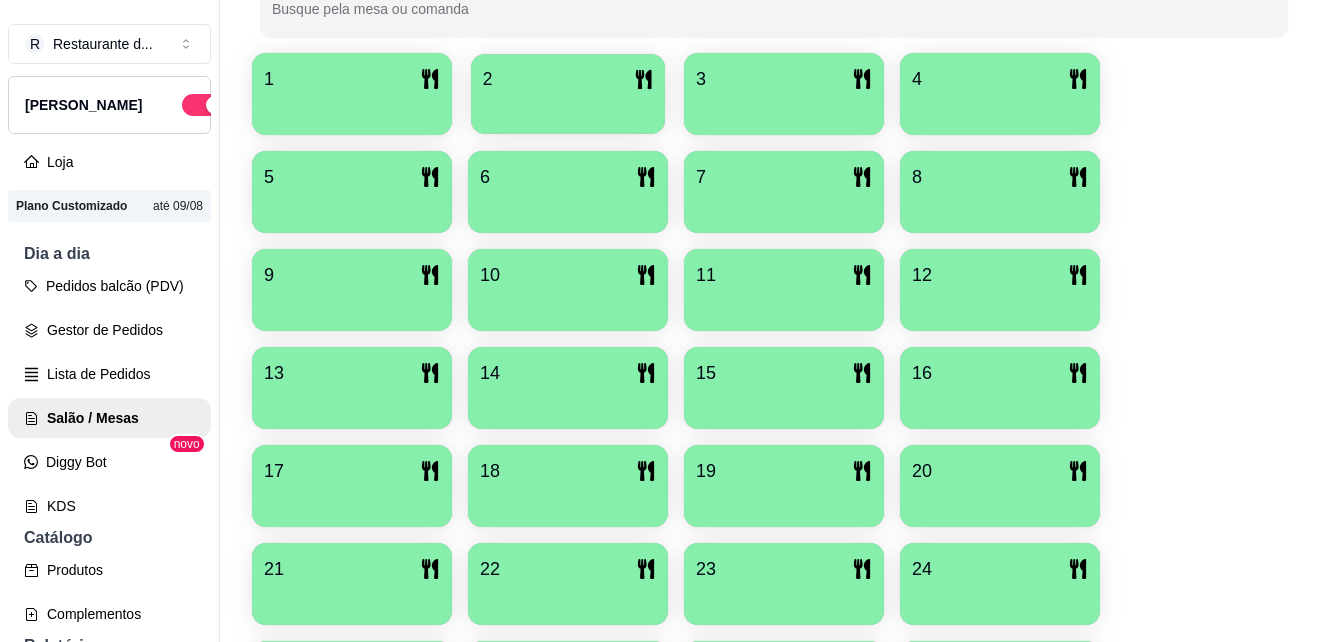 click on "R Restaurante d ... Loja Aberta Loja Plano Customizado até 09/08   Dia a dia Pedidos balcão (PDV) Gestor de Pedidos Lista de Pedidos Salão / Mesas Diggy Bot novo KDS Catálogo Produtos Complementos Relatórios Relatórios de vendas Relatório de clientes Relatório de fidelidade novo Gerenciar Entregadores novo Nota Fiscal (NFC-e) Controle de caixa Controle de fiado Cupons Clientes Estoque Configurações Diggy Planos Precisa de ajuda? Sair Salão / Mesas / Comandas Adicionar mesa / comanda Imprimir qr-codes da mesa Adicionar funcionário Configurar taxa de serviço Novidade! Agora é possível gerenciar o consumo da mesa por clientes.   Veja como isso funciona Todos Mesas Comandas Deixar cliente chamar o garçom na mesa Ao o cliente scanear o qr code, ele terá a opção de chamar o garçom naquela mesa. Busque pela mesa ou comanda
1 2 3 4 5 6 7 8 9 10 11 12 13 14 15 16 17 18 19 20 21 22 23 24 25 26 27 28 29 30 31 32 33 34 35 36 37 38 39 40 Cardápio Digital Diggy © 2025 MESA 2" at bounding box center [664, 321] 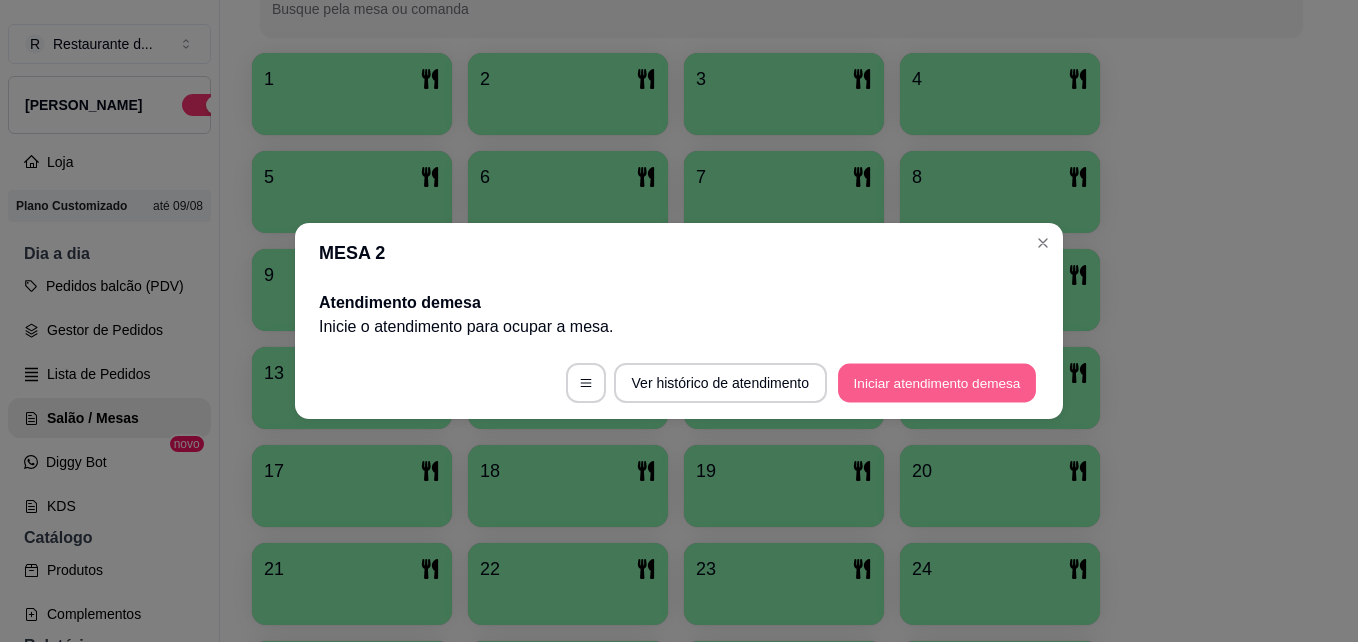click on "Iniciar atendimento de  mesa" at bounding box center [937, 383] 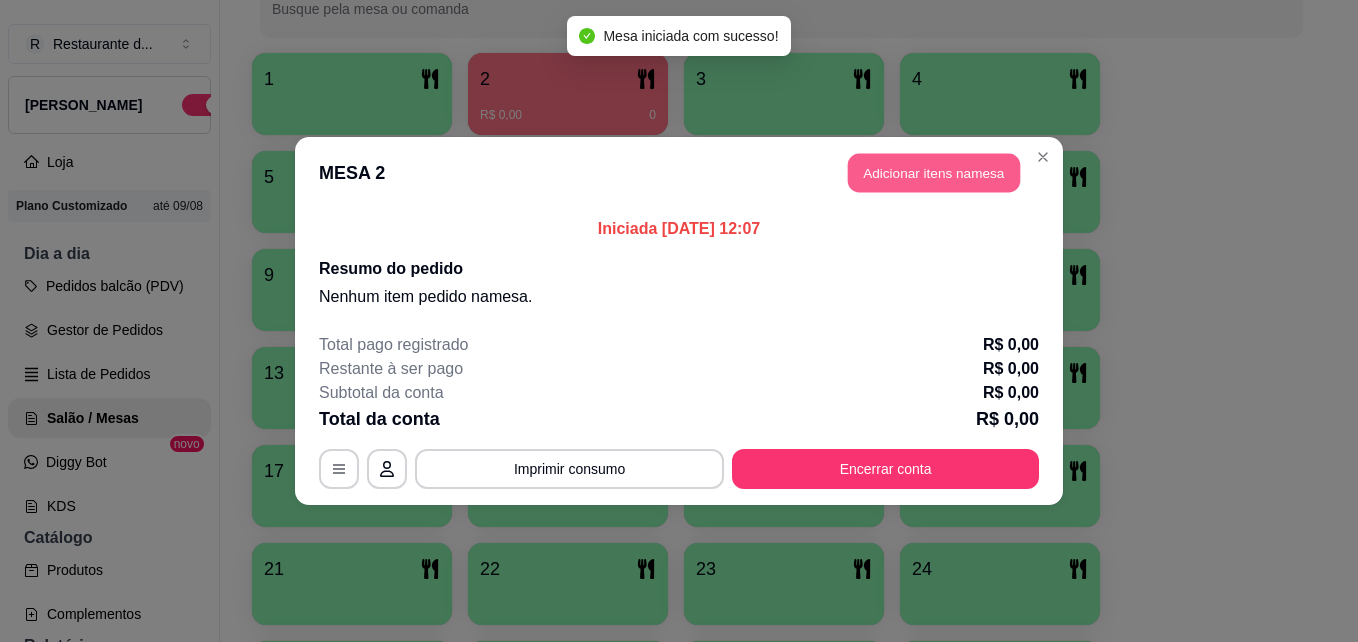 click on "Adicionar itens na  mesa" at bounding box center (934, 173) 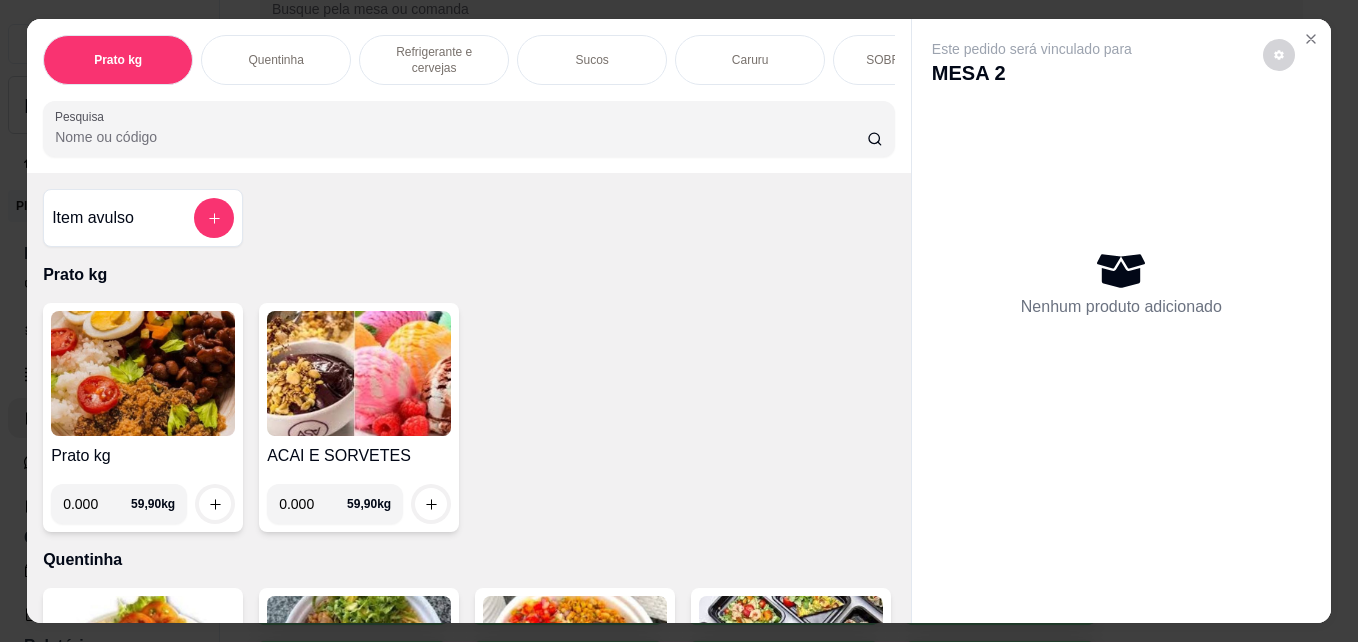 click on "0.000" at bounding box center (97, 504) 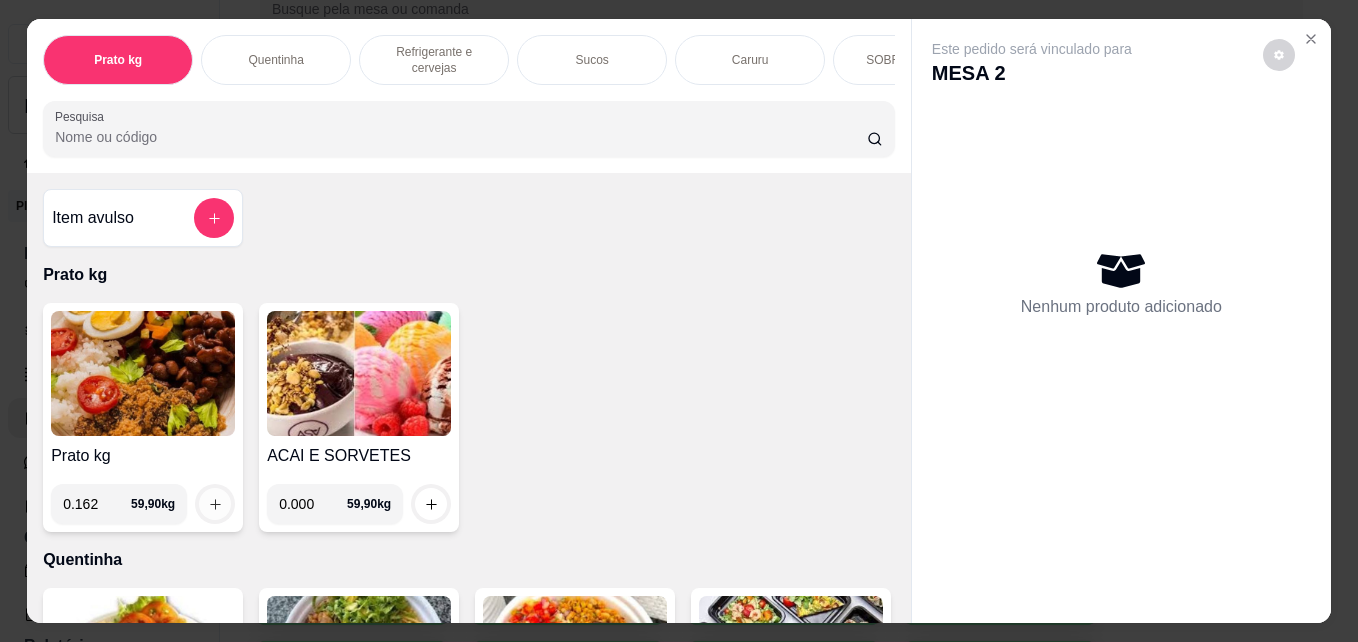 type on "0.162" 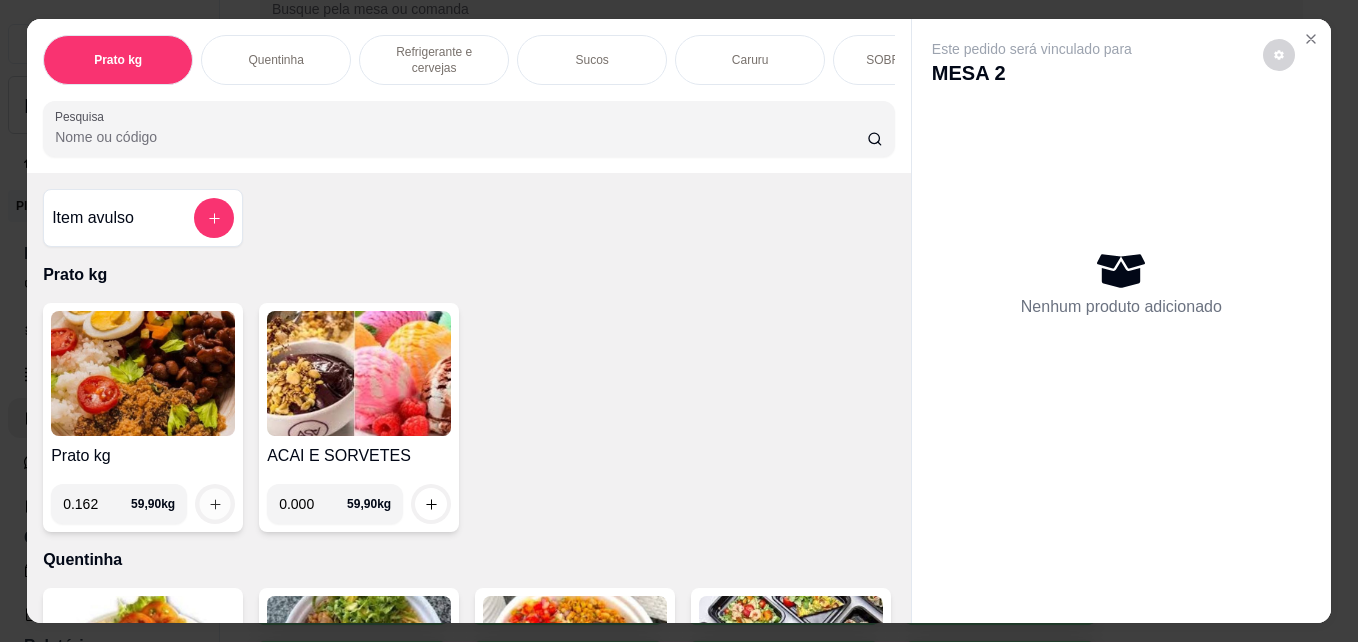 click 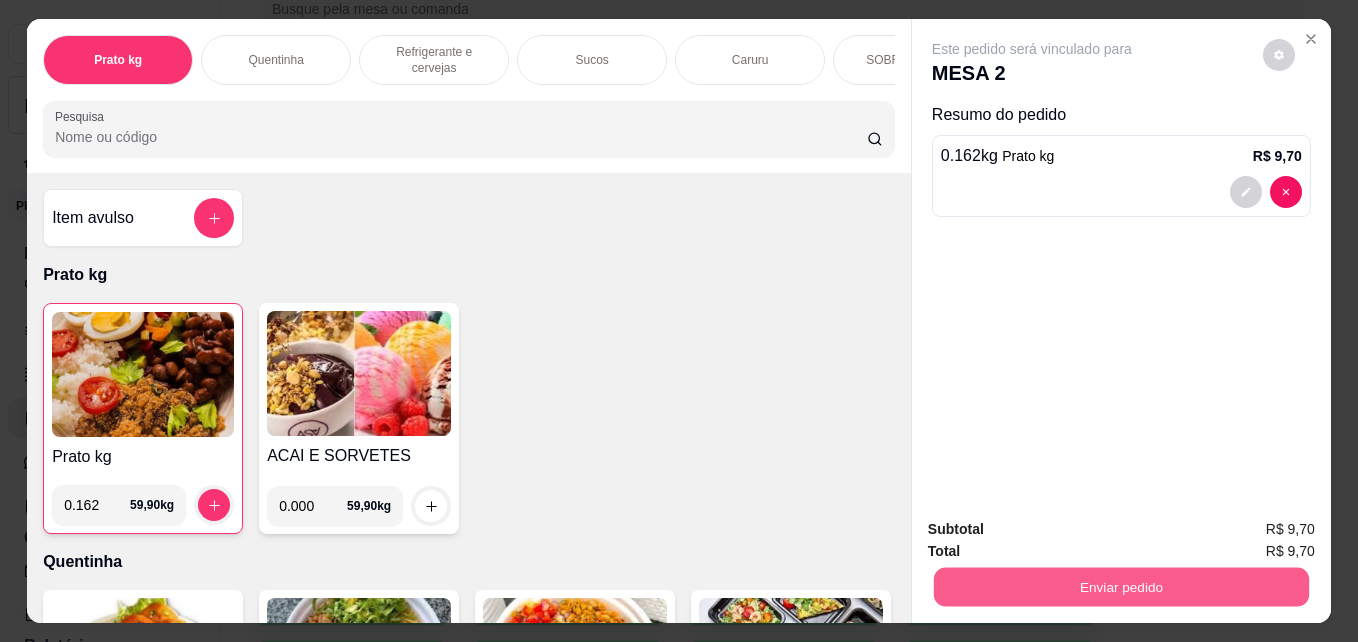 click on "Enviar pedido" at bounding box center (1121, 586) 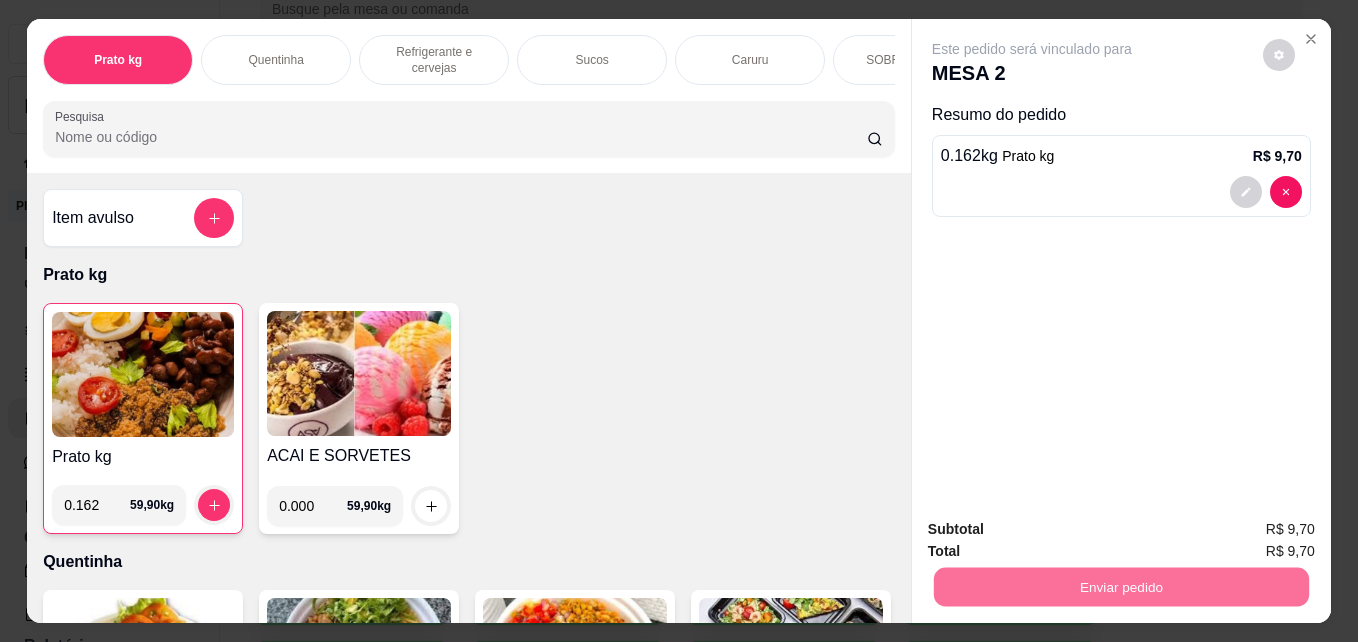 click on "Não registrar e enviar pedido" at bounding box center (1055, 529) 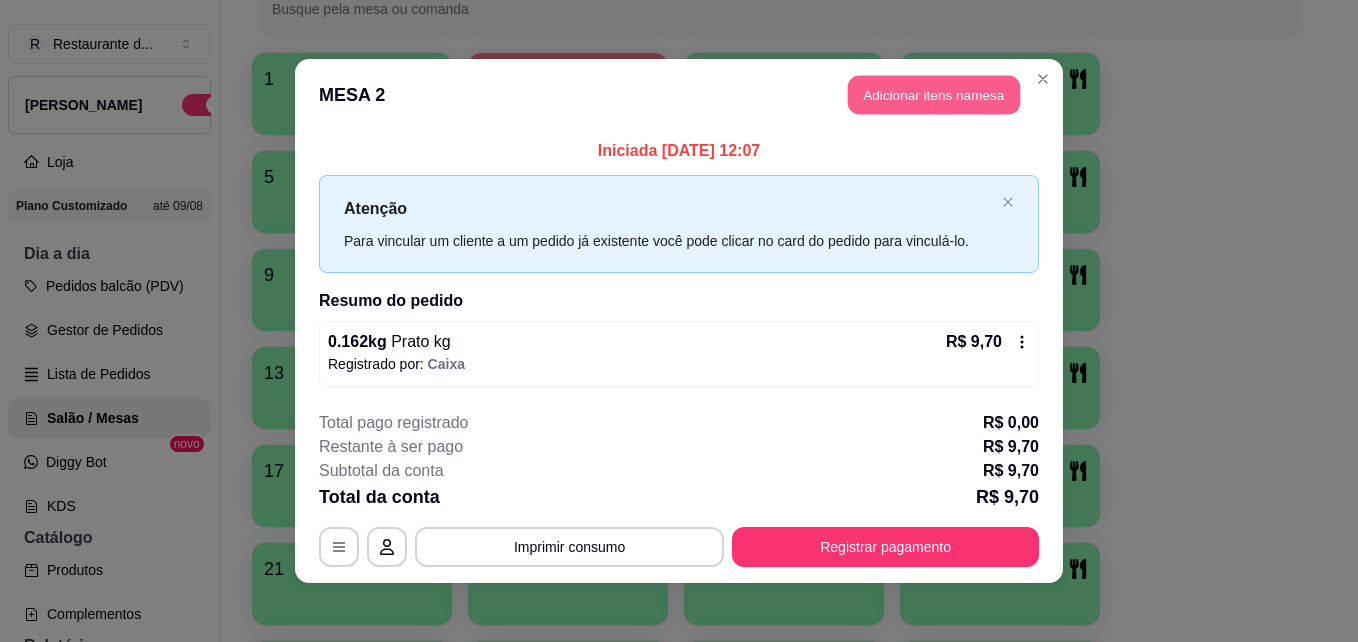 click on "Adicionar itens na  mesa" at bounding box center [934, 95] 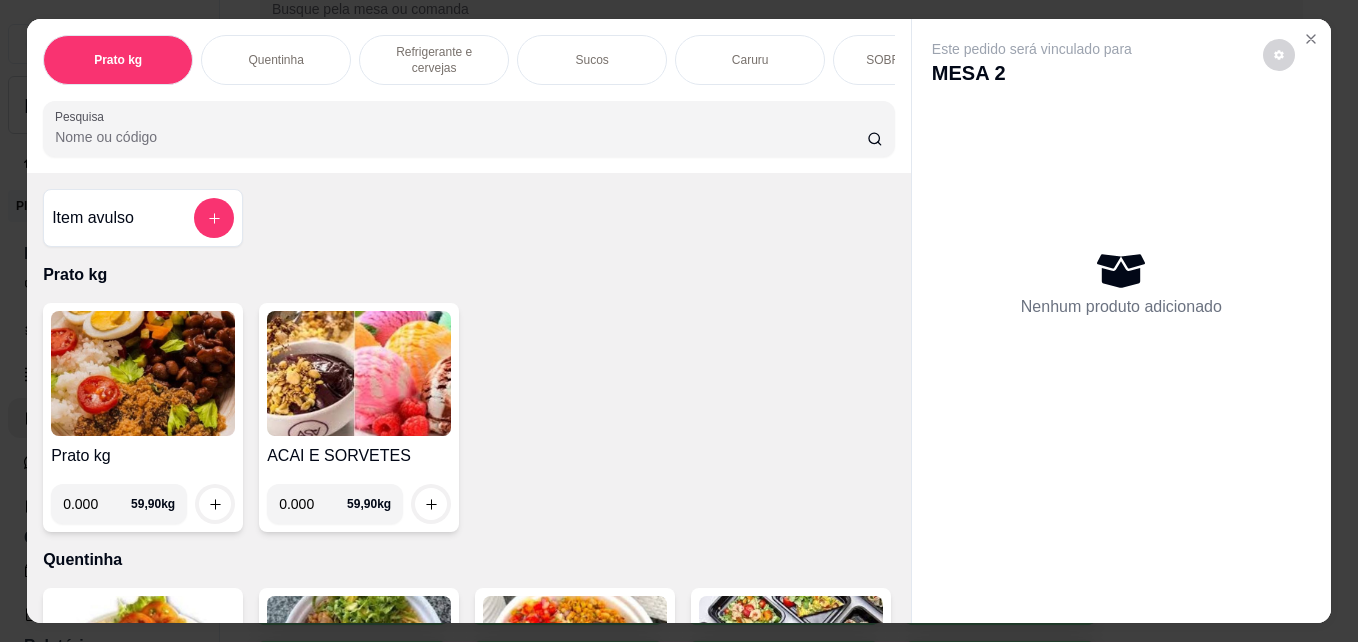 click on "0.000" at bounding box center (97, 504) 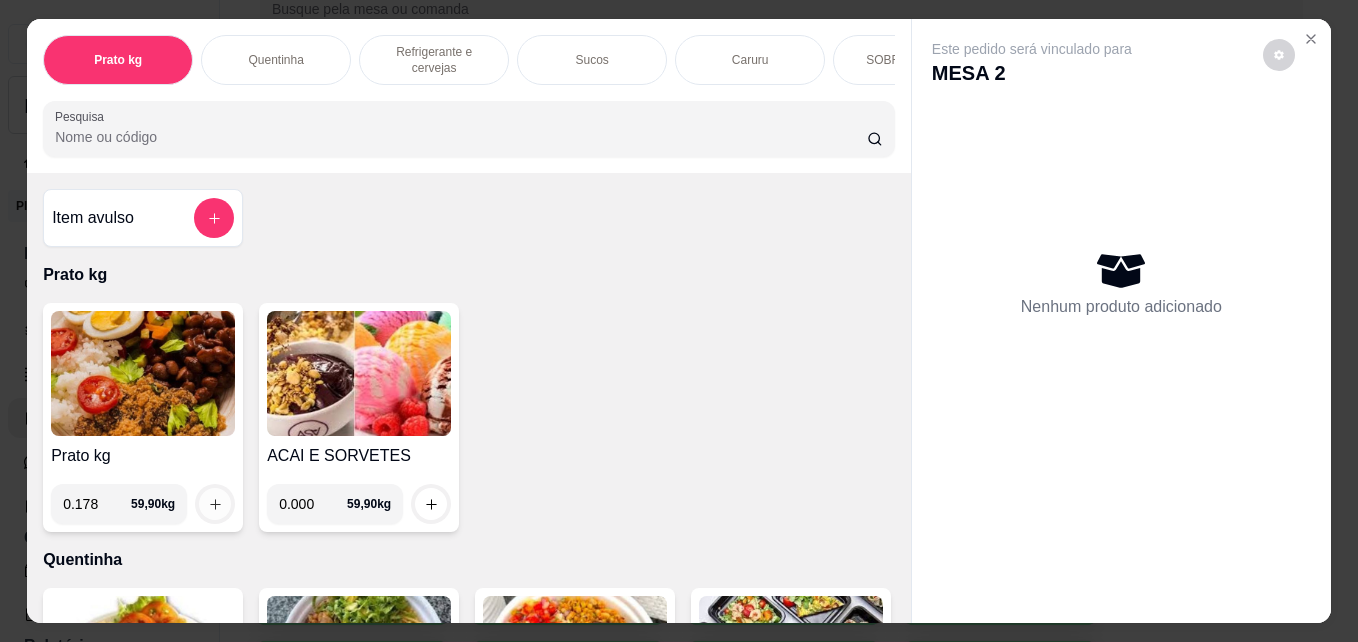 type on "0.178" 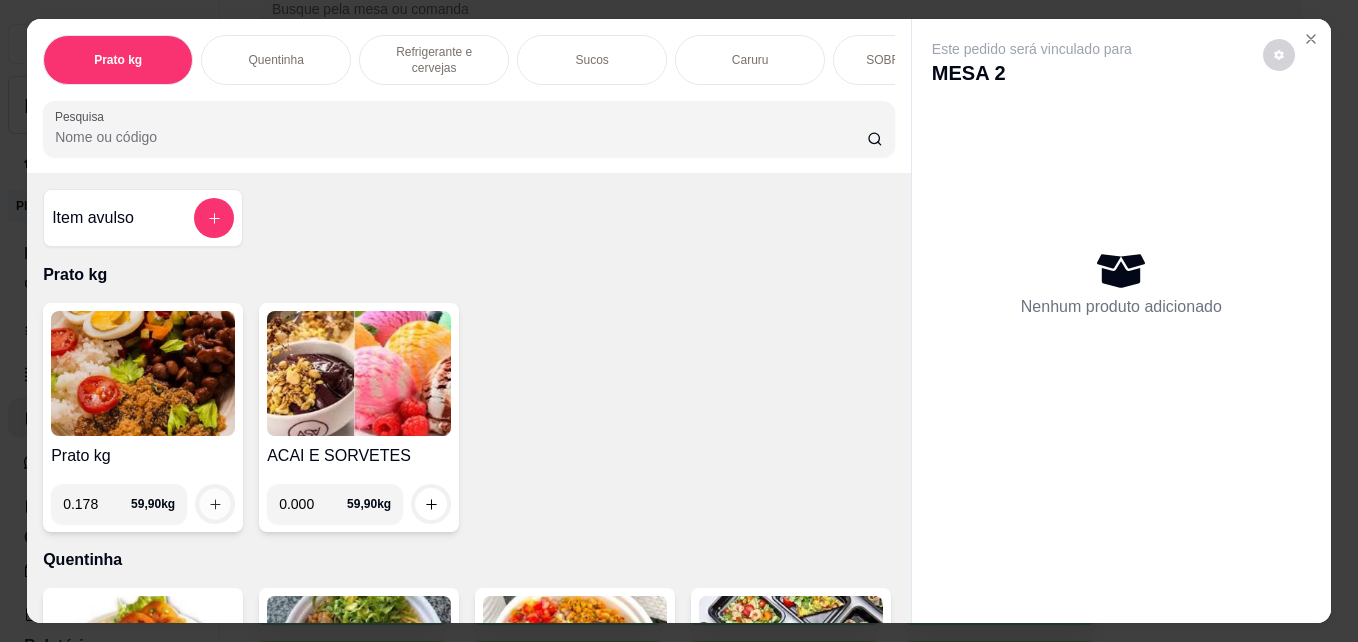 click at bounding box center (215, 504) 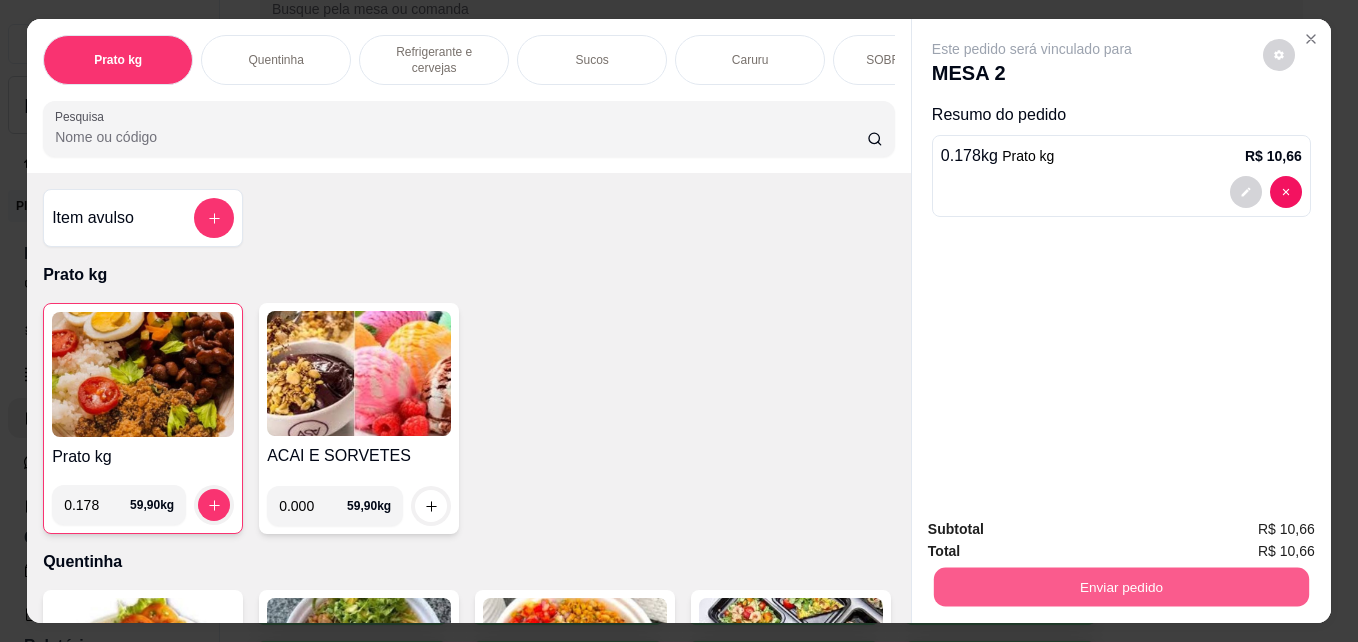 click on "Enviar pedido" at bounding box center (1121, 586) 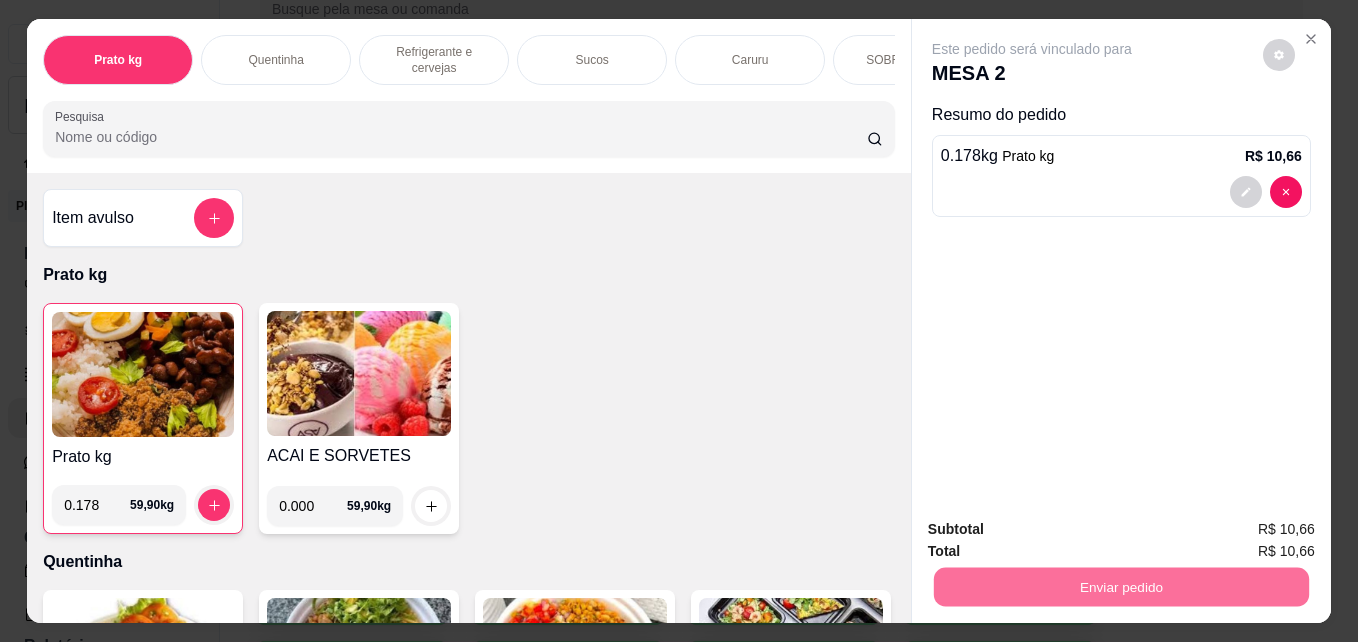 click on "Não registrar e enviar pedido" at bounding box center [1055, 529] 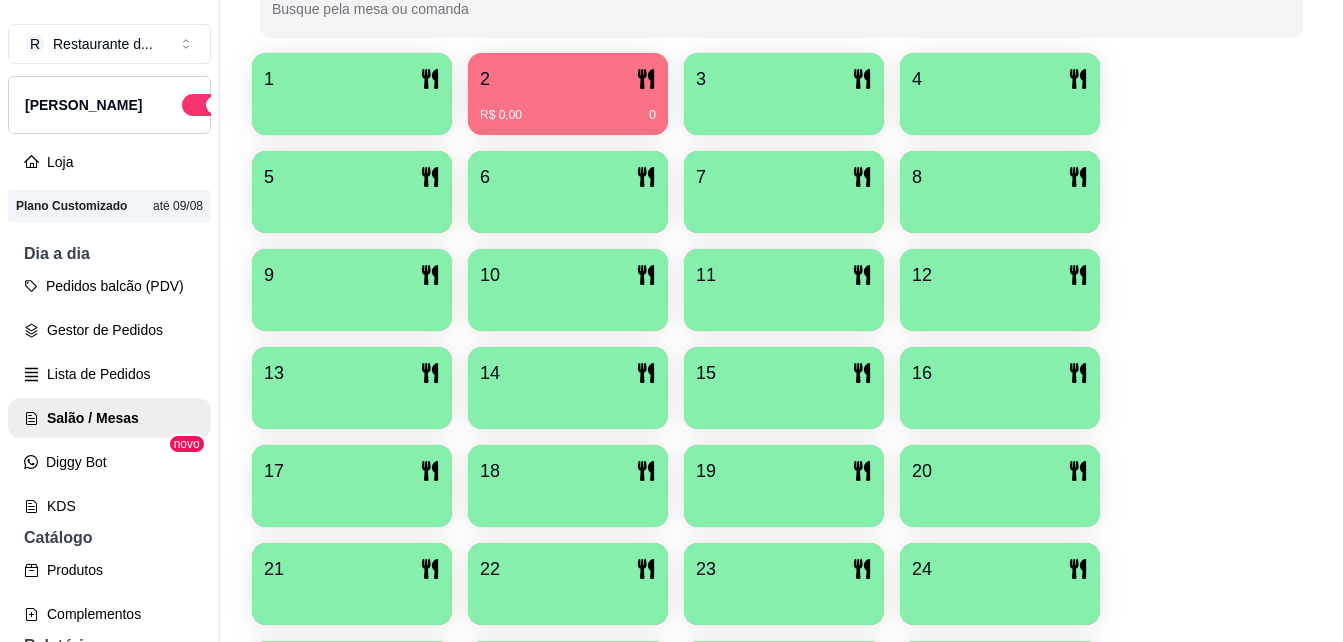 click on "2" at bounding box center (568, 79) 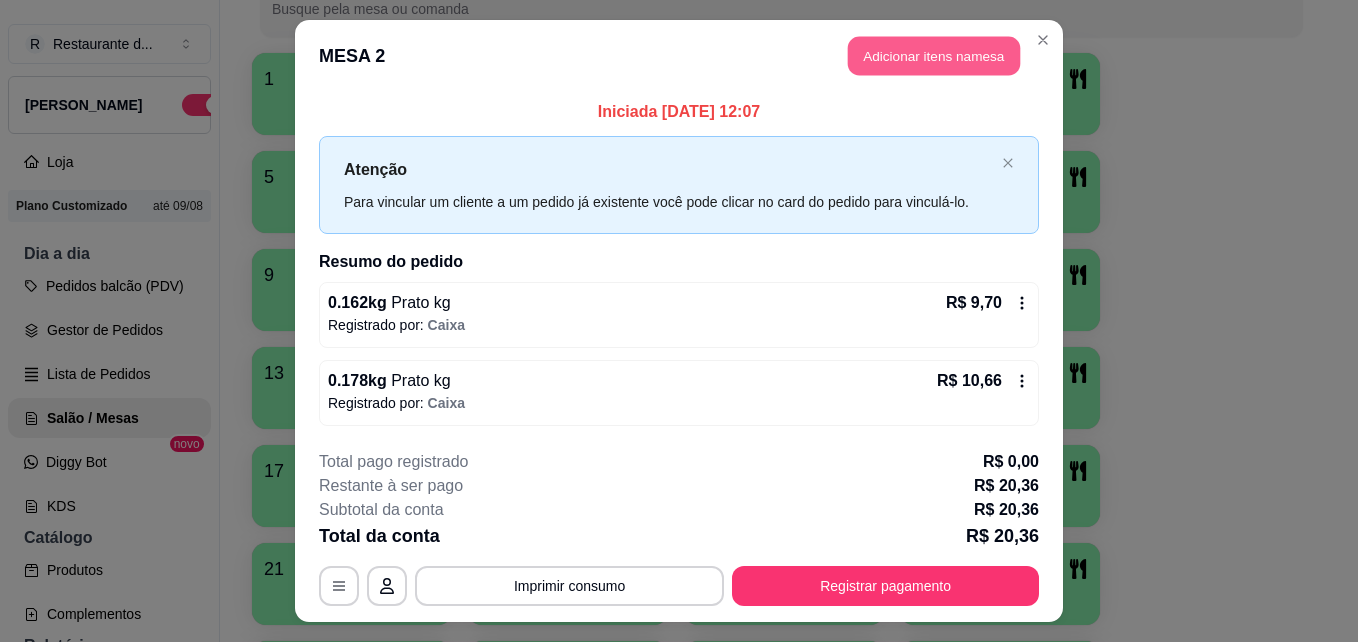 click on "Adicionar itens na  mesa" at bounding box center [934, 56] 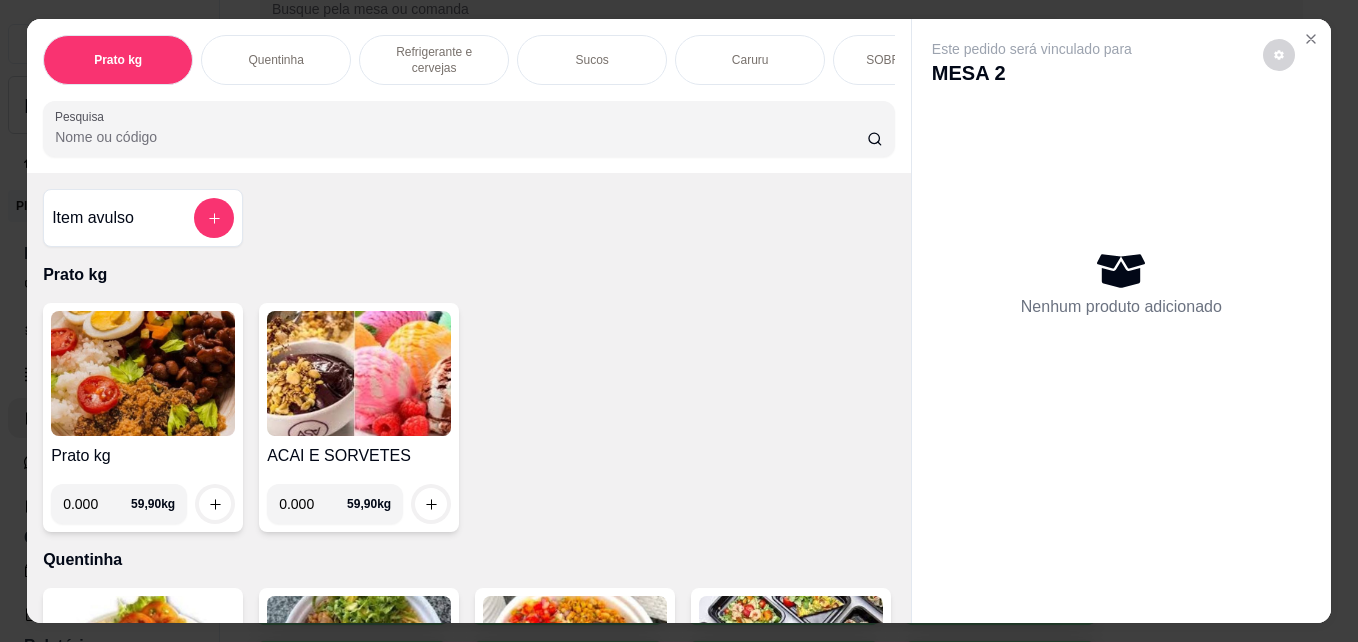 click on "Refrigerante e cervejas" at bounding box center [434, 60] 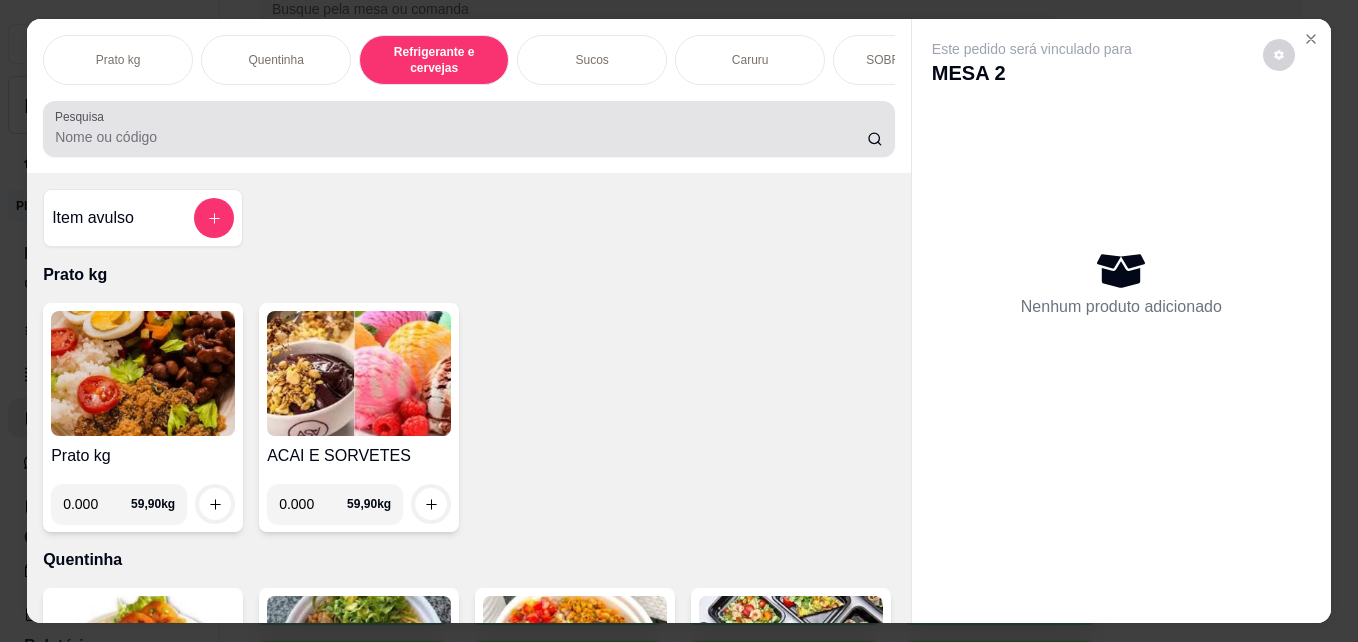 scroll, scrollTop: 985, scrollLeft: 0, axis: vertical 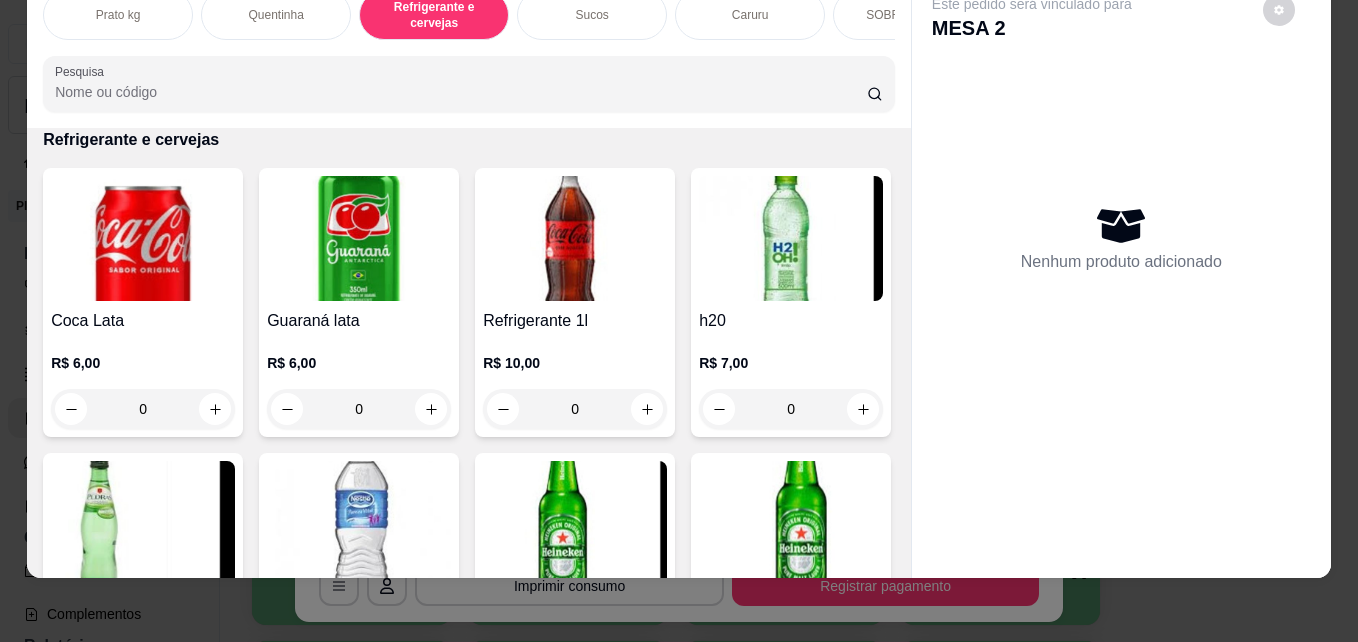 click on "Sucos" at bounding box center (592, 15) 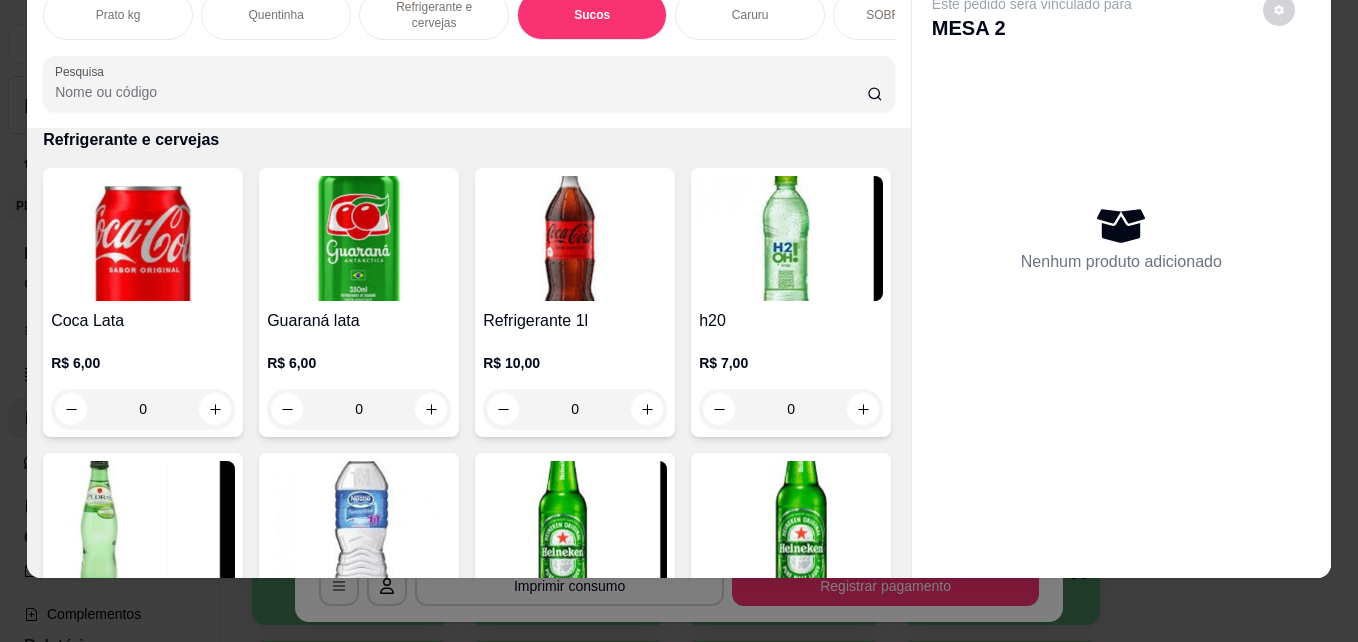 scroll, scrollTop: 1880, scrollLeft: 0, axis: vertical 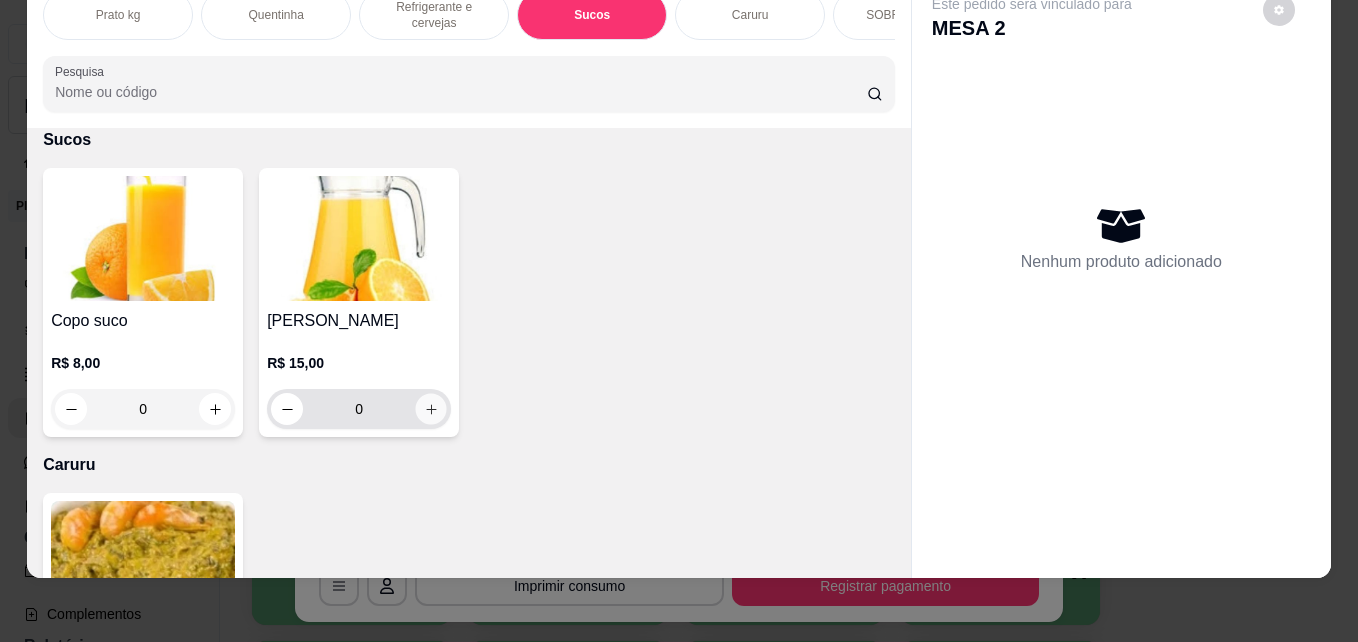 click 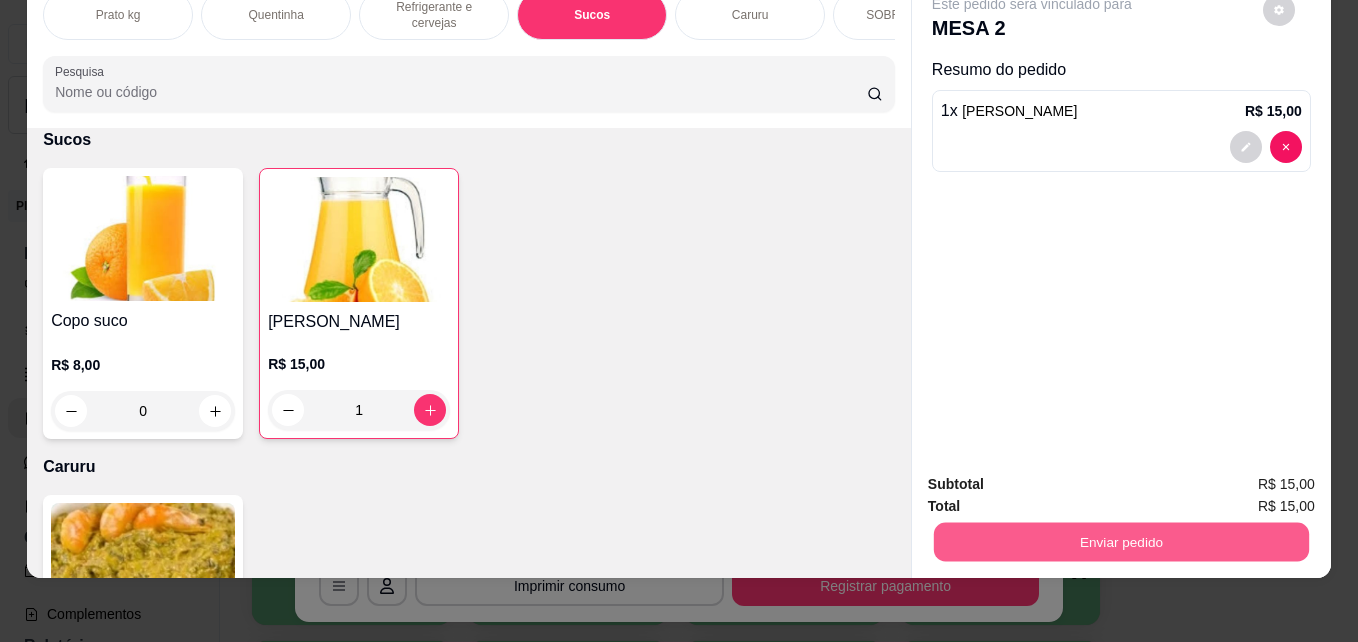 click on "Enviar pedido" at bounding box center [1121, 541] 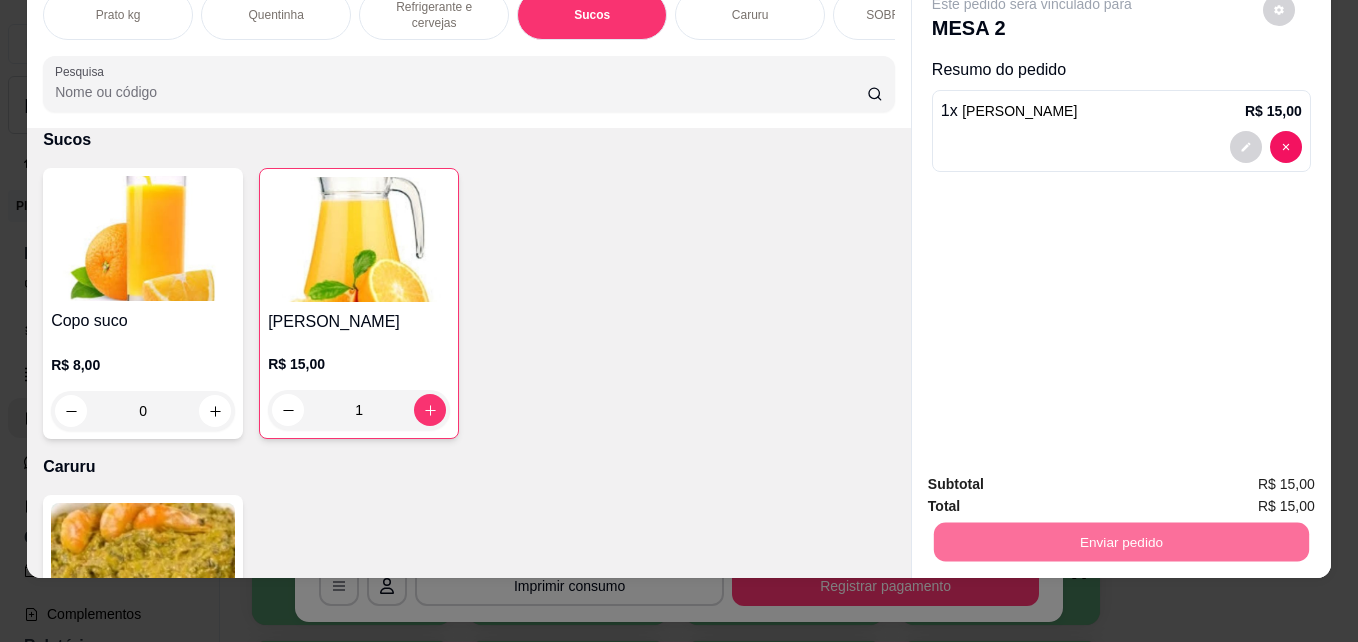 click on "Não registrar e enviar pedido" at bounding box center [1055, 477] 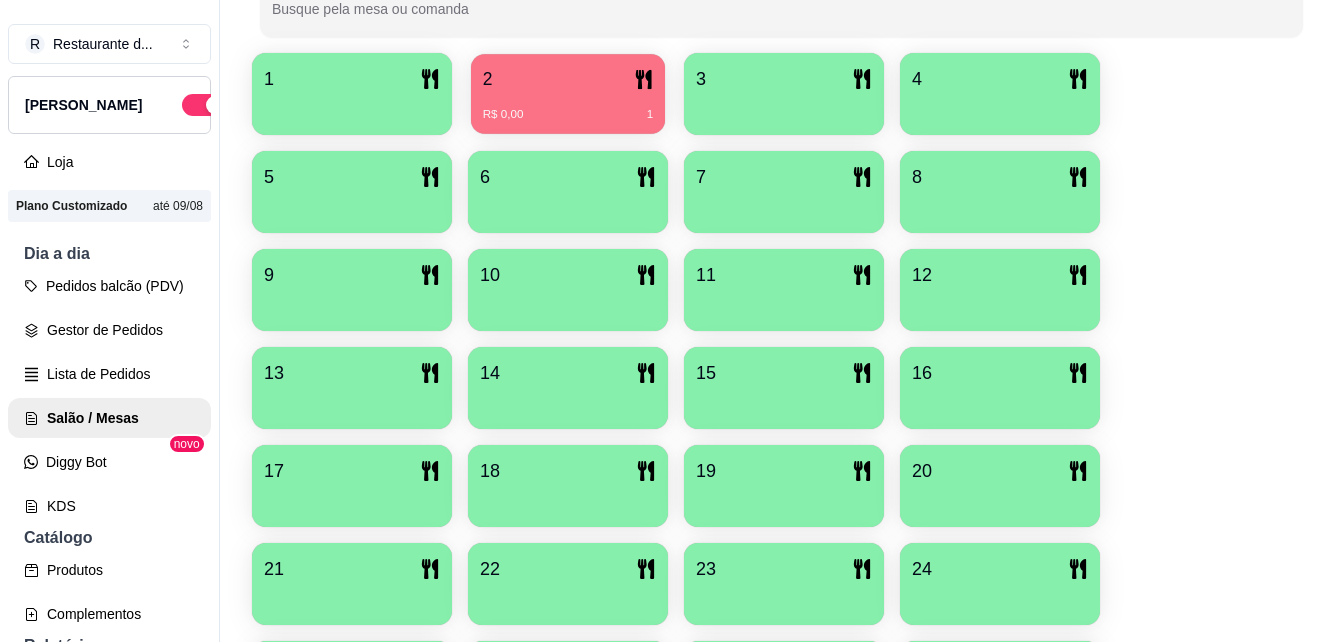 click on "R$ 0,00 1" at bounding box center [568, 115] 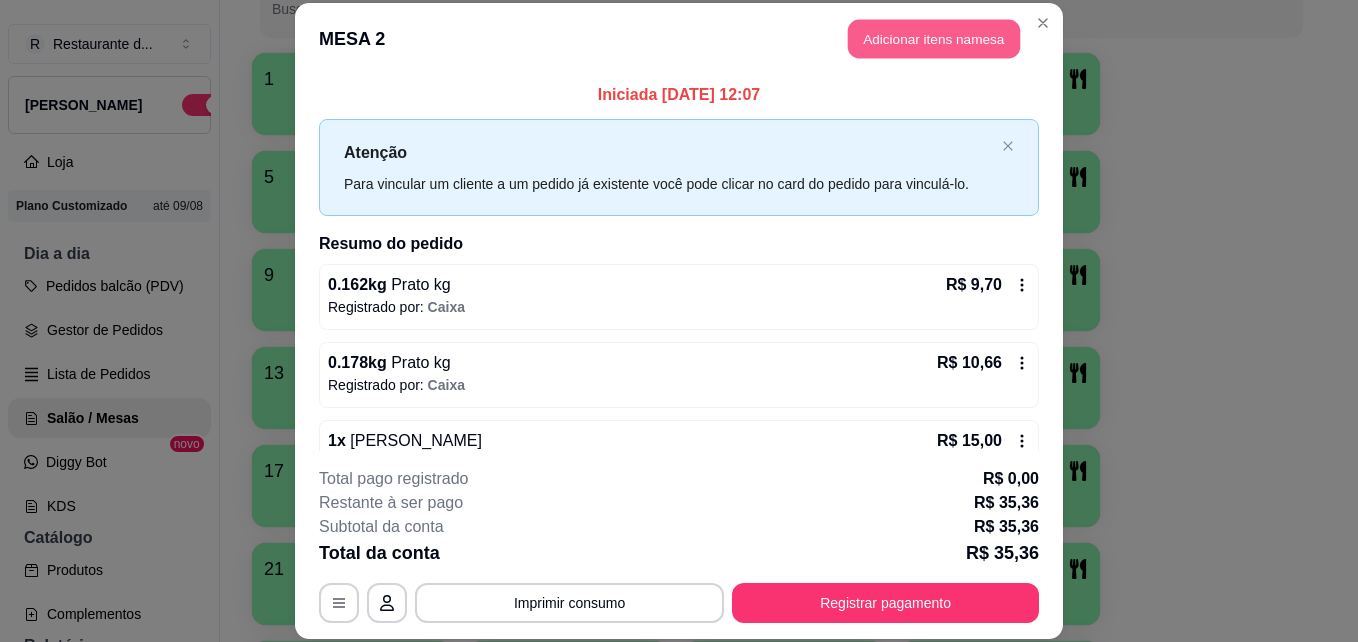 click on "Adicionar itens na  mesa" at bounding box center [934, 39] 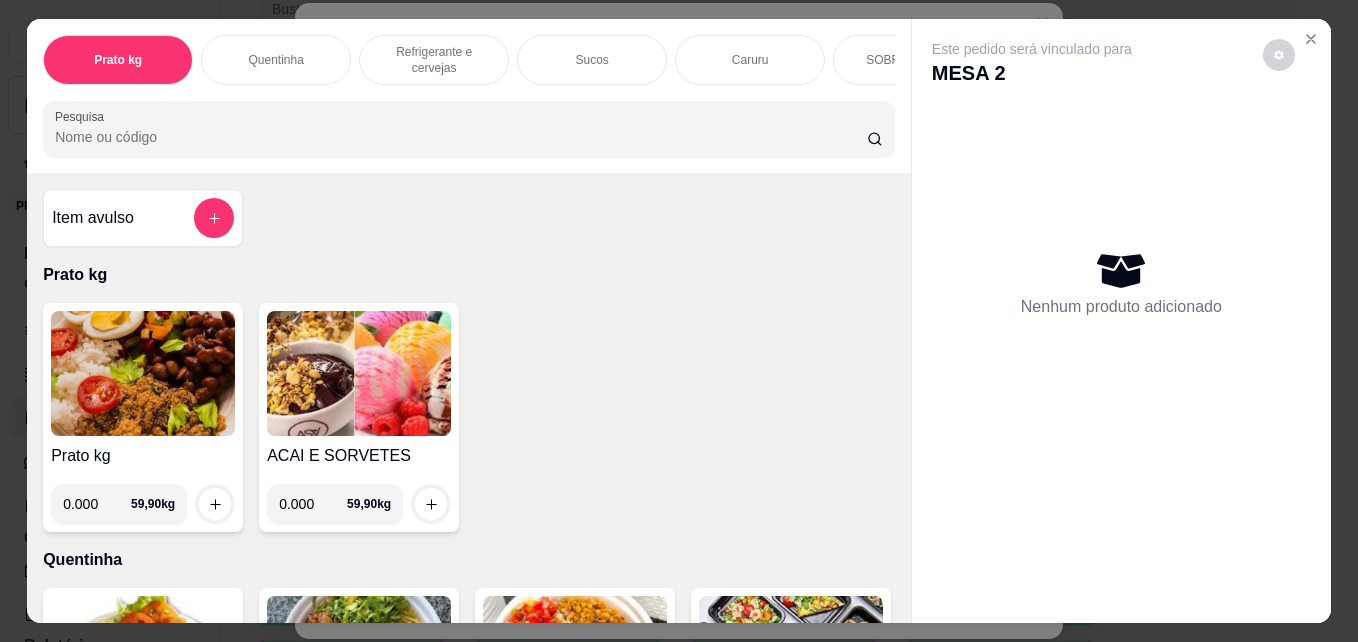 click on "0.000" at bounding box center [97, 504] 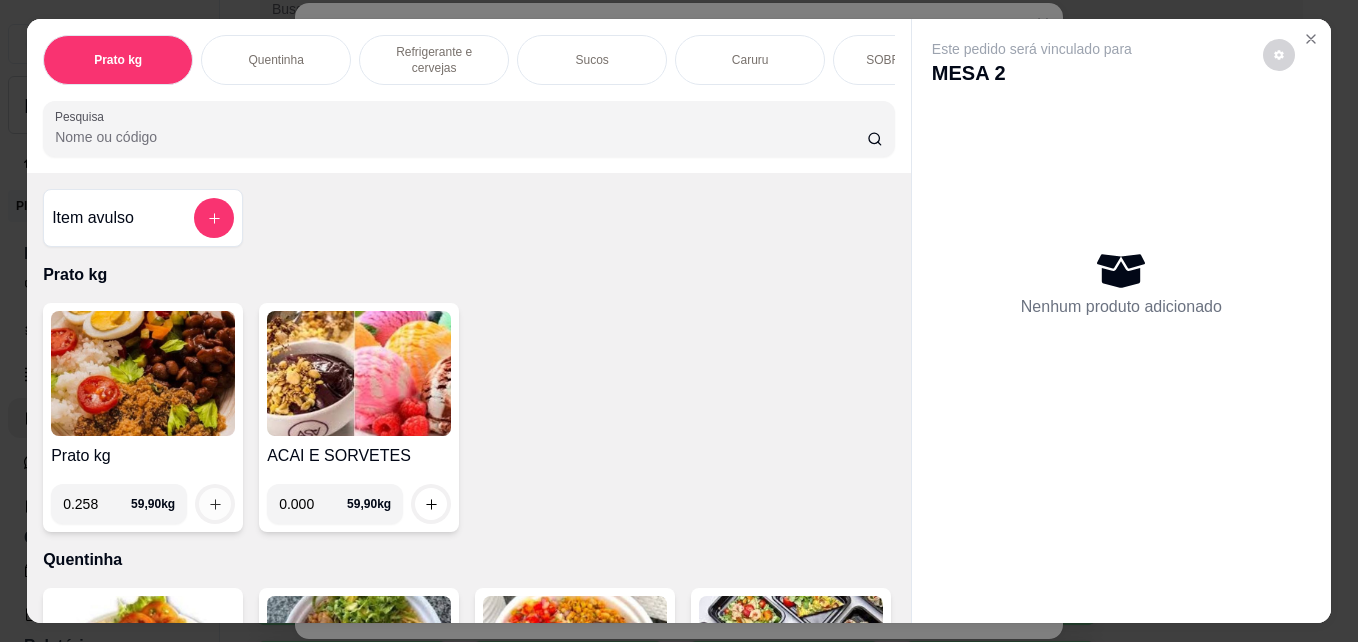 type on "0.258" 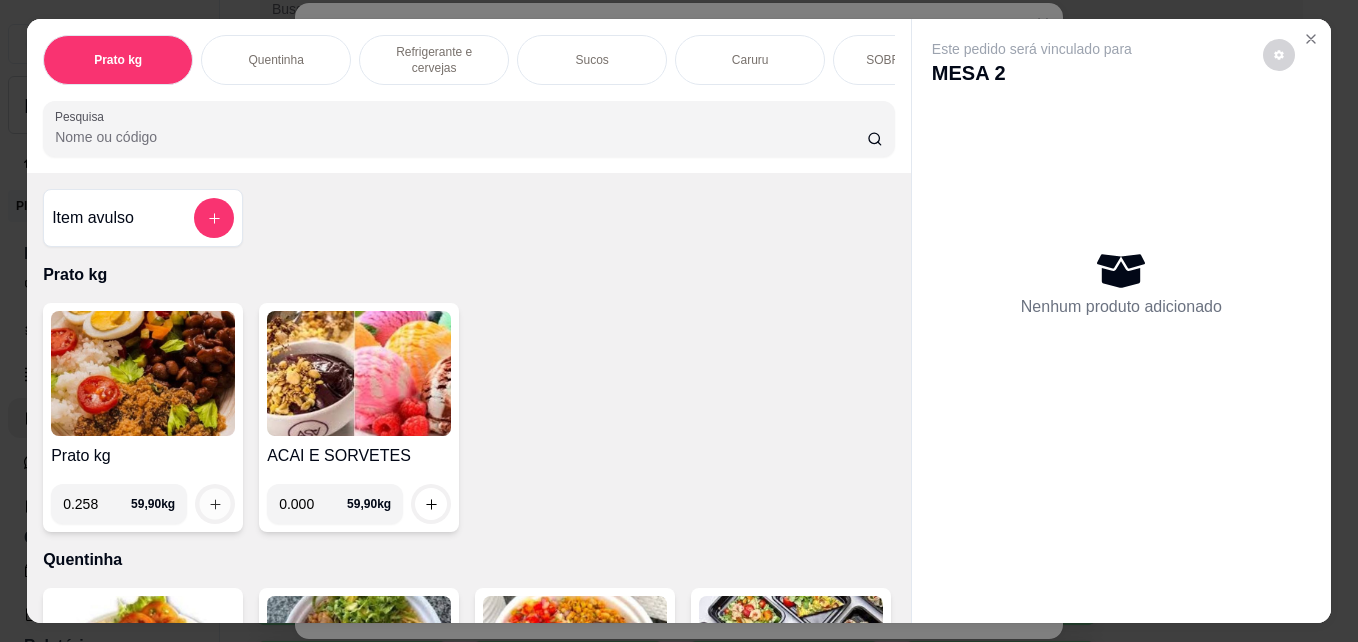 click at bounding box center [215, 504] 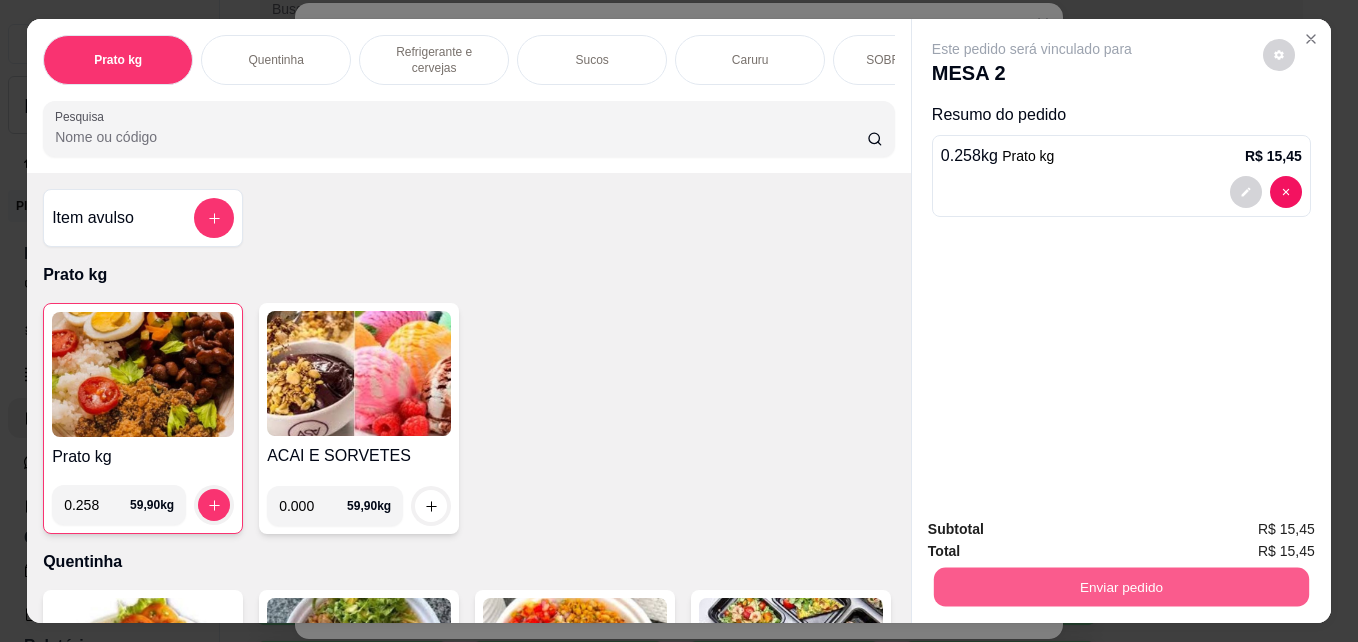 click on "Enviar pedido" at bounding box center [1121, 586] 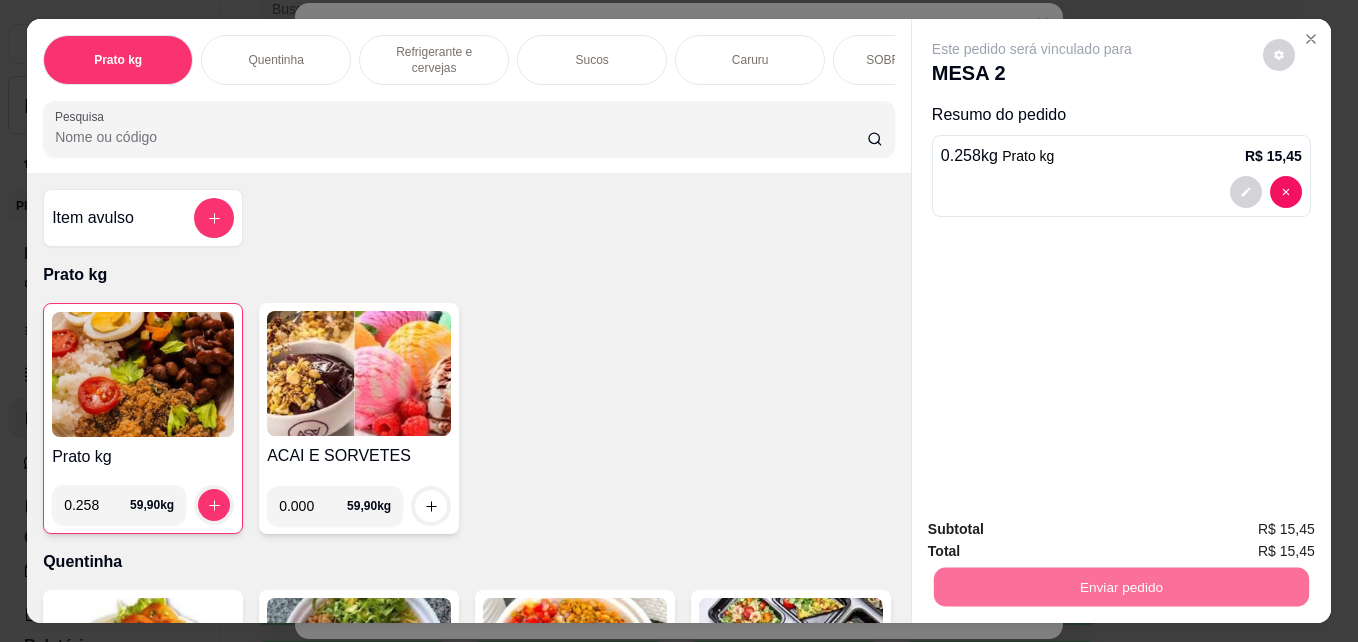 click on "Não registrar e enviar pedido" at bounding box center [1055, 530] 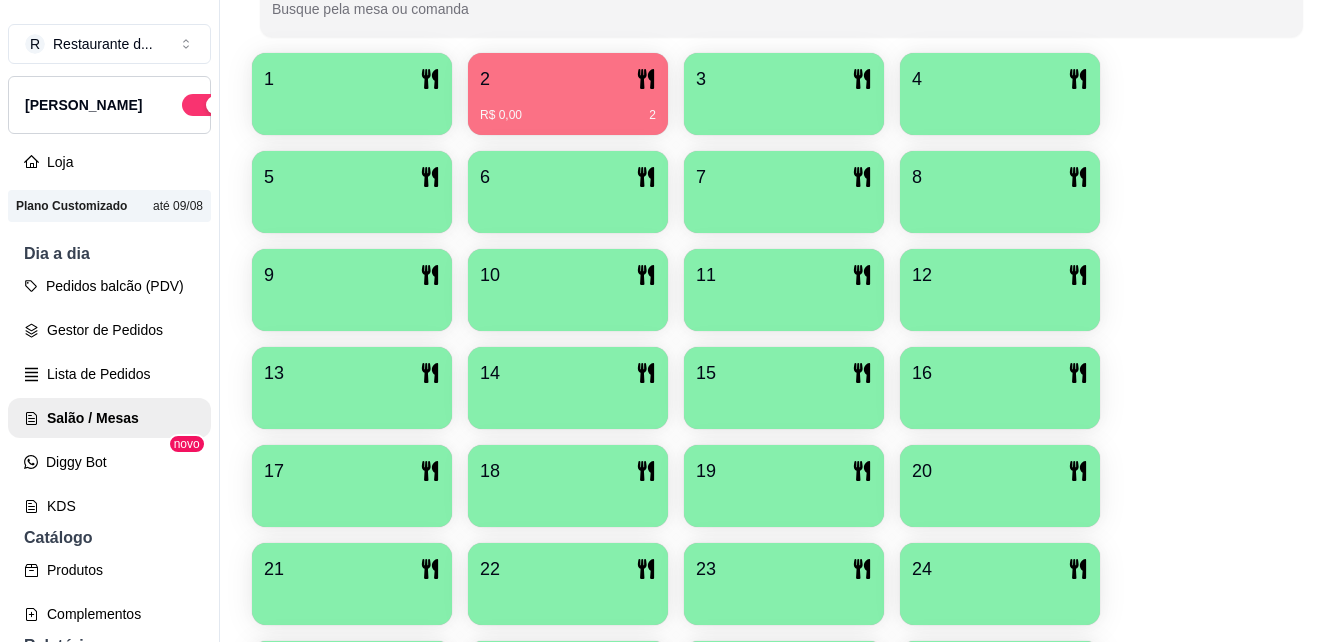 click on "1 2 R$ 0,00 2 3 4 5 6 7 8 9 10 11 12 13 14 15 16 17 18 19 20 21 22 23 24 25 26 27 28 29 30 31 32 33 34 35 36 37 38 39 40" at bounding box center [781, 535] 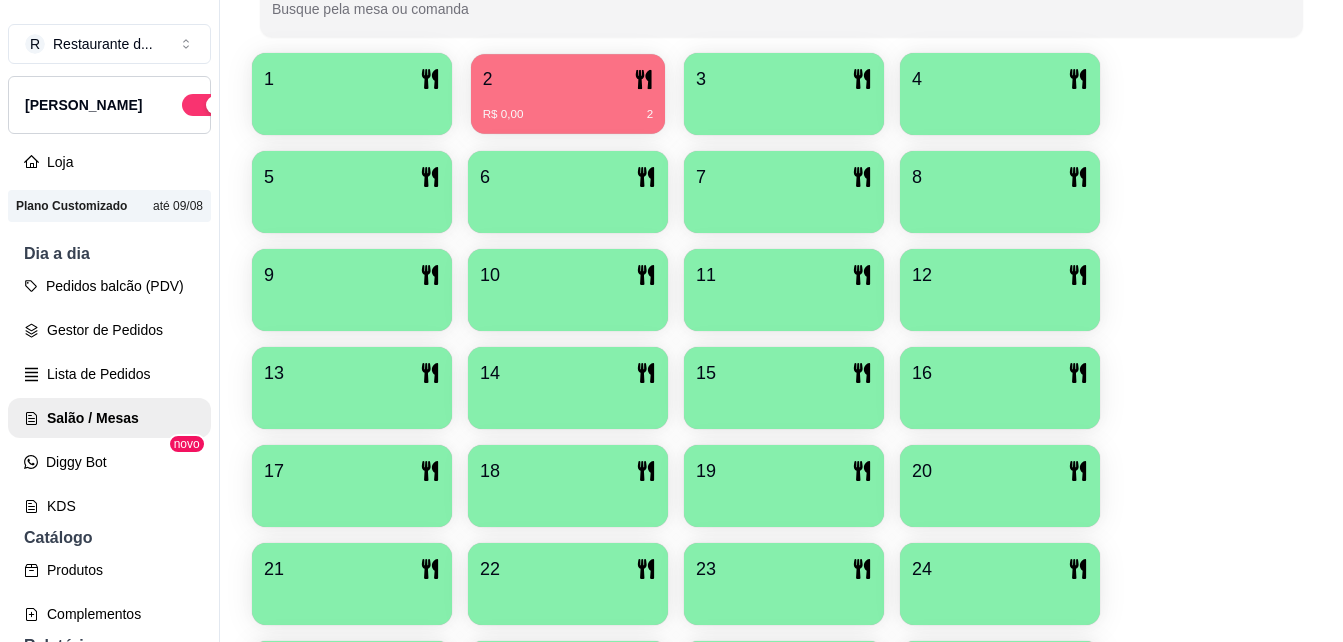 click on "R$ 0,00 2" at bounding box center [568, 107] 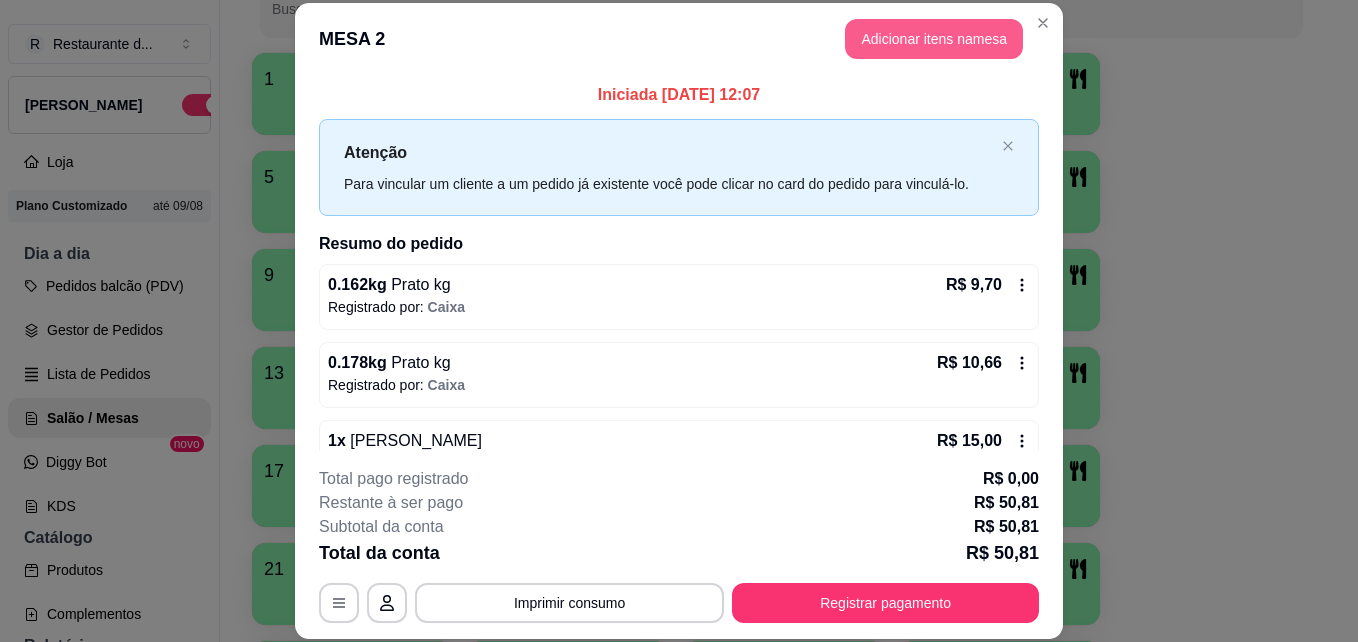 click on "Adicionar itens na  mesa" at bounding box center (934, 39) 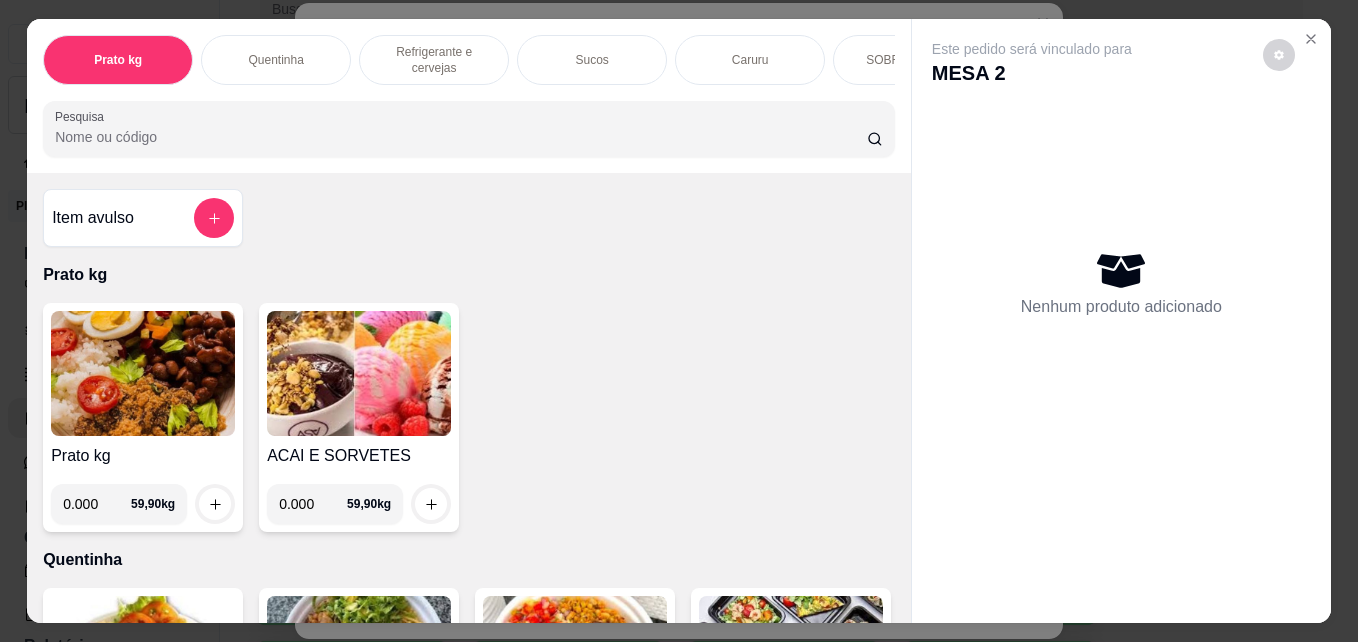 click on "0.000" at bounding box center [97, 504] 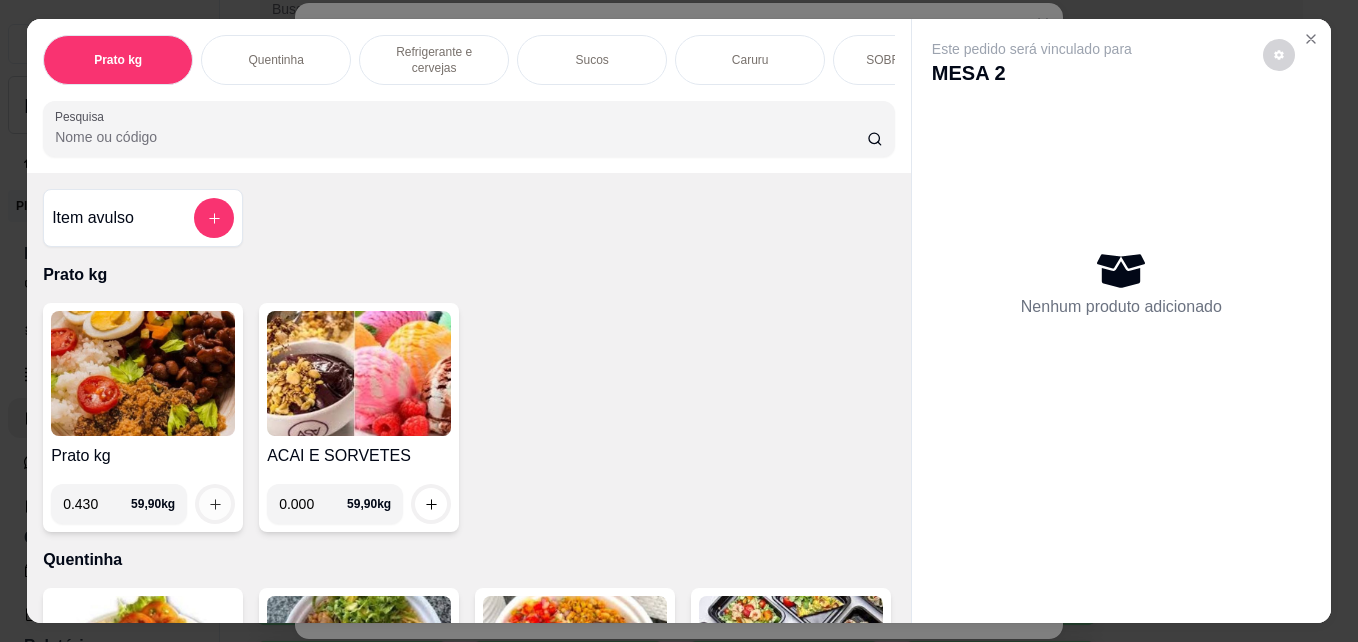 type on "0.430" 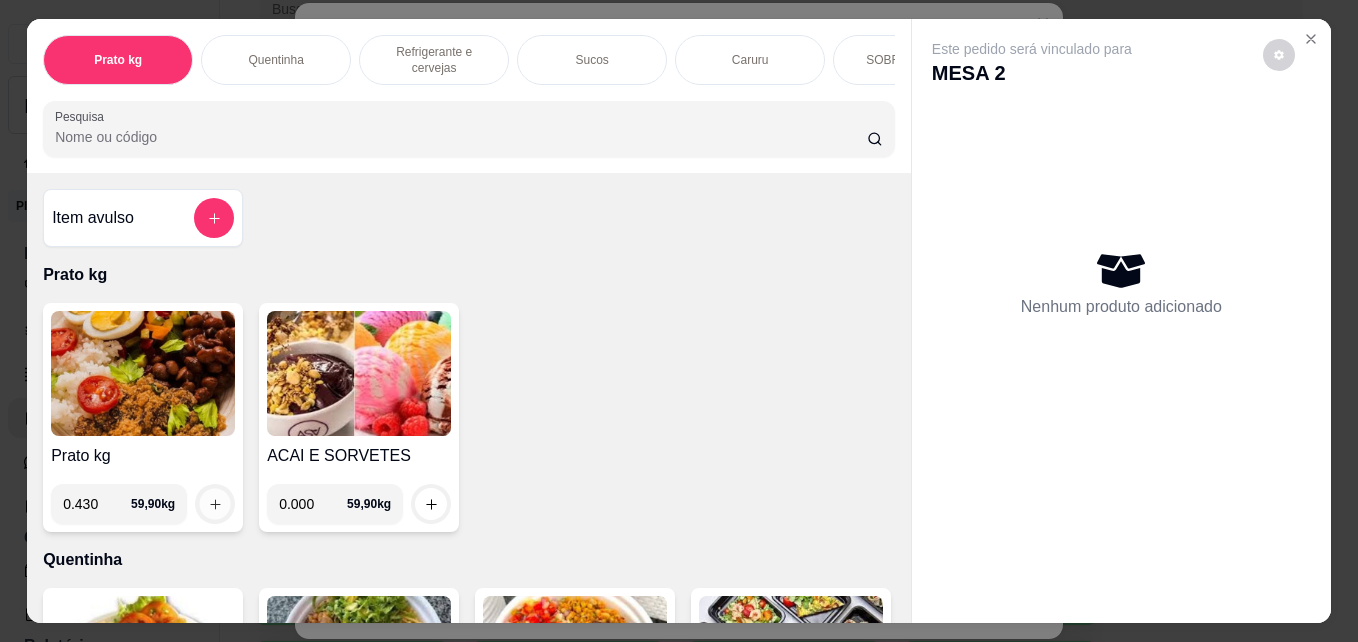 click 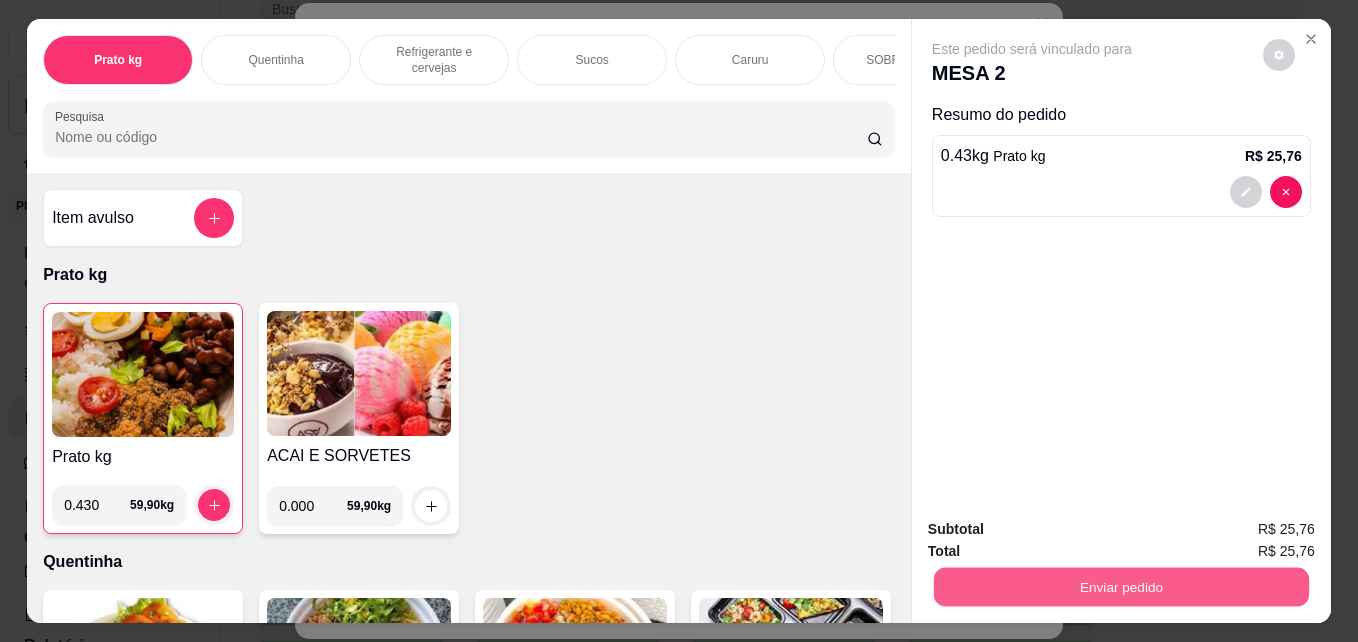 click on "Enviar pedido" at bounding box center (1121, 586) 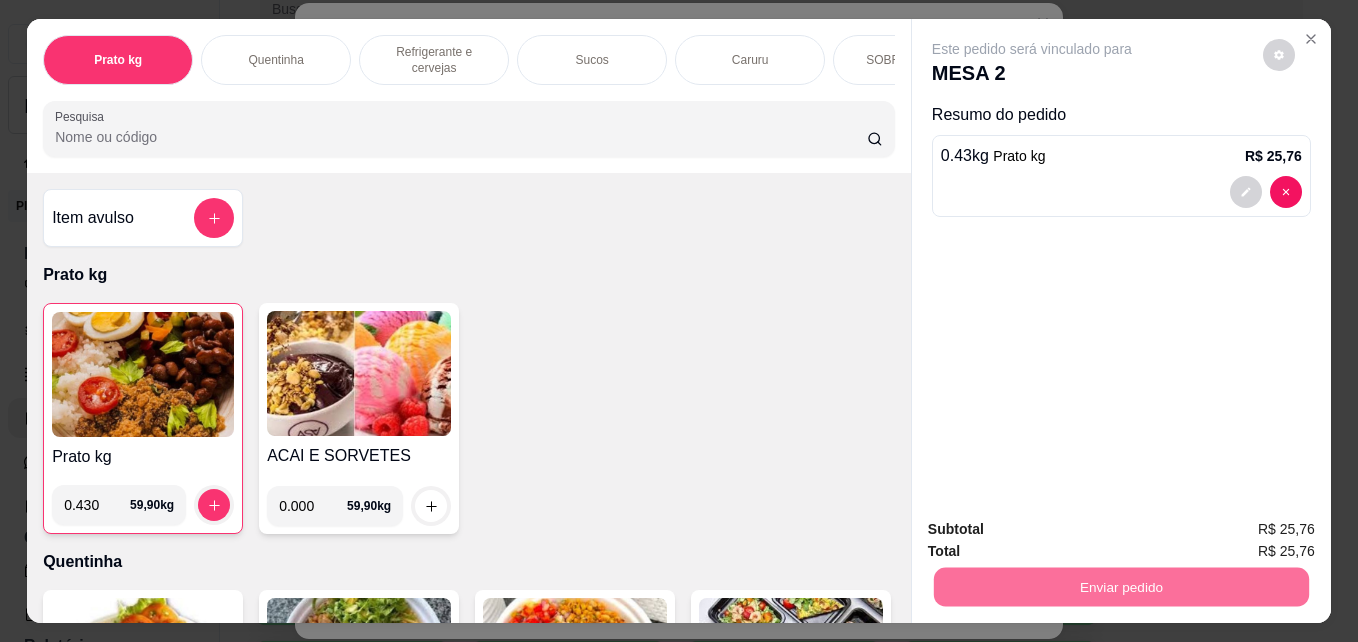 click on "Não registrar e enviar pedido" at bounding box center (1055, 530) 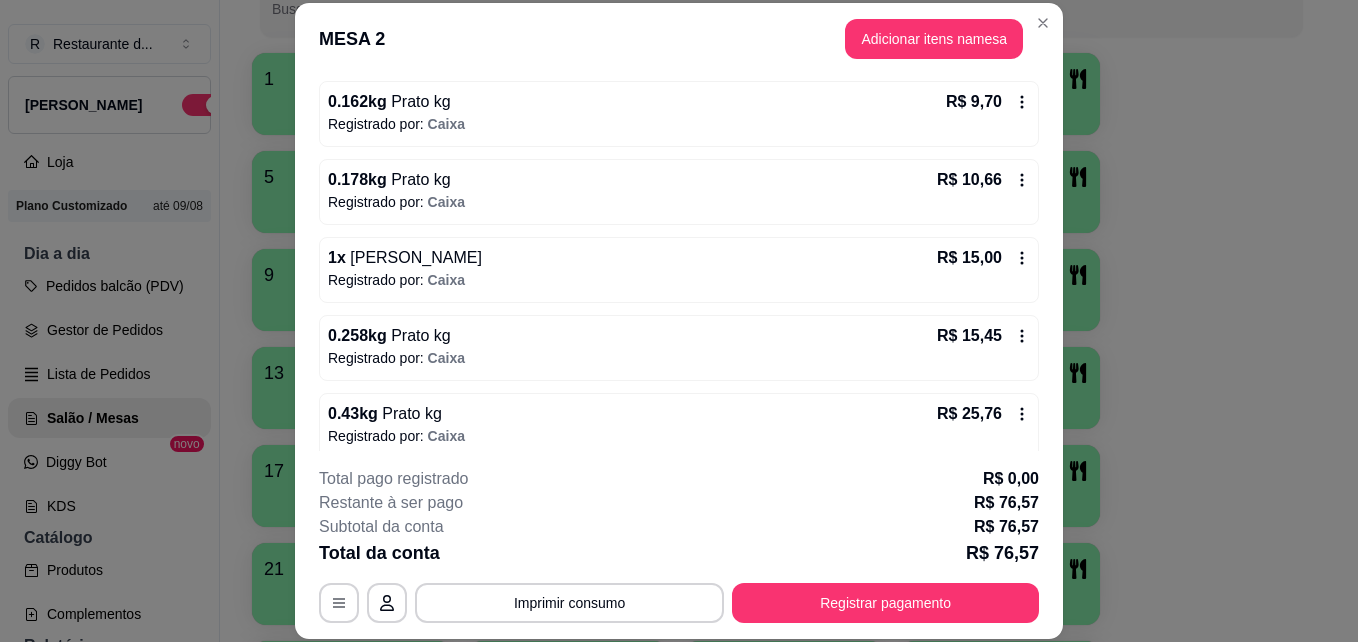 scroll, scrollTop: 199, scrollLeft: 0, axis: vertical 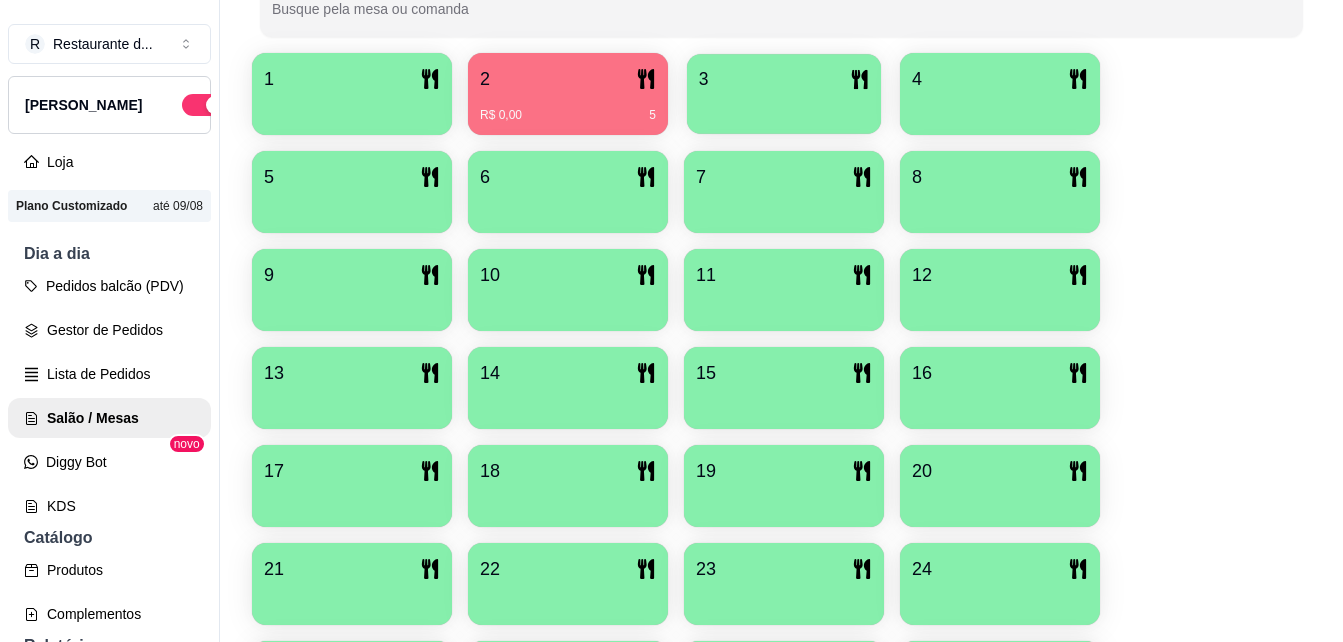 click on "3" at bounding box center [784, 79] 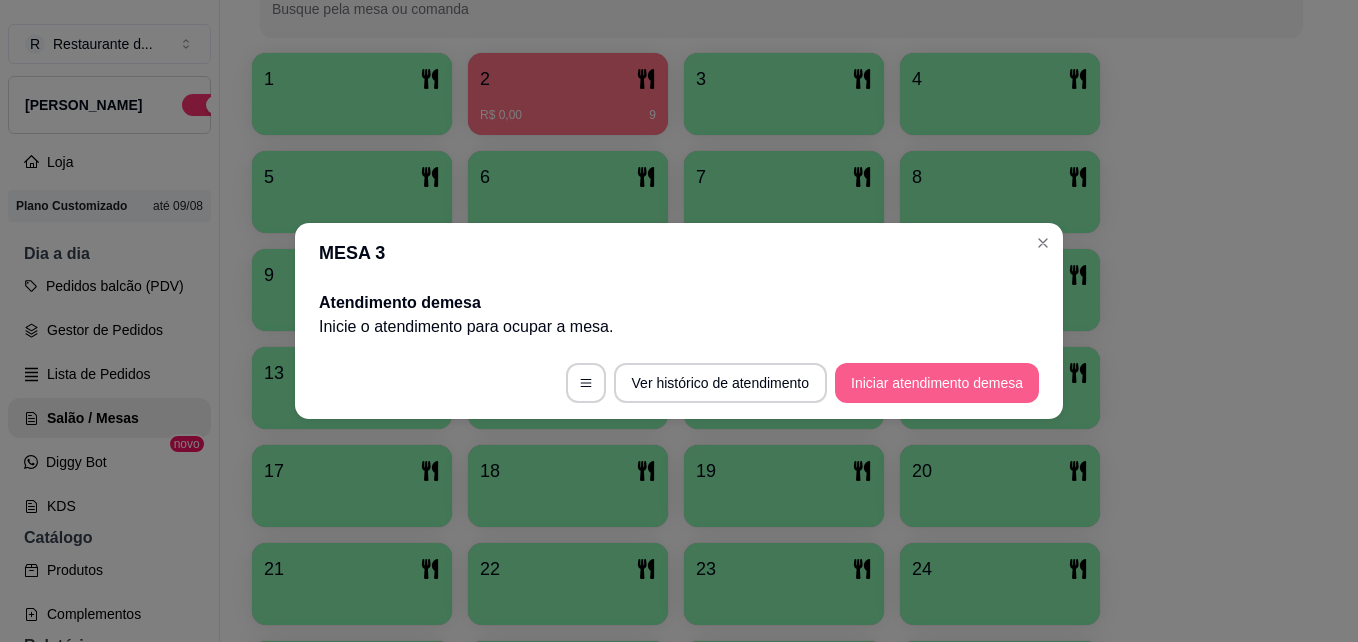 click on "Iniciar atendimento de  mesa" at bounding box center [937, 383] 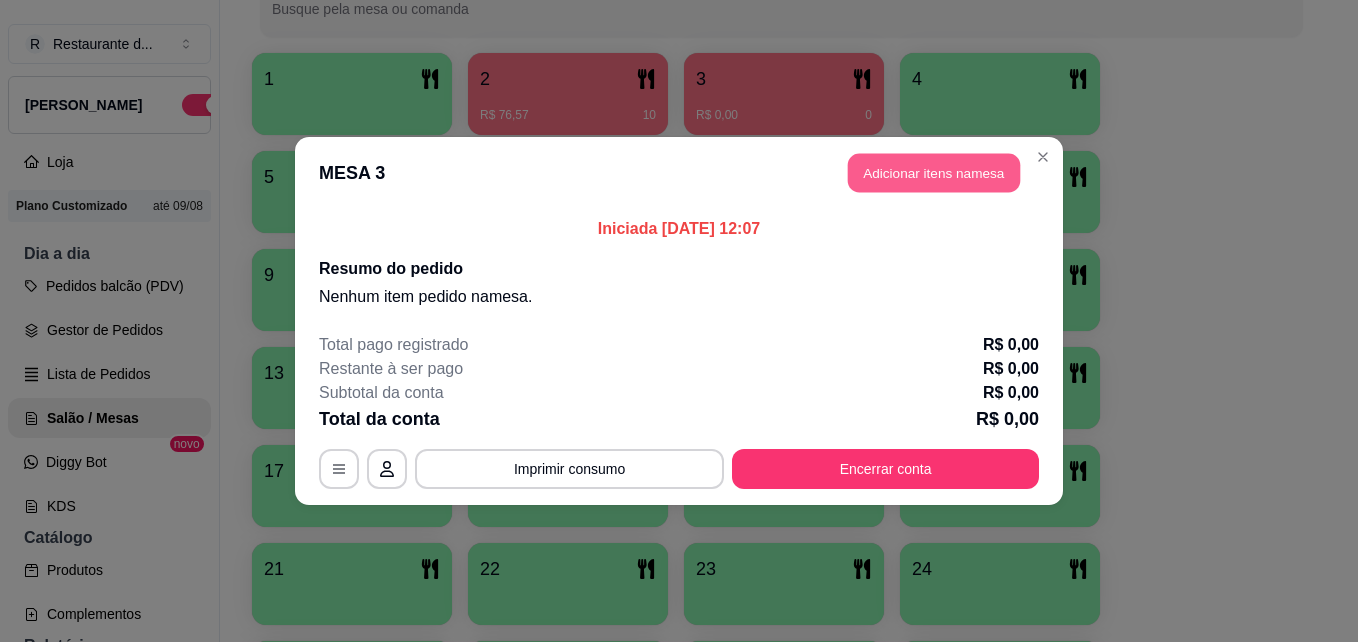 click on "Adicionar itens na  mesa" at bounding box center (934, 173) 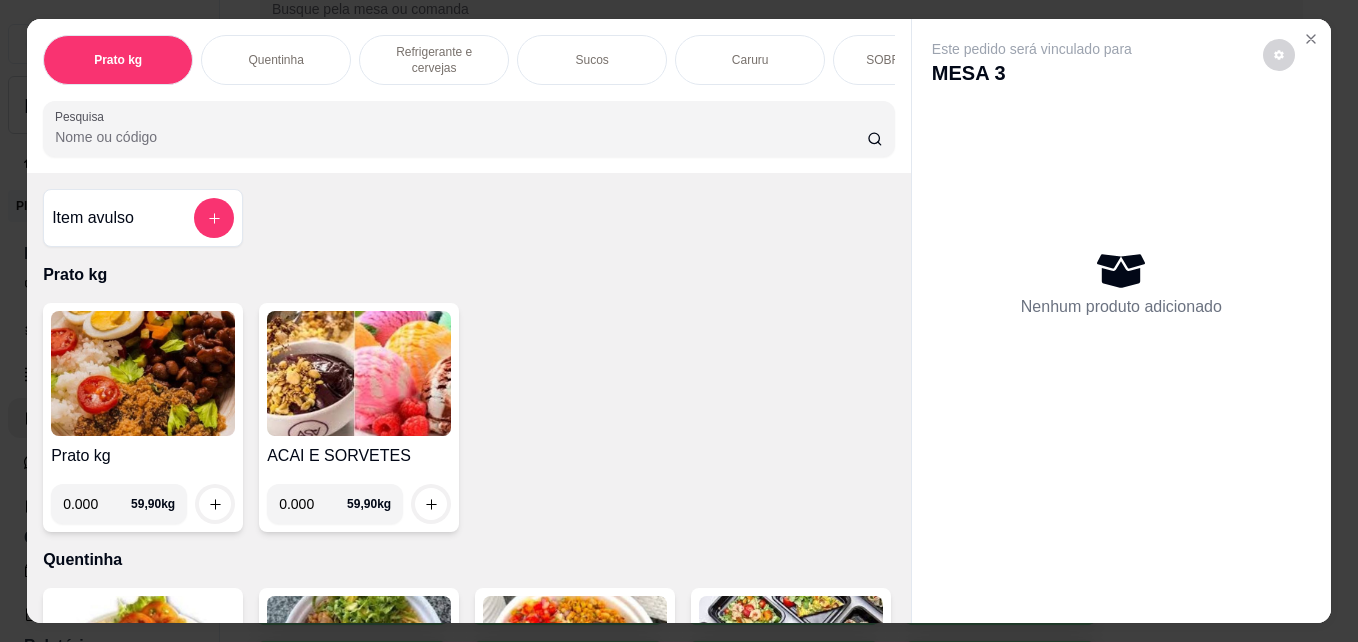 click on "0.000" at bounding box center (97, 504) 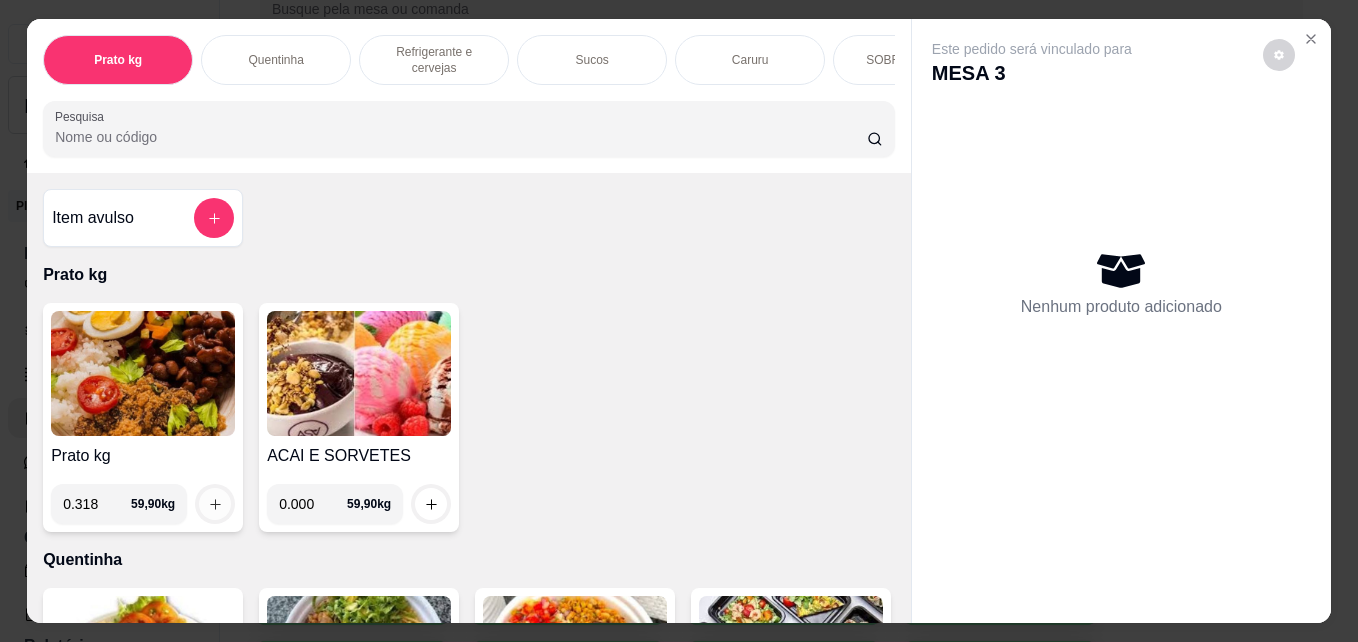 type on "0.318" 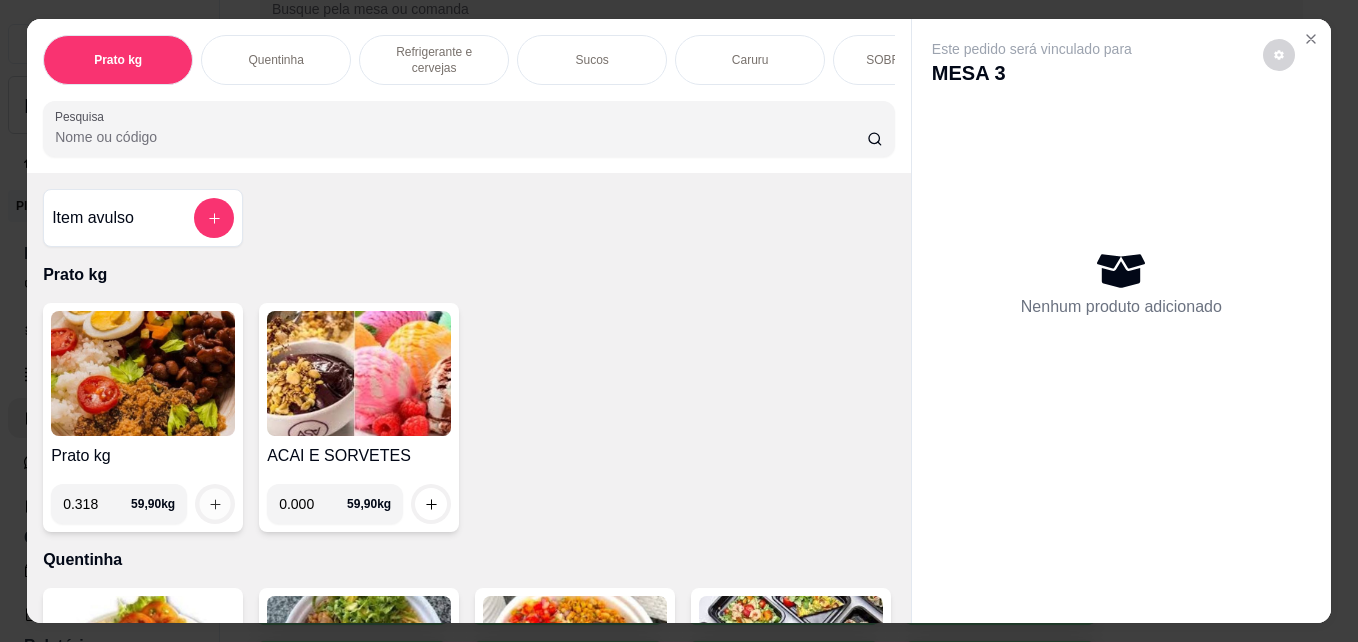 click at bounding box center (215, 504) 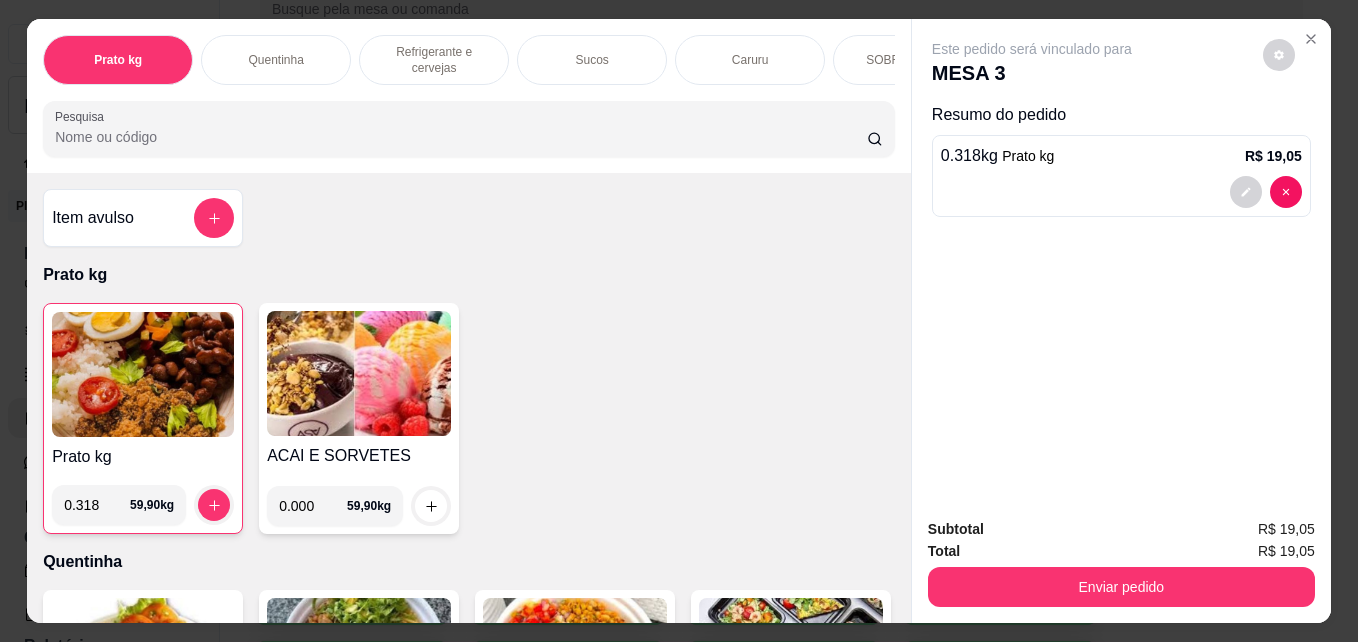 click on "Refrigerante e cervejas" at bounding box center [434, 60] 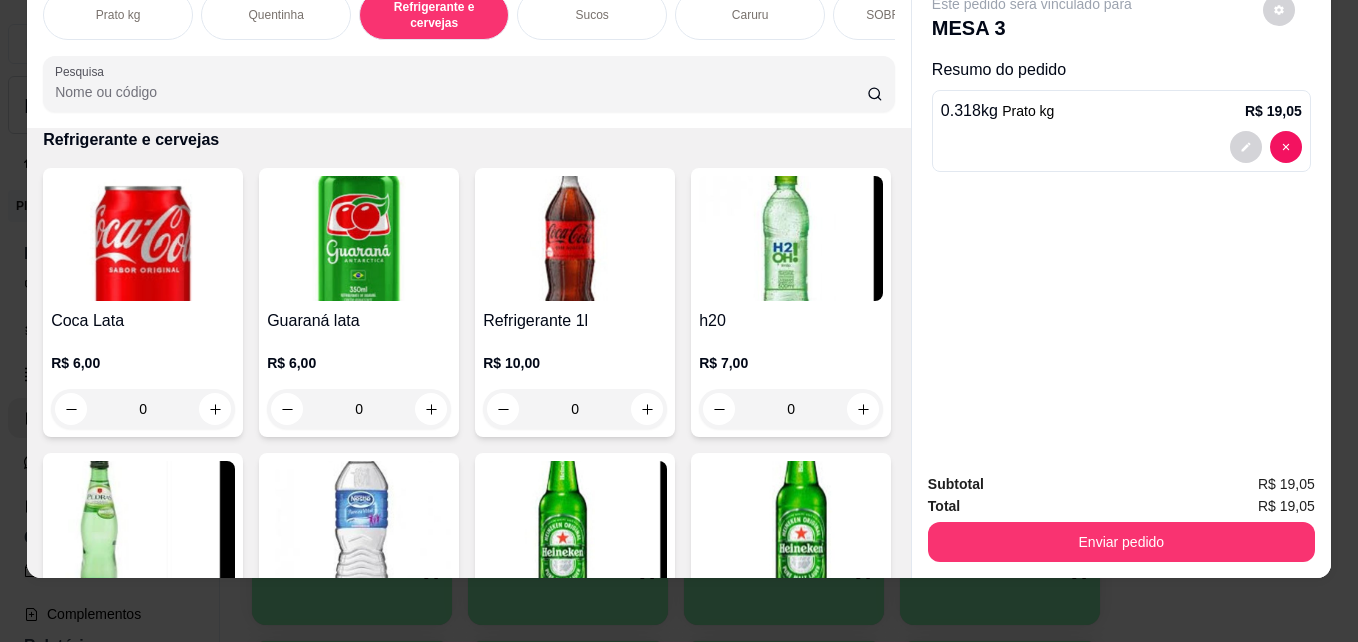click at bounding box center (143, 523) 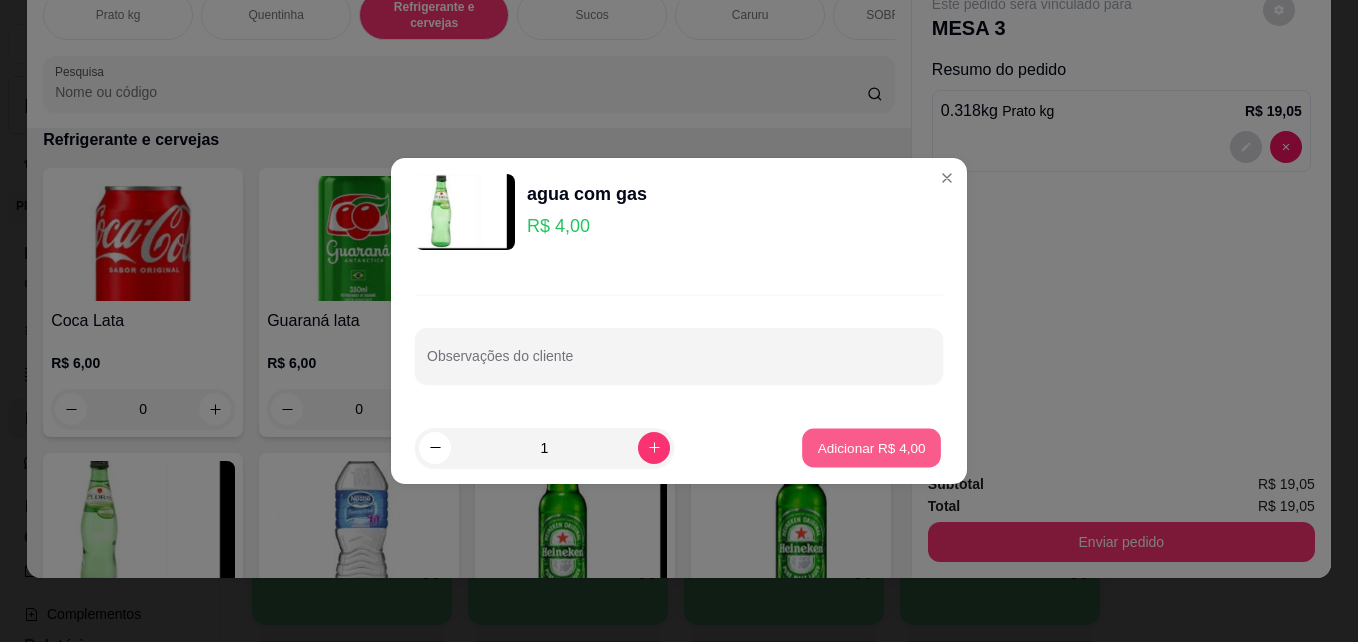 click on "Adicionar   R$ 4,00" at bounding box center (871, 447) 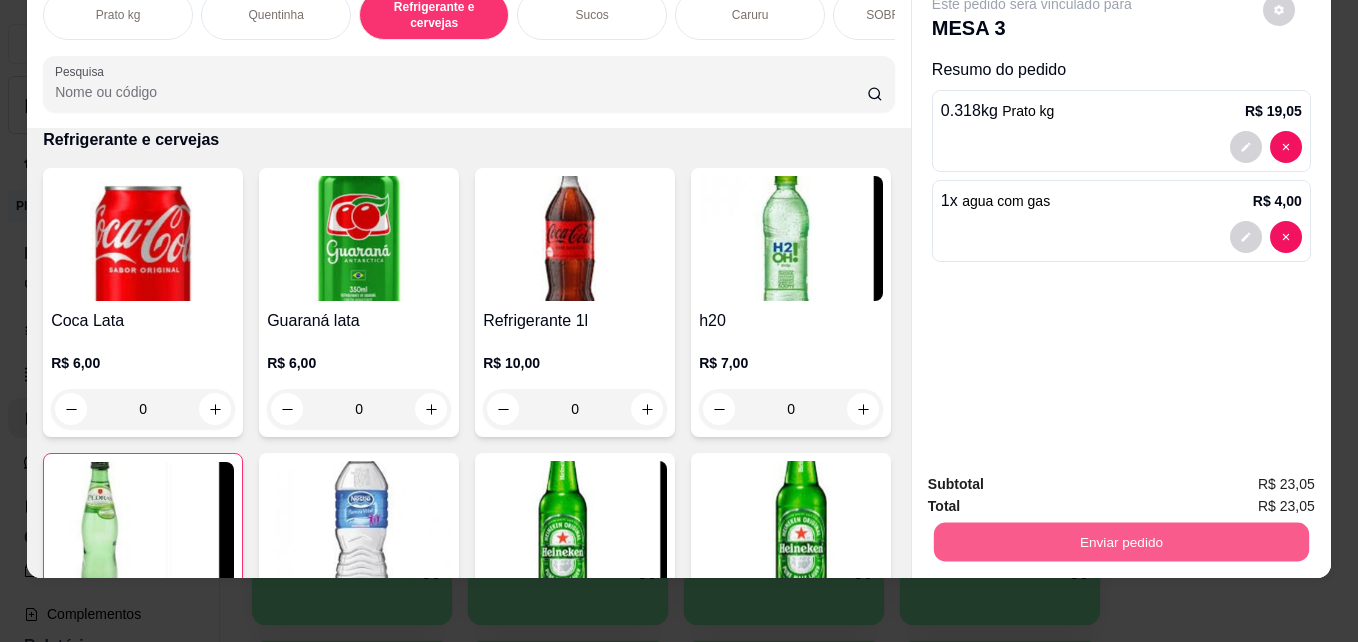click on "Enviar pedido" at bounding box center (1121, 541) 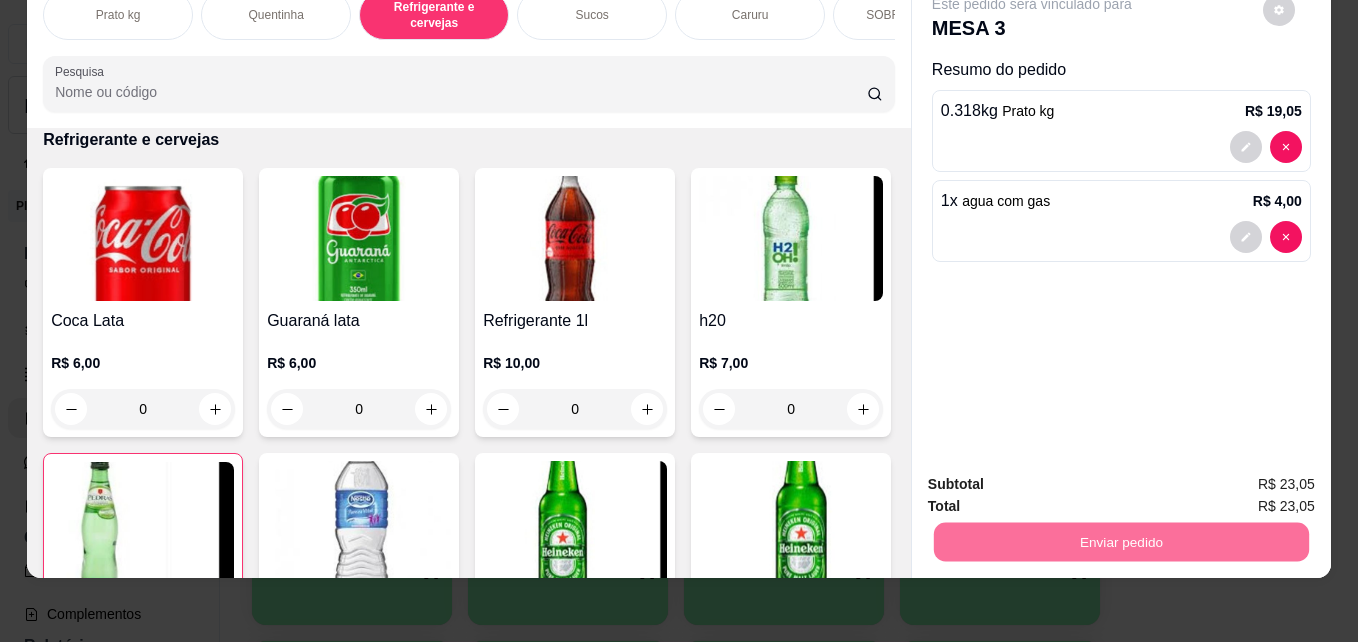click on "Não registrar e enviar pedido" at bounding box center [1055, 477] 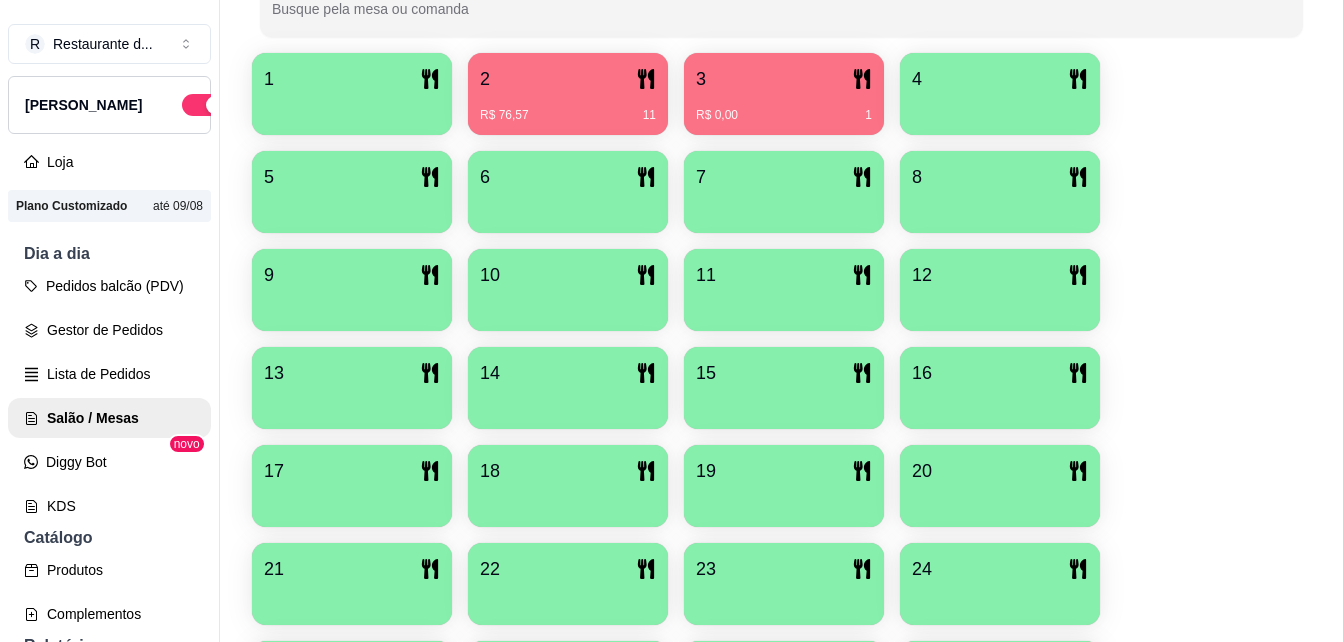 click on "2" at bounding box center (568, 79) 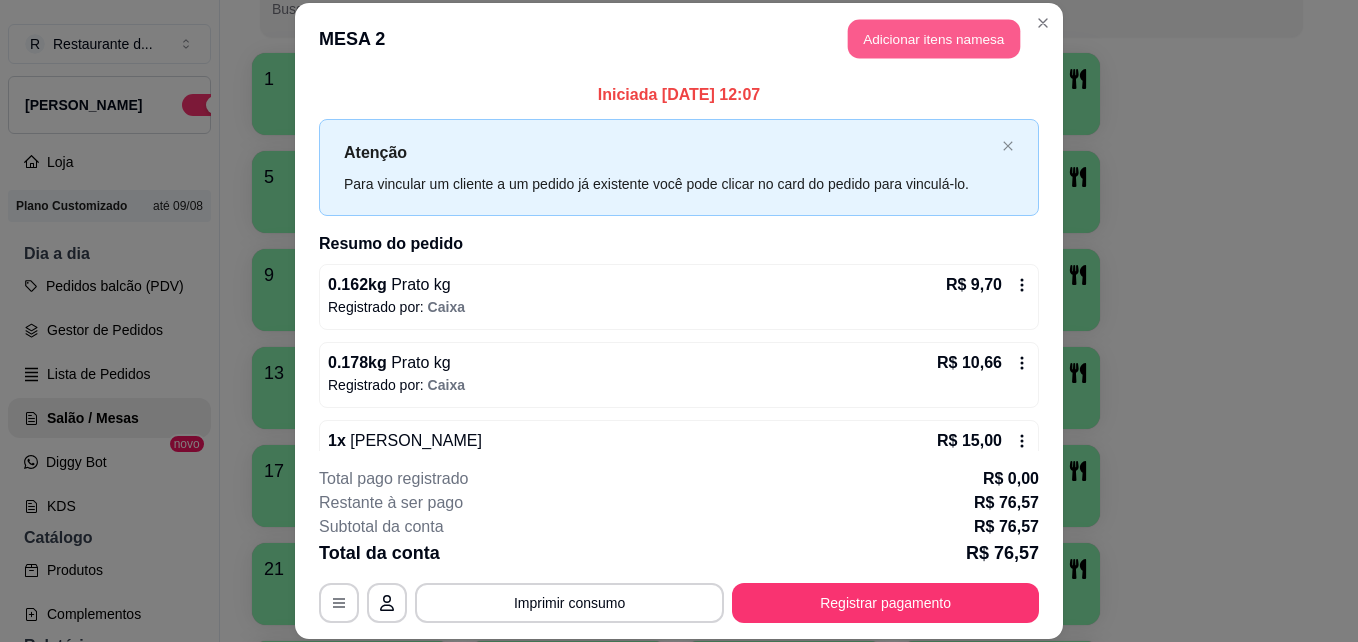 click on "Adicionar itens na  mesa" at bounding box center [934, 39] 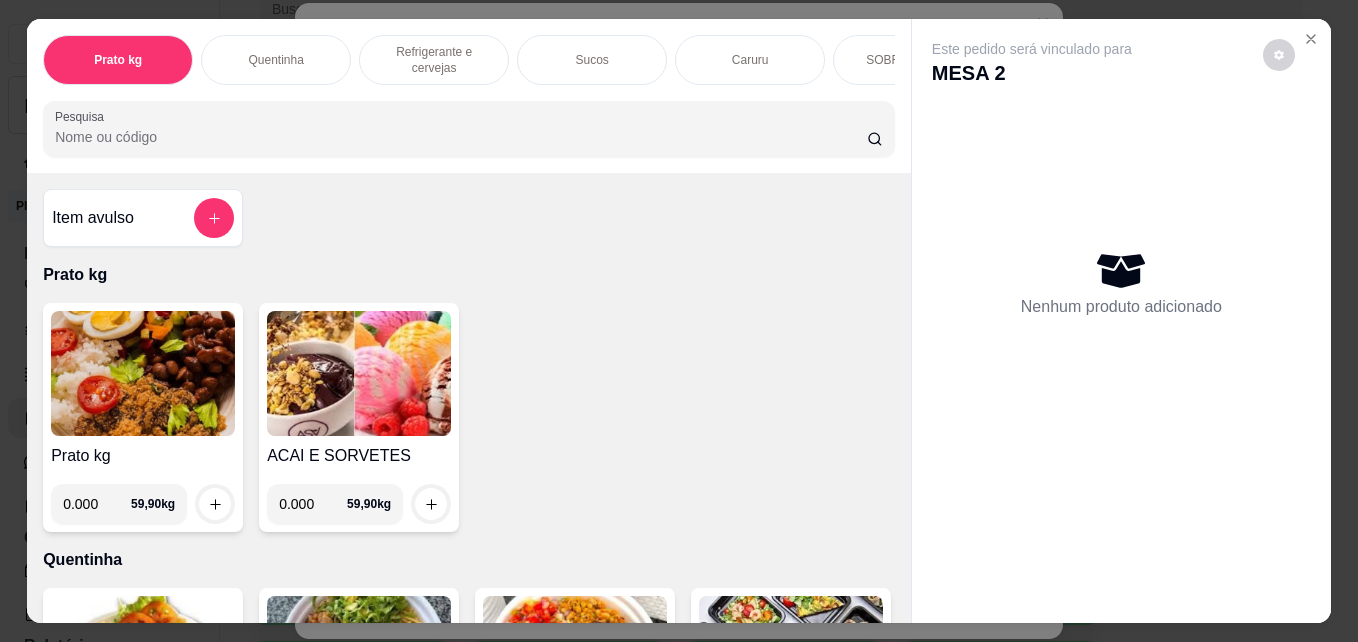 click on "0.000" at bounding box center [97, 504] 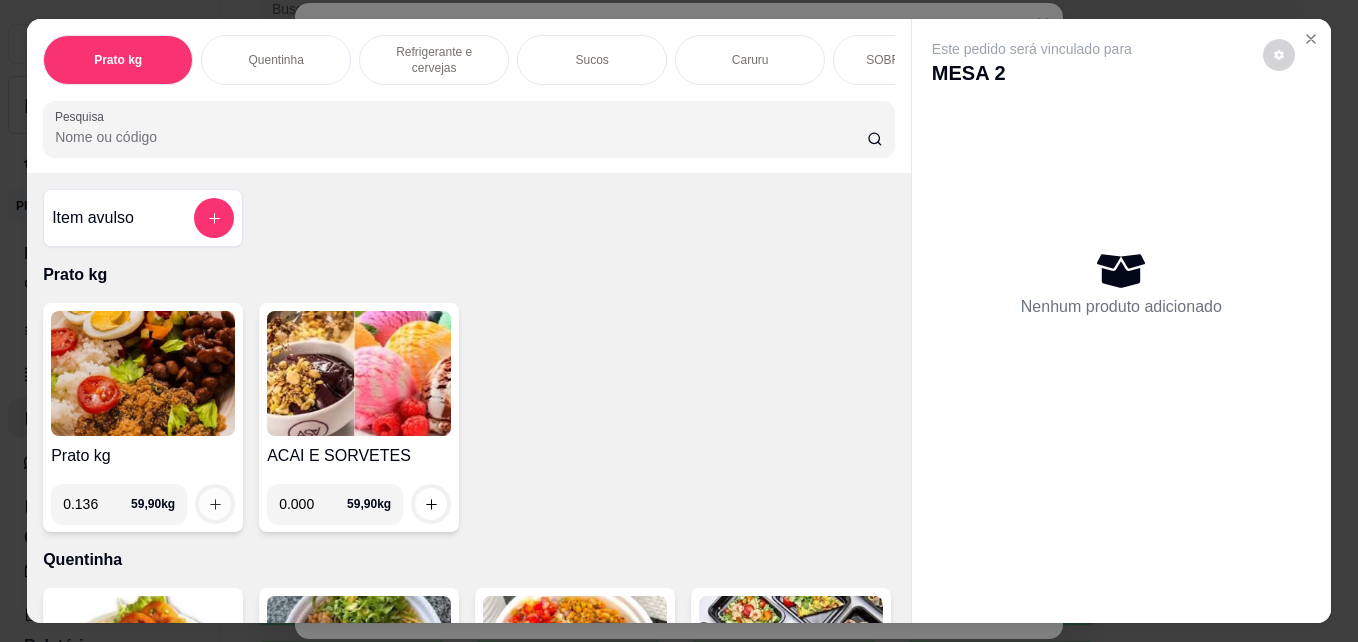 type on "0.136" 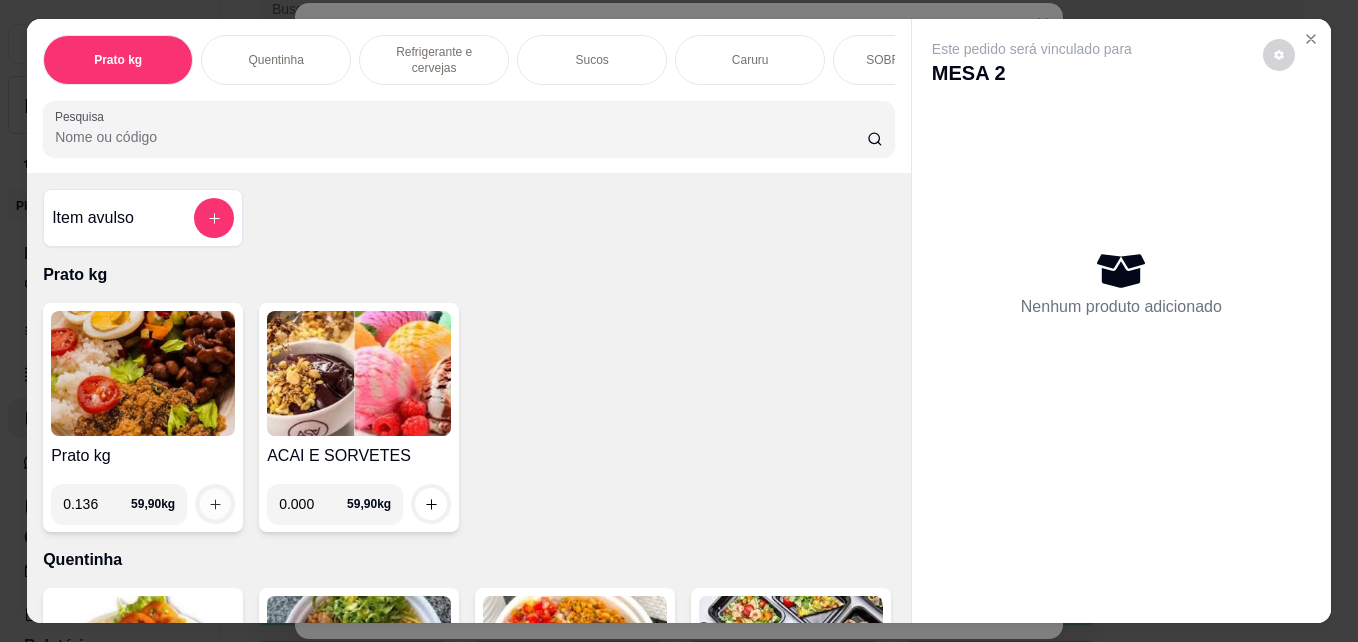 click 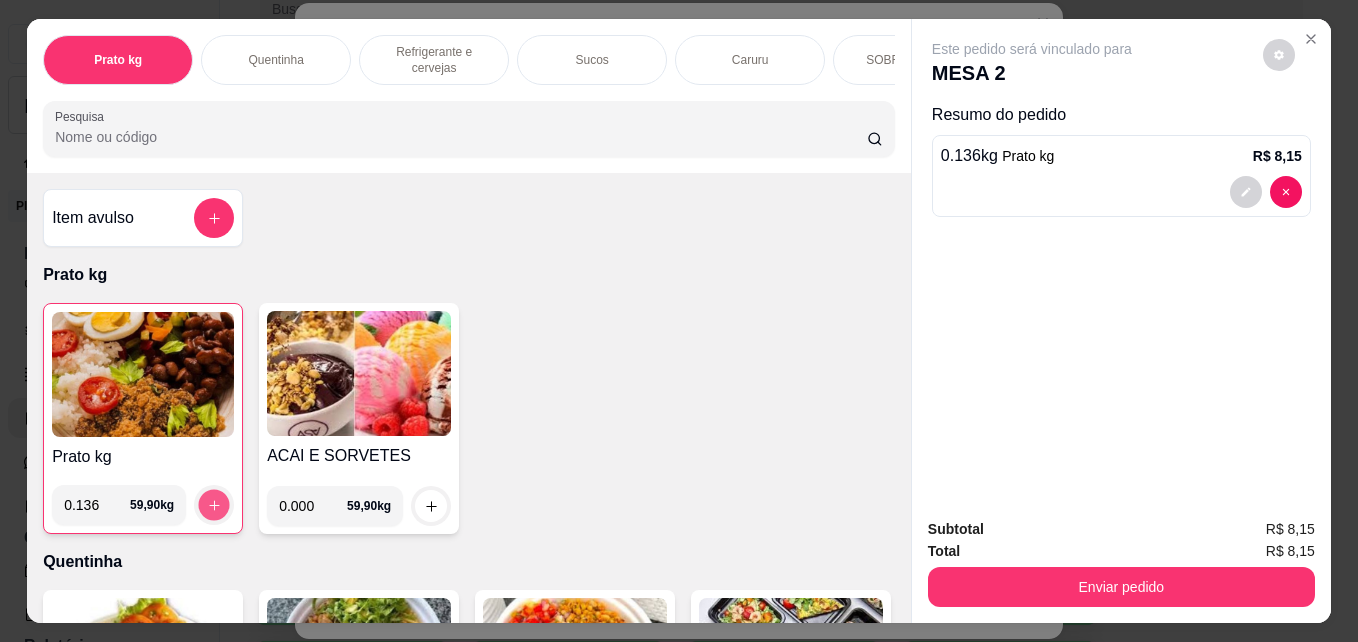 click 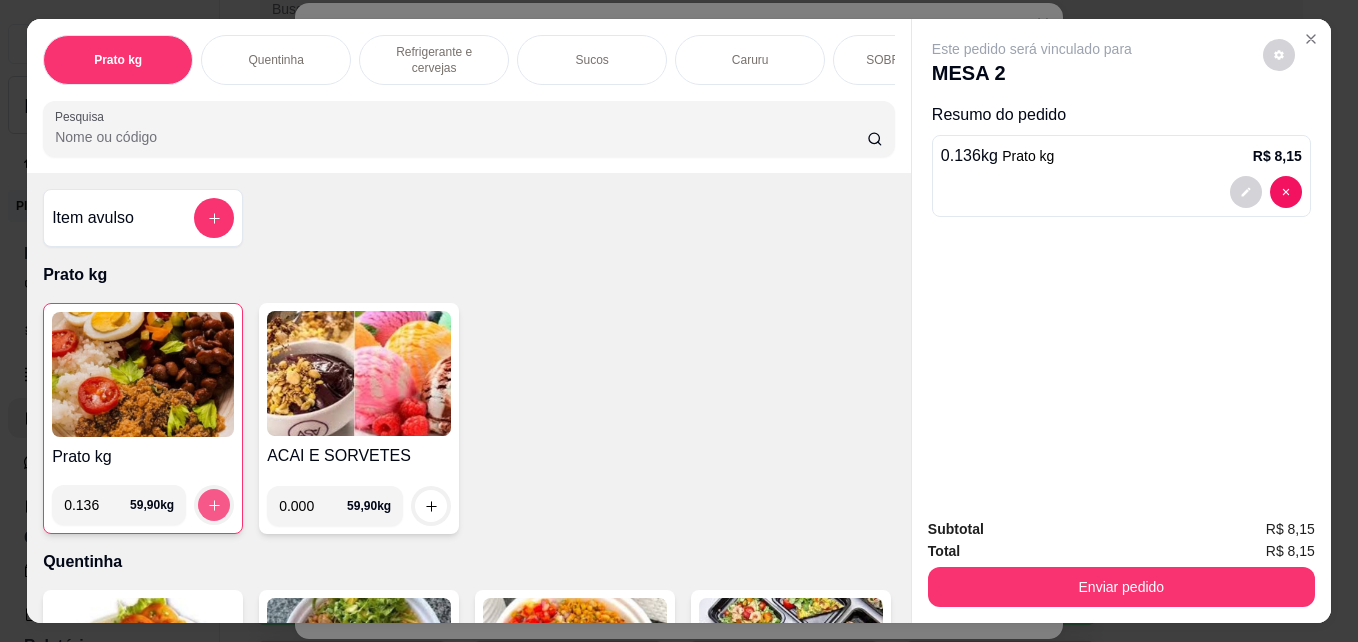 click 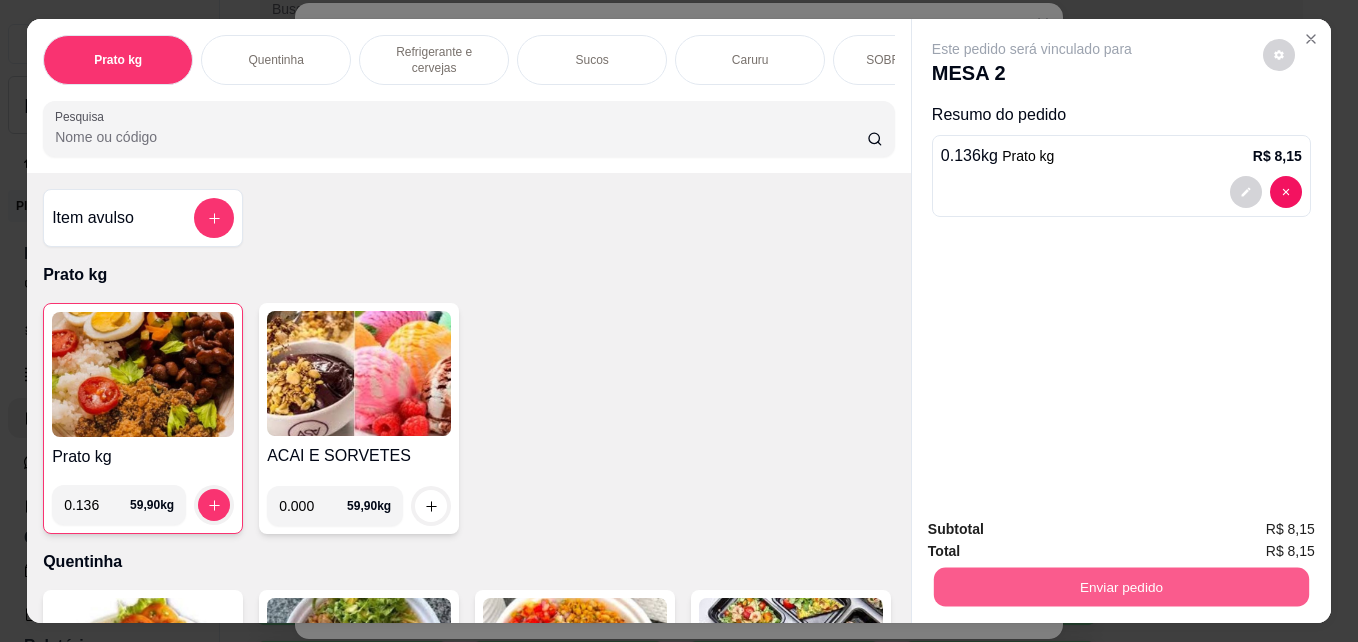 click on "Enviar pedido" at bounding box center (1121, 586) 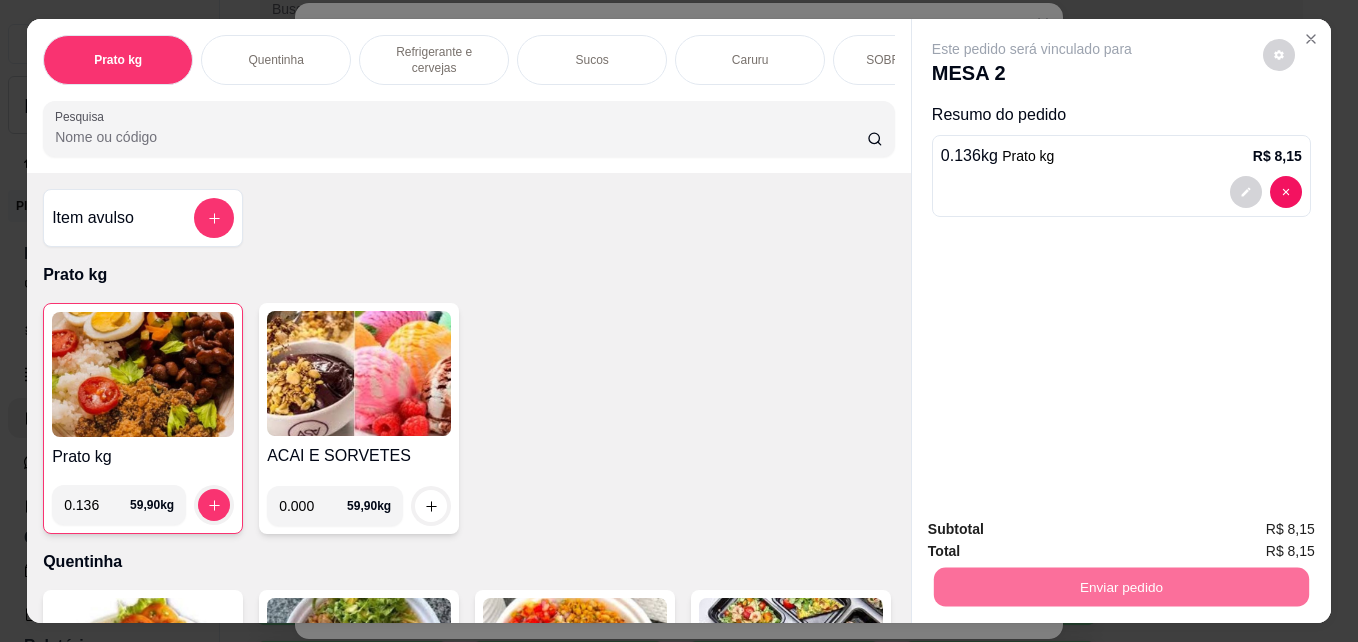 click on "Não registrar e enviar pedido" at bounding box center (1055, 529) 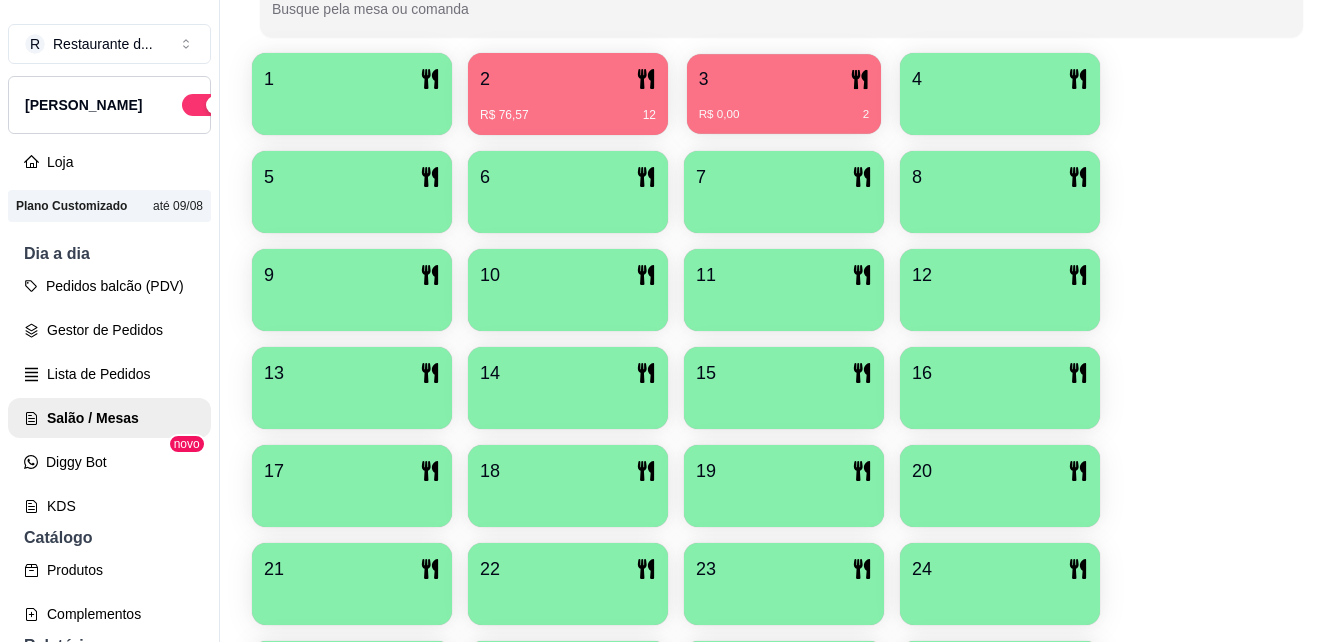click on "R$ 0,00 2" at bounding box center (784, 107) 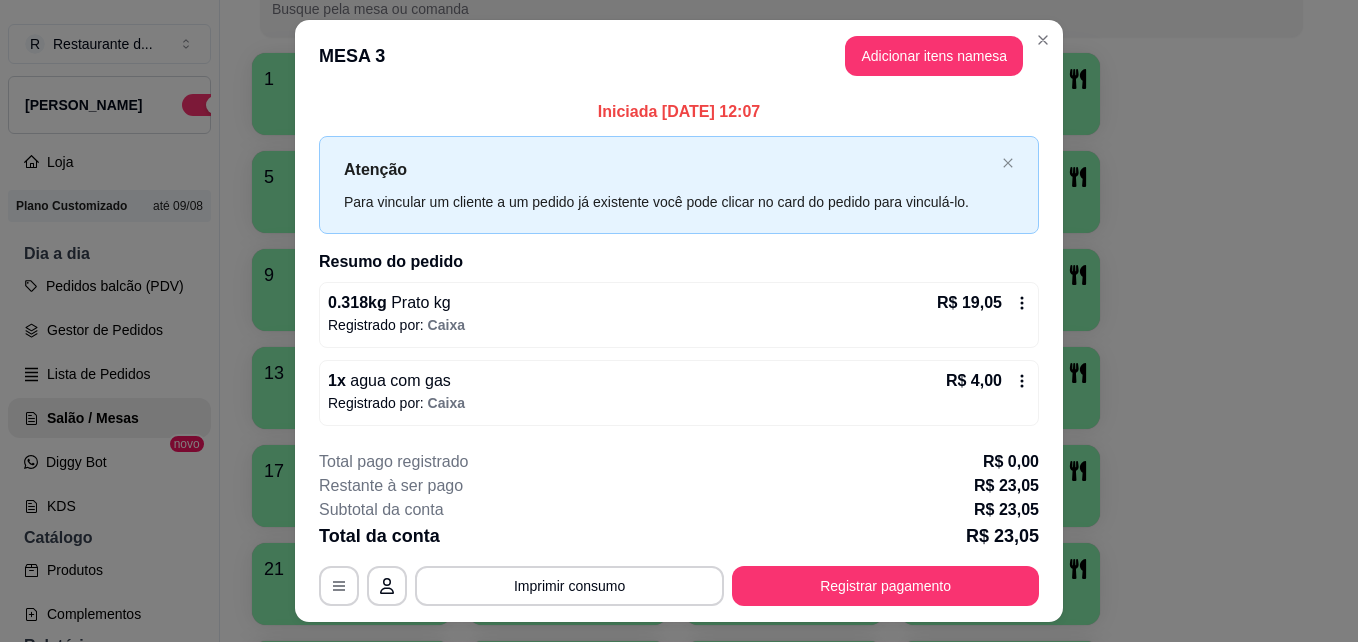click on "MESA 3 Adicionar itens na  mesa" at bounding box center (679, 56) 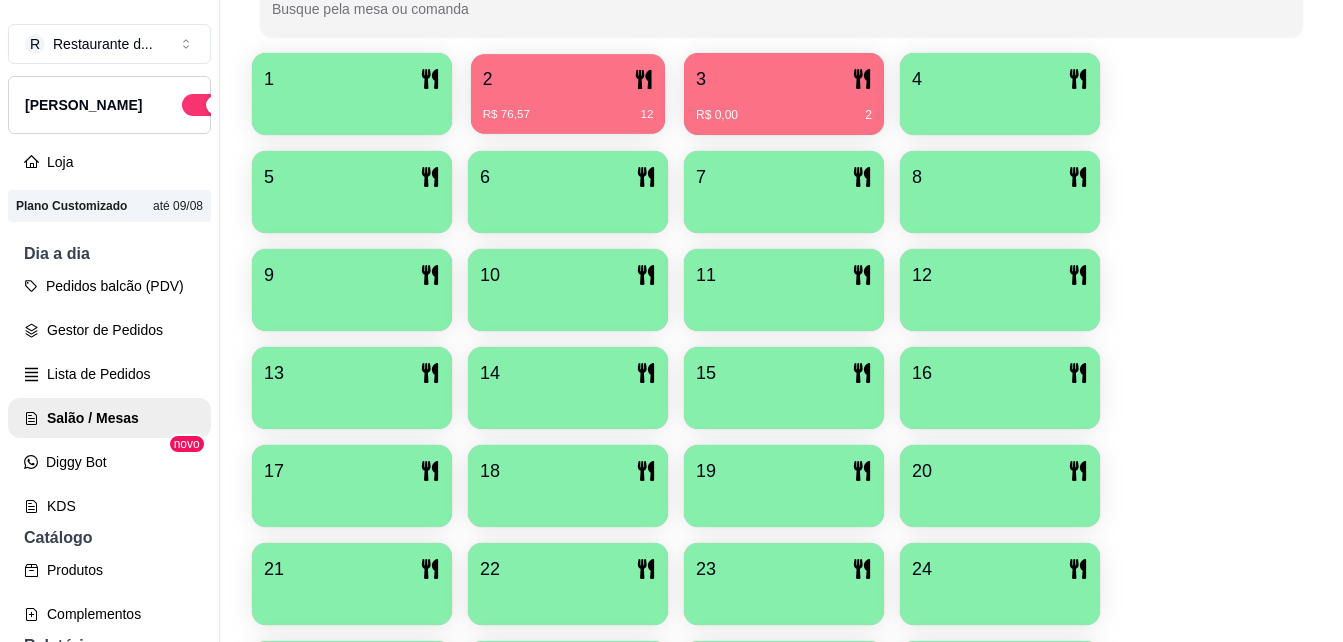 click on "2" at bounding box center [568, 79] 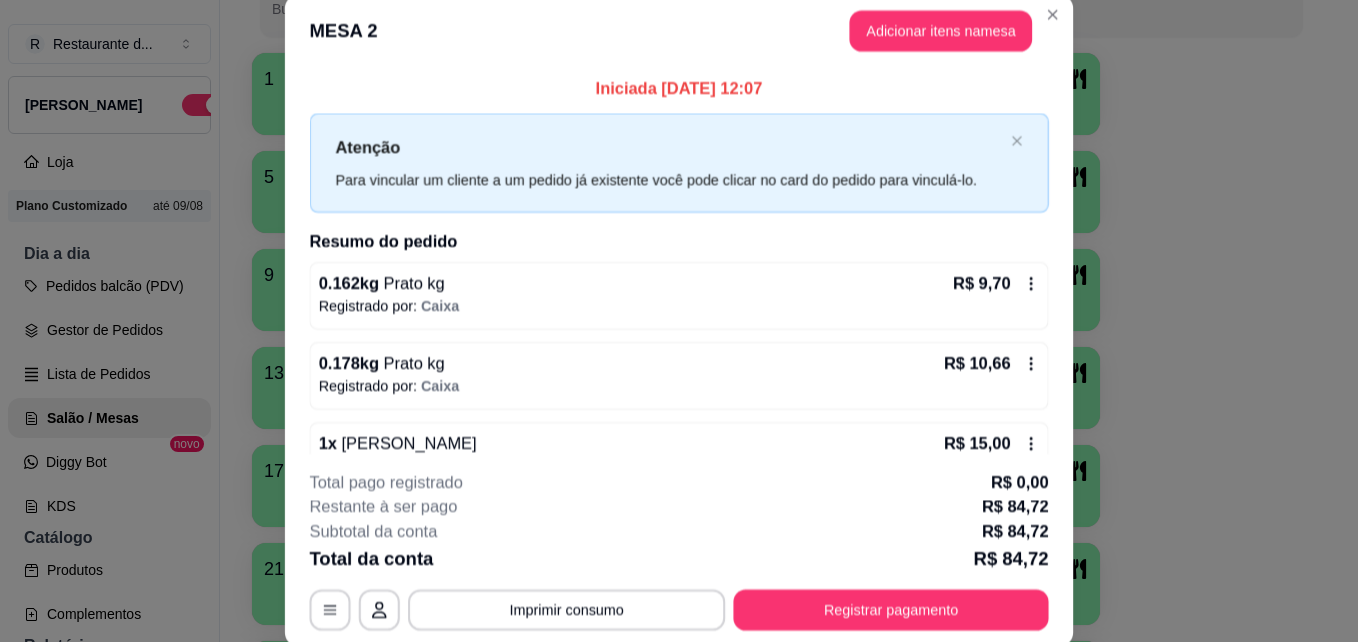 click on "R Restaurante d ... Loja Aberta Loja Plano Customizado até 09/08   Dia a dia Pedidos balcão (PDV) Gestor de Pedidos Lista de Pedidos Salão / Mesas Diggy Bot novo KDS Catálogo Produtos Complementos Relatórios Relatórios de vendas Relatório de clientes Relatório de fidelidade novo Gerenciar Entregadores novo Nota Fiscal (NFC-e) Controle de caixa Controle de fiado Cupons Clientes Estoque Configurações Diggy Planos Precisa de ajuda? Sair Salão / Mesas / Comandas Adicionar mesa / comanda Imprimir qr-codes da mesa Adicionar funcionário Configurar taxa de serviço Novidade! Agora é possível gerenciar o consumo da mesa por clientes.   Veja como isso funciona Todos Mesas Comandas Deixar cliente chamar o garçom na mesa Ao o cliente scanear o qr code, ele terá a opção de chamar o garçom naquela mesa. Busque pela mesa ou comanda
1 2 R$ 76,57 12 3 R$ 0,00 2 4 5 6 7 8 9 10 11 12 13 14 15 16 17 18 19 20 21 22 23 24 25 26 27 28 29 30 31 32 33 34 35 36 37 38 39 40 Cardápio Digital Diggy ©" at bounding box center [671, 321] 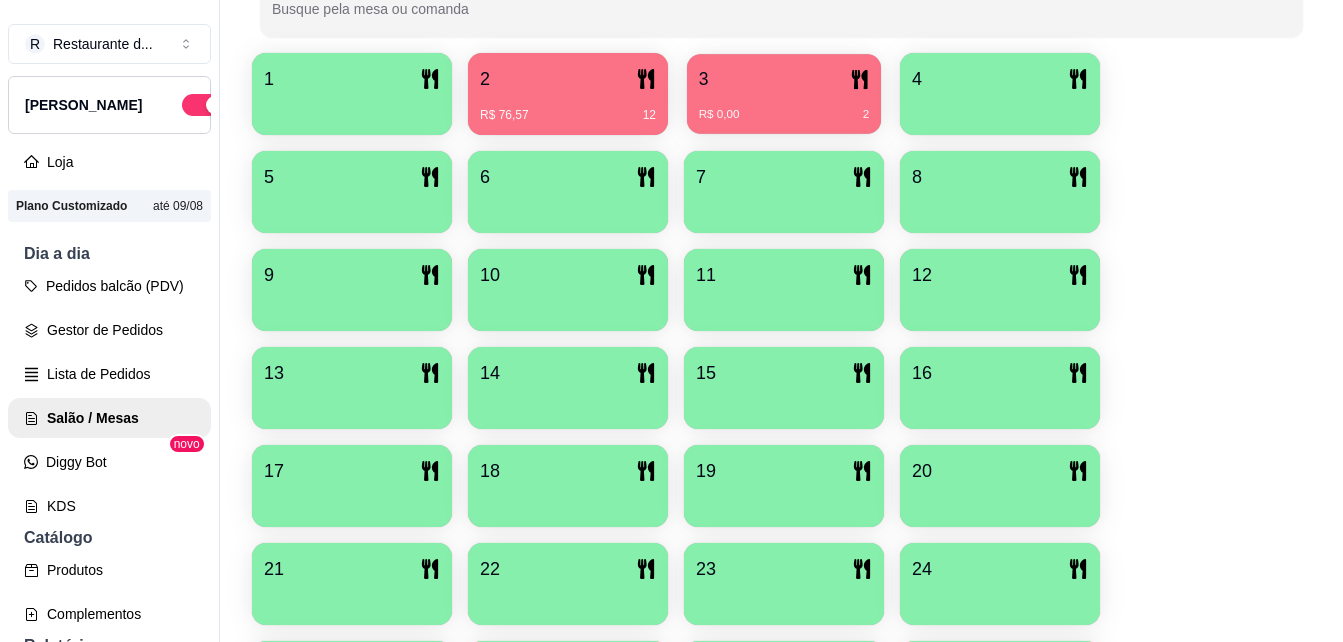click on "R$ 0,00 2" at bounding box center (784, 115) 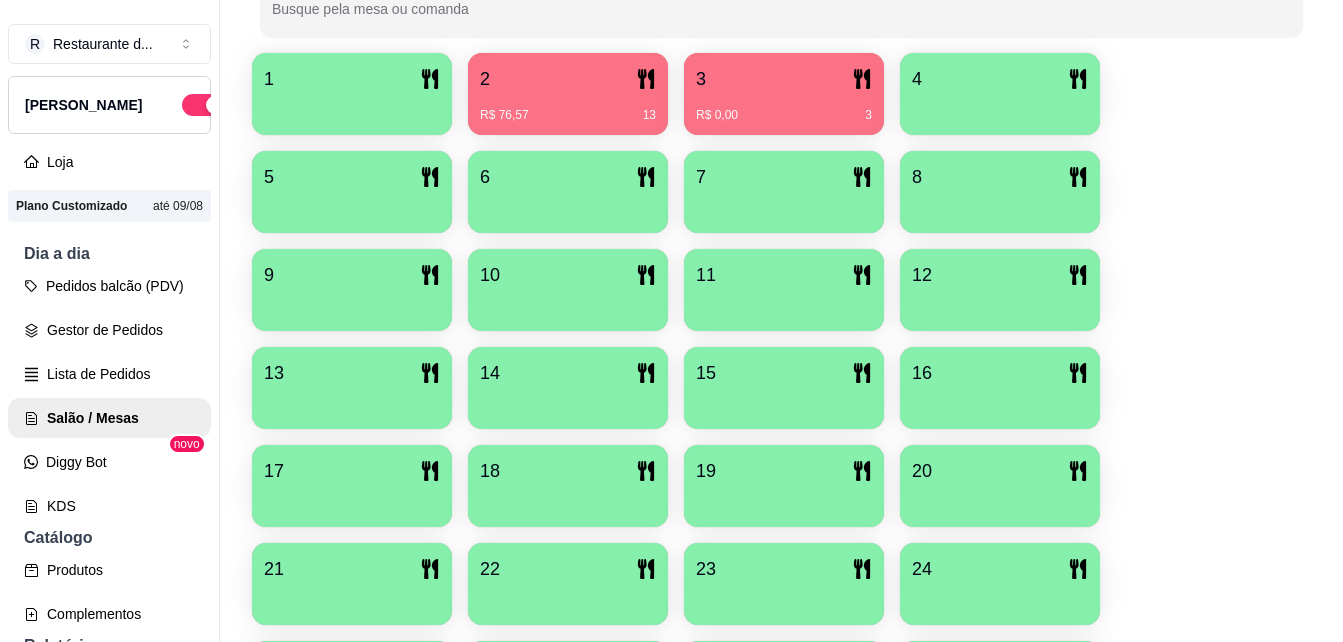 click on "1 2 R$ 76,57 13 3 R$ 0,00 3 4 5 6 7 8 9 10 11 12 13 14 15 16 17 18 19 20 21 22 23 24 25 26 27 28 29 30 31 32 33 34 35 36 37 38 39 40" at bounding box center [781, 535] 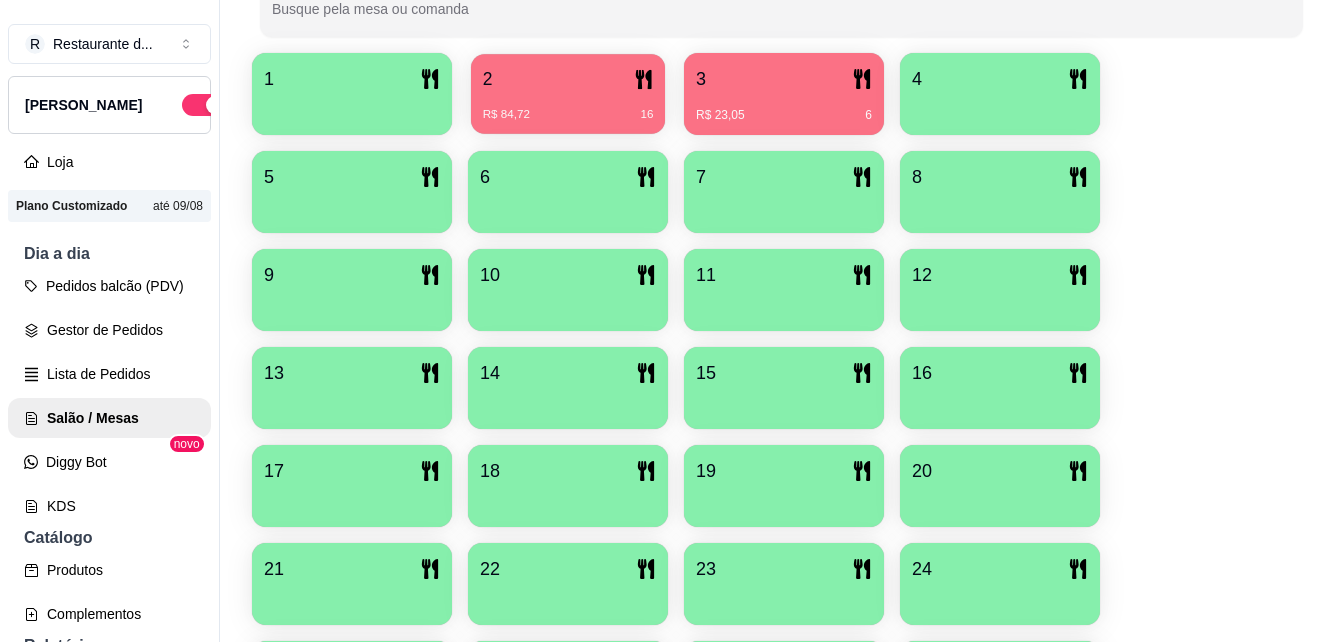 click on "R$ 84,72 16" at bounding box center (568, 115) 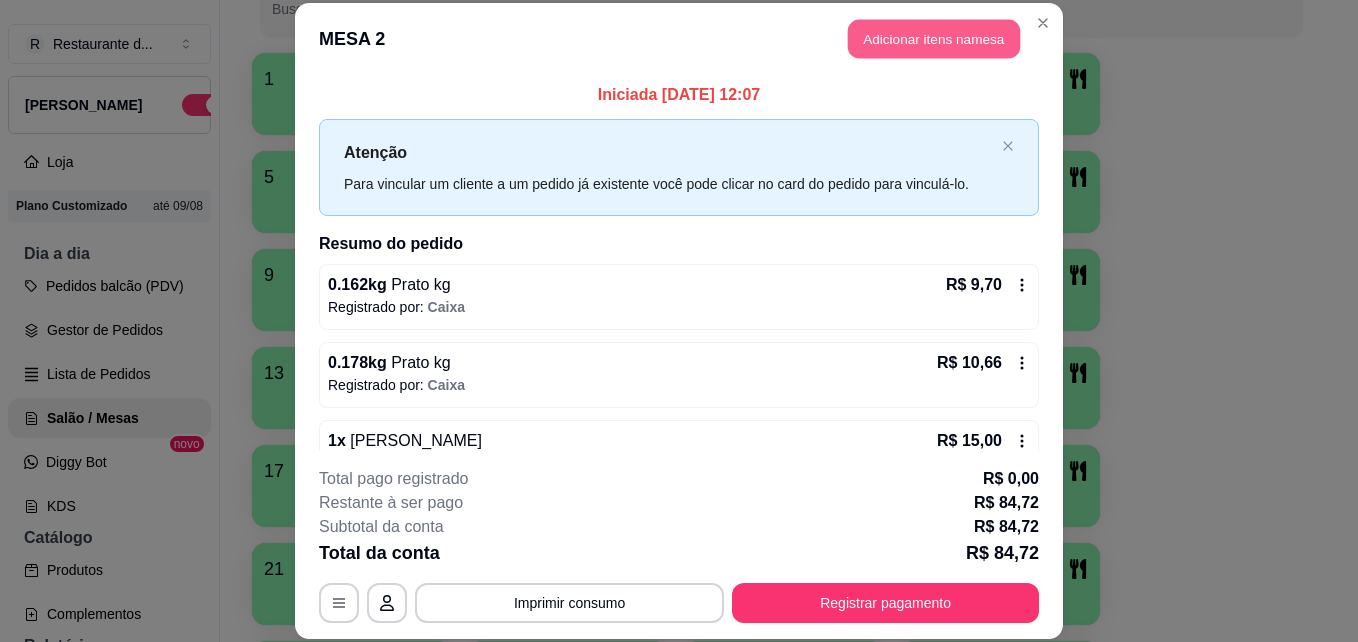 click on "Adicionar itens na  mesa" at bounding box center [934, 39] 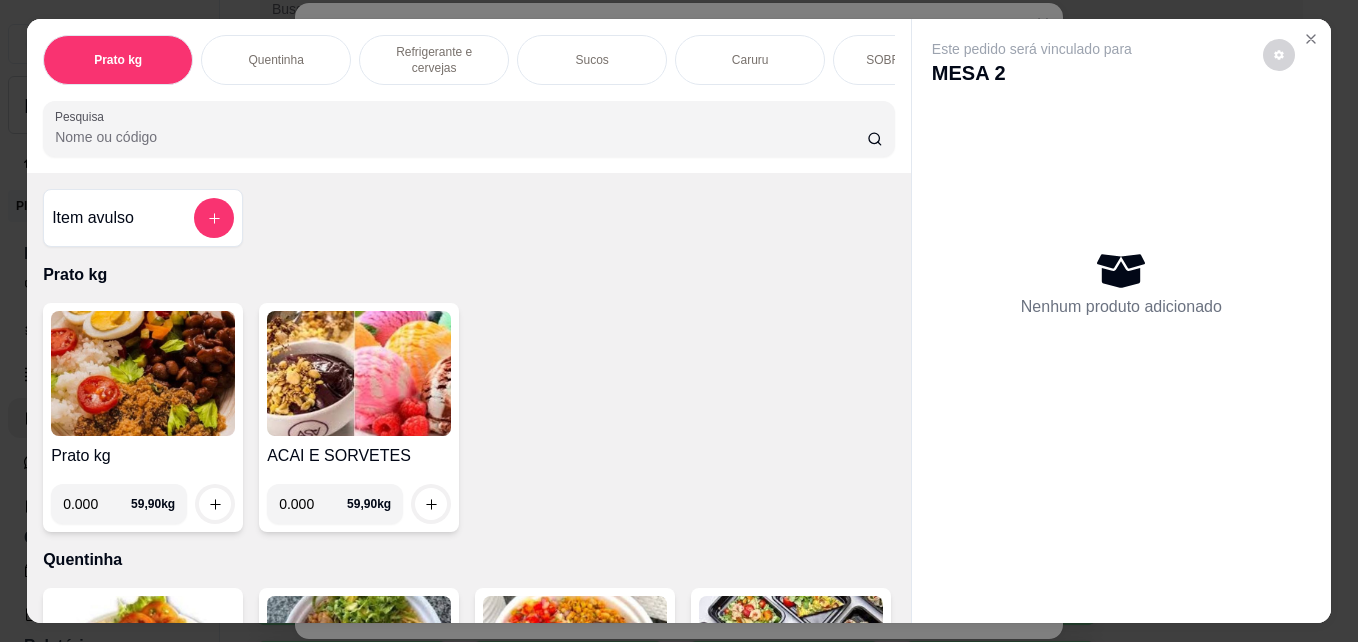 click on "0.000" at bounding box center [313, 504] 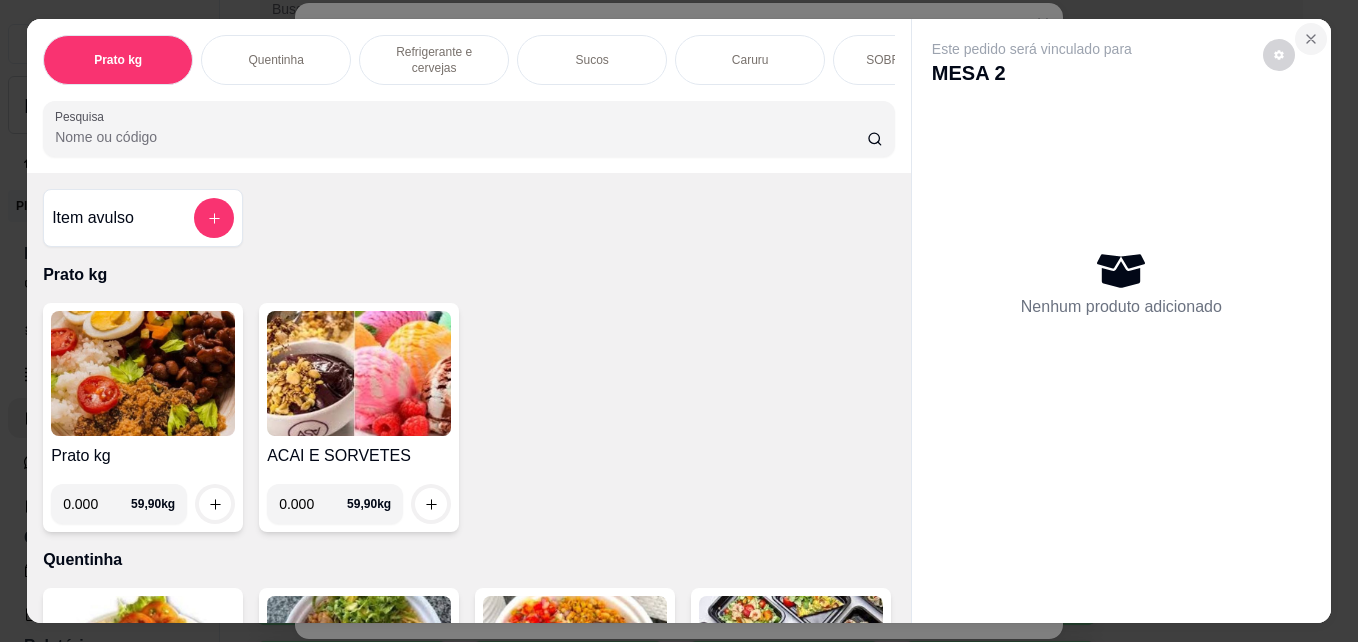 click 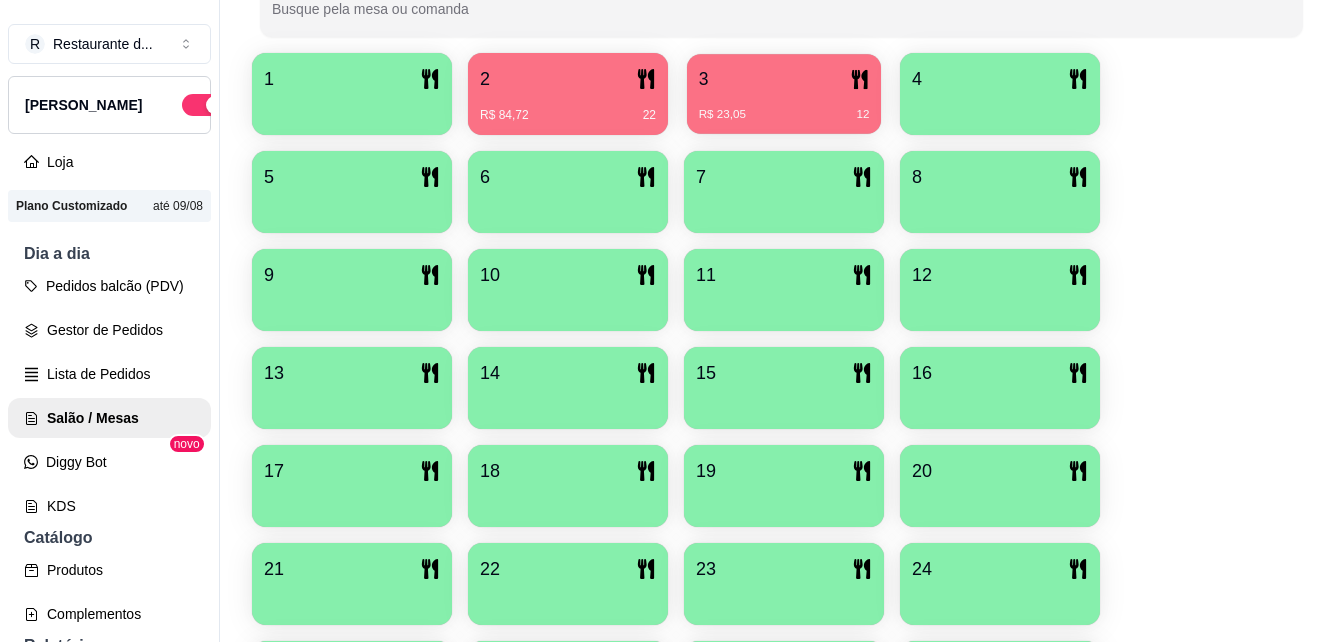 click on "R$ 23,05 12" at bounding box center [784, 107] 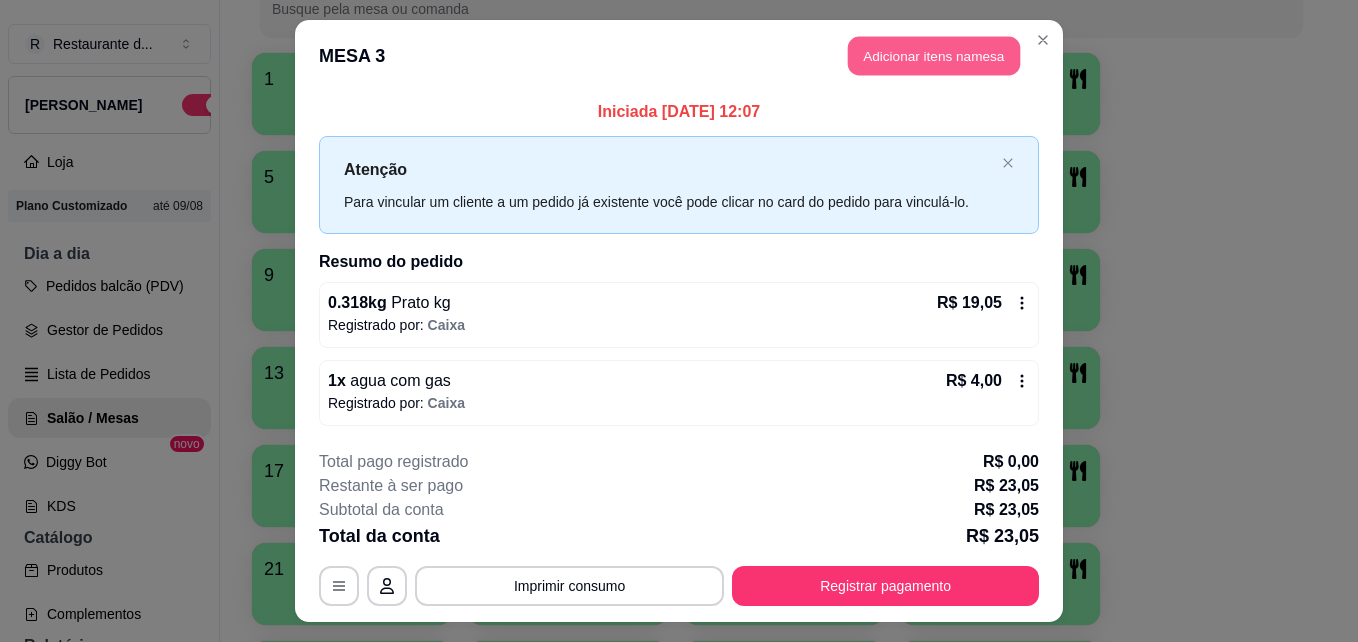 click on "Adicionar itens na  mesa" at bounding box center (934, 56) 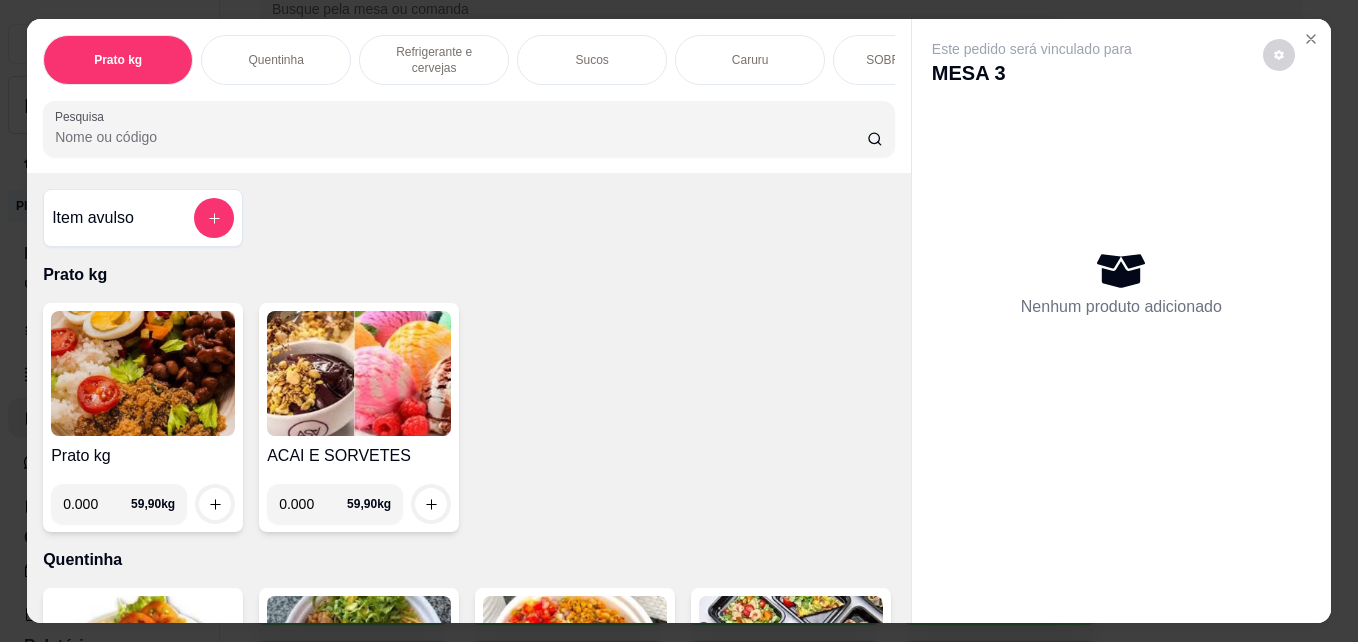 click on "Quentinha" at bounding box center (275, 60) 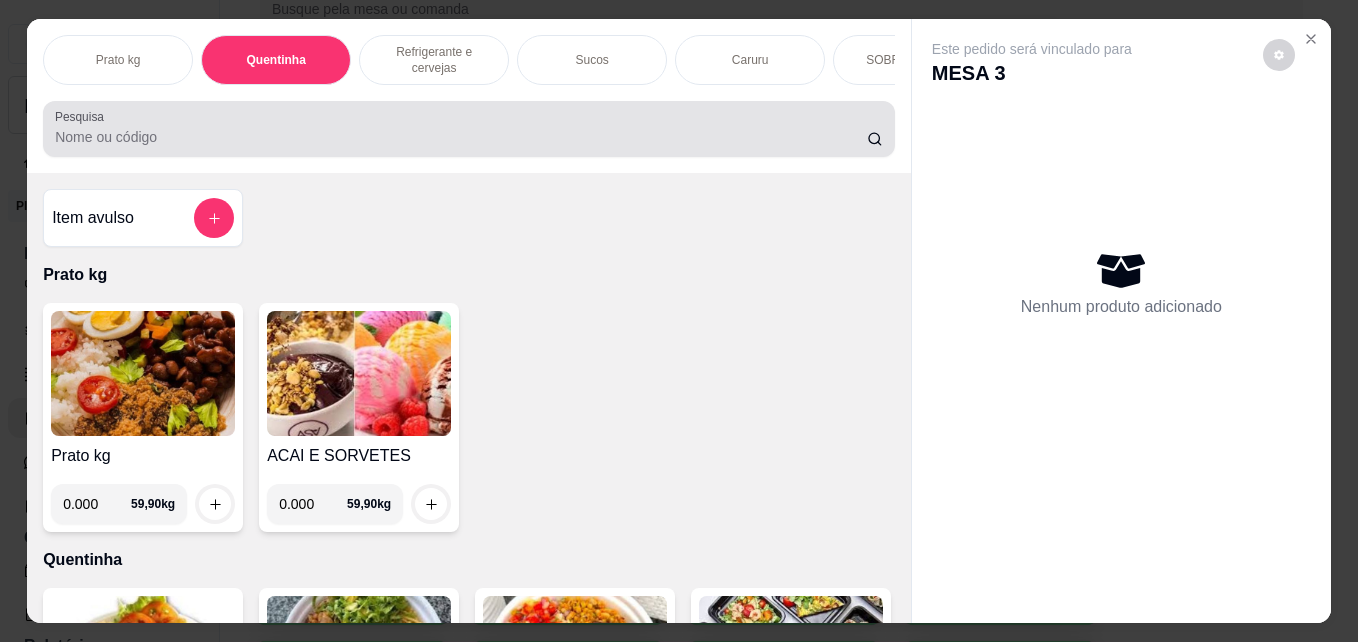 scroll, scrollTop: 375, scrollLeft: 0, axis: vertical 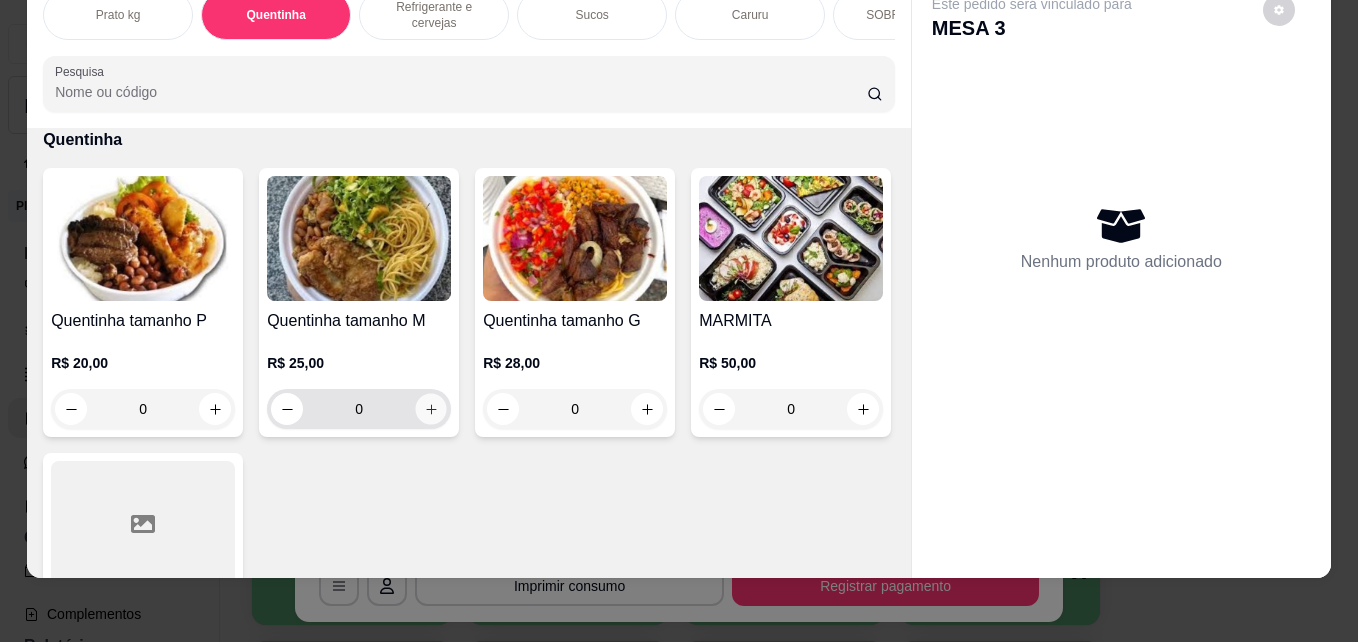 click at bounding box center (431, 409) 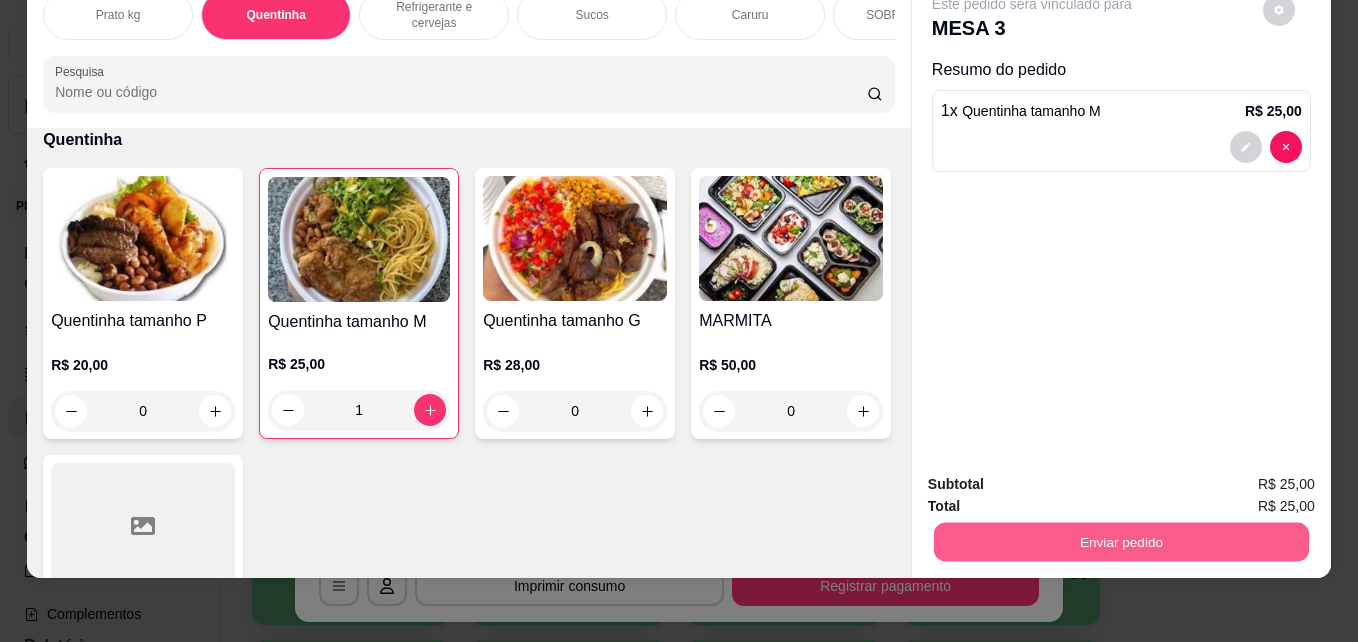 click on "Enviar pedido" at bounding box center [1121, 541] 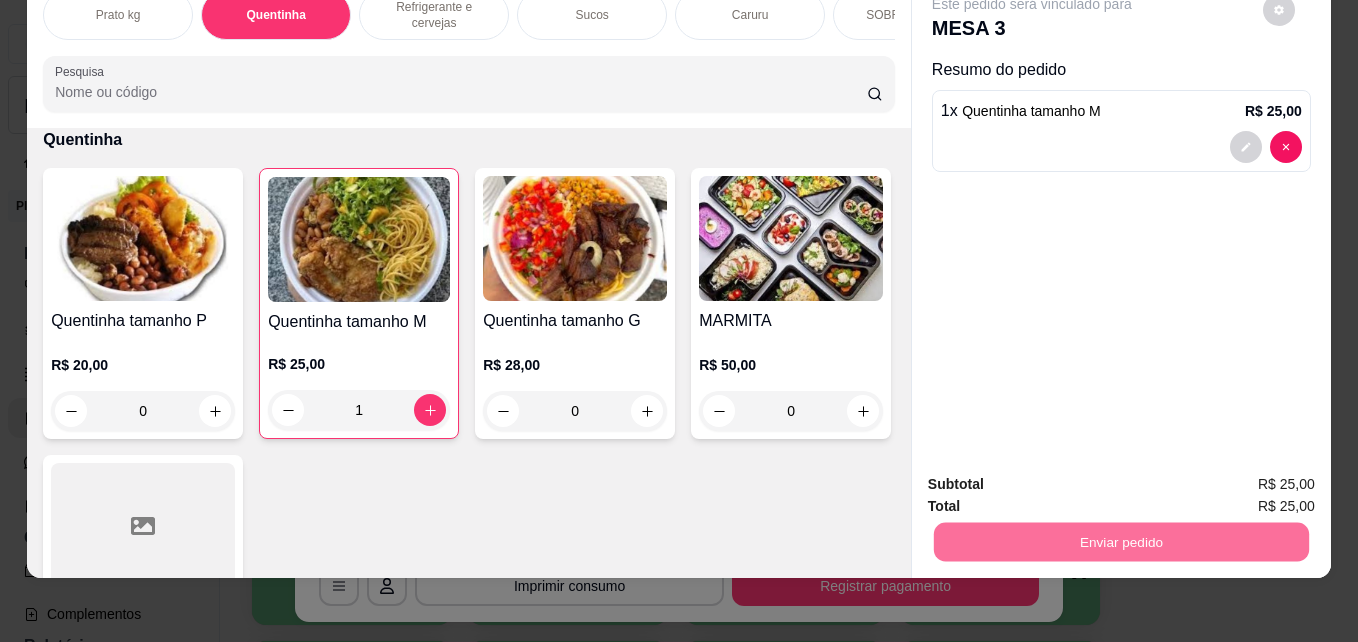 click on "Não registrar e enviar pedido" at bounding box center [1055, 477] 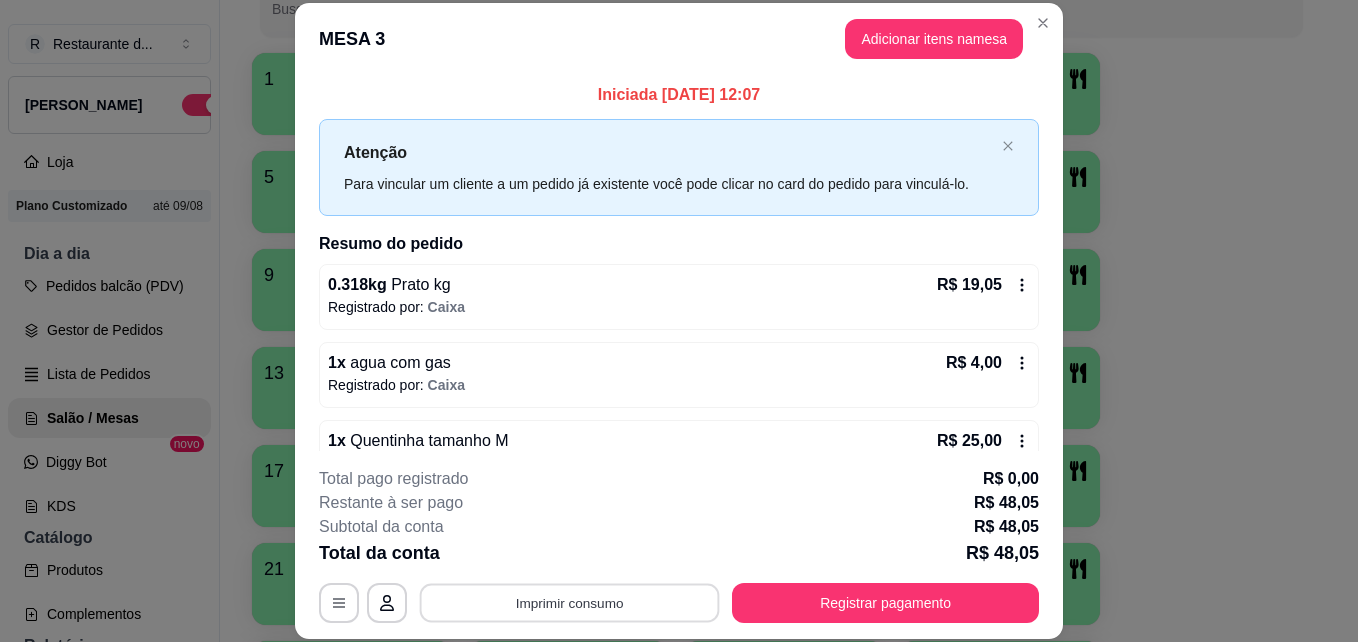 click on "Imprimir consumo" at bounding box center (570, 602) 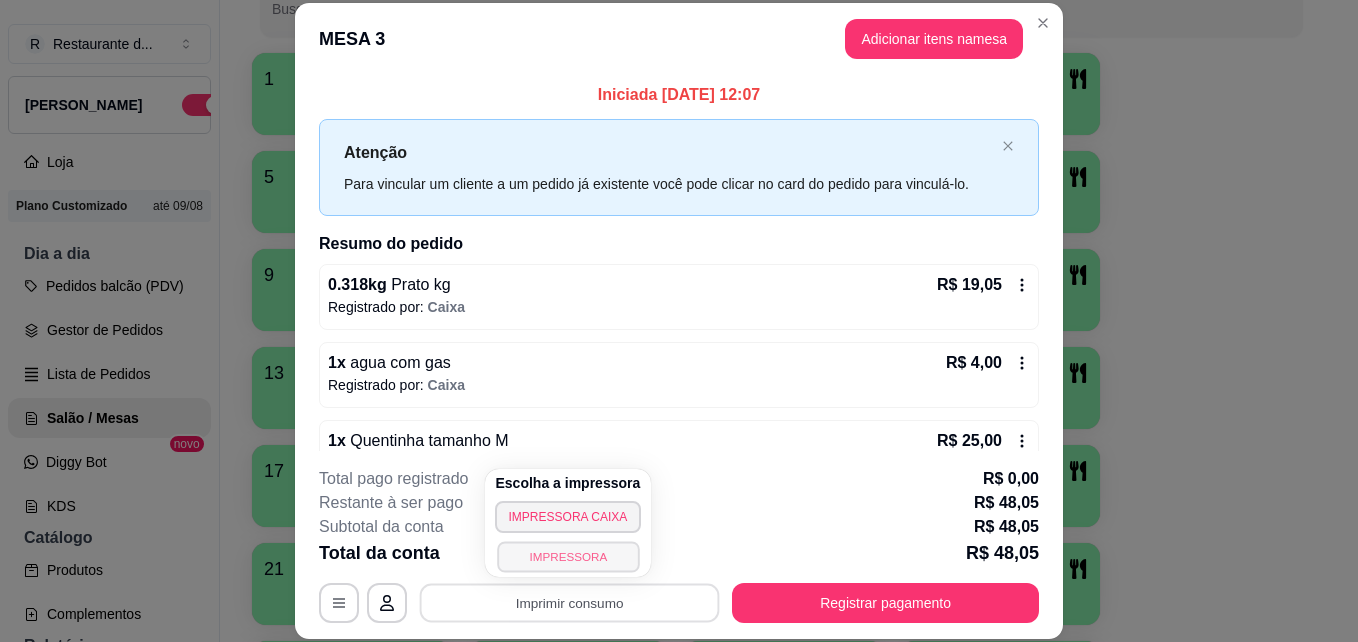 click on "IMPRESSORA" at bounding box center (568, 556) 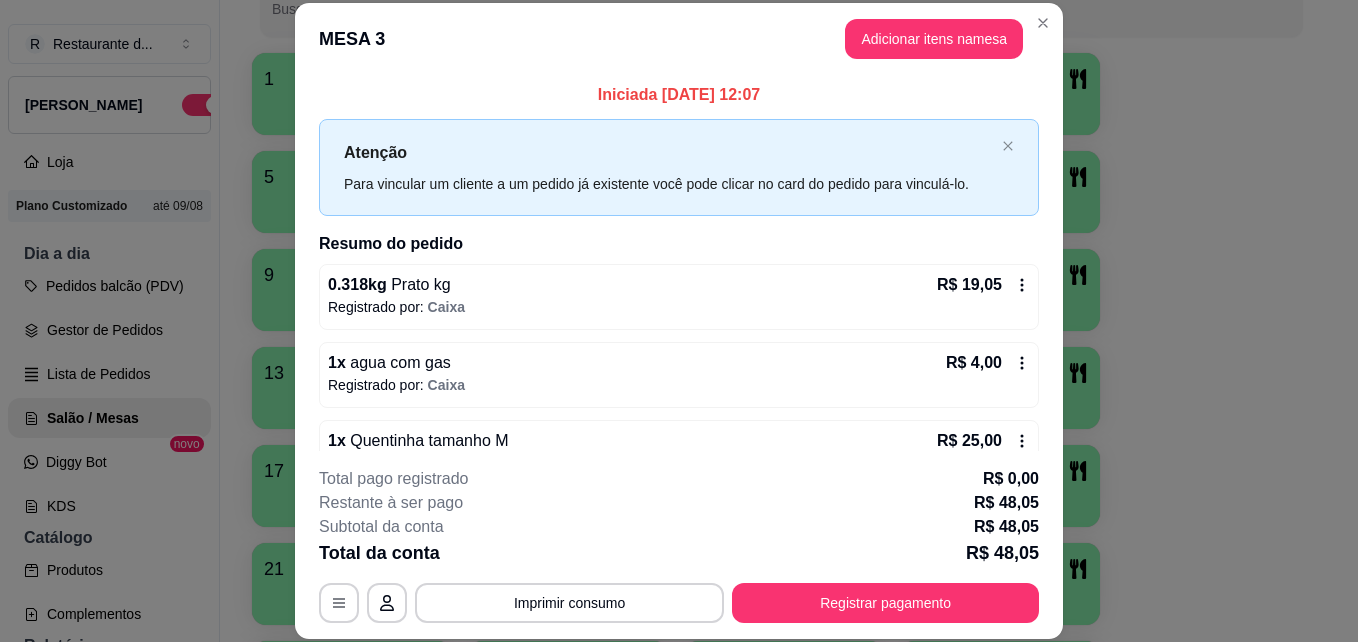 click on "**********" at bounding box center [679, 545] 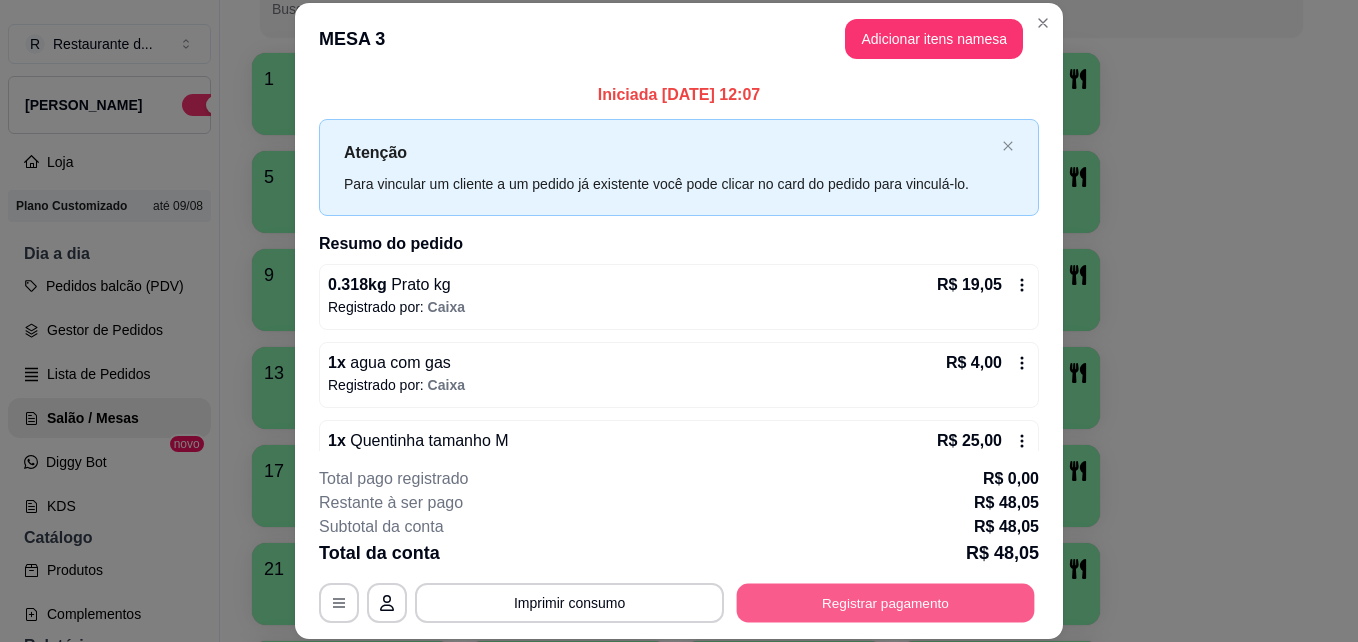 click on "Registrar pagamento" at bounding box center [886, 602] 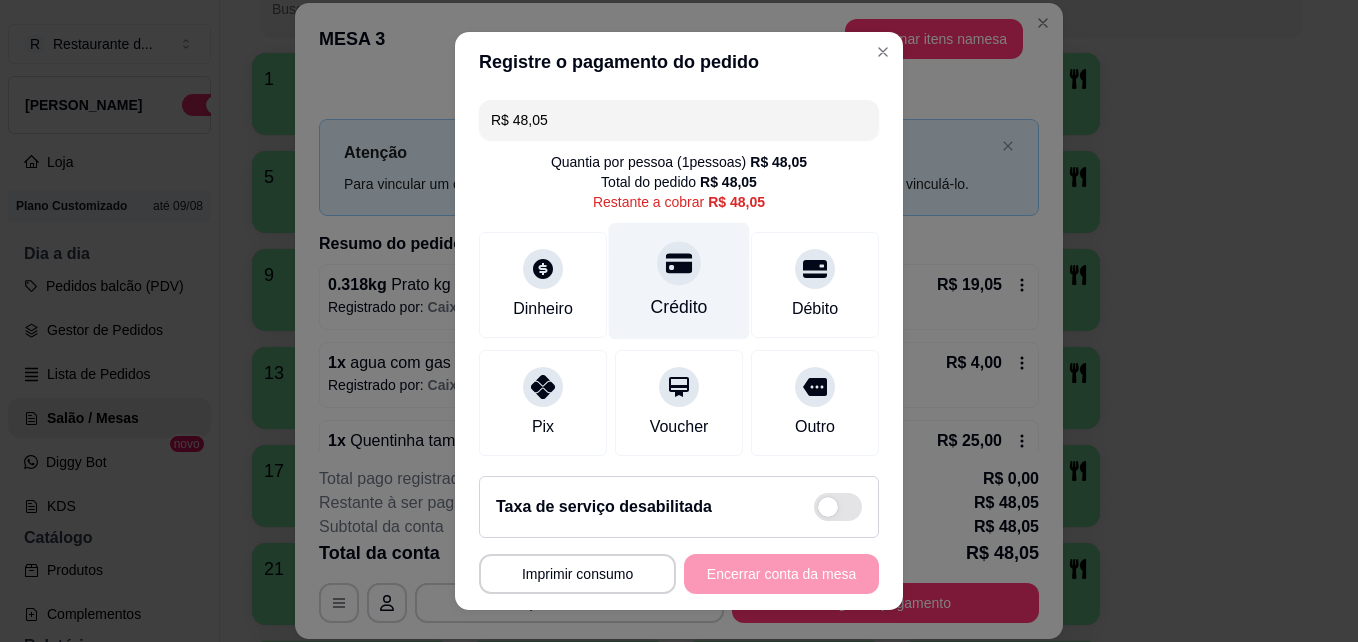 click on "Crédito" at bounding box center (679, 281) 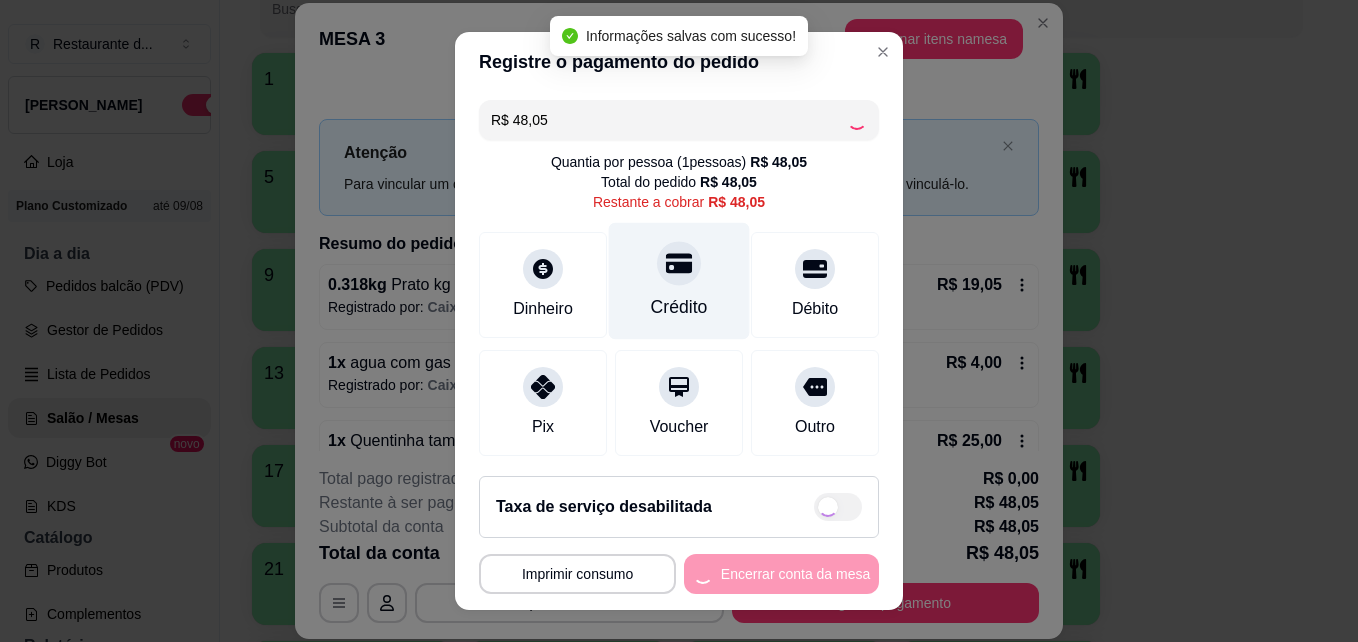 type on "R$ 0,00" 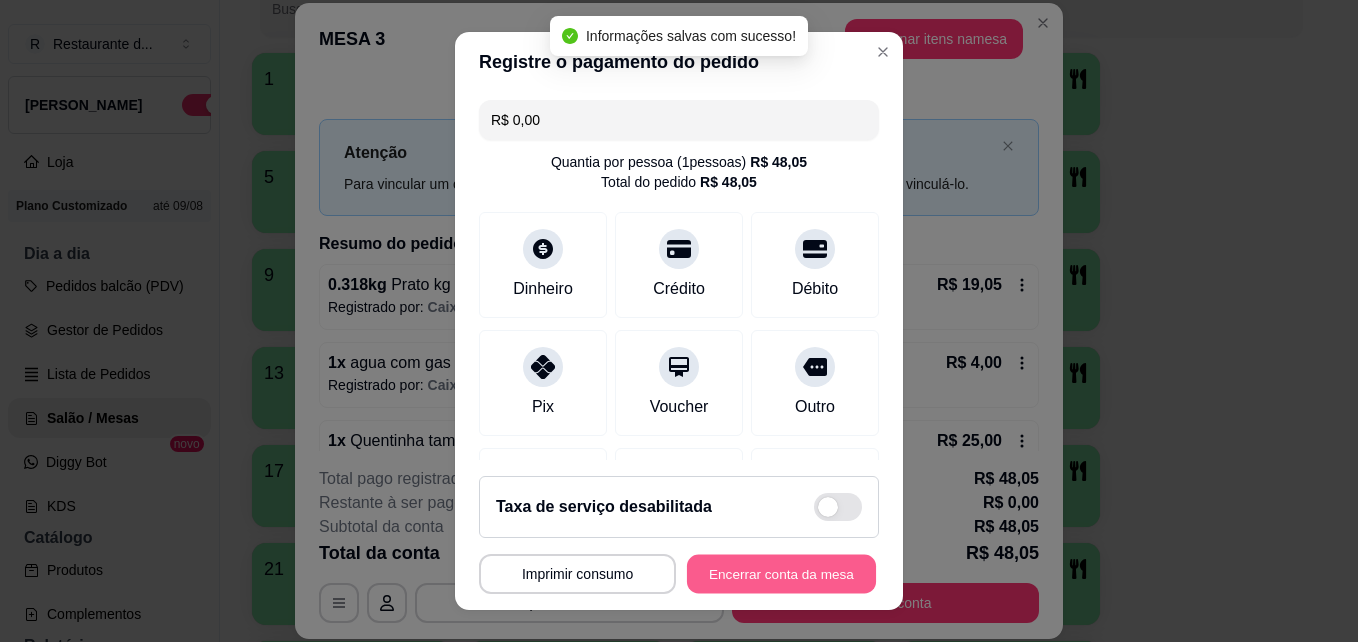 click on "Encerrar conta da mesa" at bounding box center [781, 574] 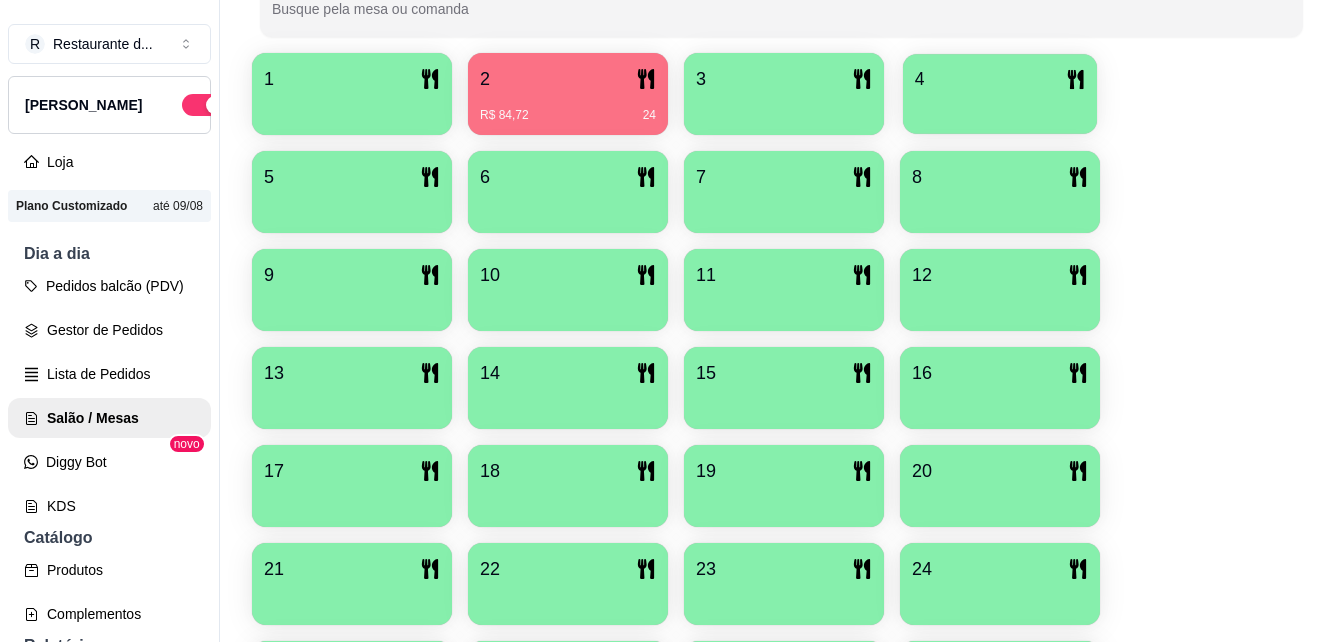 click on "4" at bounding box center [1000, 79] 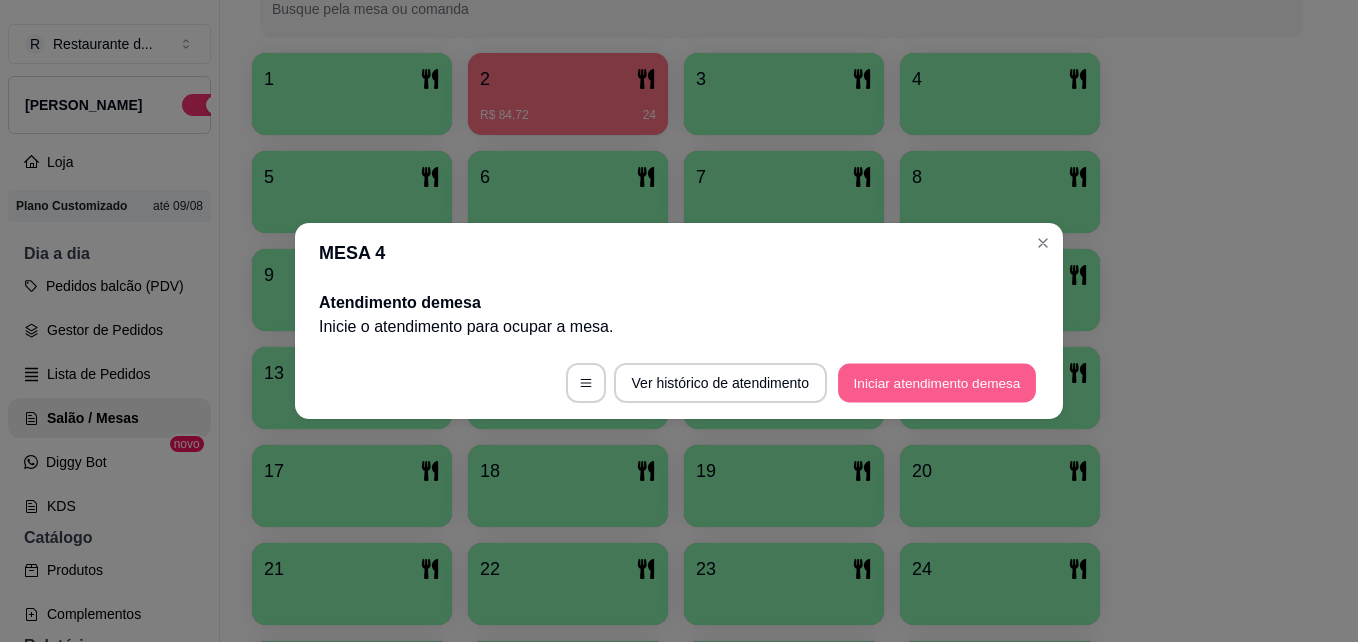click on "Iniciar atendimento de  mesa" at bounding box center (937, 383) 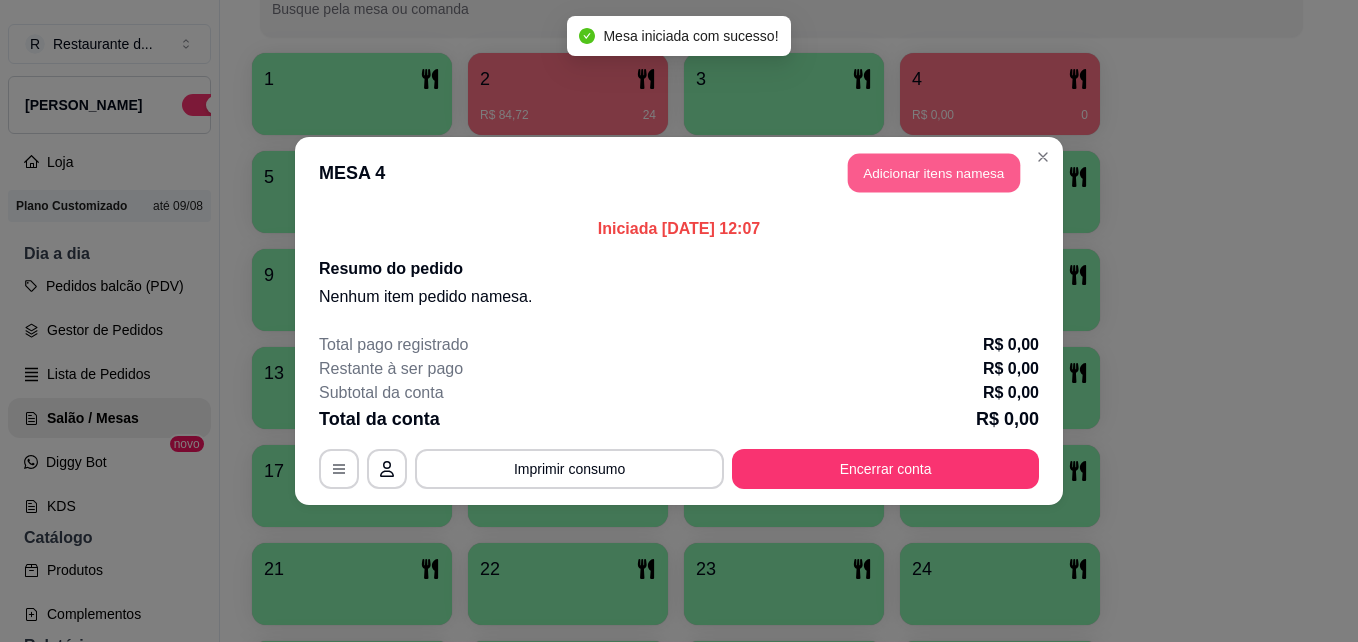 click on "Adicionar itens na  mesa" at bounding box center [934, 173] 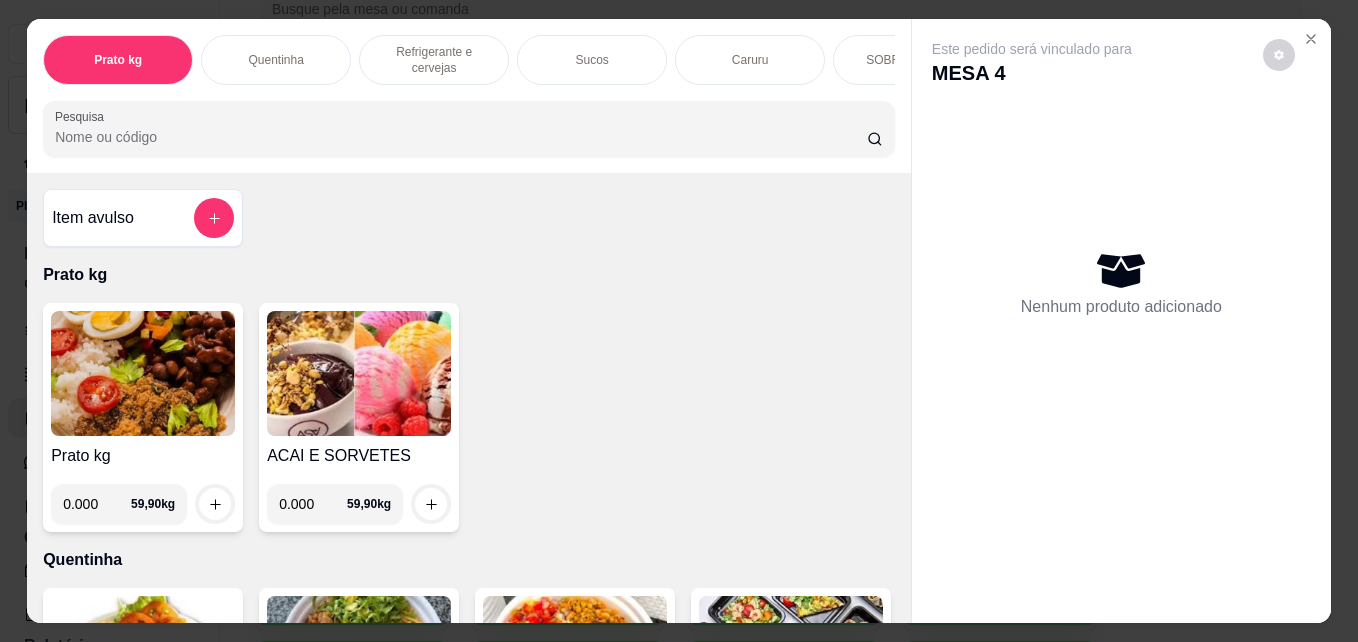 click on "0.000" at bounding box center [97, 504] 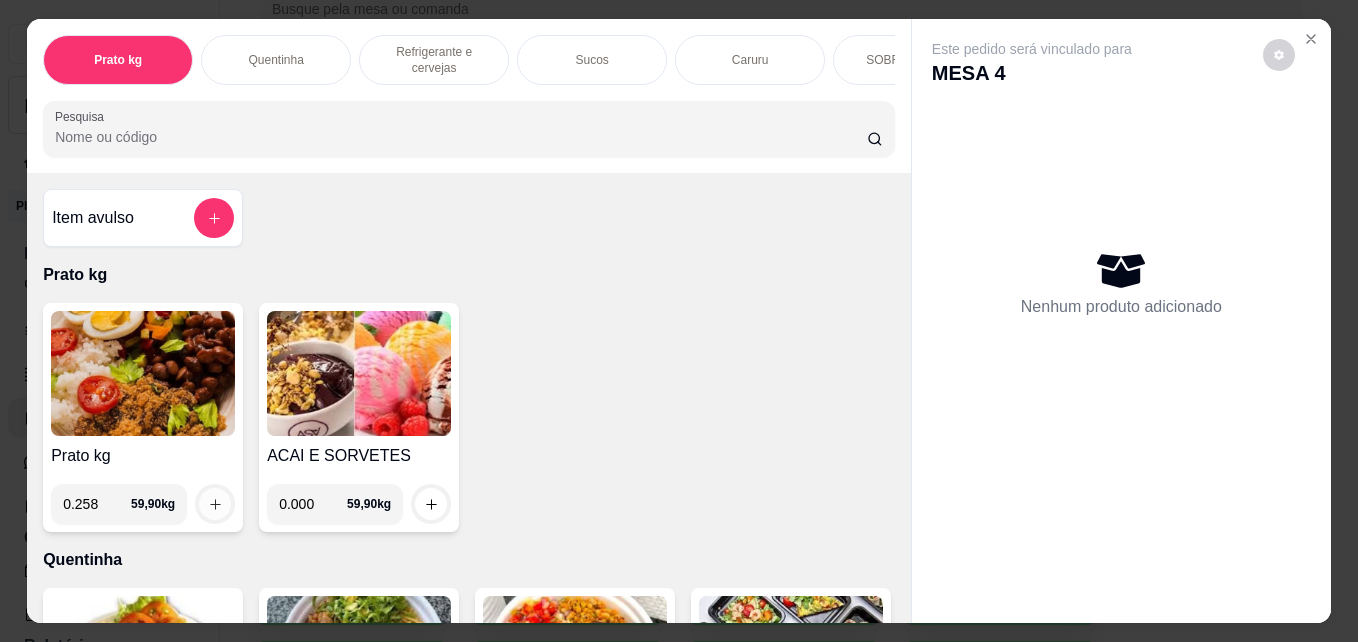 type on "0.258" 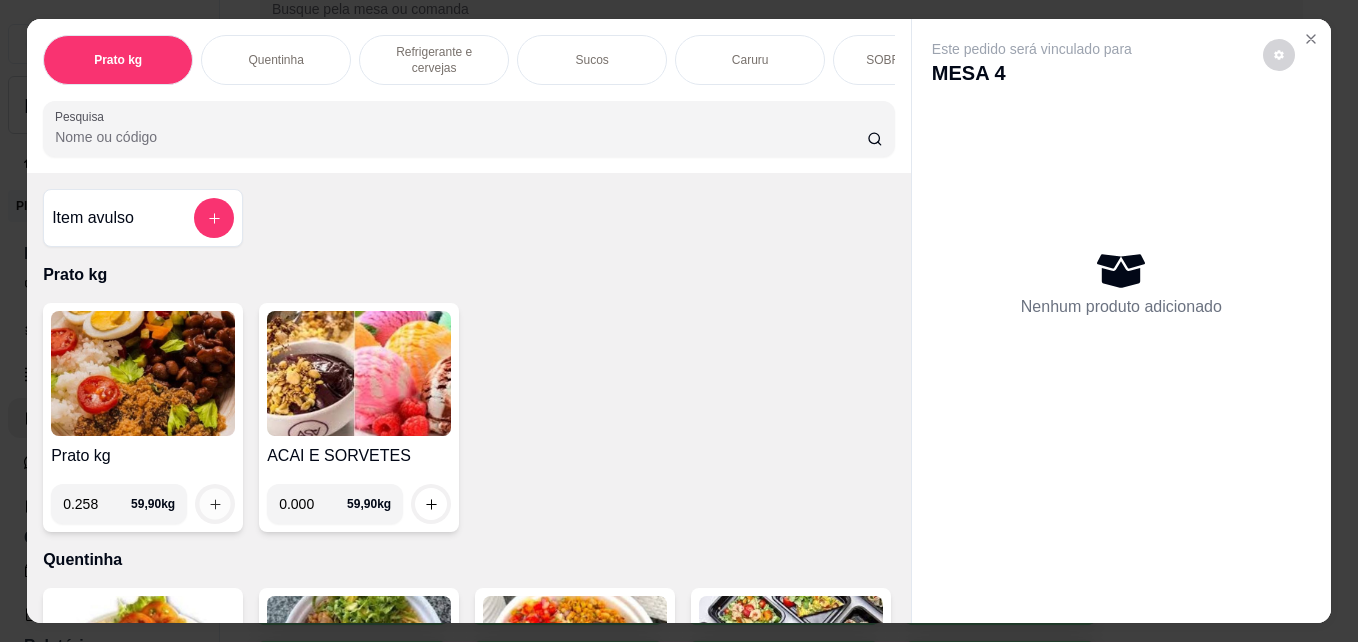 click at bounding box center [215, 504] 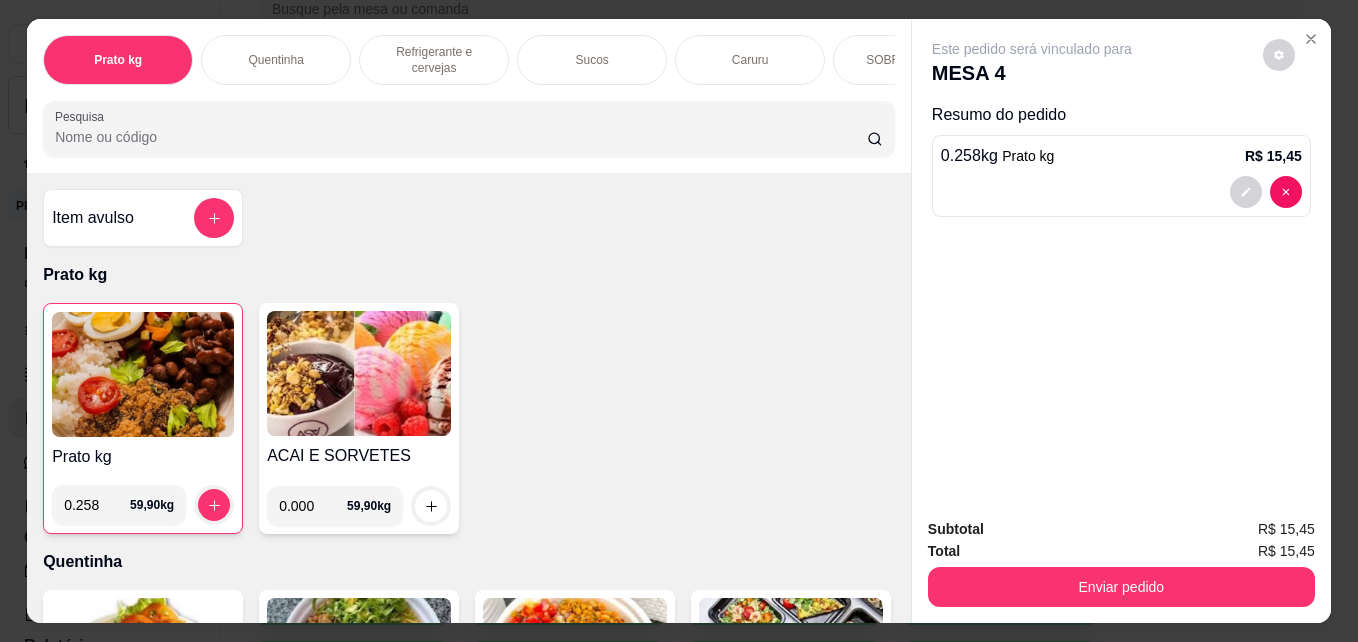 click on "Refrigerante e cervejas" at bounding box center (434, 60) 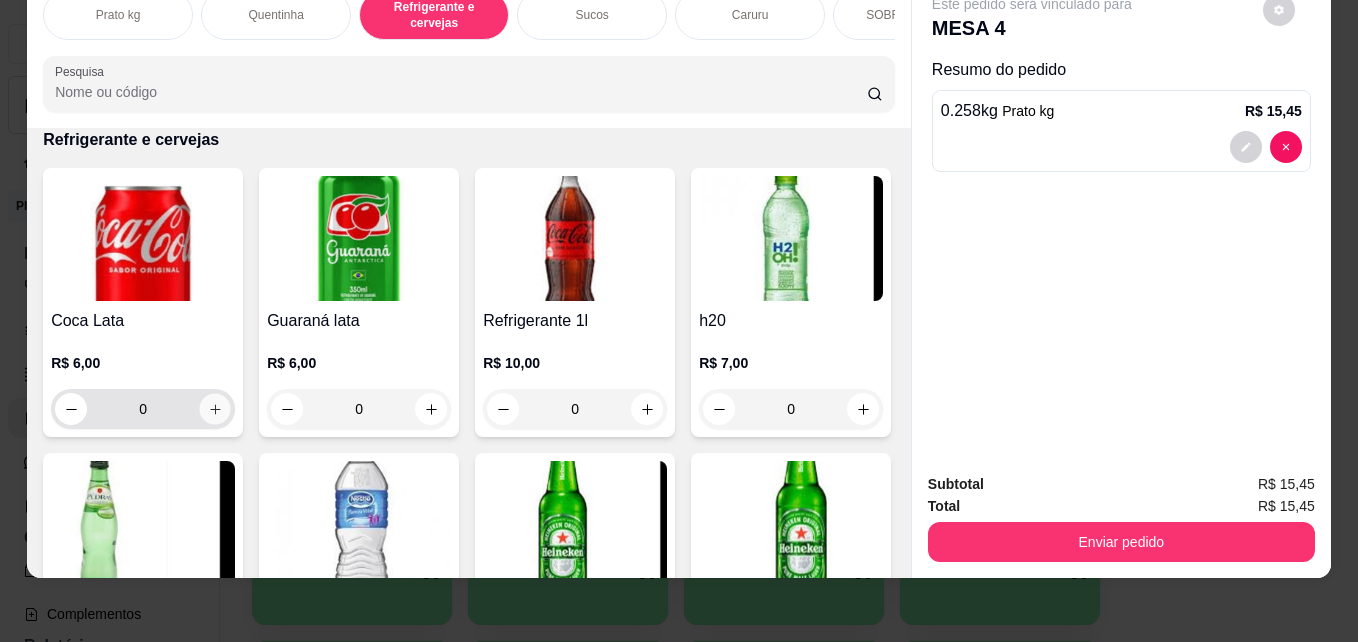 click 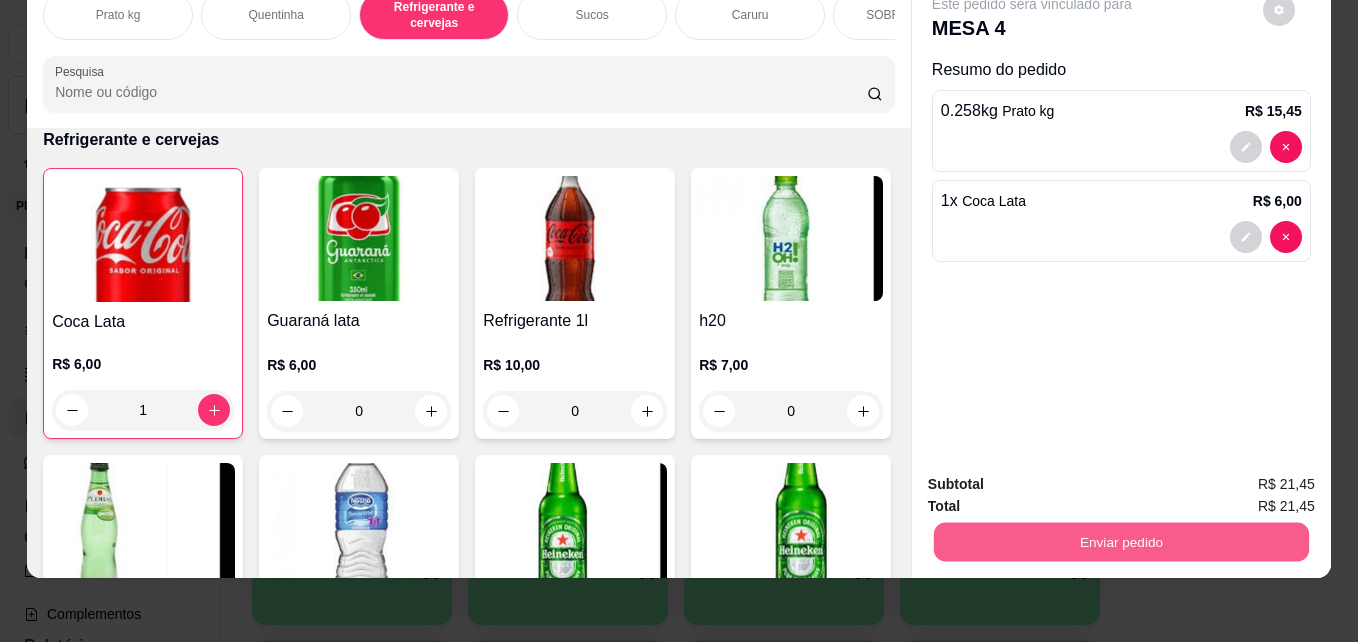 click on "Enviar pedido" at bounding box center [1121, 541] 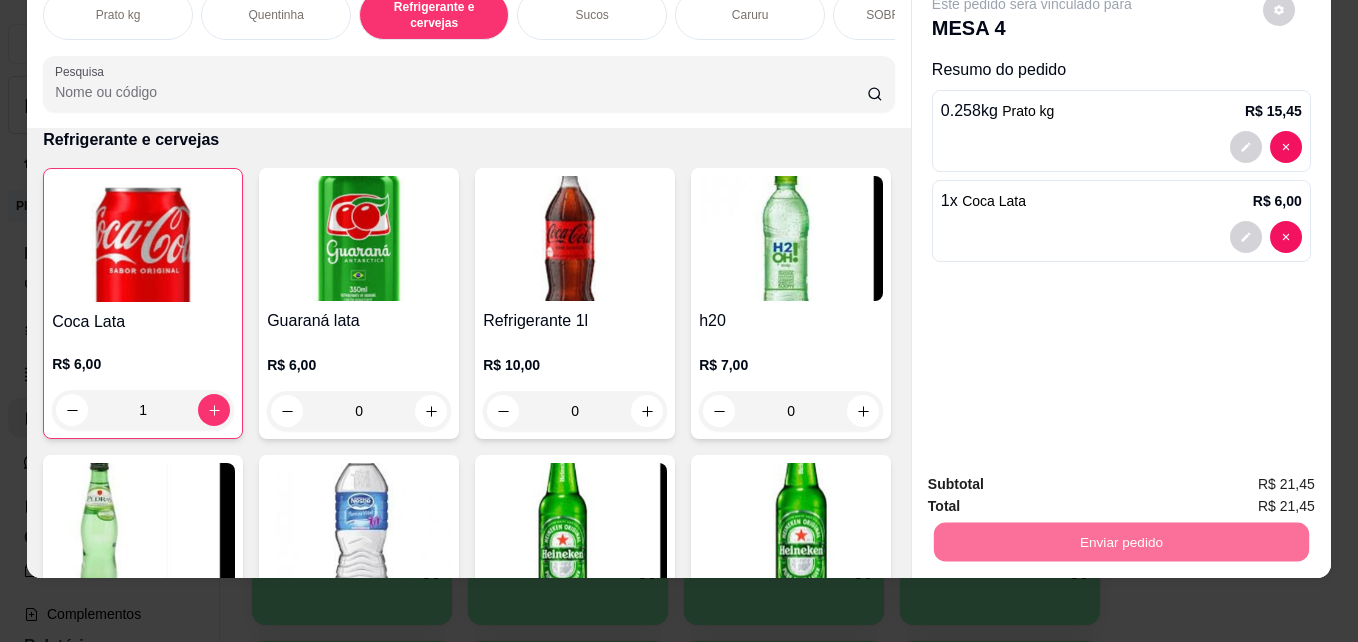 click on "Não registrar e enviar pedido" at bounding box center (1055, 477) 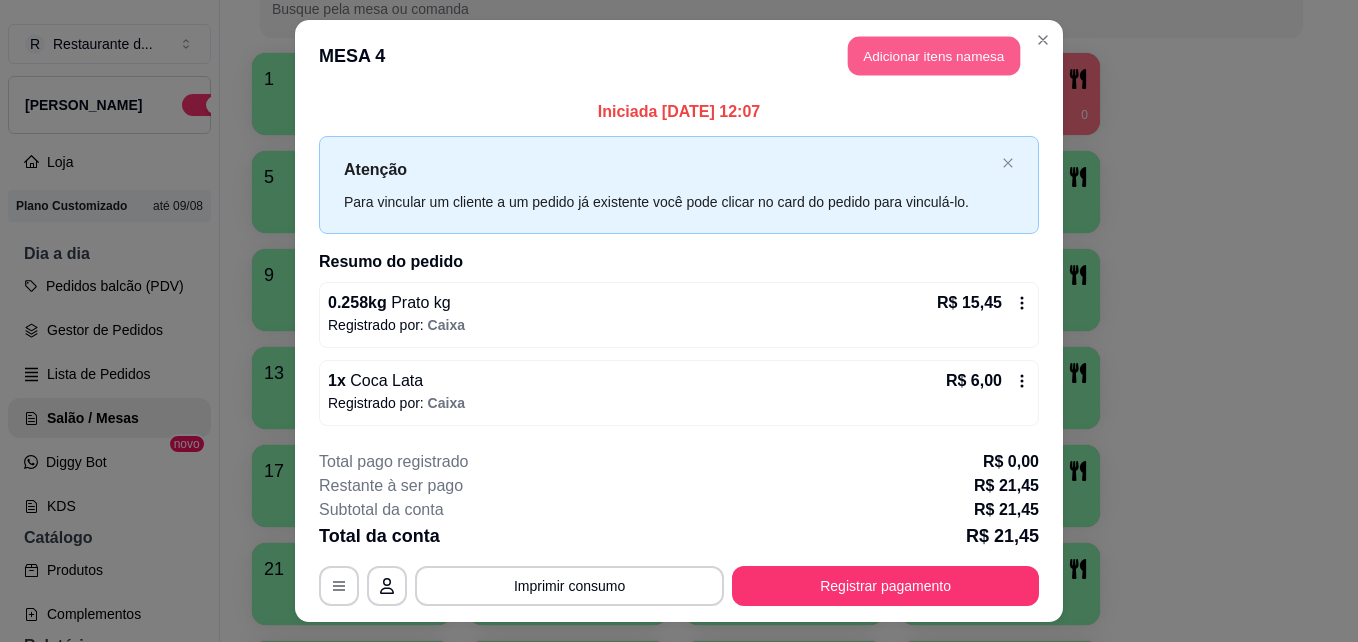 click on "Adicionar itens na  mesa" at bounding box center (934, 56) 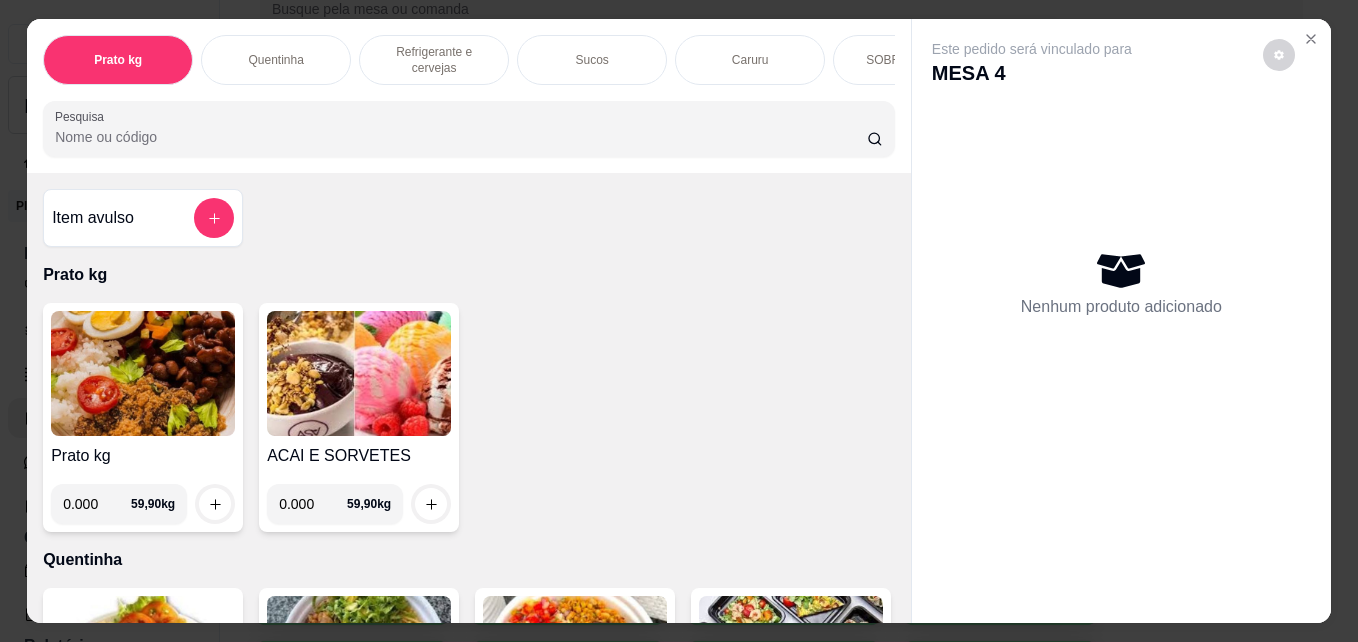 click on "0.000" at bounding box center [97, 504] 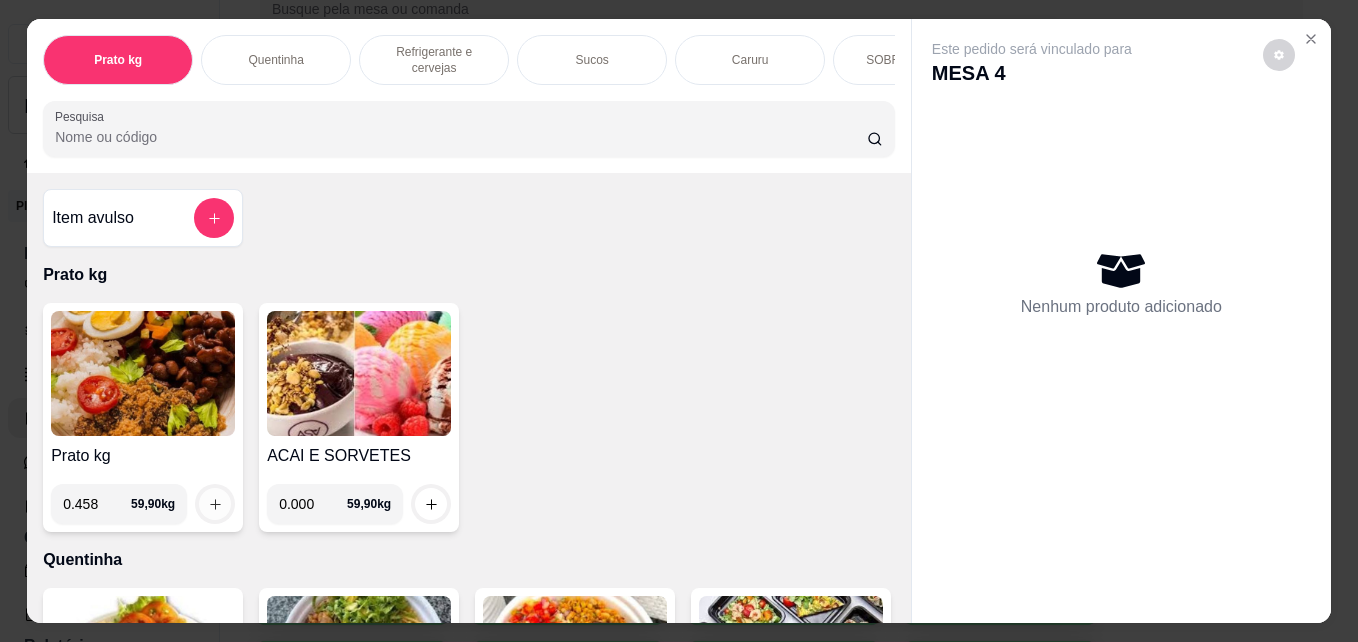 type on "0.458" 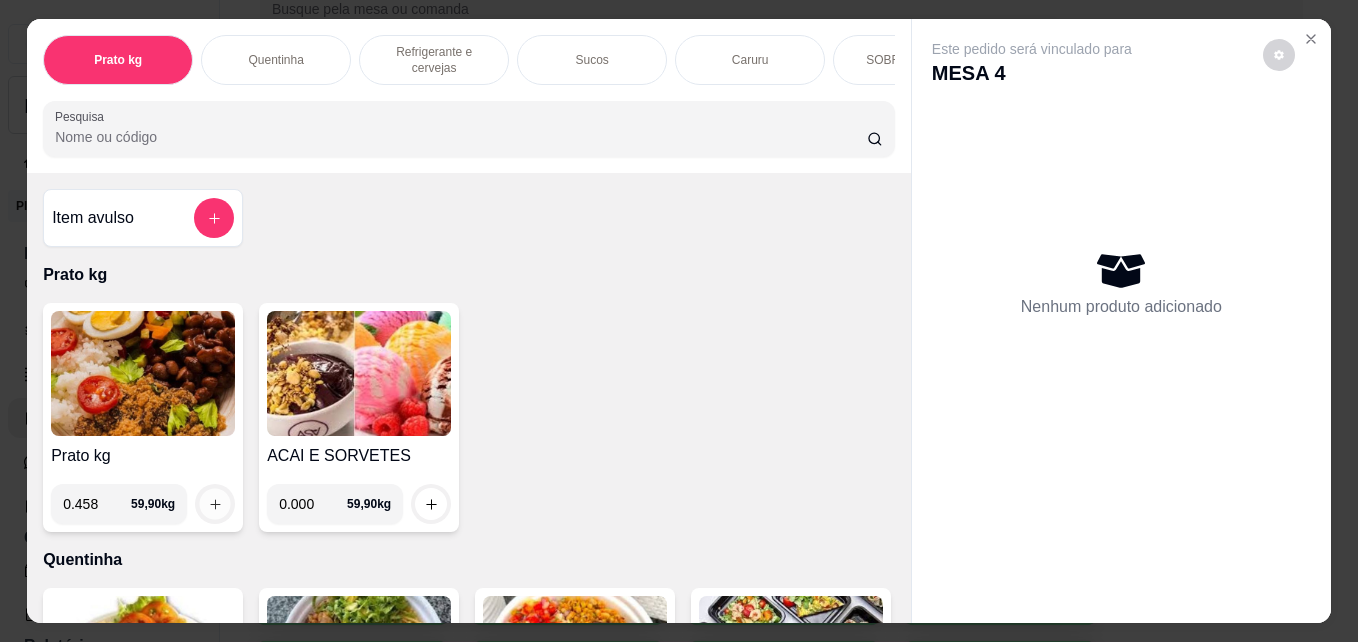 click at bounding box center [215, 504] 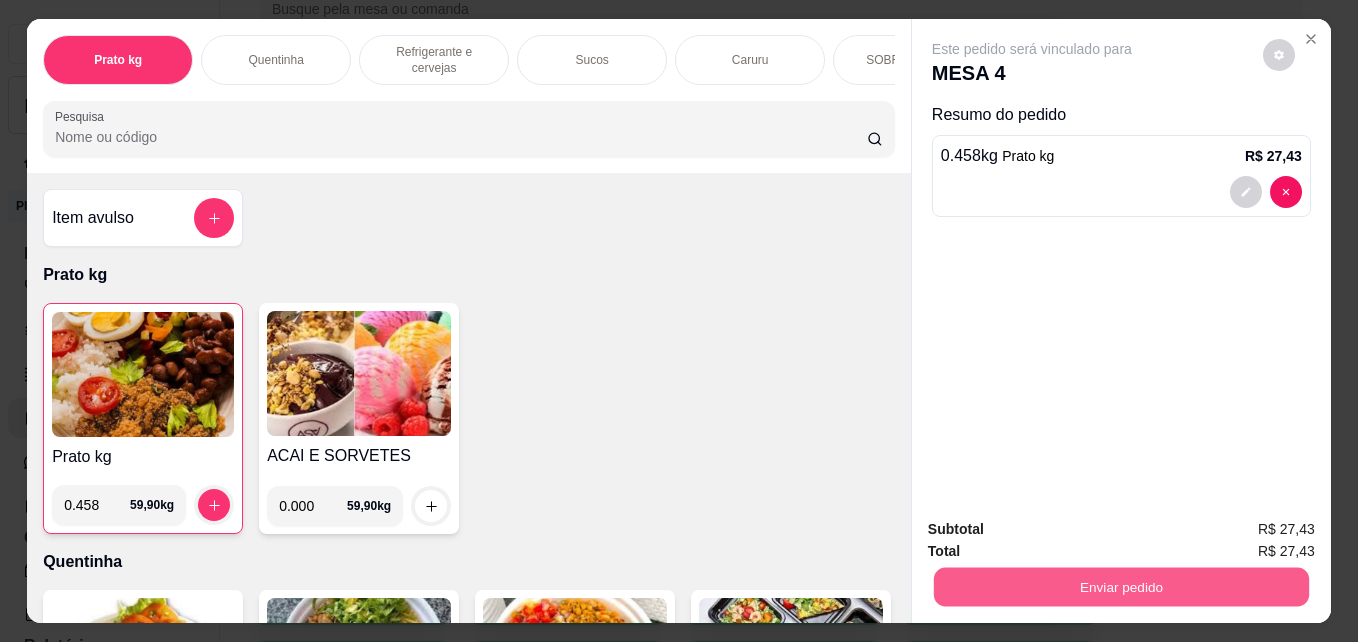 click on "Enviar pedido" at bounding box center [1121, 586] 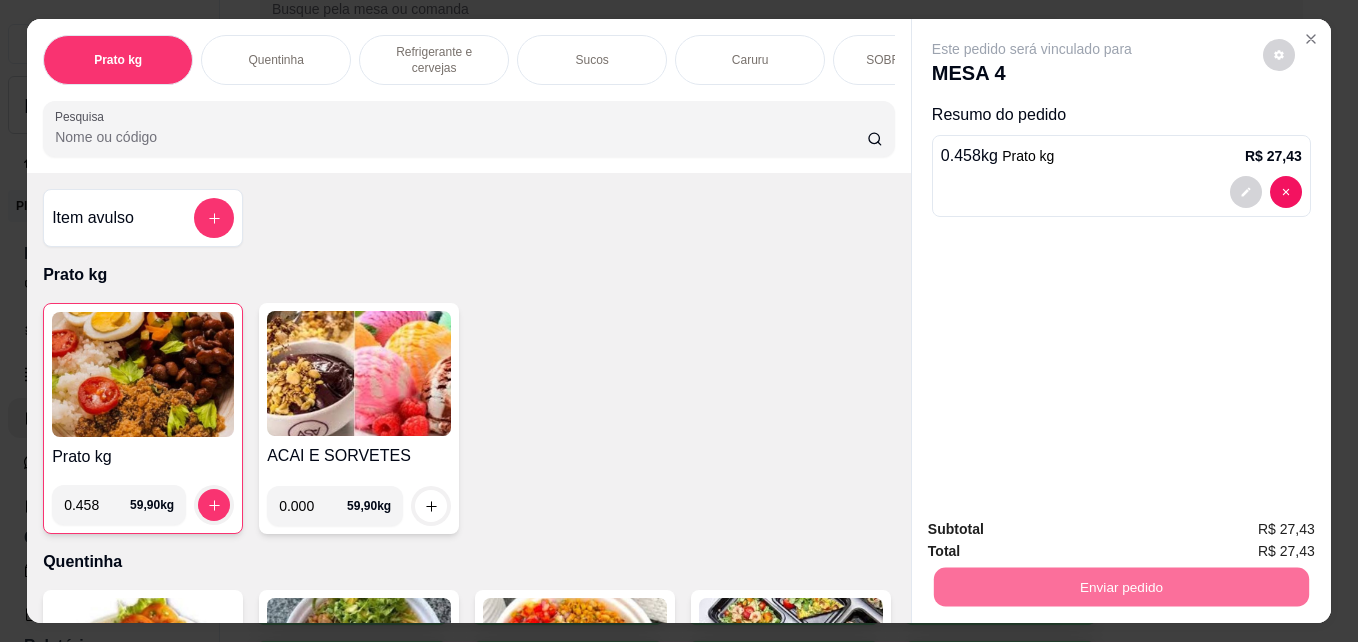 click on "Não registrar e enviar pedido" at bounding box center [1055, 529] 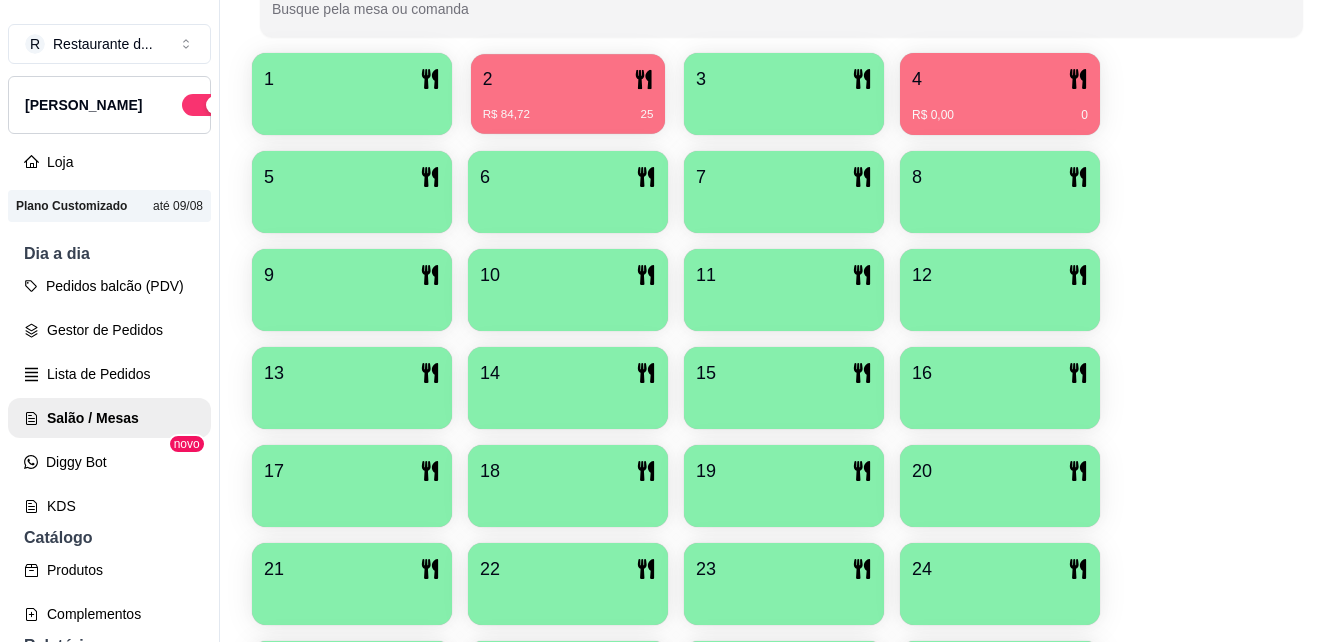click on "R$ 84,72 25" at bounding box center (568, 107) 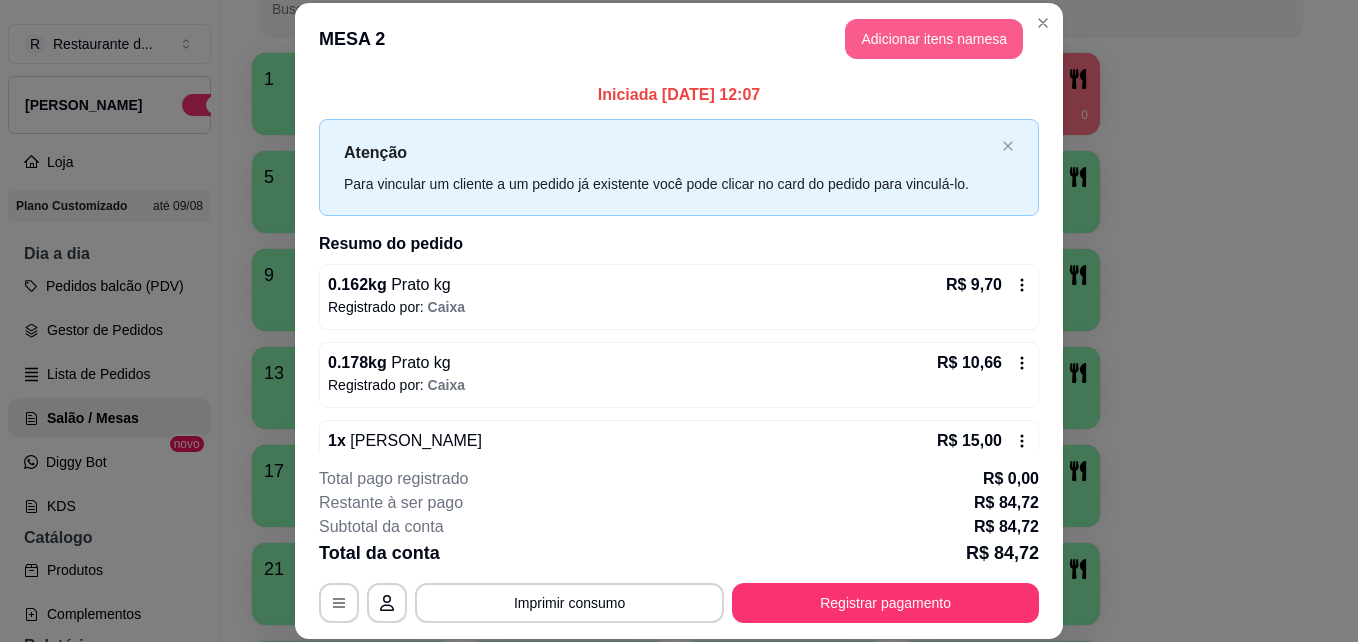 click on "Adicionar itens na  mesa" at bounding box center [934, 39] 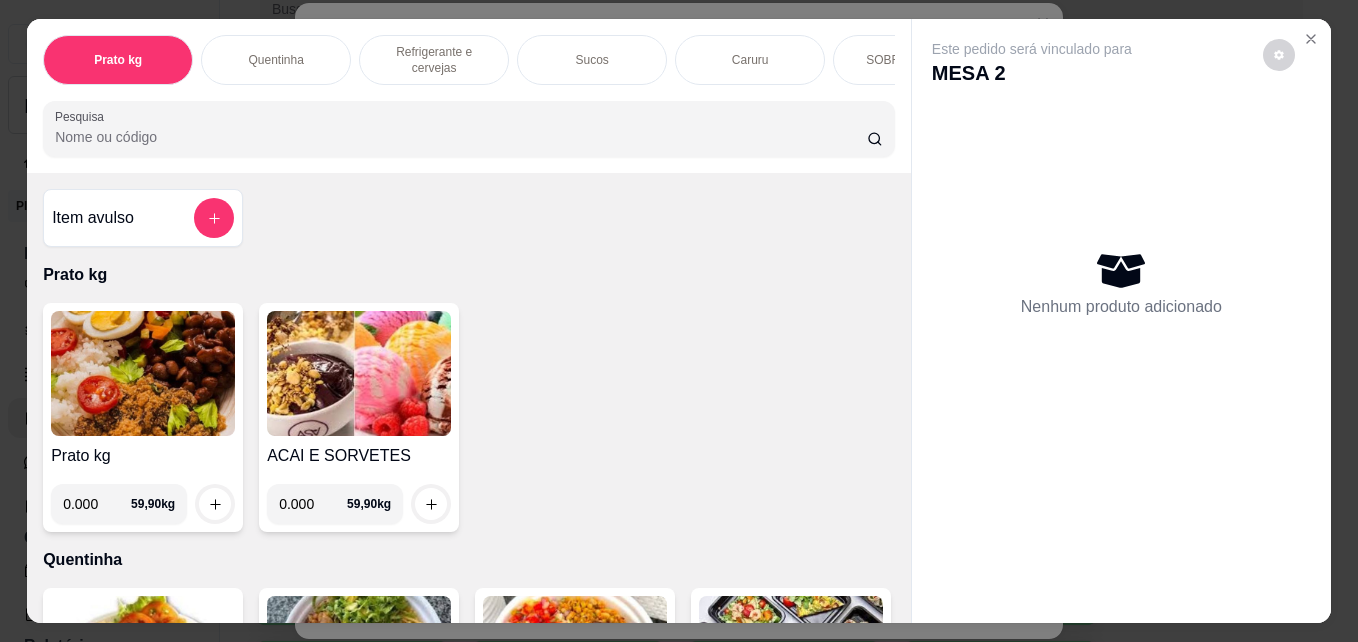 click on "0.000" at bounding box center (313, 504) 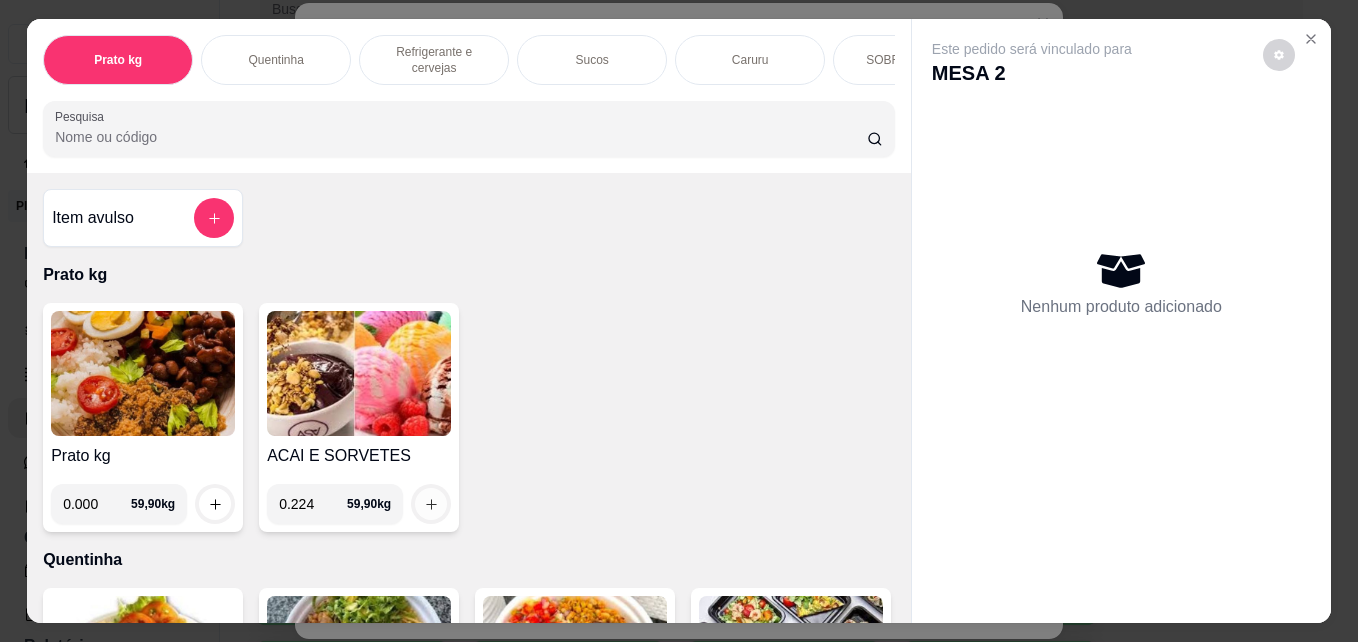 type on "0.224" 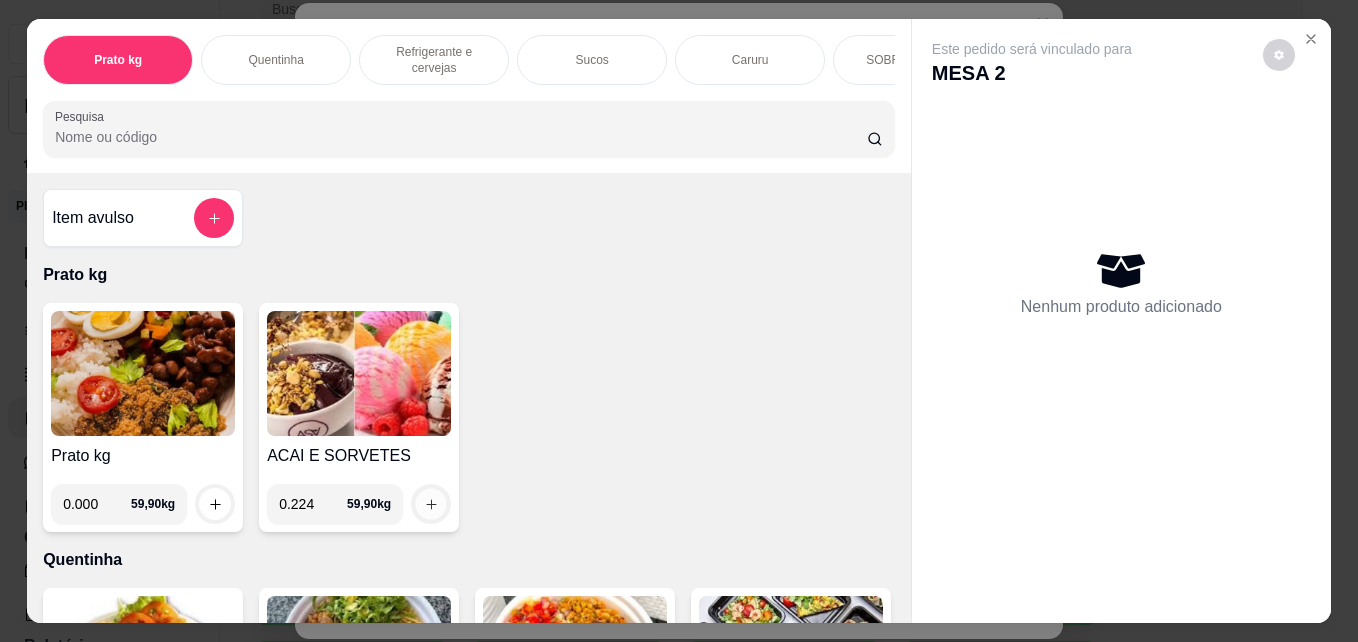 click 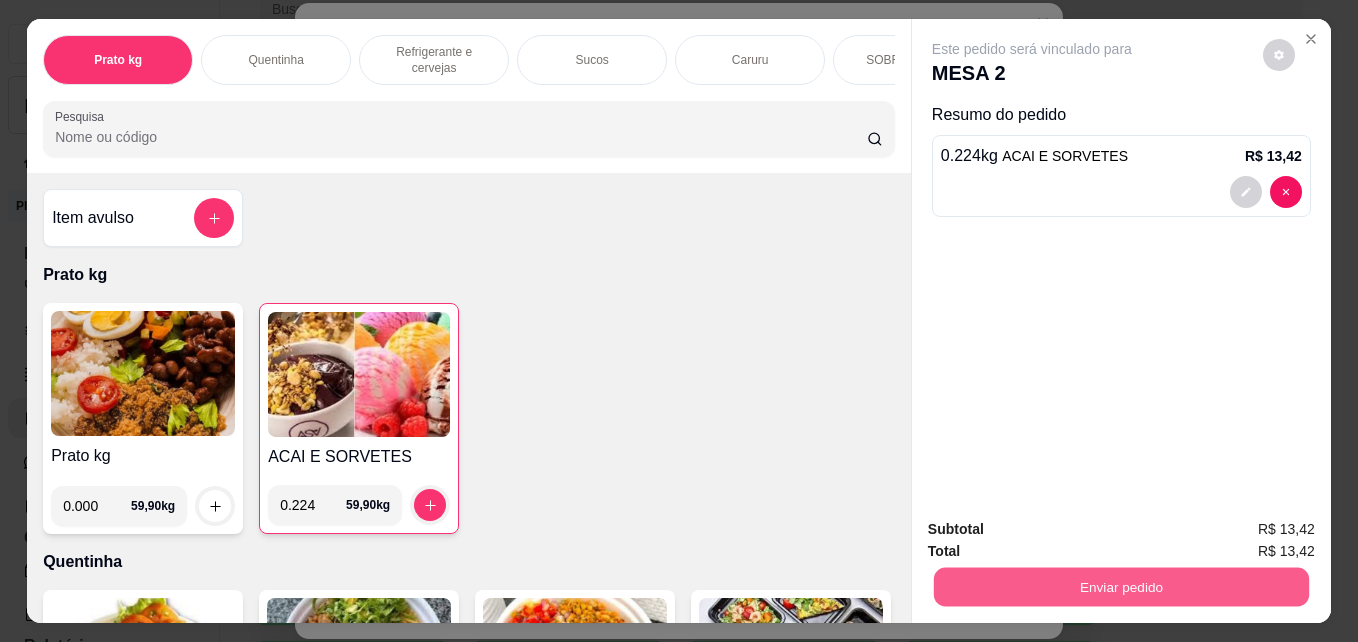 click on "Enviar pedido" at bounding box center (1121, 586) 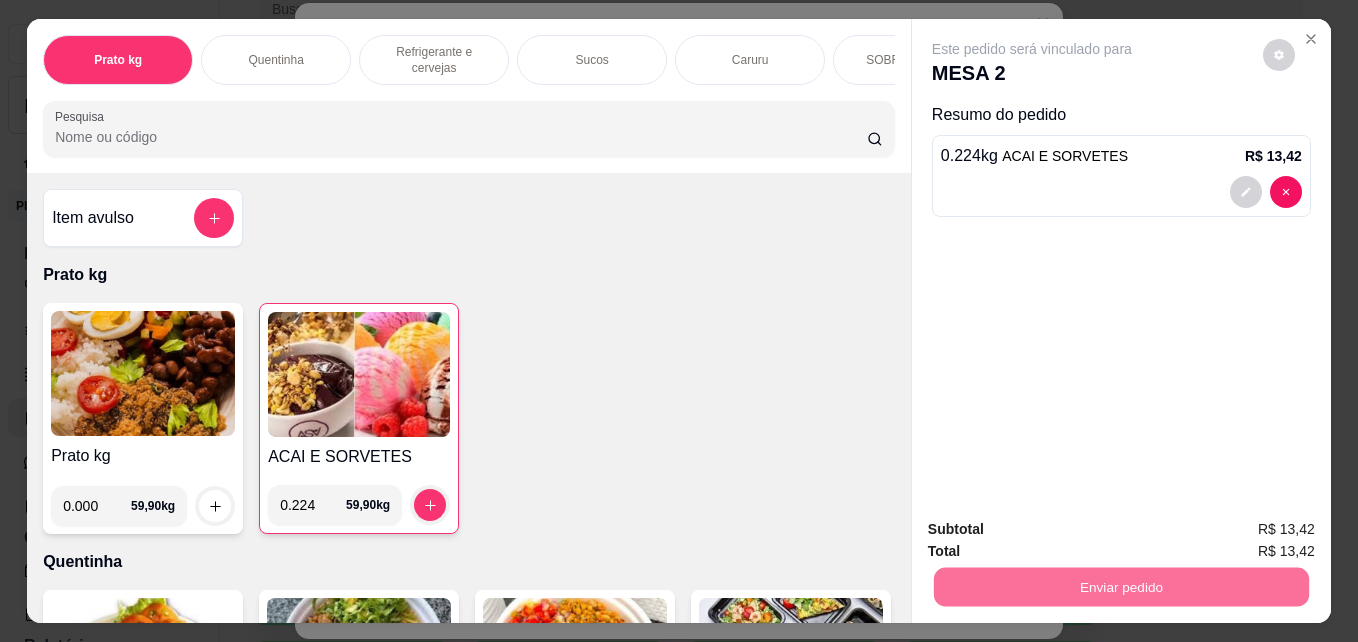 click on "Não registrar e enviar pedido" at bounding box center (1055, 529) 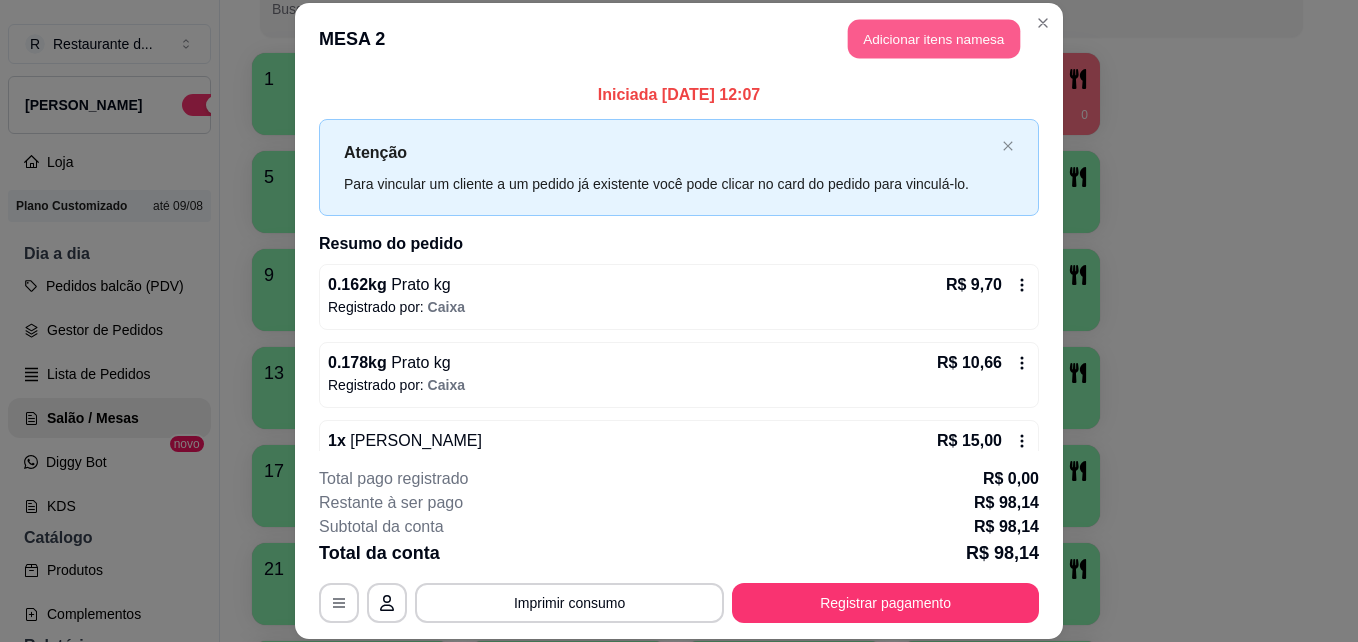 click on "Adicionar itens na  mesa" at bounding box center [934, 39] 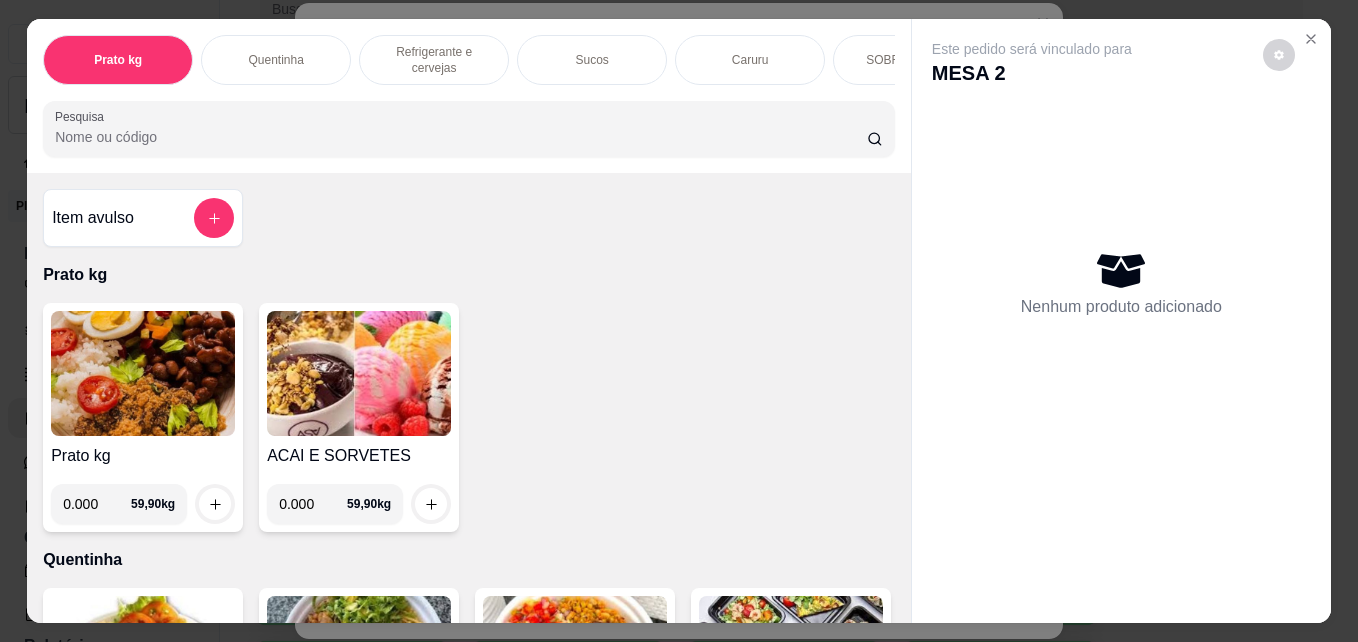 click on "0.000" at bounding box center [313, 504] 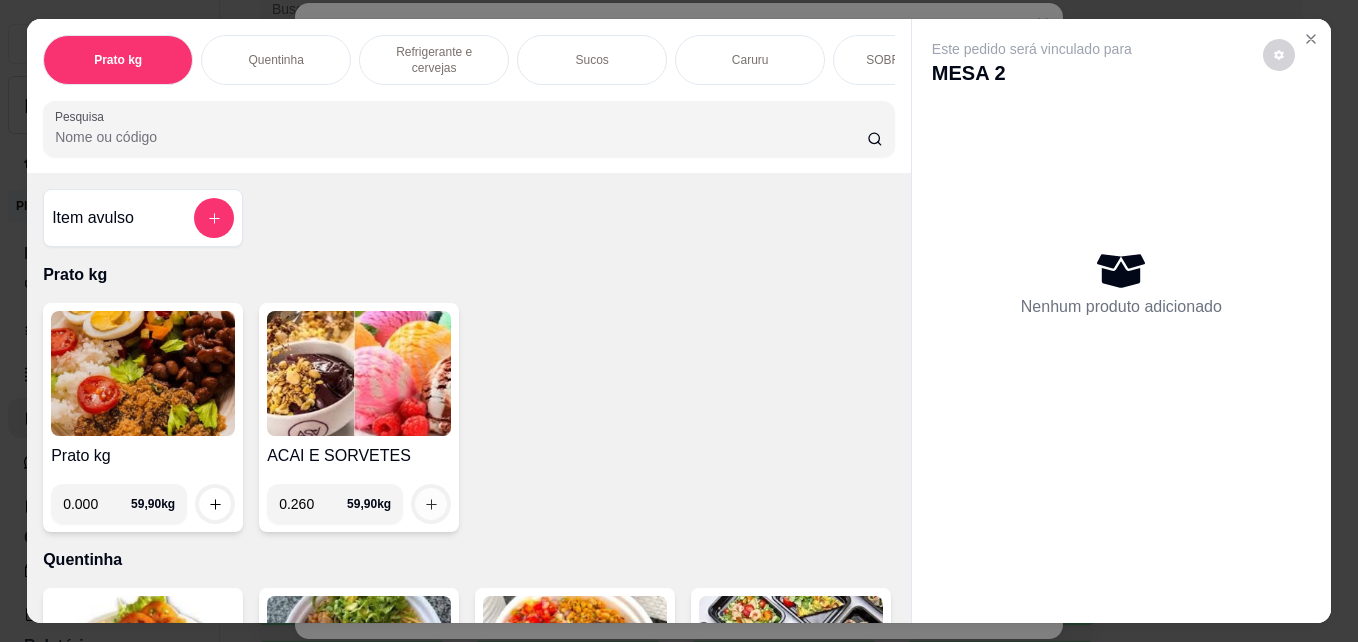 type on "0.260" 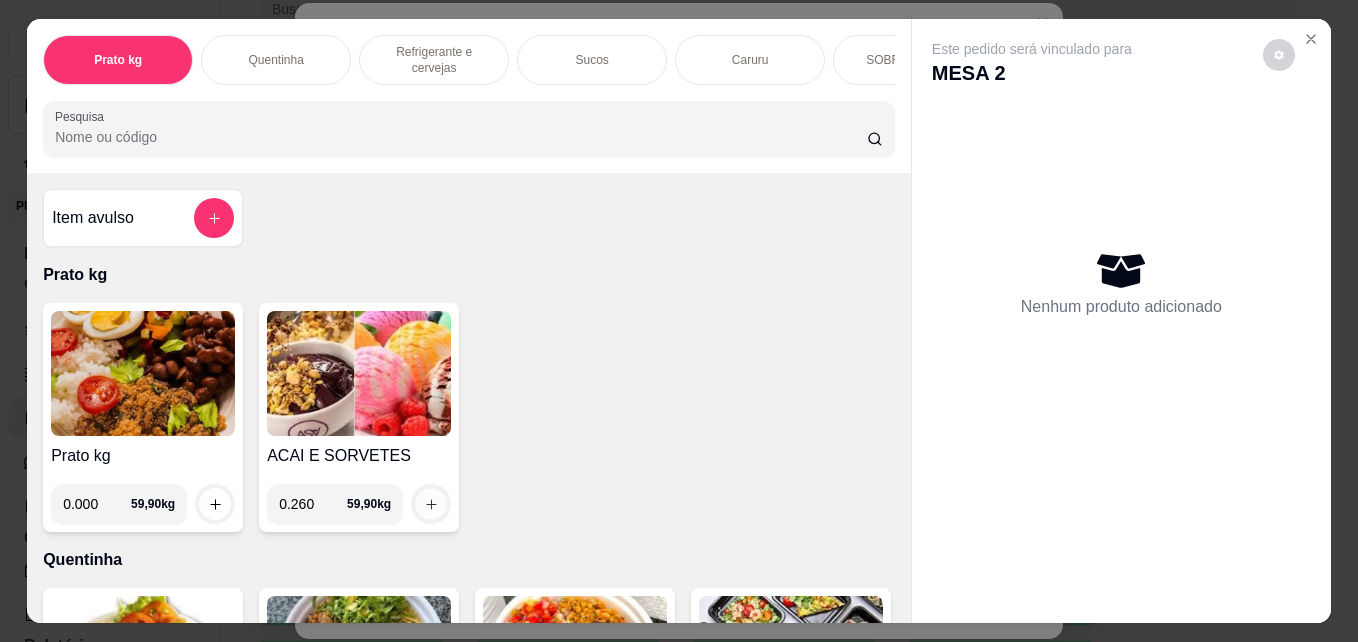 click 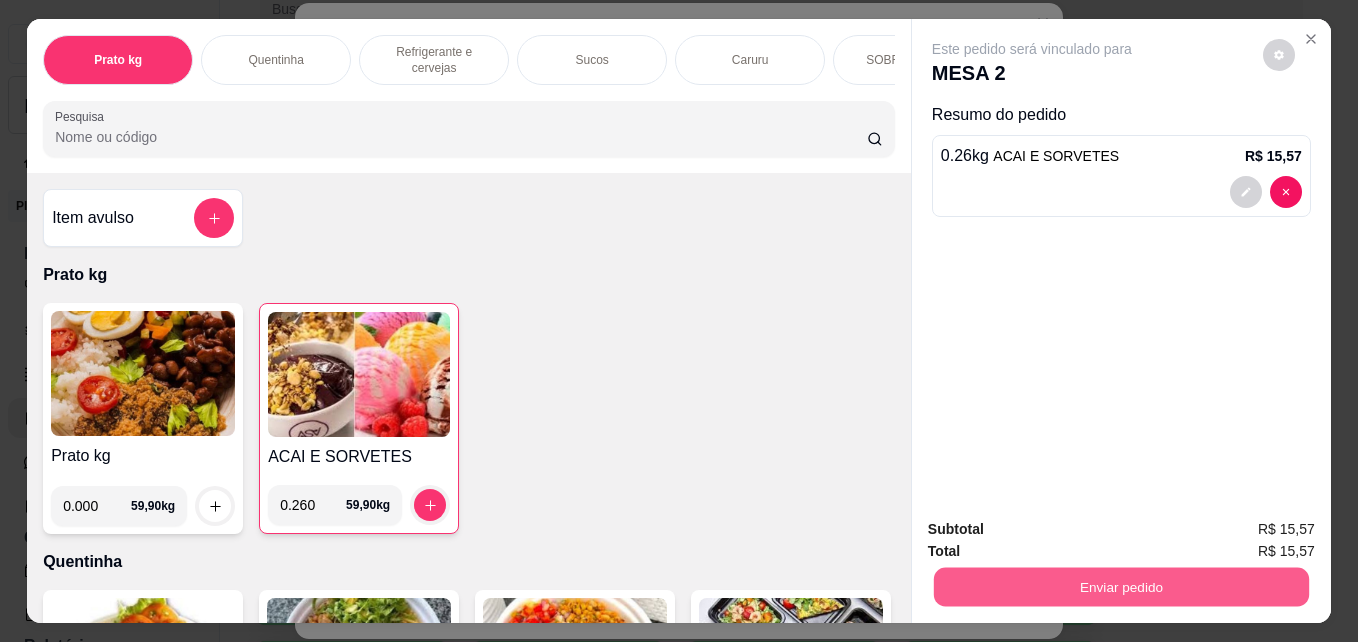 click on "Enviar pedido" at bounding box center (1121, 586) 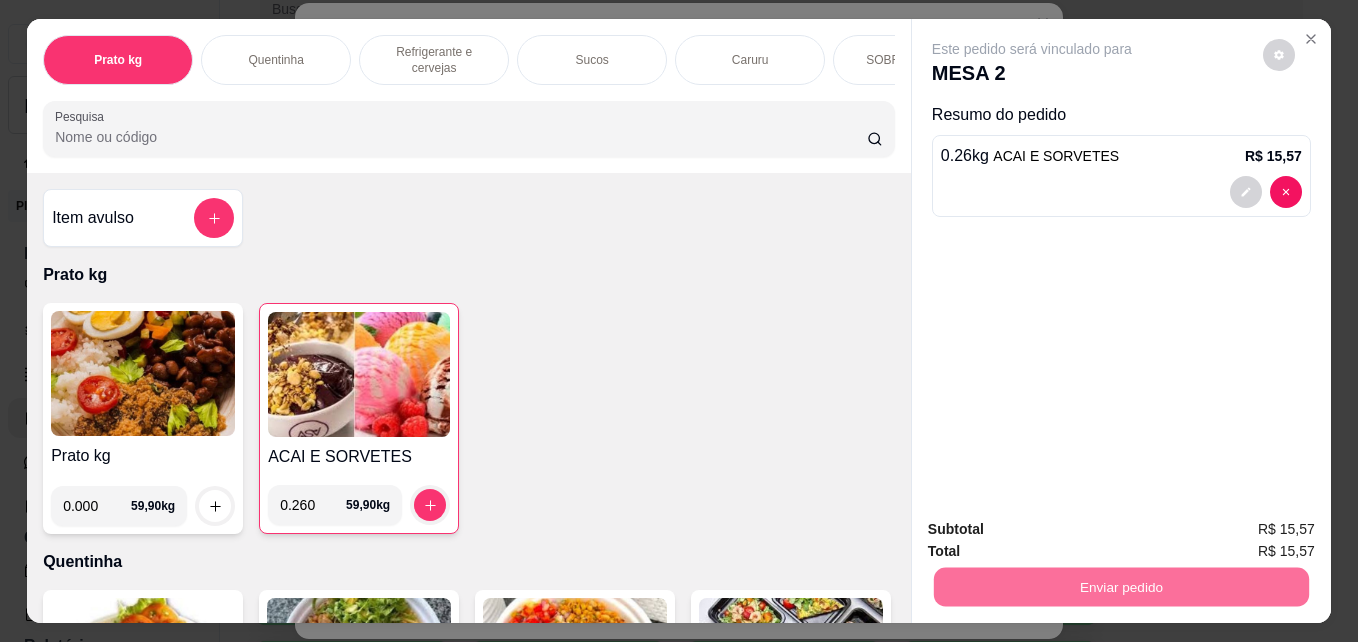 click on "Não registrar e enviar pedido" at bounding box center (1055, 529) 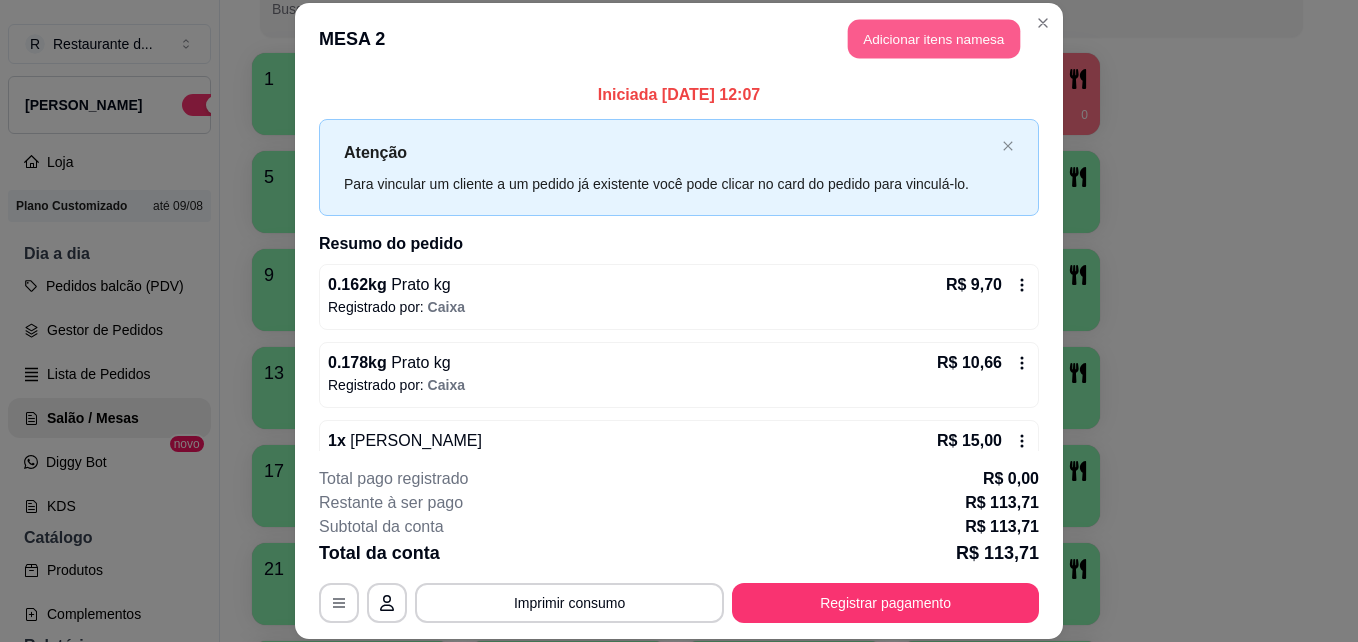 click on "Adicionar itens na  mesa" at bounding box center (934, 39) 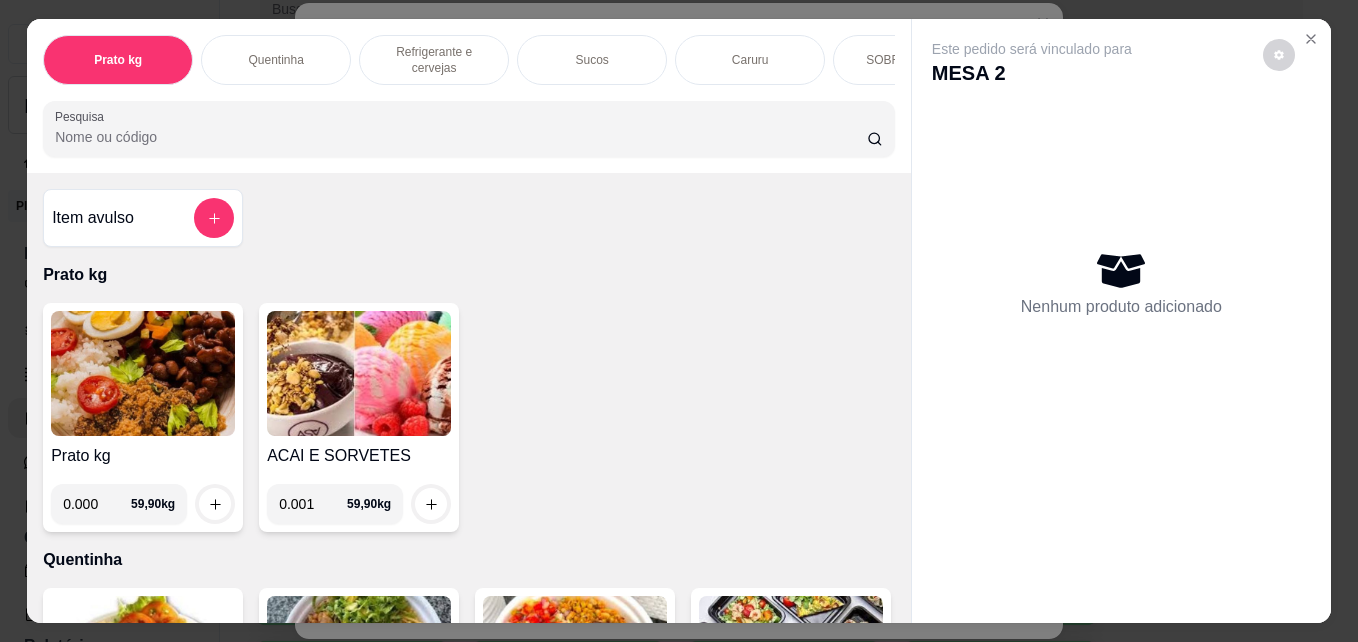 click on "0.001" at bounding box center [313, 504] 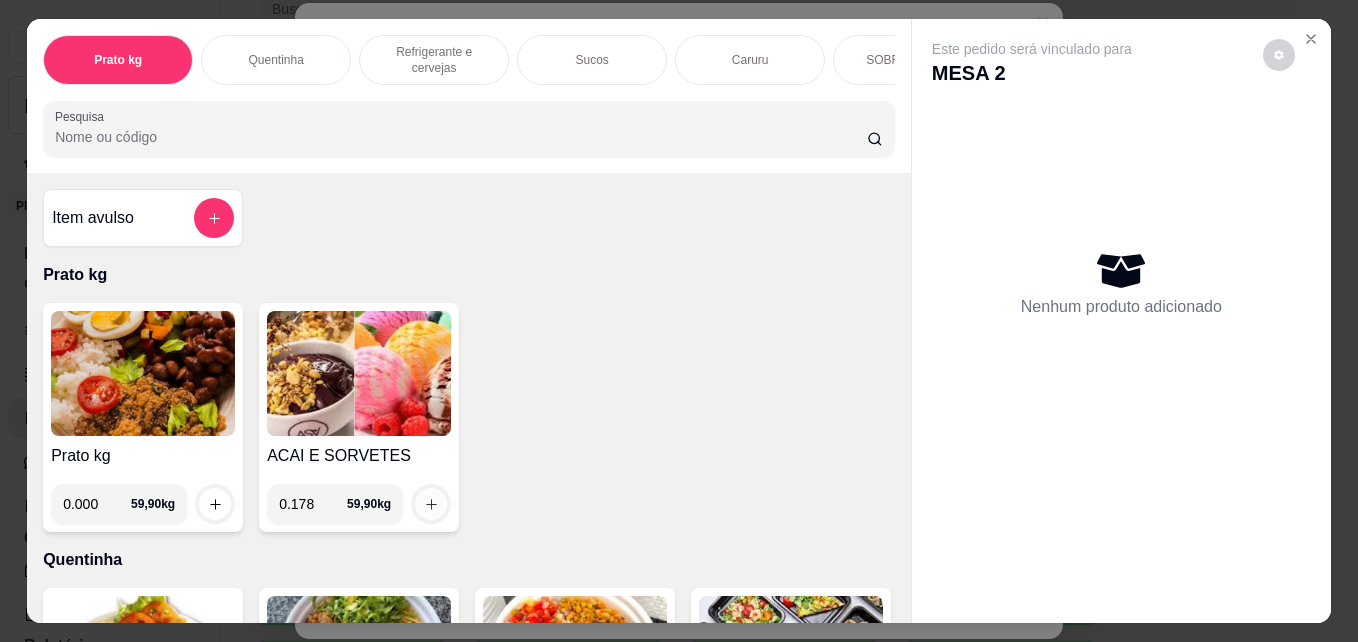 type on "0.178" 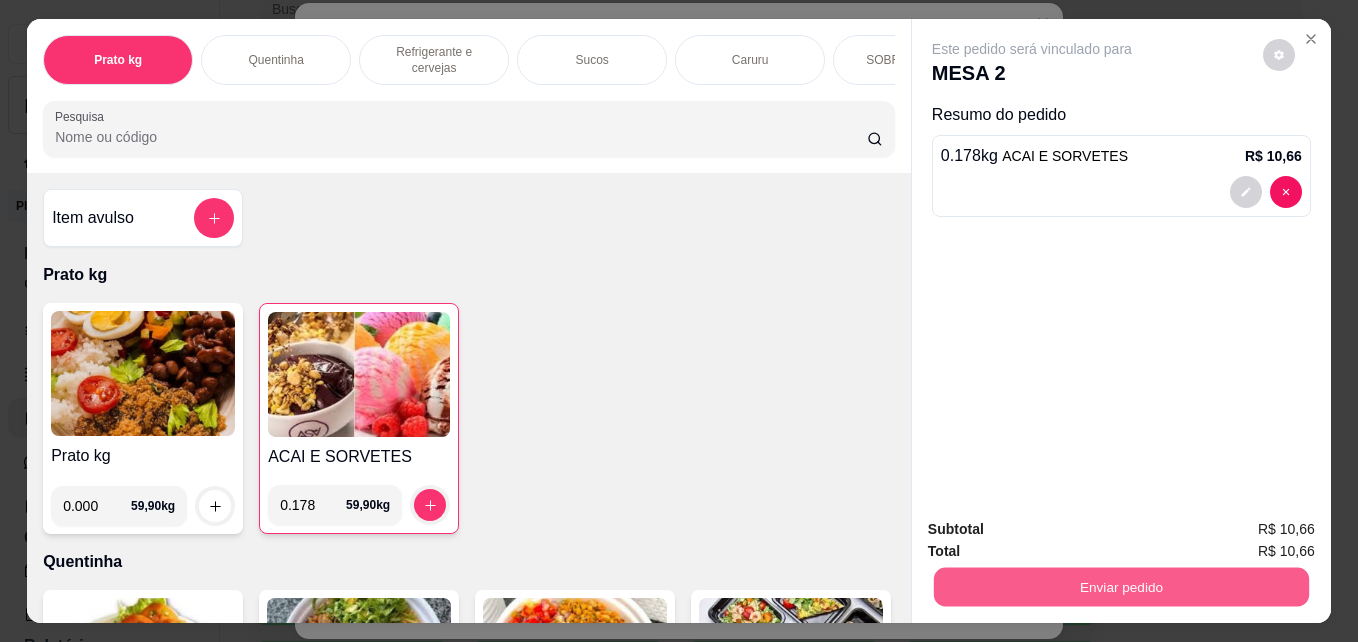 click on "Enviar pedido" at bounding box center [1121, 586] 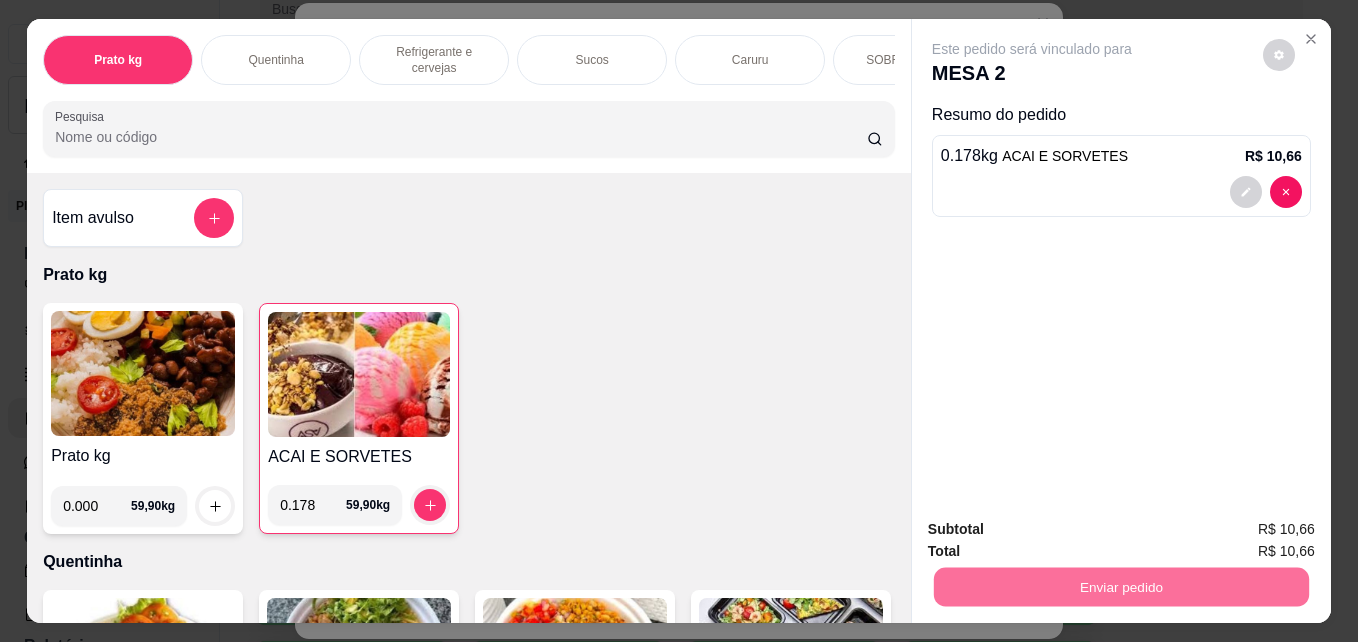 click on "Não registrar e enviar pedido" at bounding box center [1055, 529] 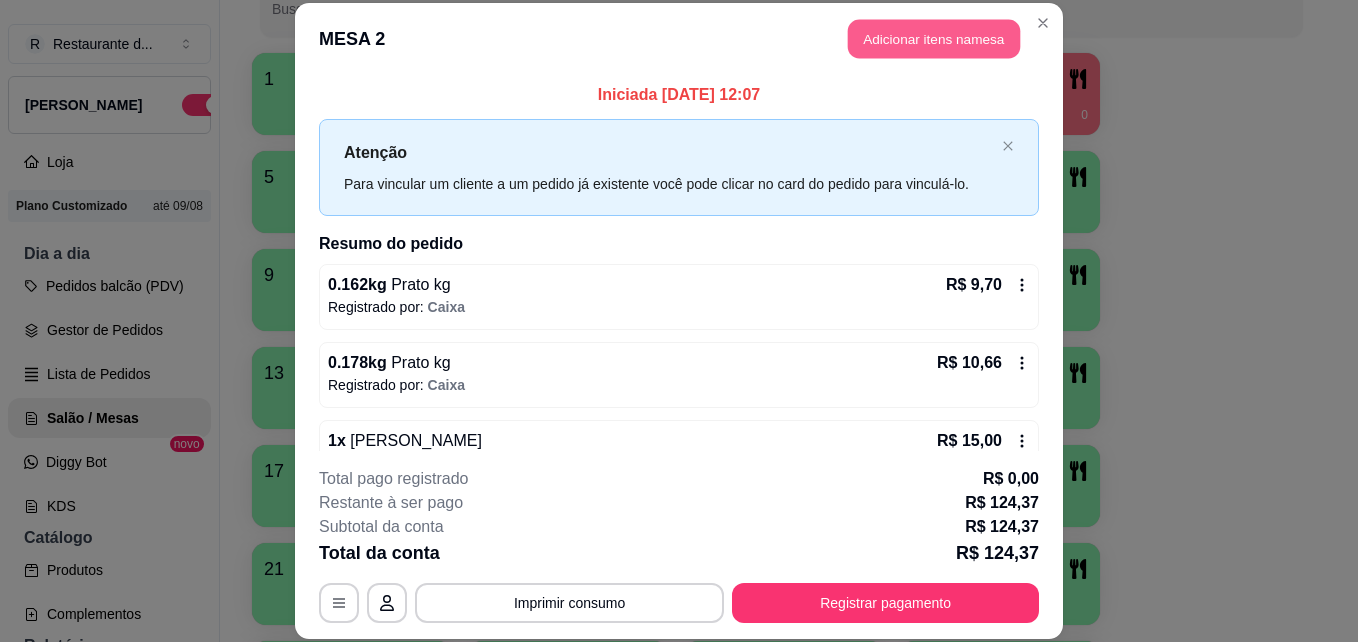 click on "Adicionar itens na  mesa" at bounding box center [934, 39] 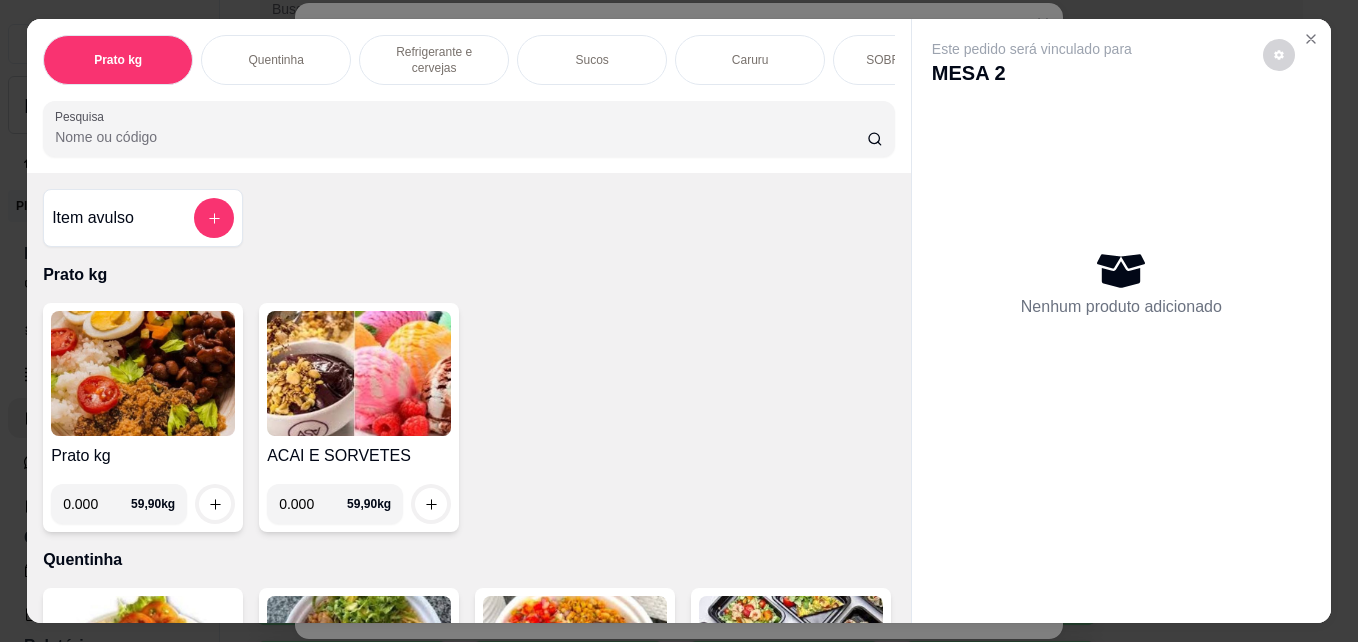 click on "Prato kg   0.000 59,90 kg ACAI E SORVETES    0.000 59,90 kg" at bounding box center (469, 417) 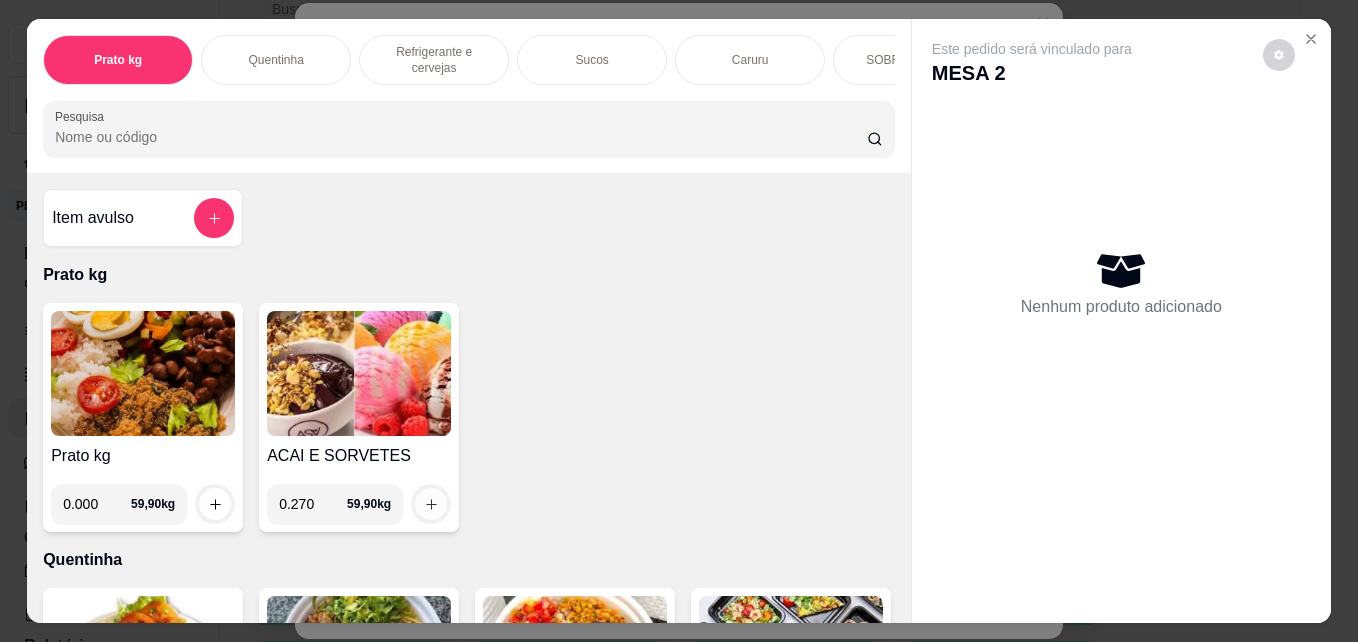 type on "0.270" 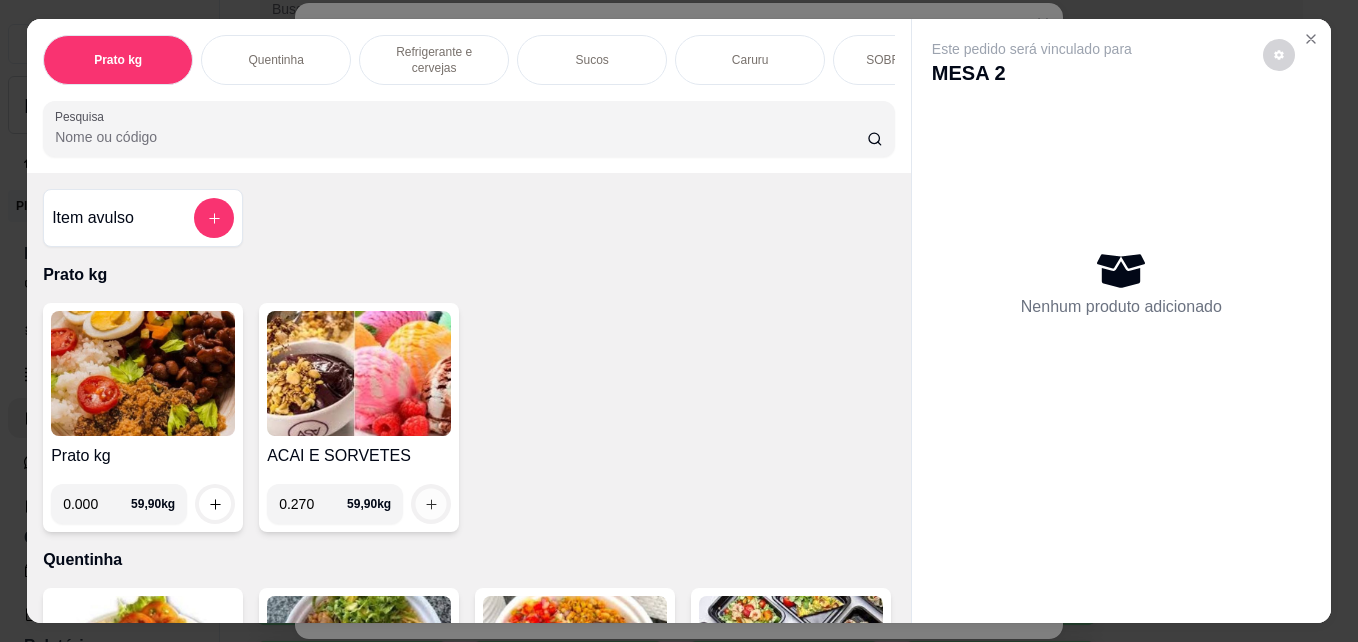 click 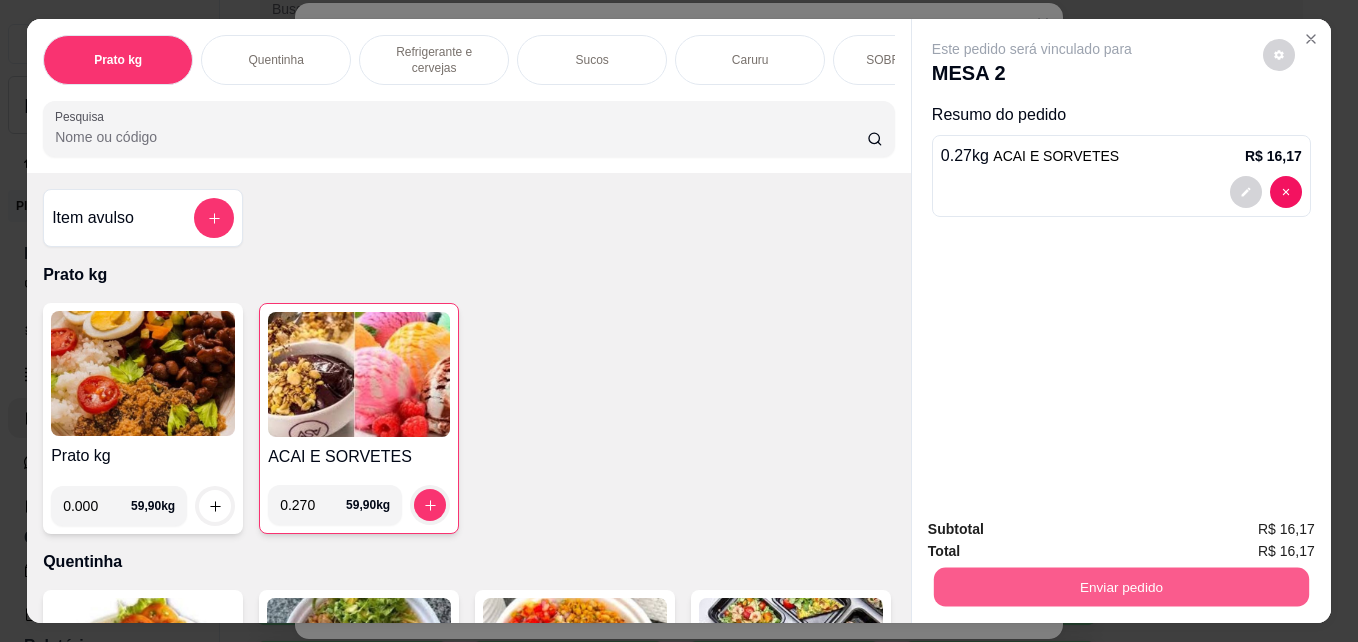 click on "Enviar pedido" at bounding box center [1121, 586] 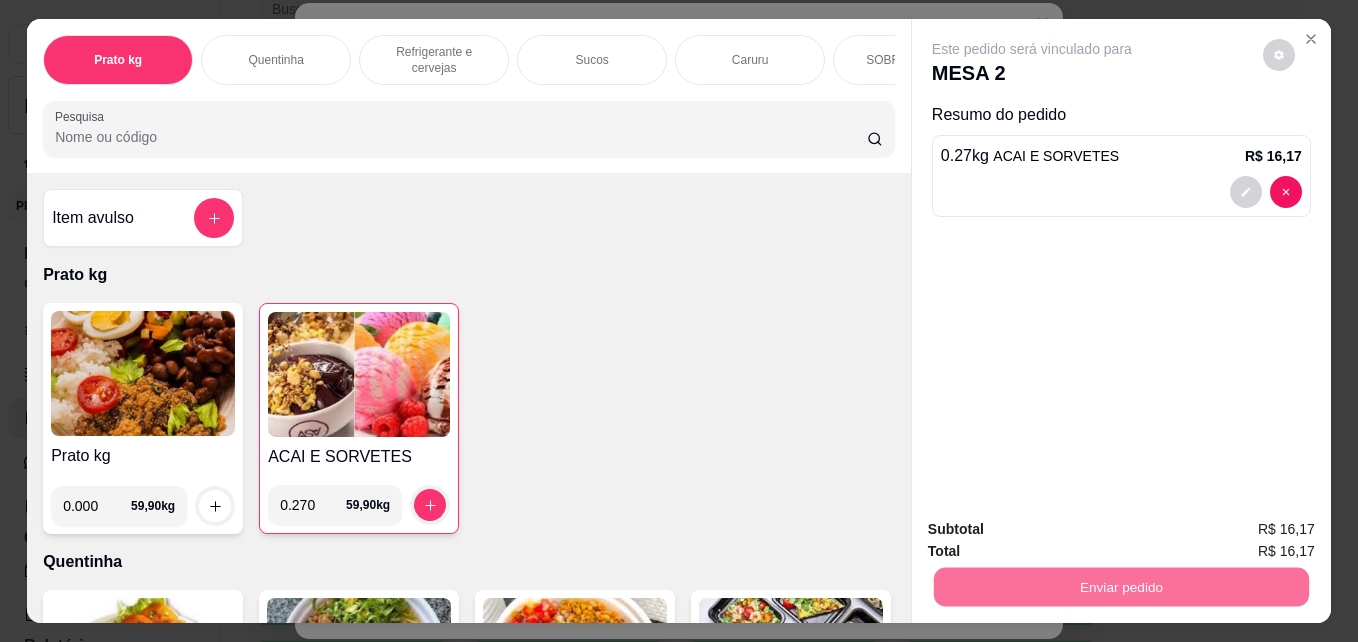 click on "Não registrar e enviar pedido" at bounding box center [1055, 529] 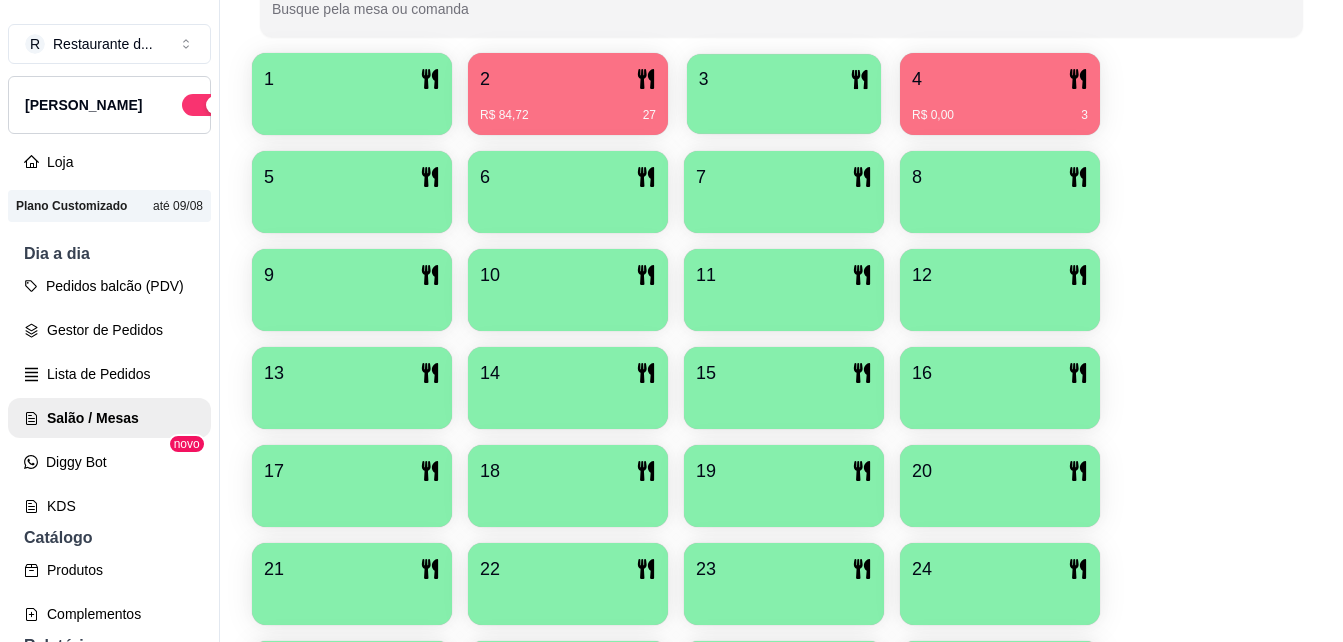click on "3" at bounding box center (784, 79) 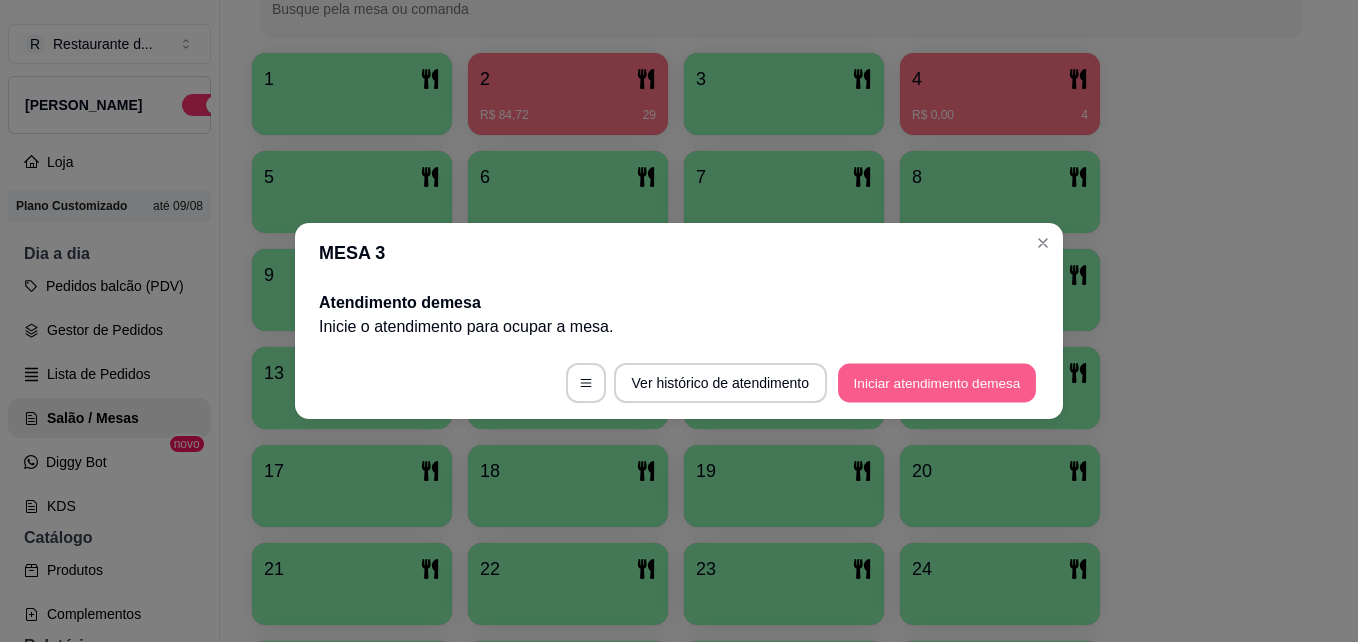 click on "Iniciar atendimento de  mesa" at bounding box center [937, 383] 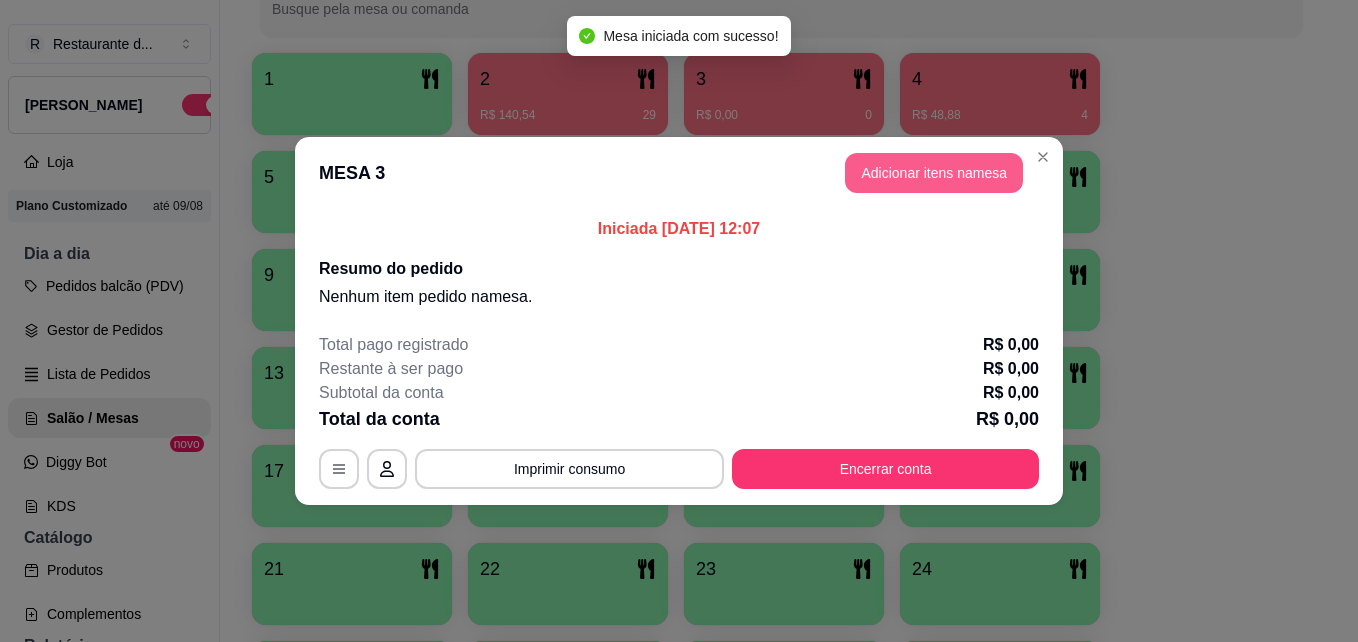 click on "Adicionar itens na  mesa" at bounding box center [934, 173] 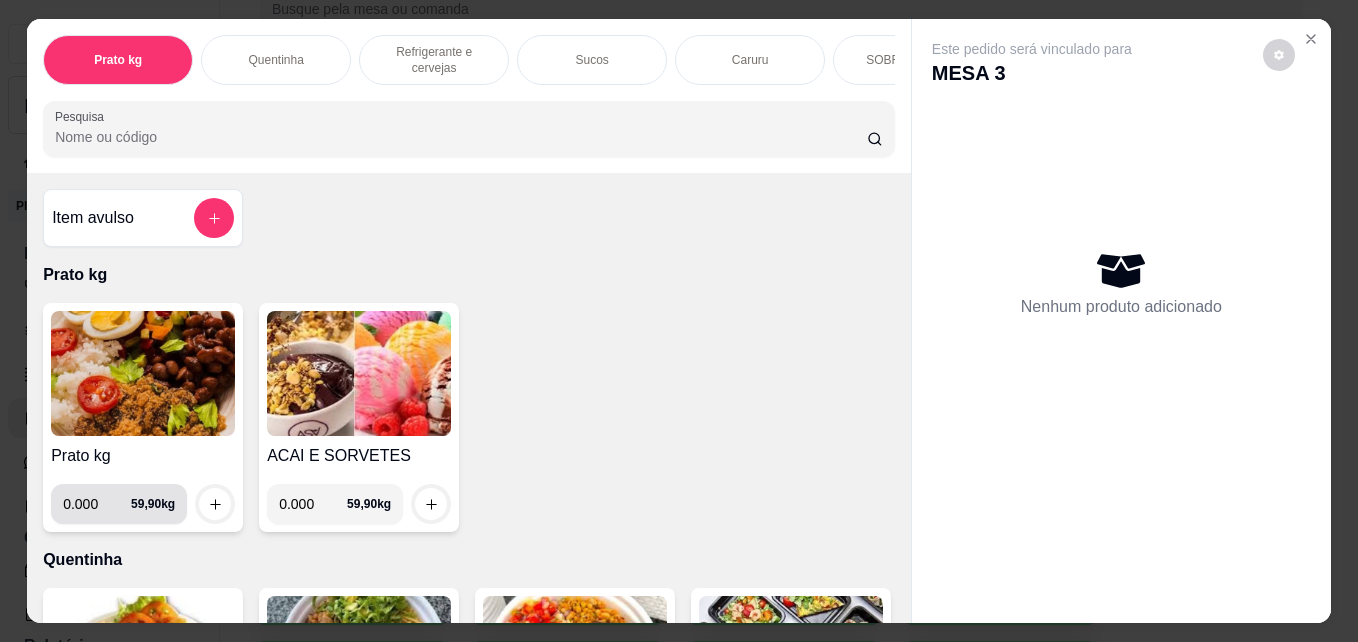 click on "0.000" at bounding box center [97, 504] 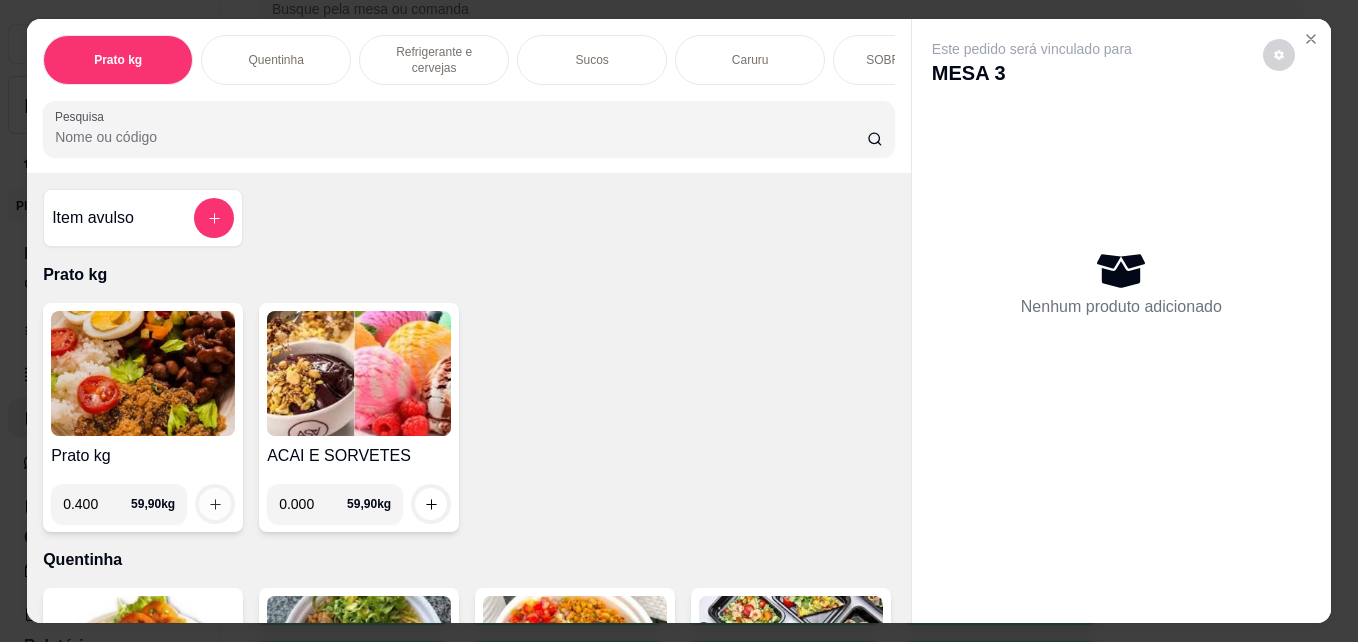 type on "0.400" 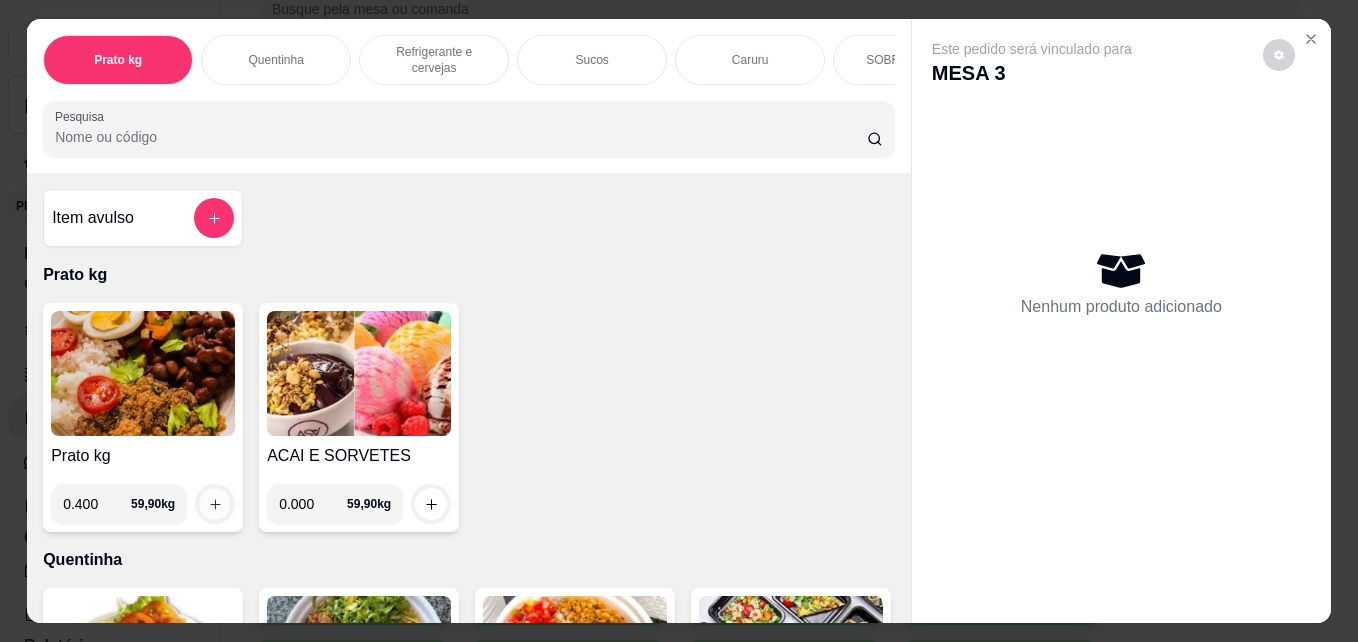click 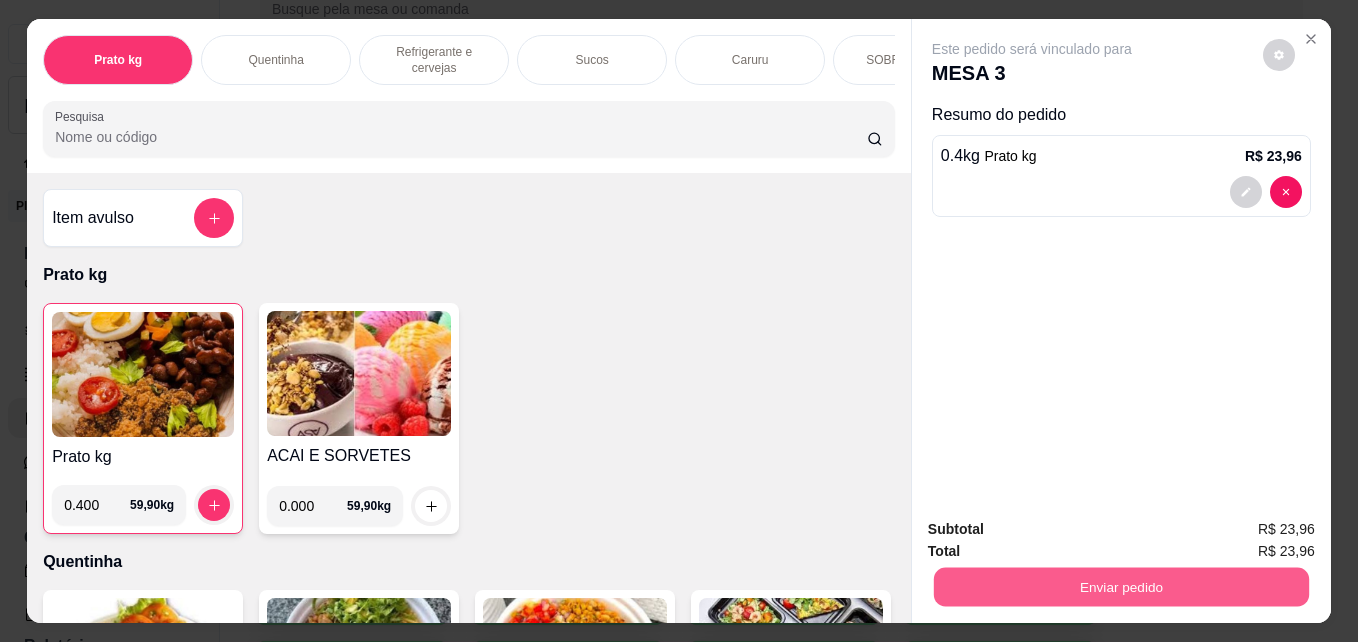 click on "Enviar pedido" at bounding box center [1121, 586] 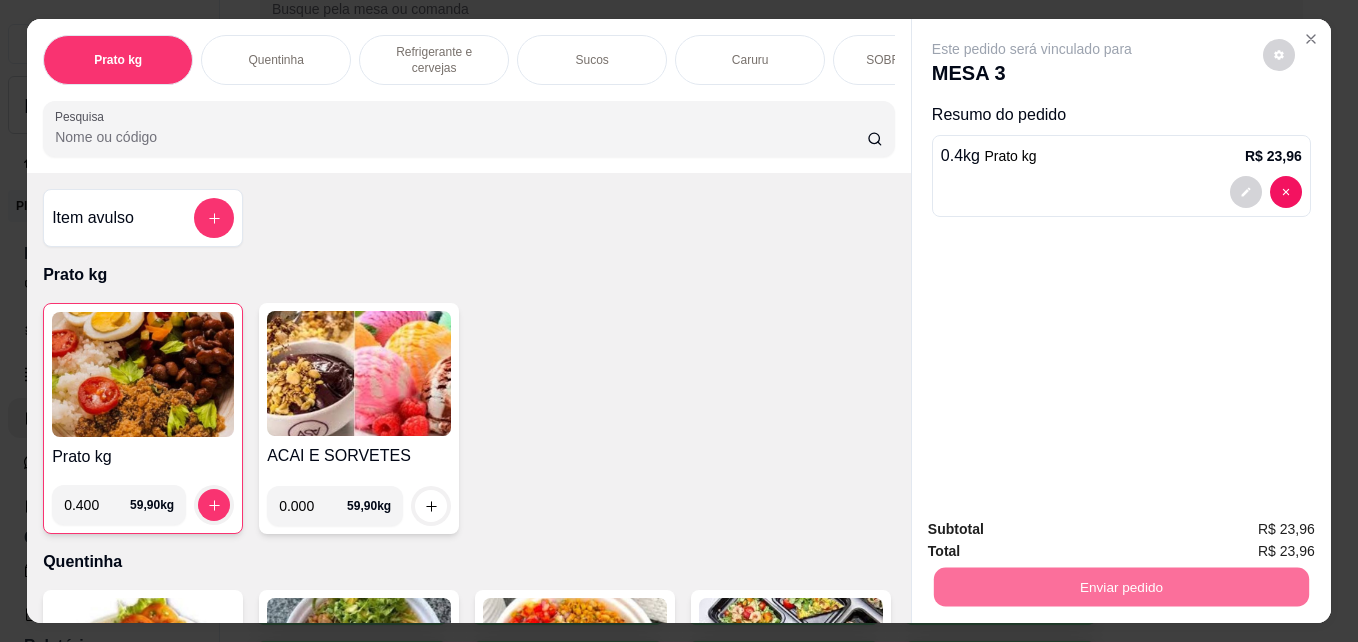 click on "Não registrar e enviar pedido" at bounding box center (1055, 529) 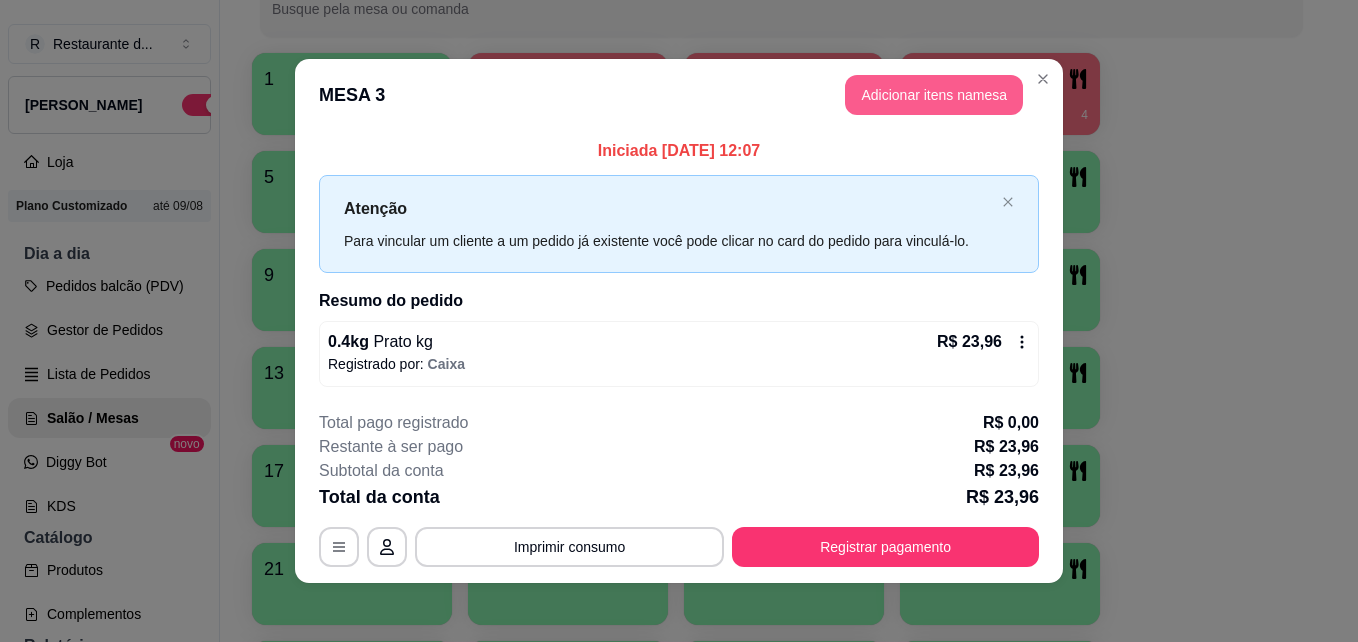 click on "Adicionar itens na  mesa" at bounding box center [934, 95] 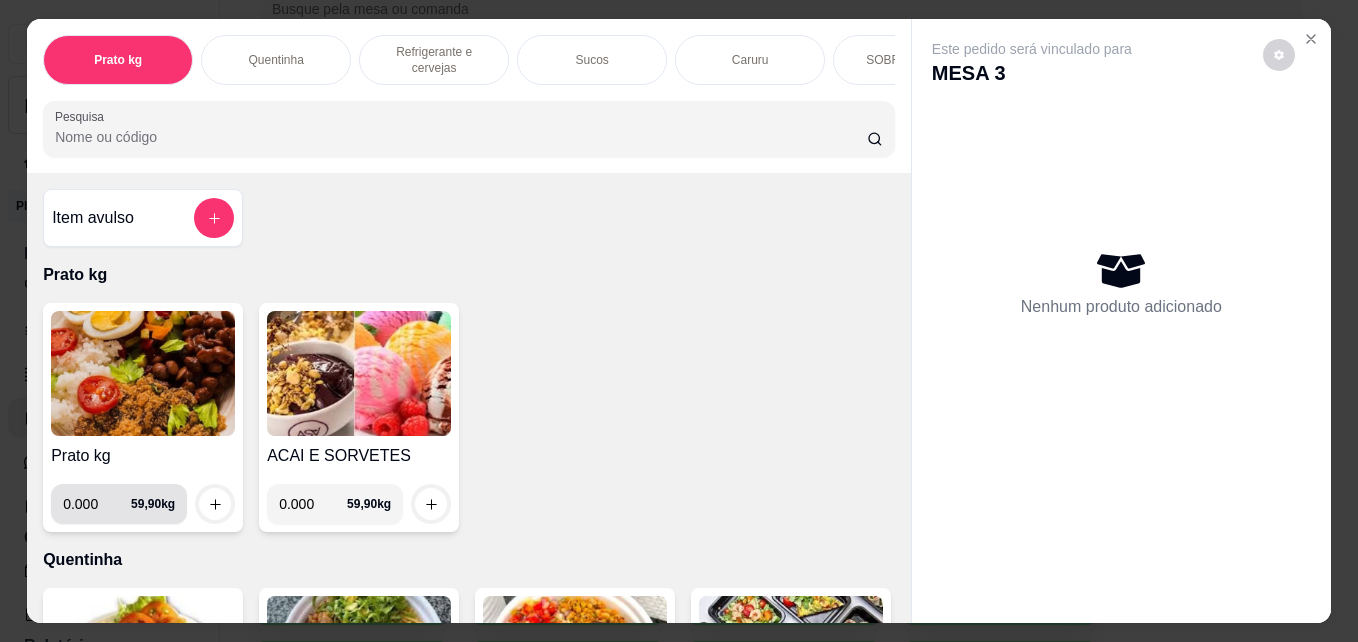 click on "0.000" at bounding box center (97, 504) 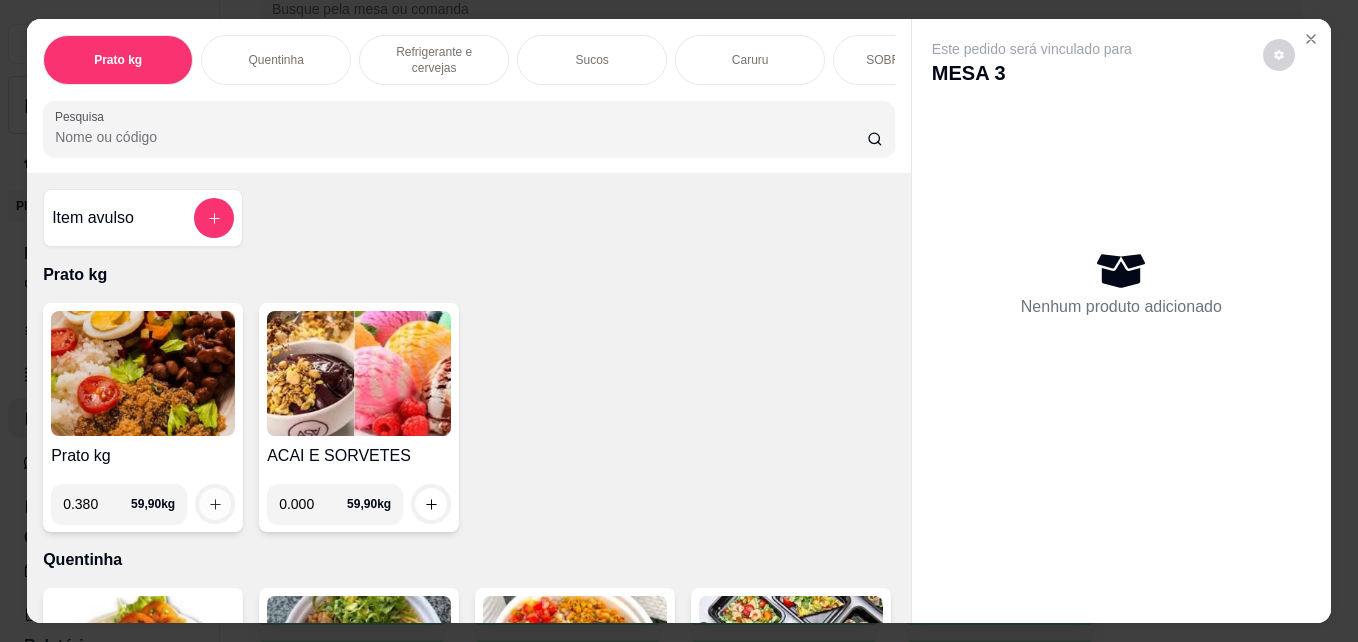 type on "0.380" 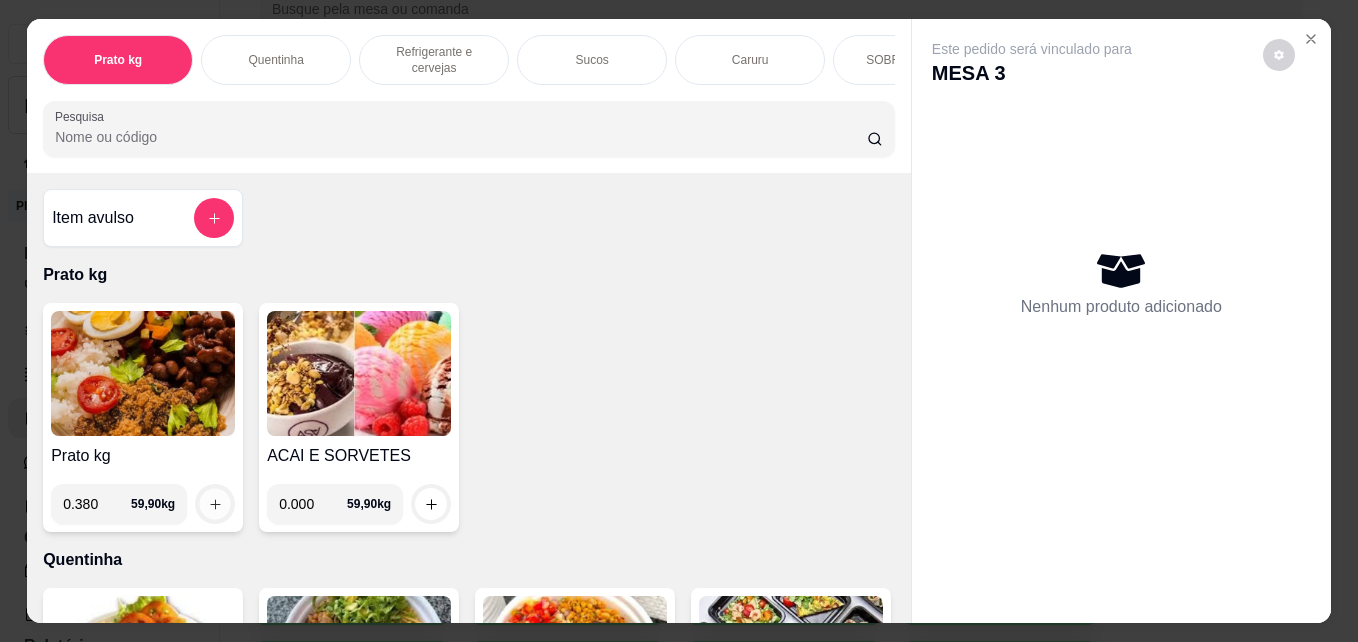 click 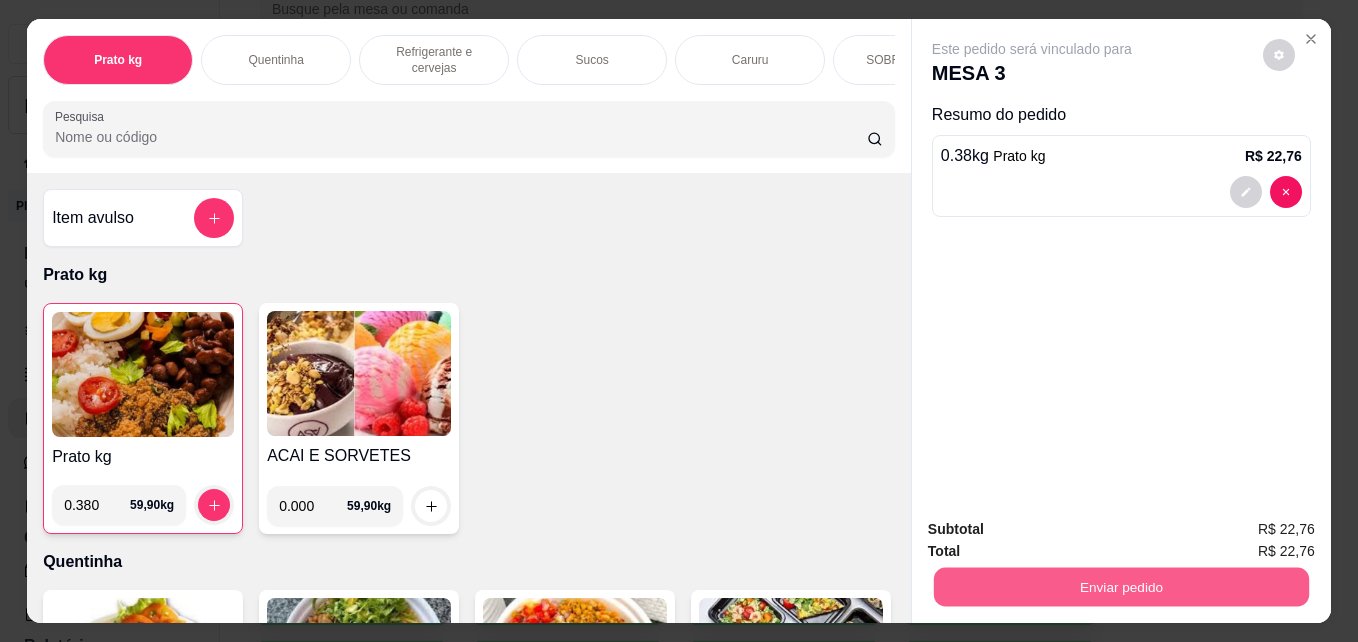 click on "Enviar pedido" at bounding box center (1121, 586) 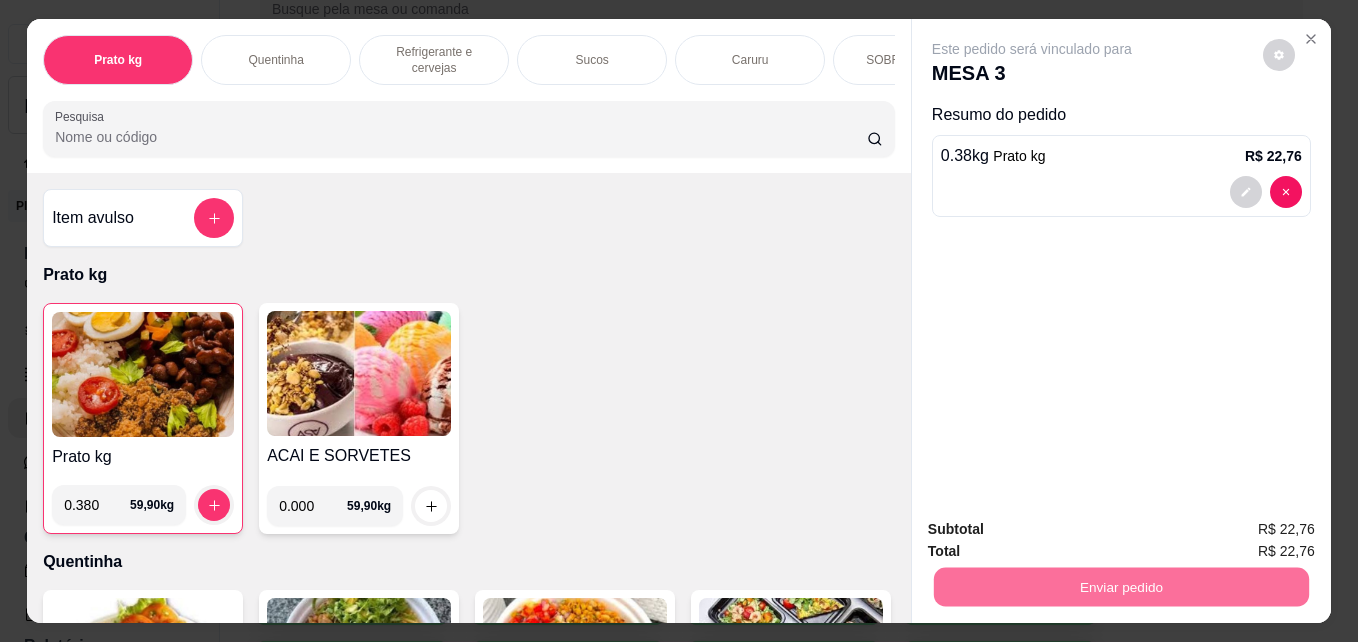 click on "Não registrar e enviar pedido" at bounding box center [1055, 529] 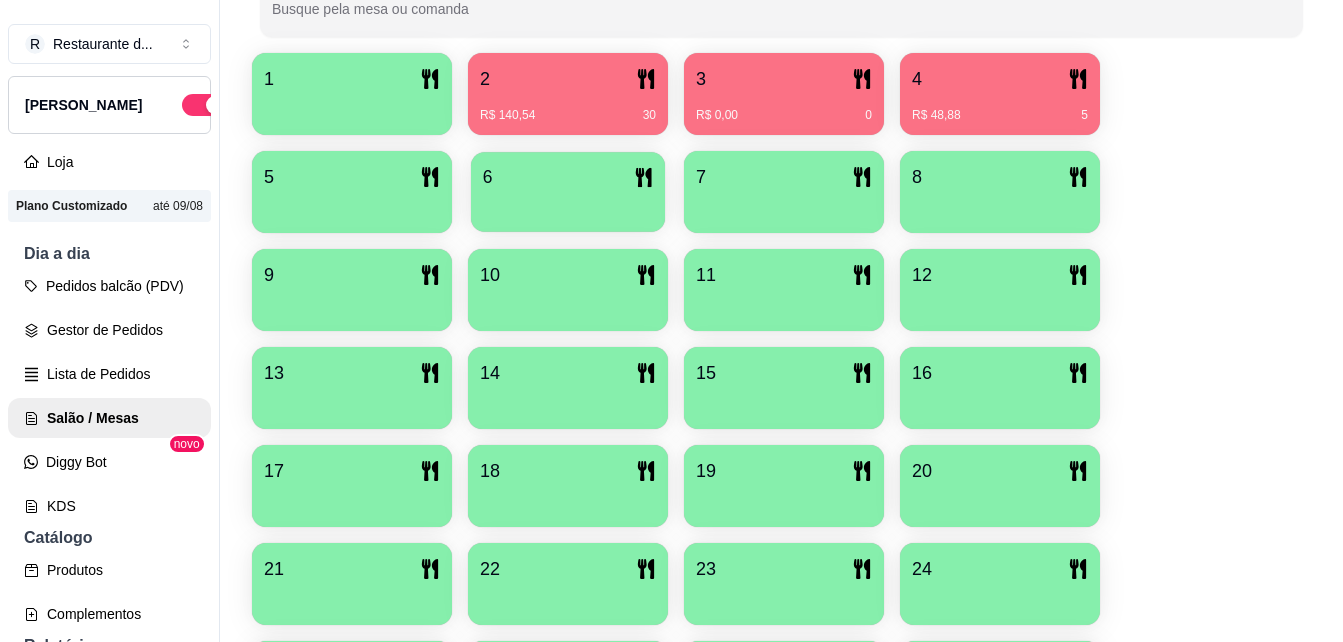 click at bounding box center [568, 205] 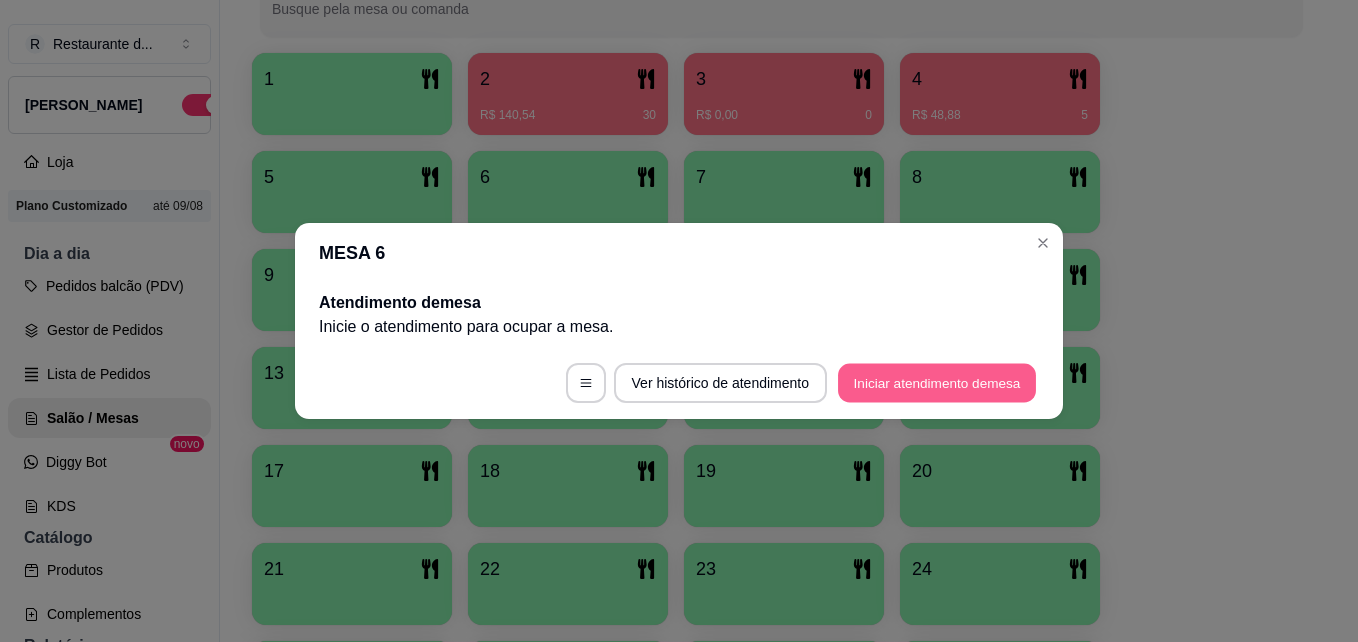 click on "Iniciar atendimento de  mesa" at bounding box center (937, 383) 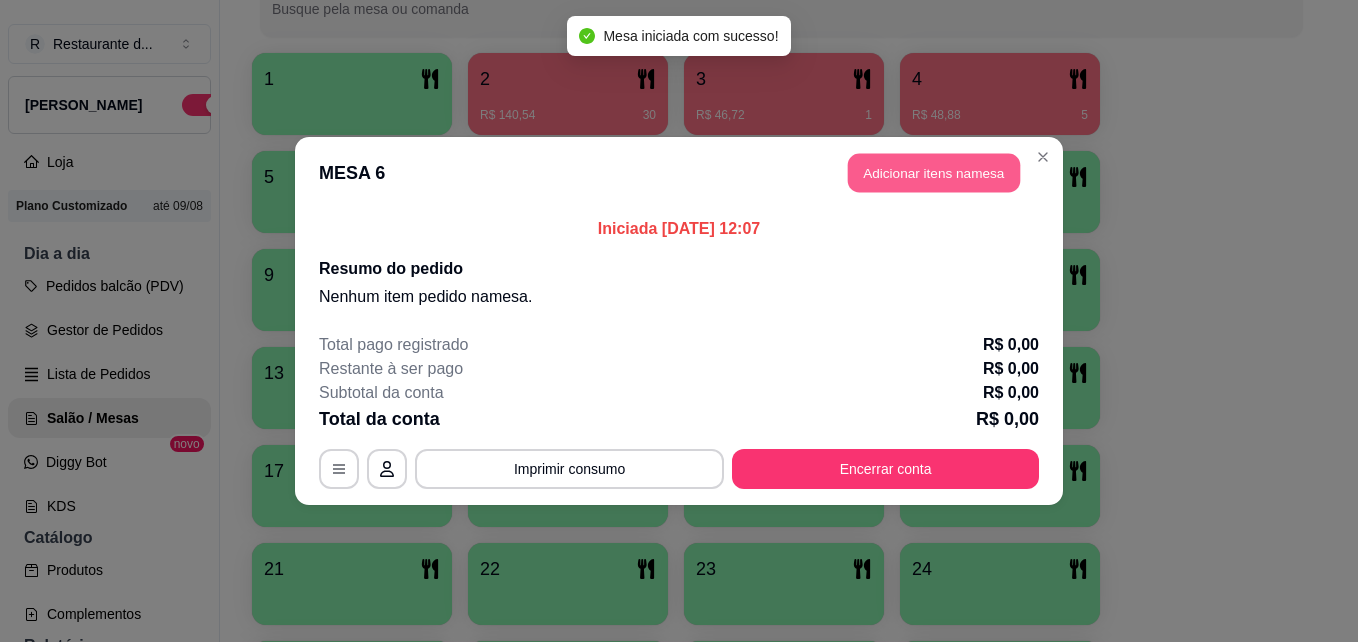 click on "Adicionar itens na  mesa" at bounding box center (934, 173) 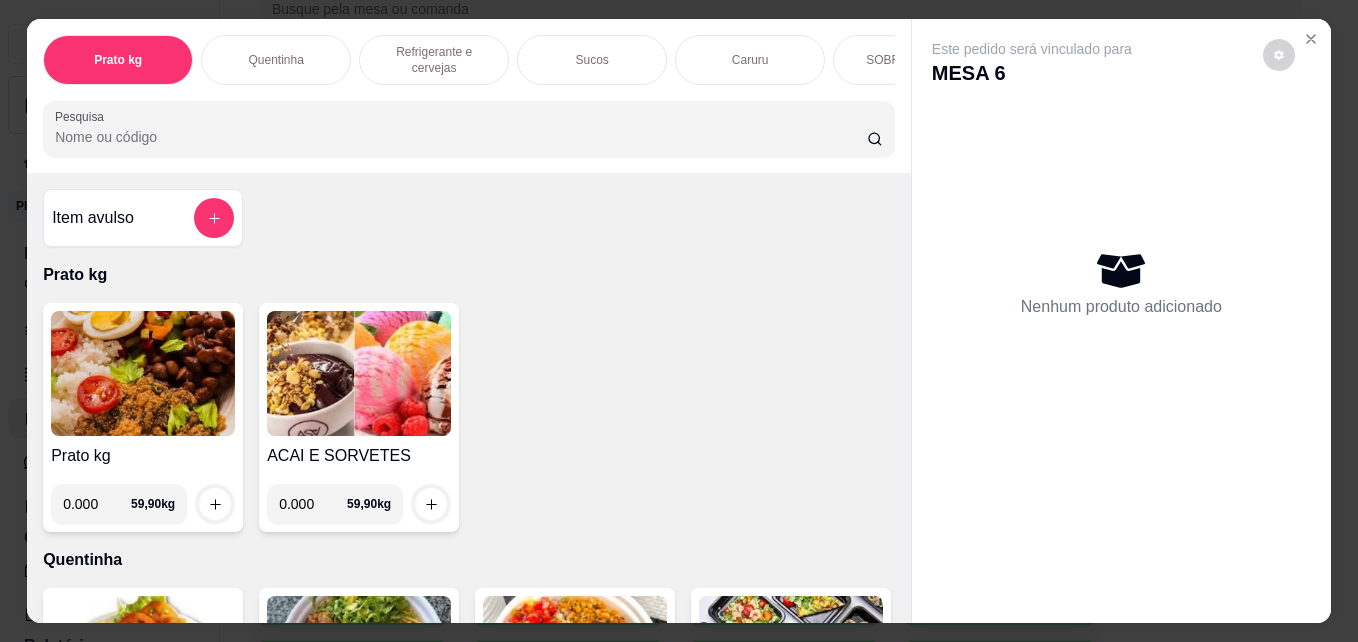 click on "0.000" at bounding box center (97, 504) 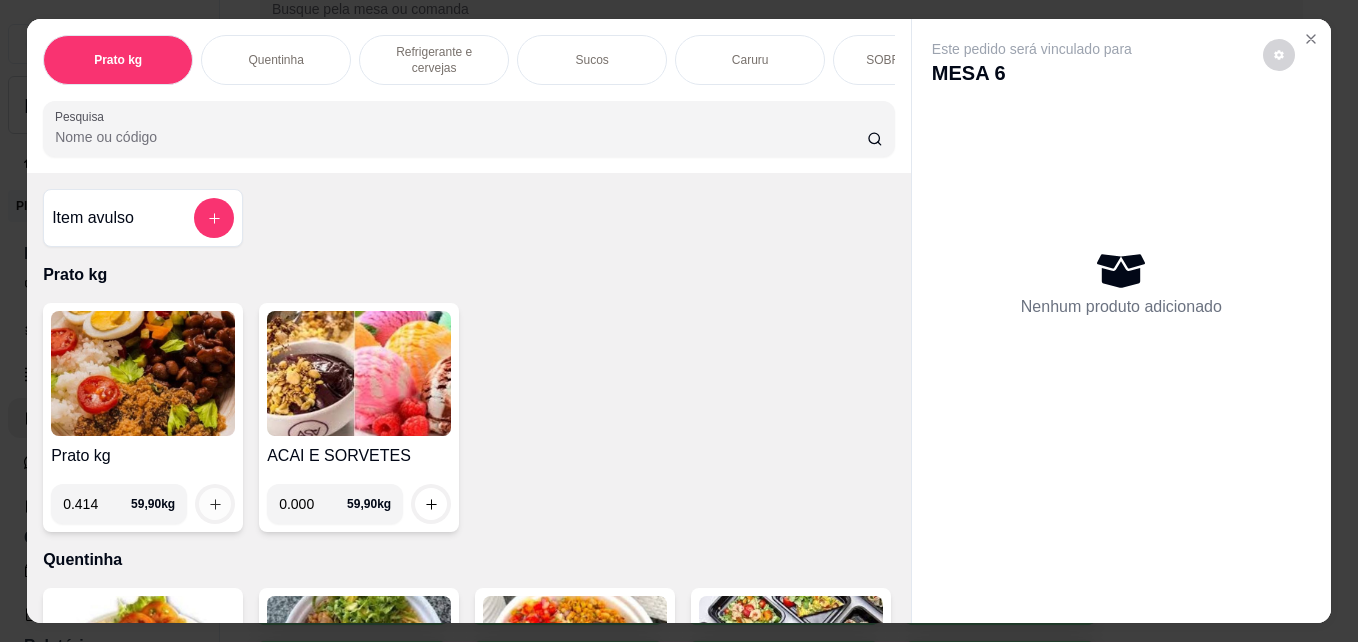 type on "0.414" 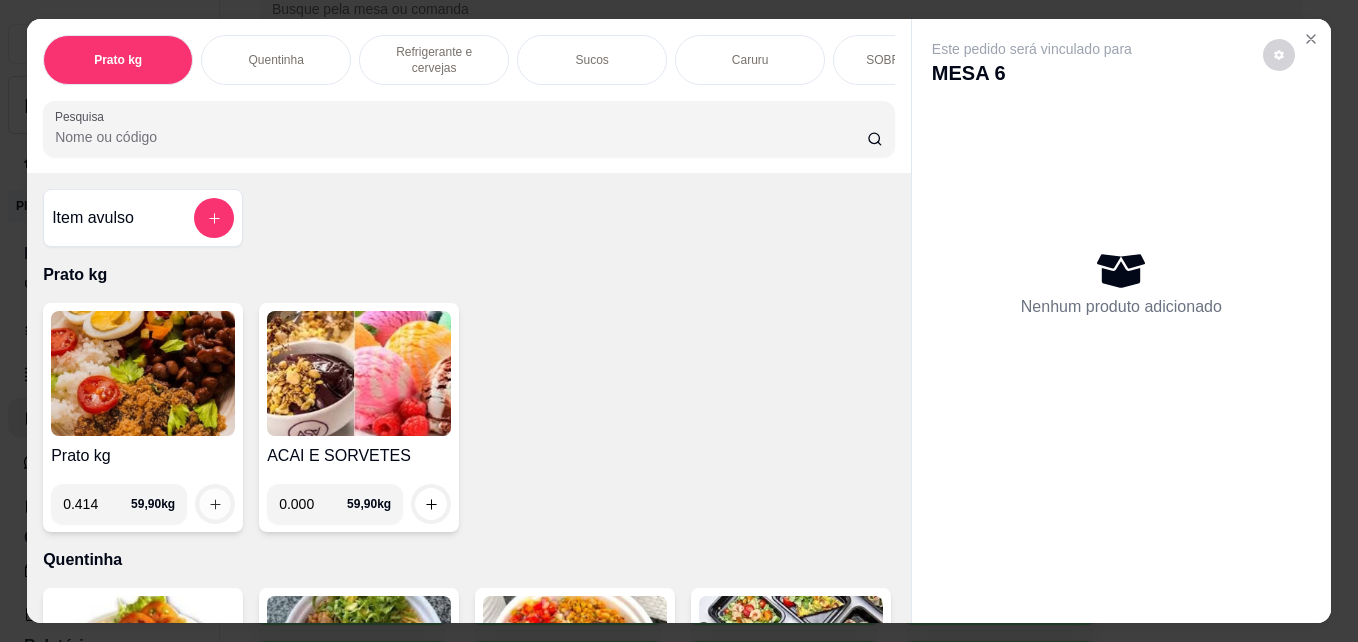 click 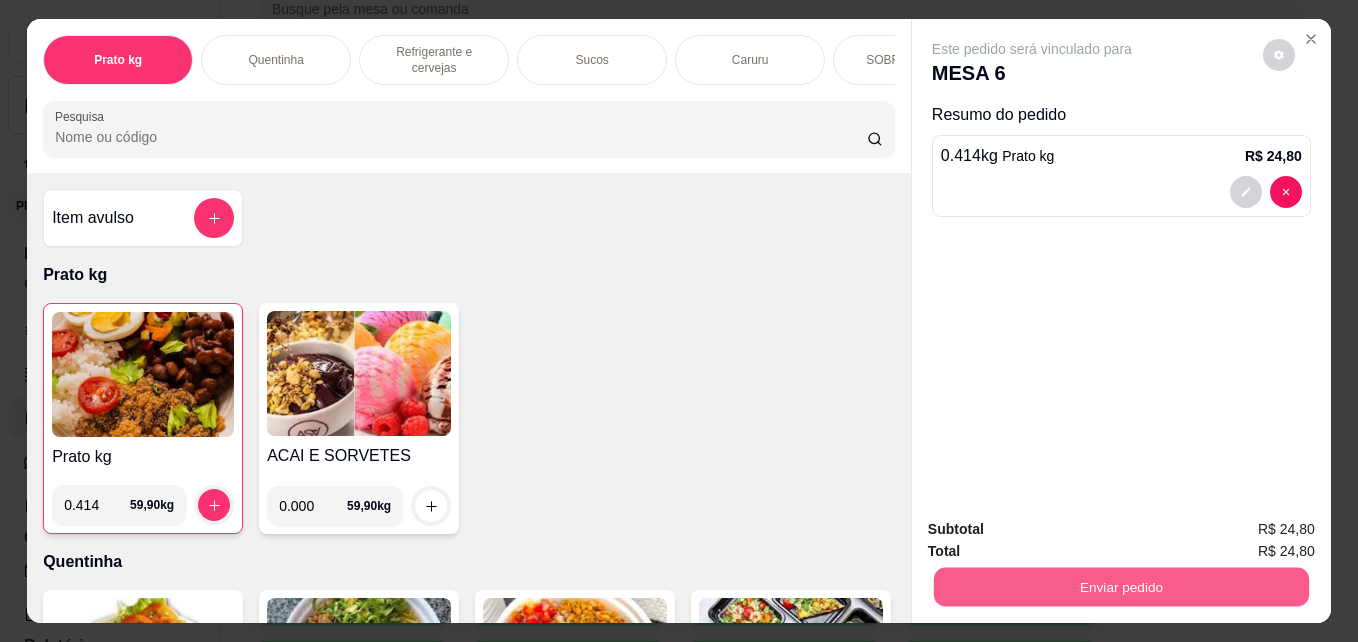 click on "Enviar pedido" at bounding box center [1121, 586] 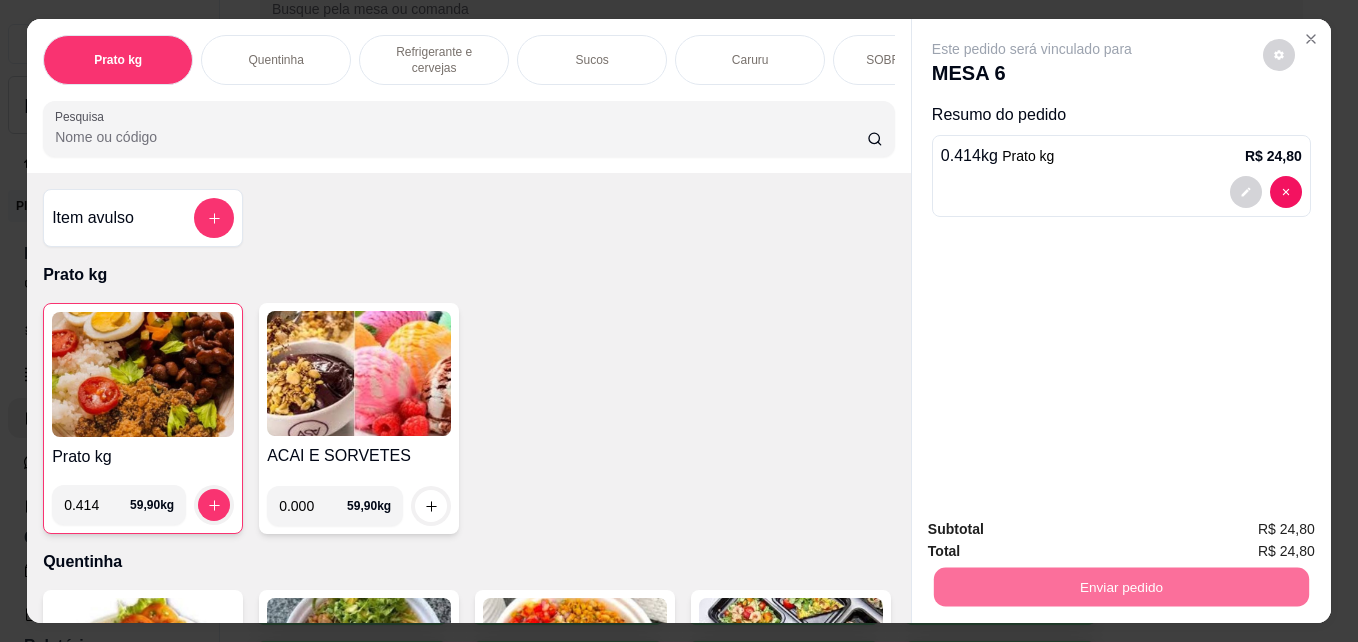 click on "Não registrar e enviar pedido" at bounding box center [1055, 529] 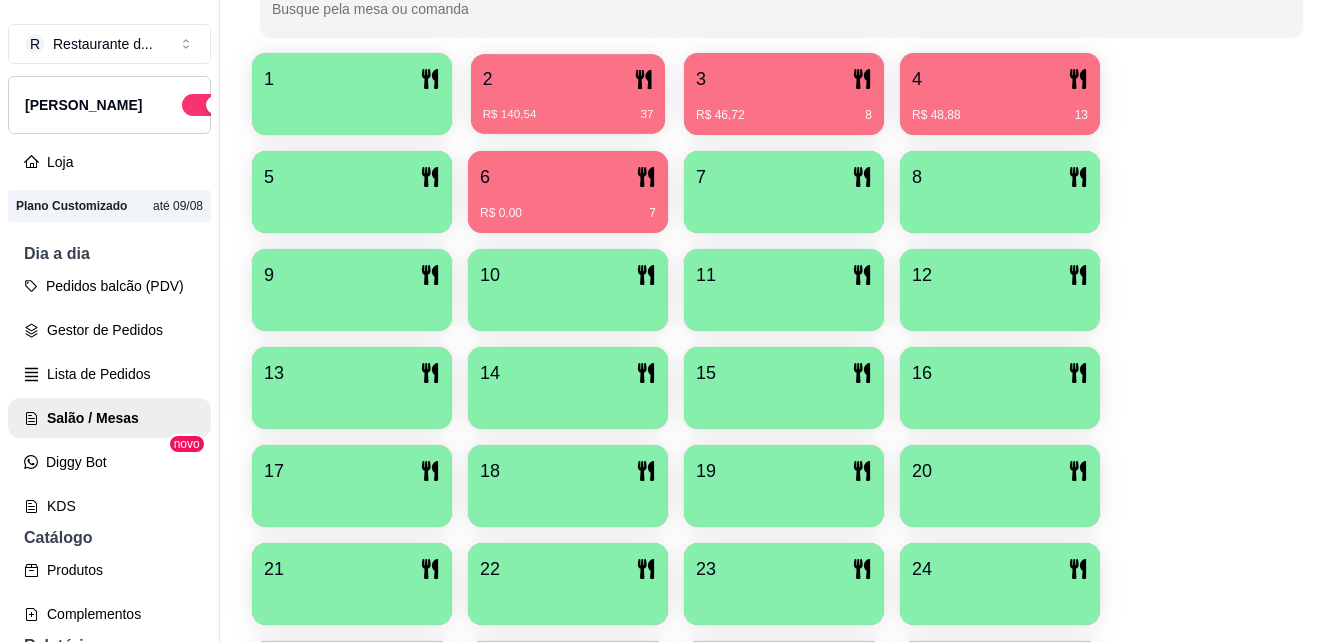 click on "2" at bounding box center (568, 79) 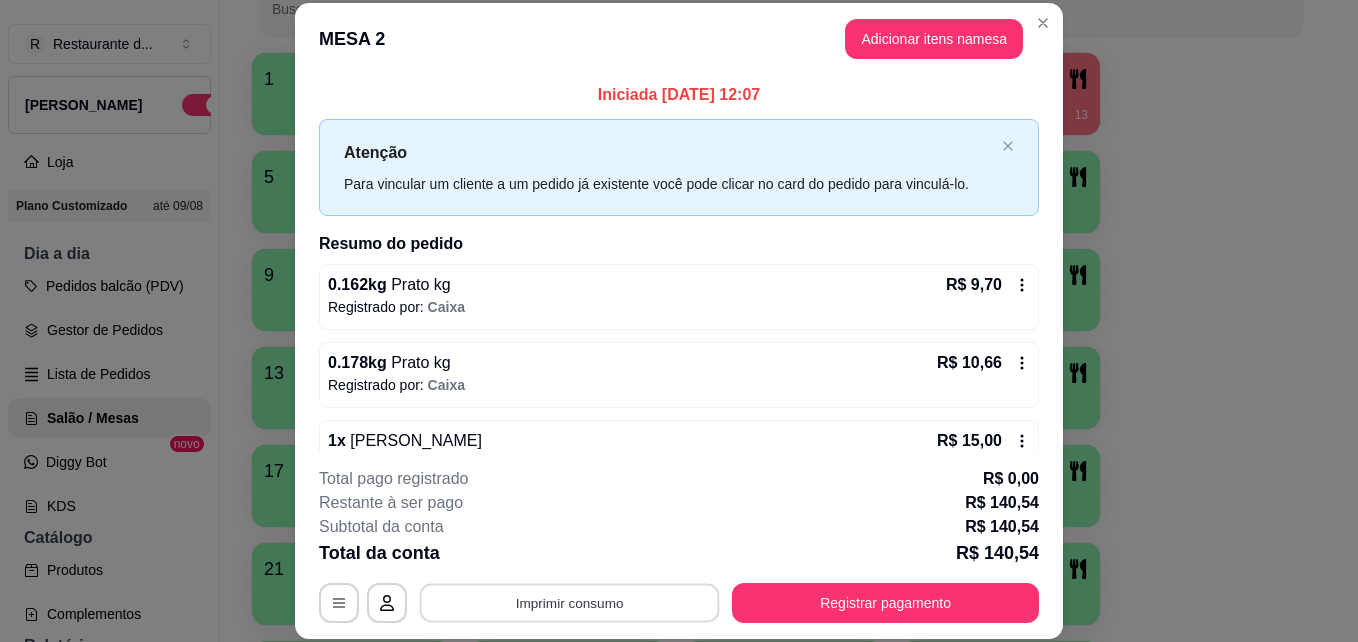 click on "Imprimir consumo" at bounding box center [570, 602] 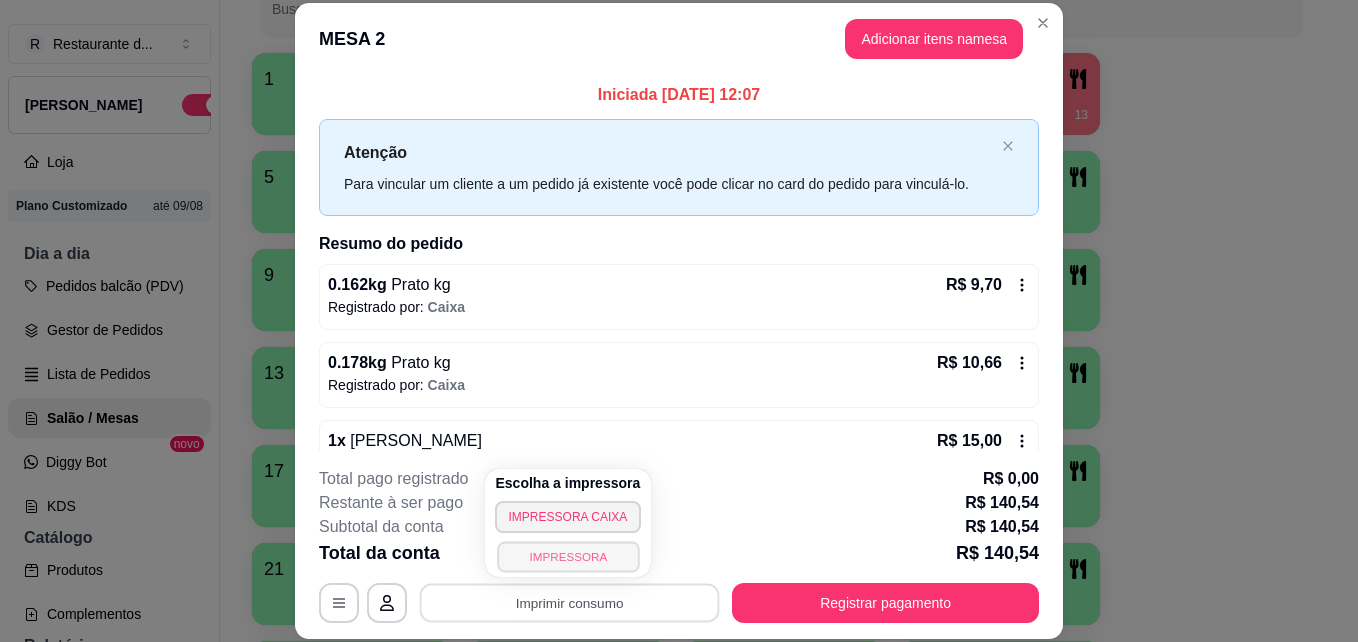 click on "IMPRESSORA" at bounding box center [568, 556] 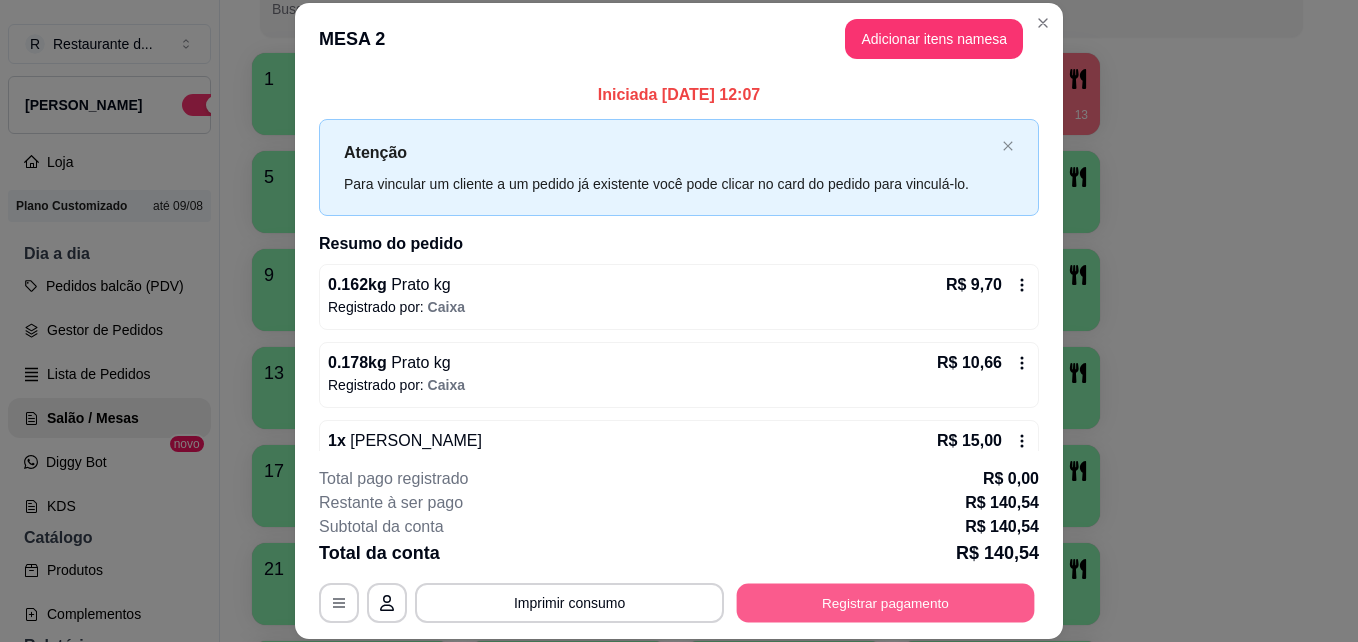 click on "Registrar pagamento" at bounding box center (886, 602) 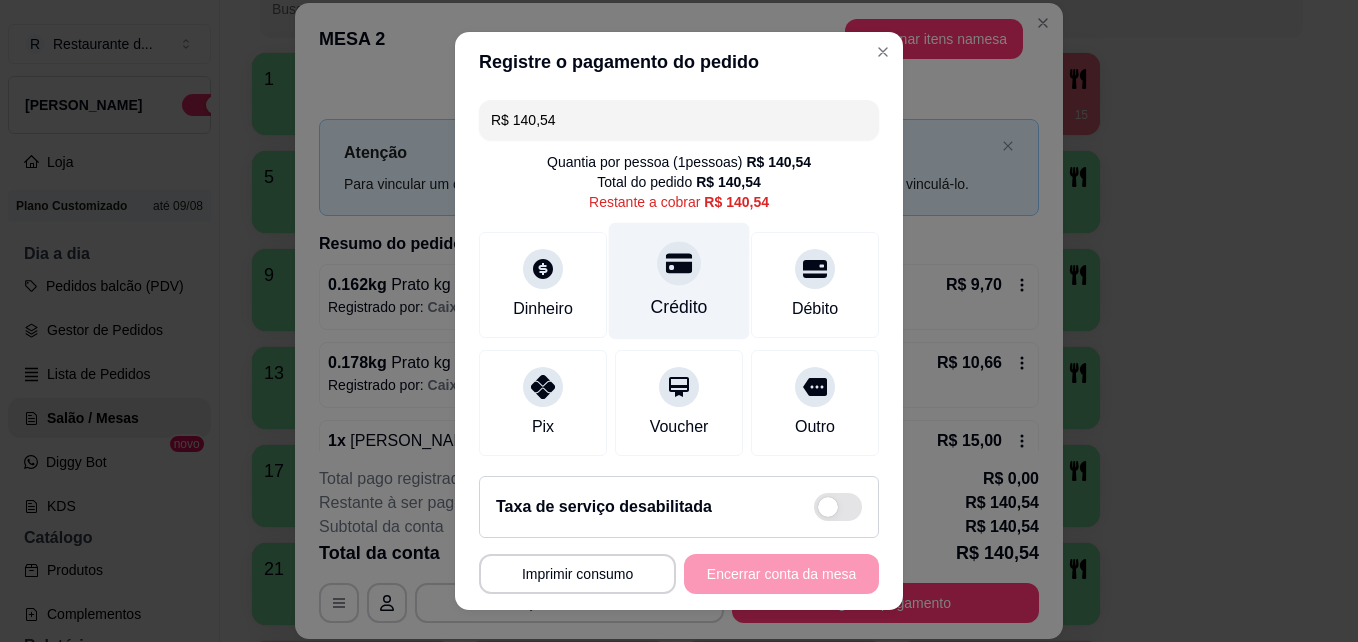 click on "Crédito" at bounding box center [679, 307] 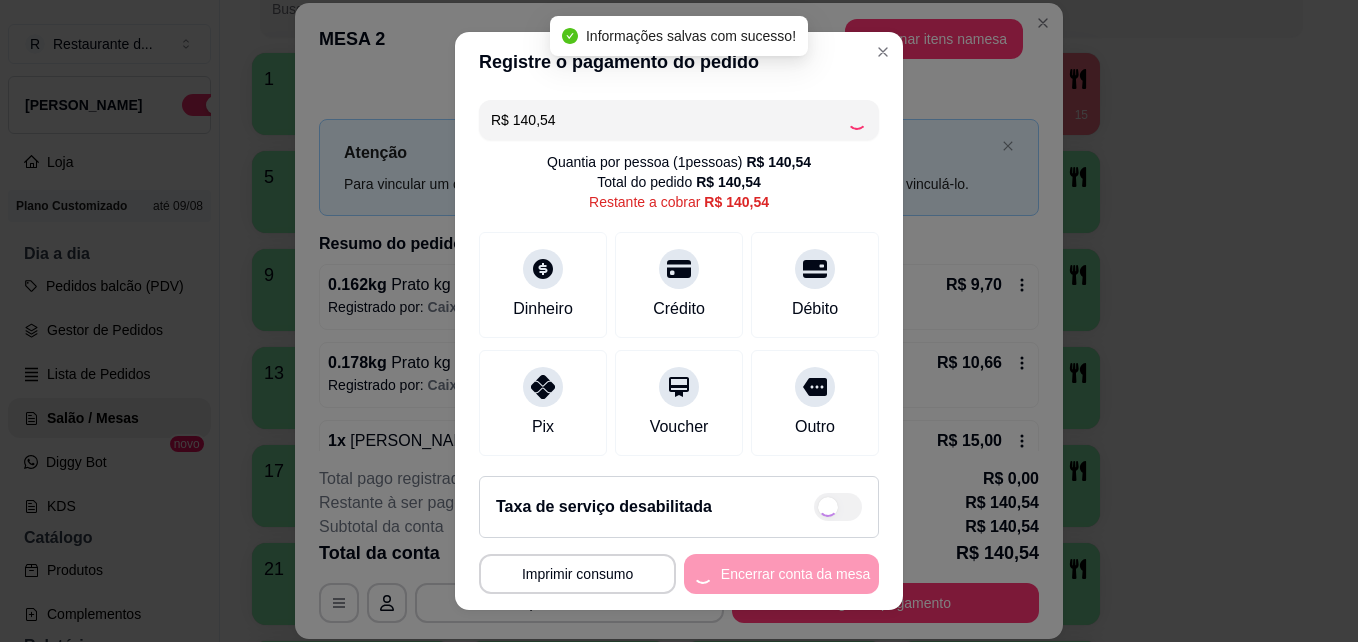 type on "R$ 0,00" 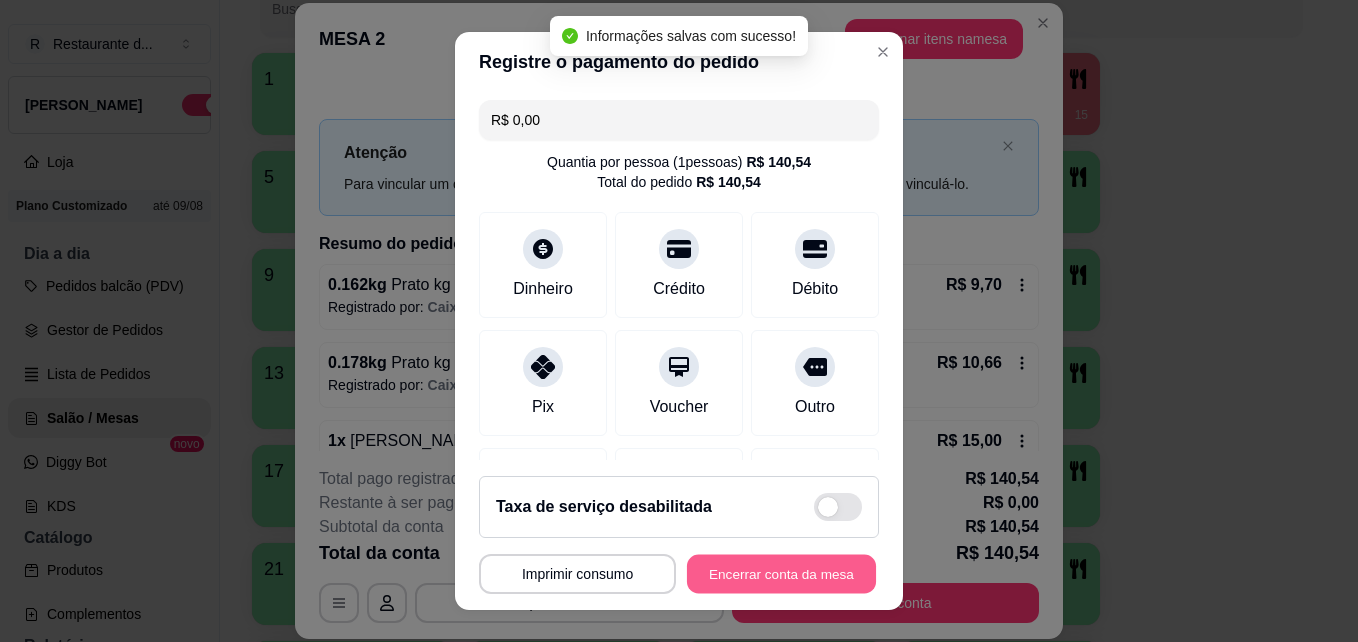 click on "Encerrar conta da mesa" at bounding box center (781, 574) 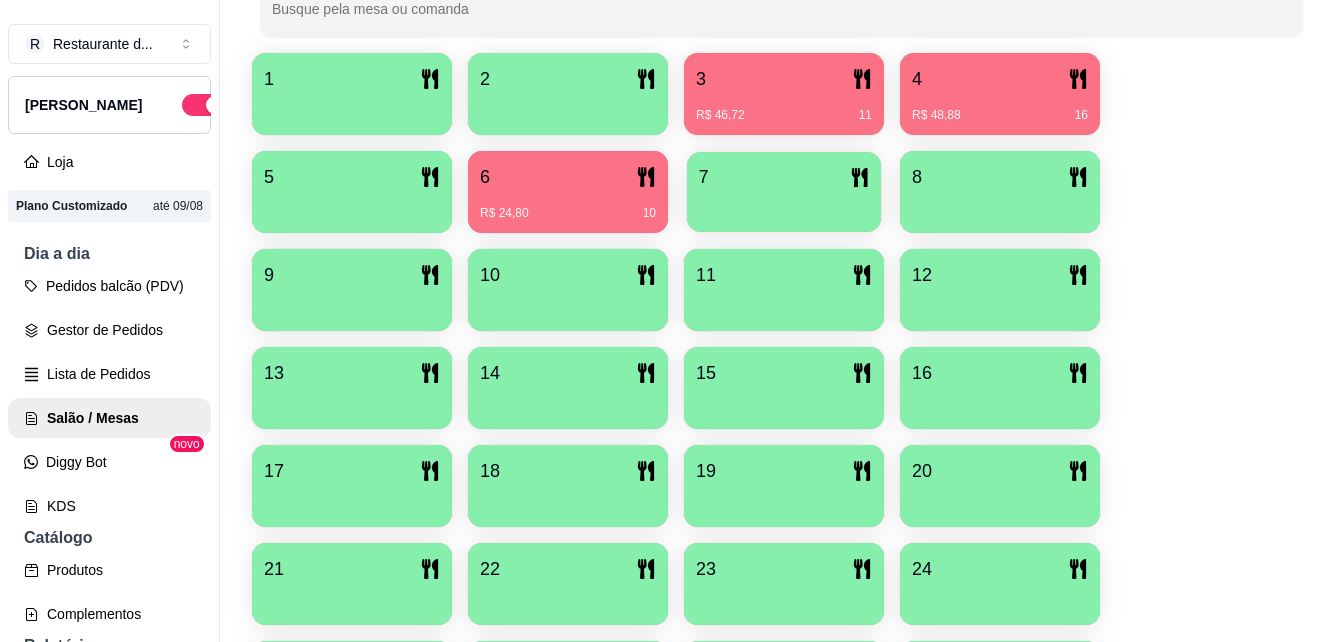 click at bounding box center [784, 205] 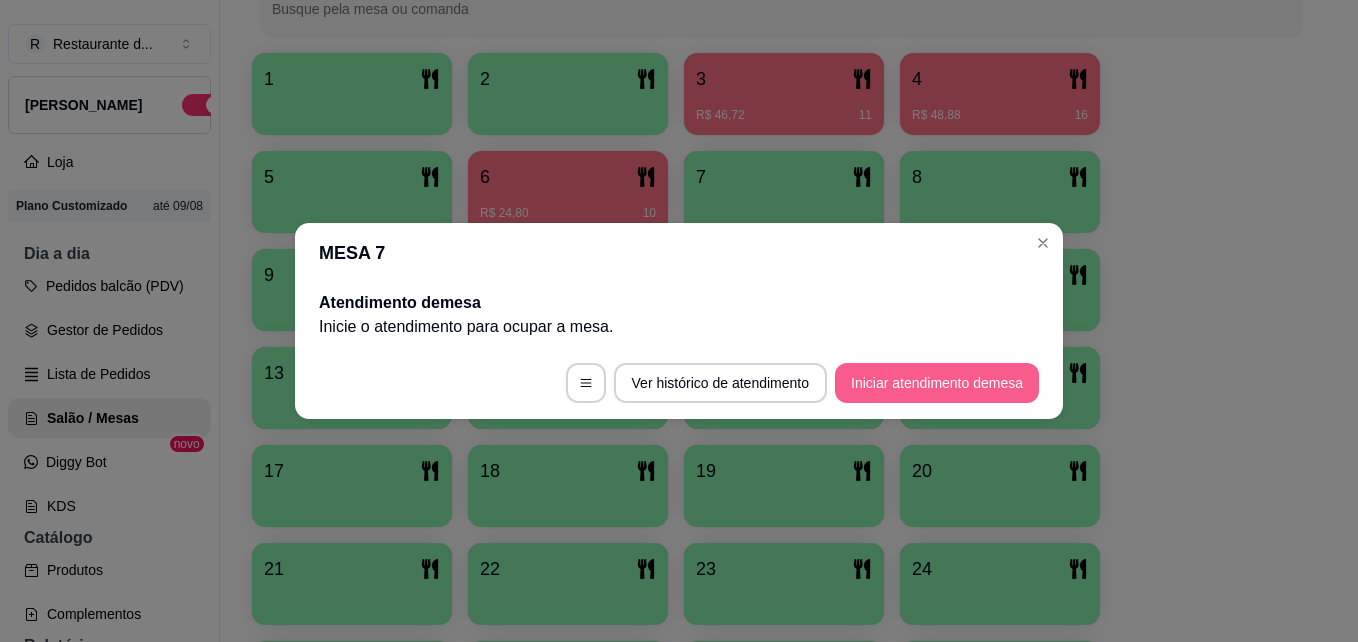 click on "Iniciar atendimento de  mesa" at bounding box center [937, 383] 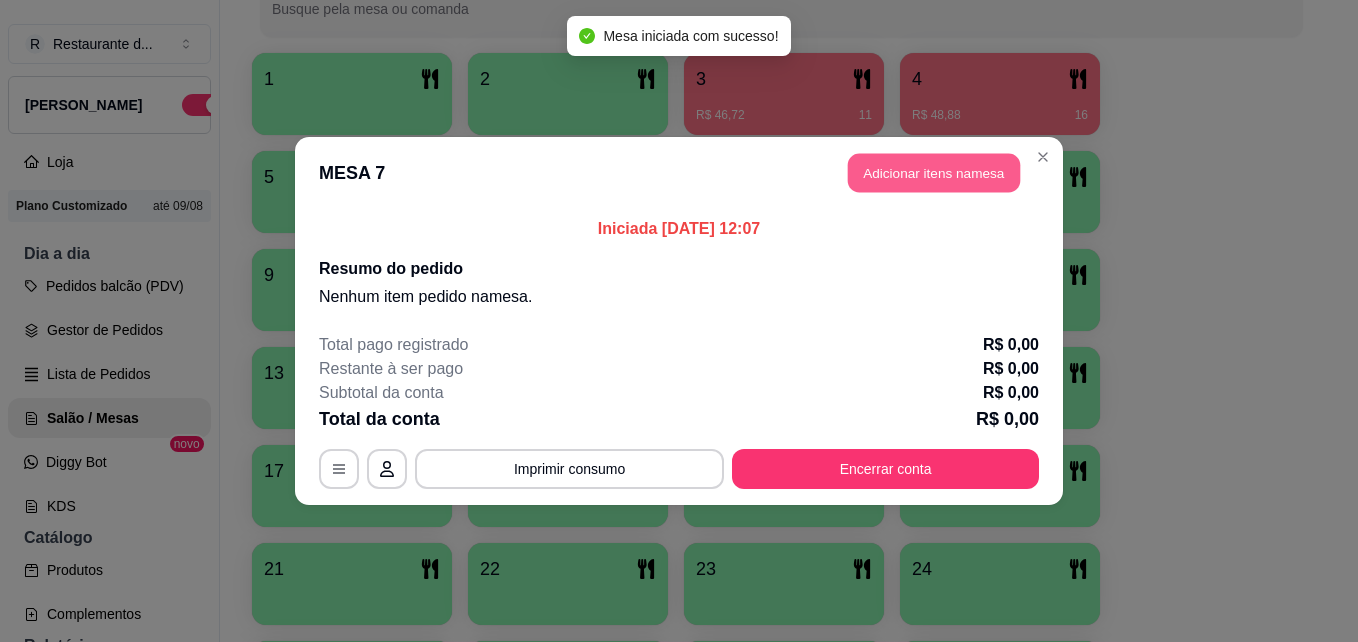 click on "Adicionar itens na  mesa" at bounding box center [934, 173] 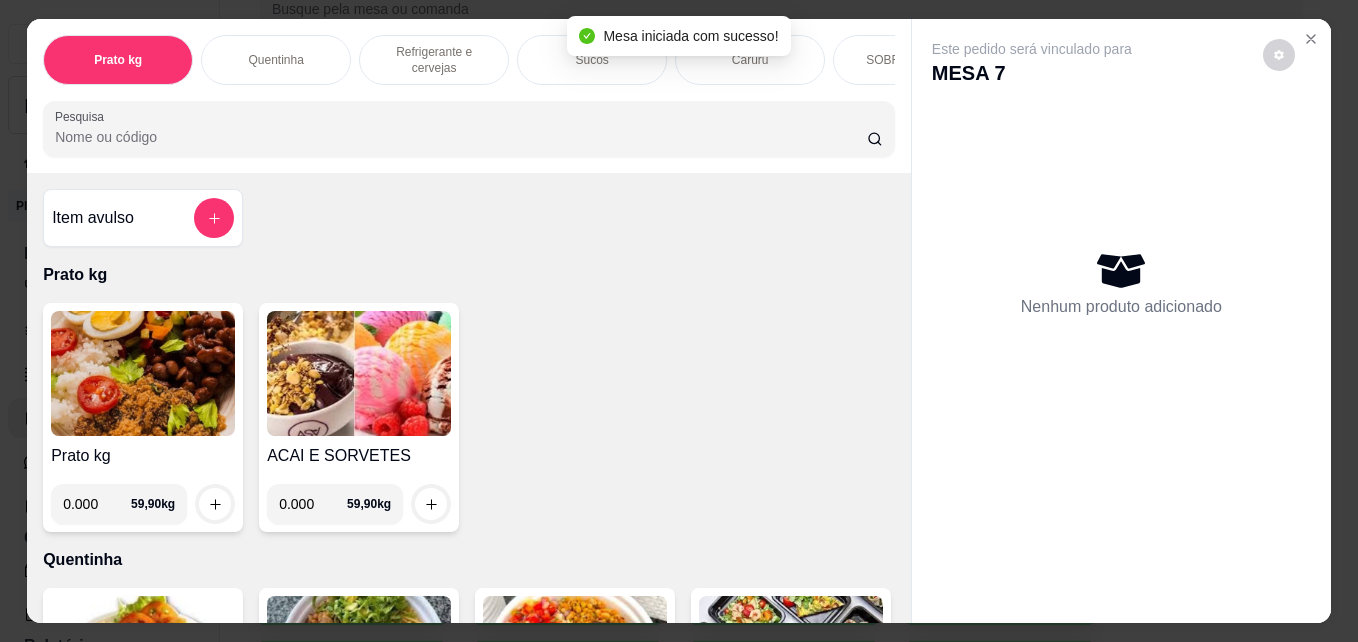 click on "0.000" at bounding box center (97, 504) 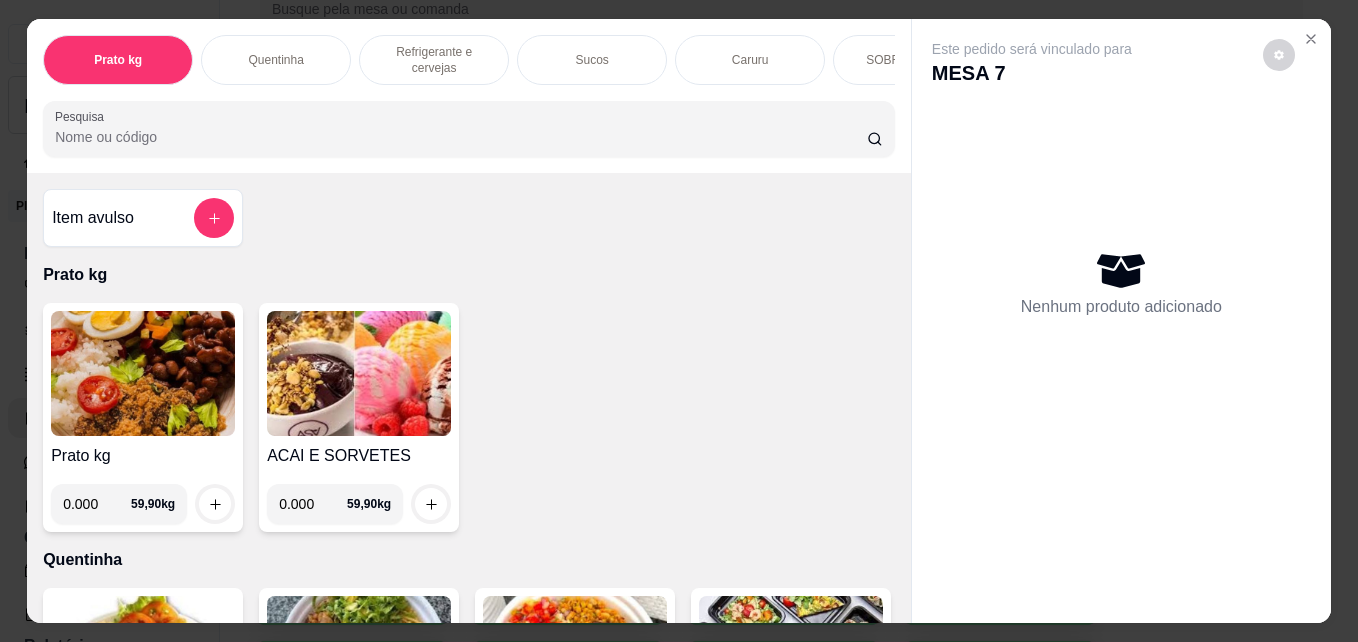 click on "0.000" at bounding box center (97, 504) 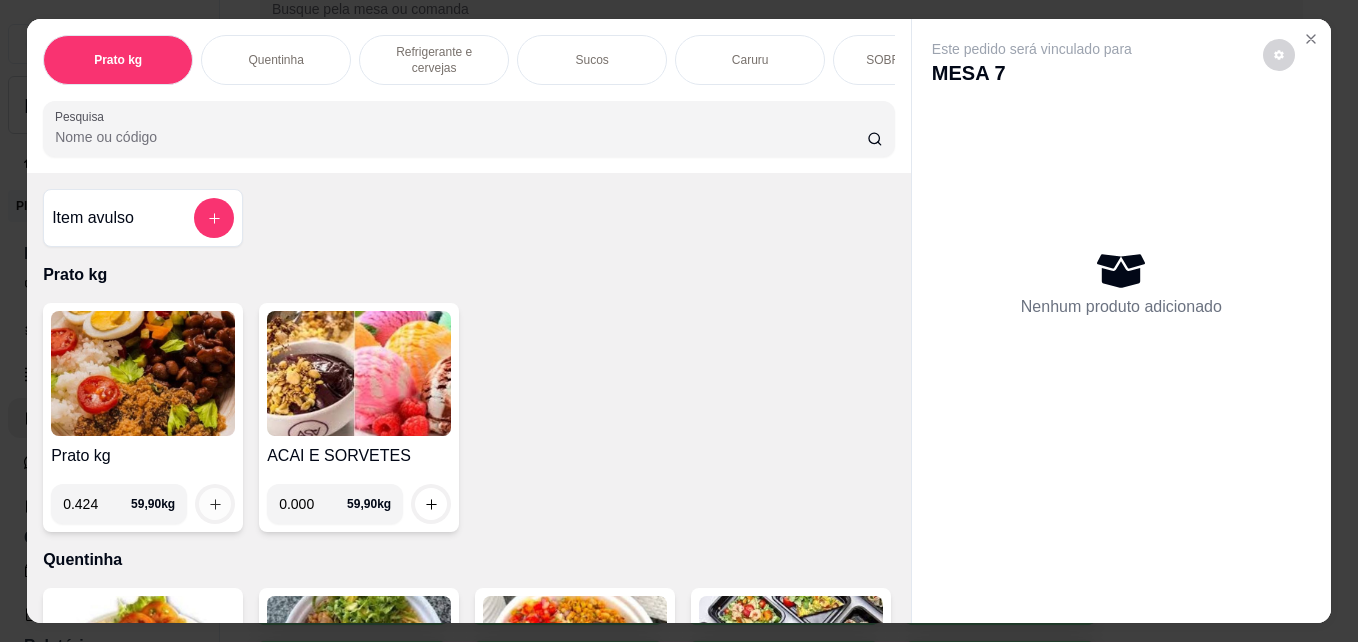 type on "0.424" 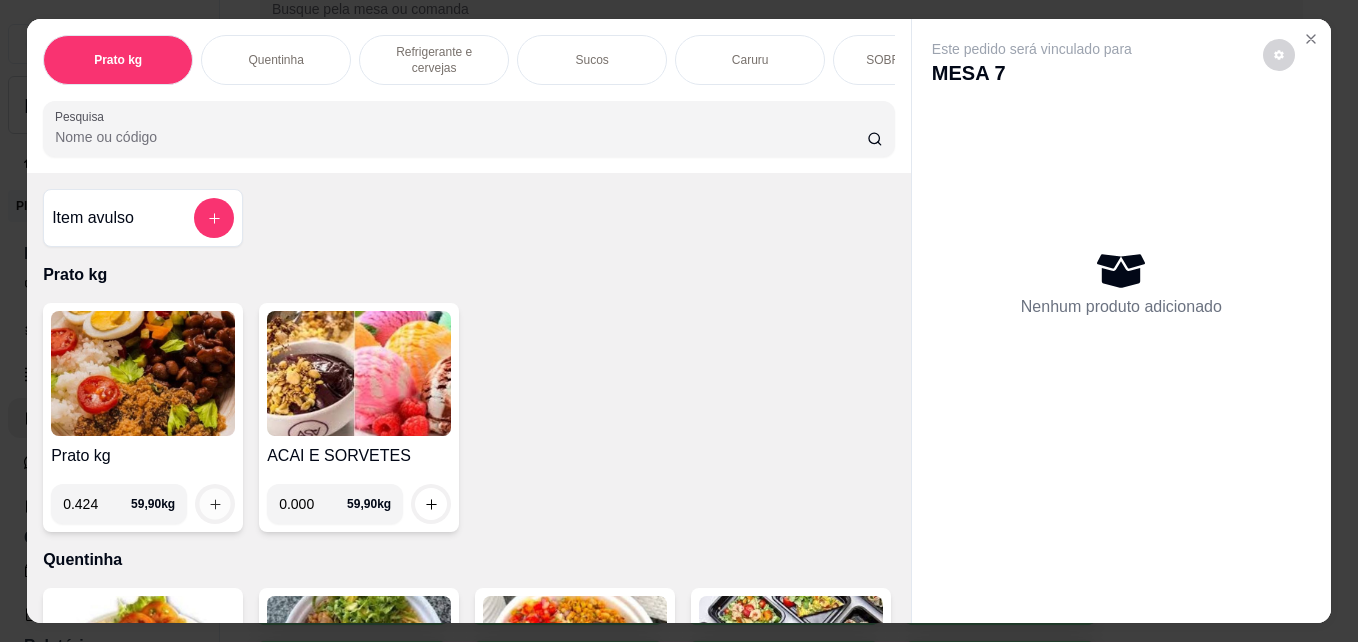 click 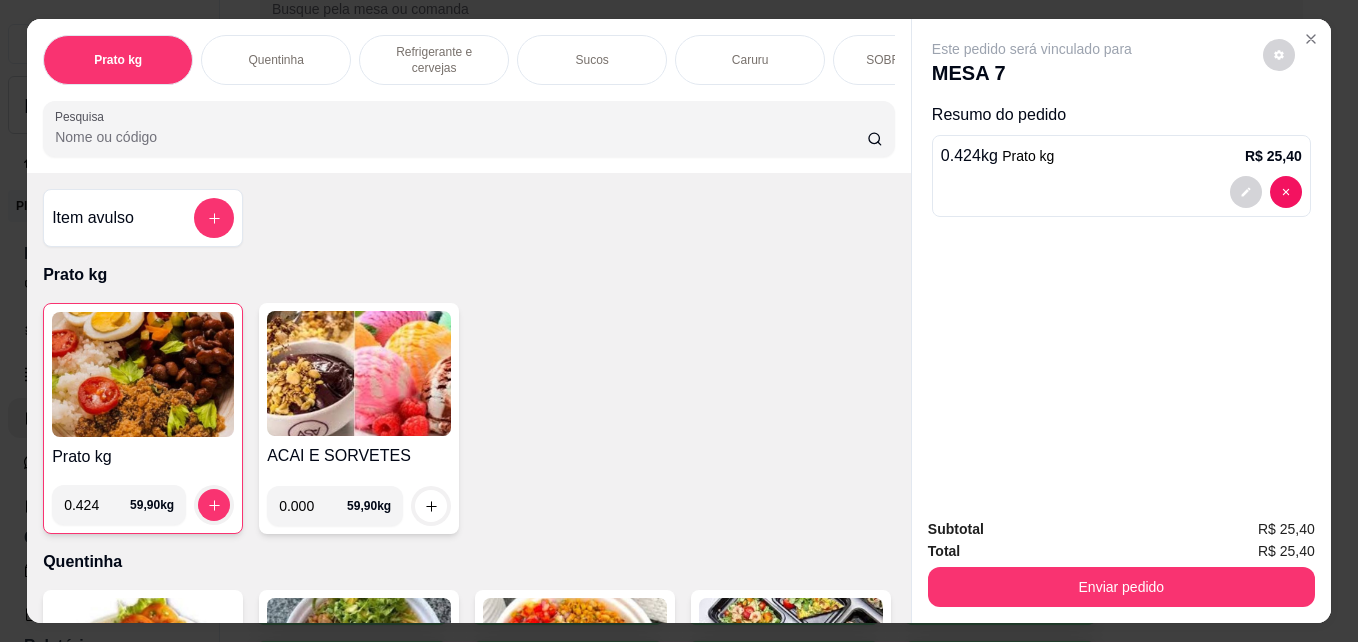 click on "Refrigerante e cervejas" at bounding box center [434, 60] 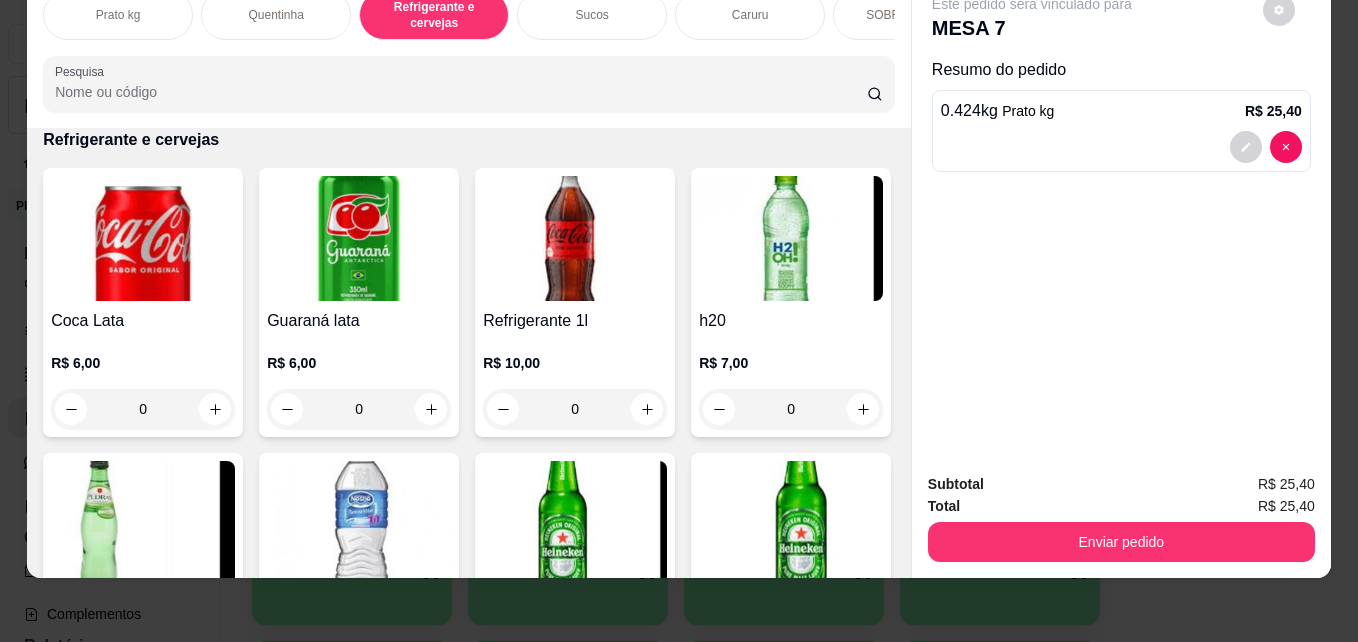 click on "Sucos" at bounding box center (591, 15) 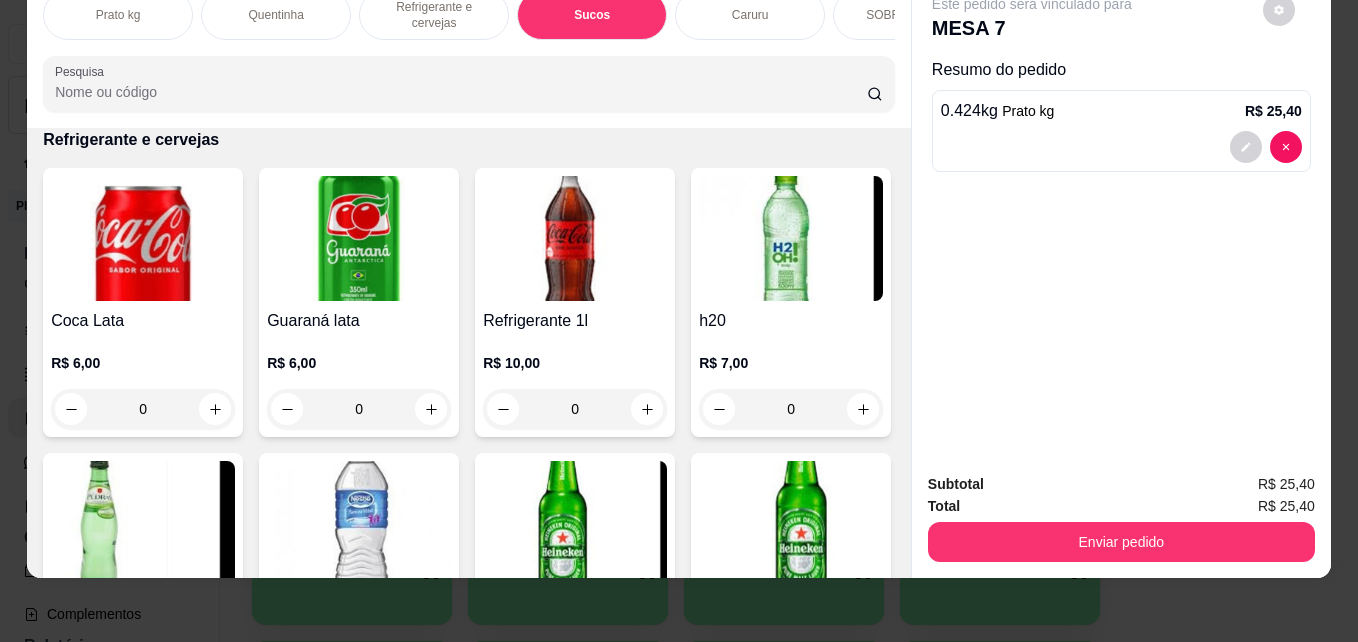 scroll, scrollTop: 1882, scrollLeft: 0, axis: vertical 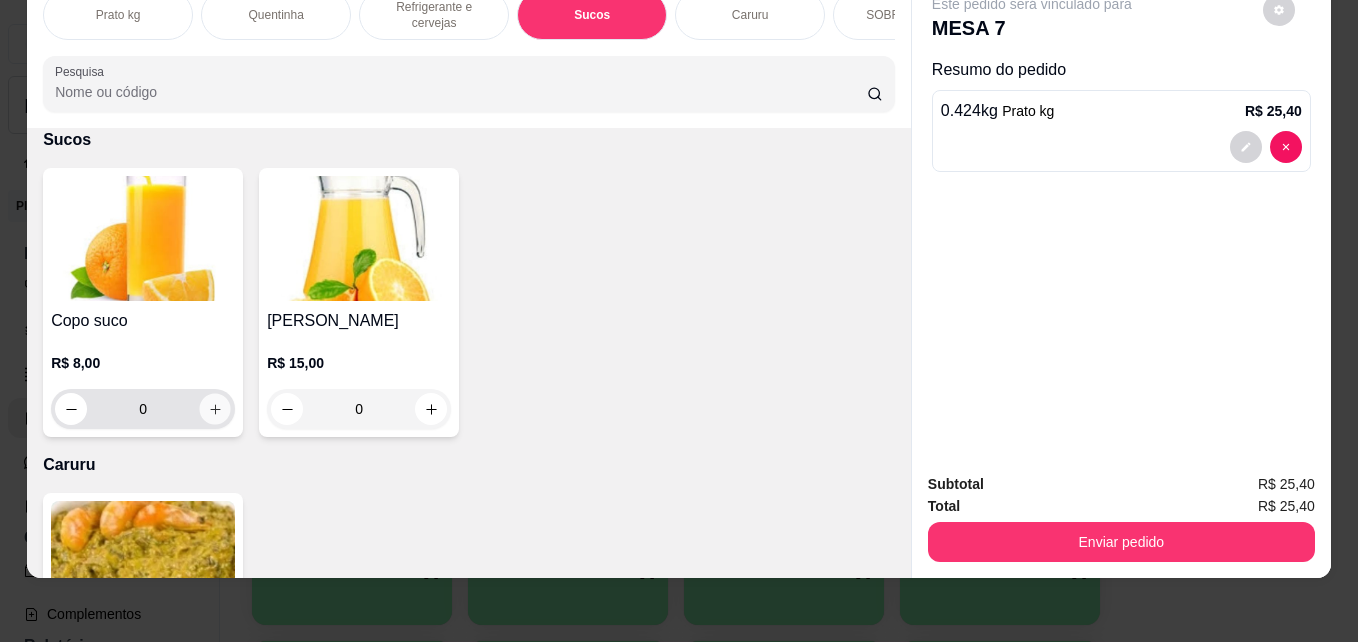 click 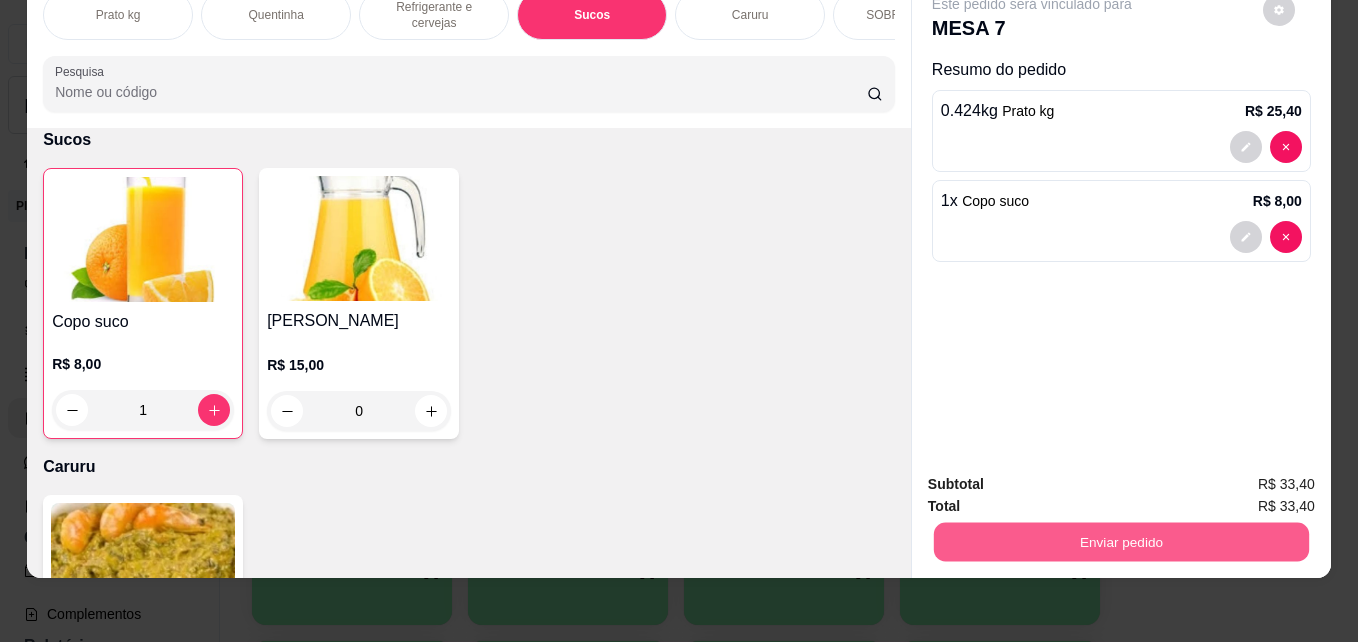 click on "Enviar pedido" at bounding box center (1121, 541) 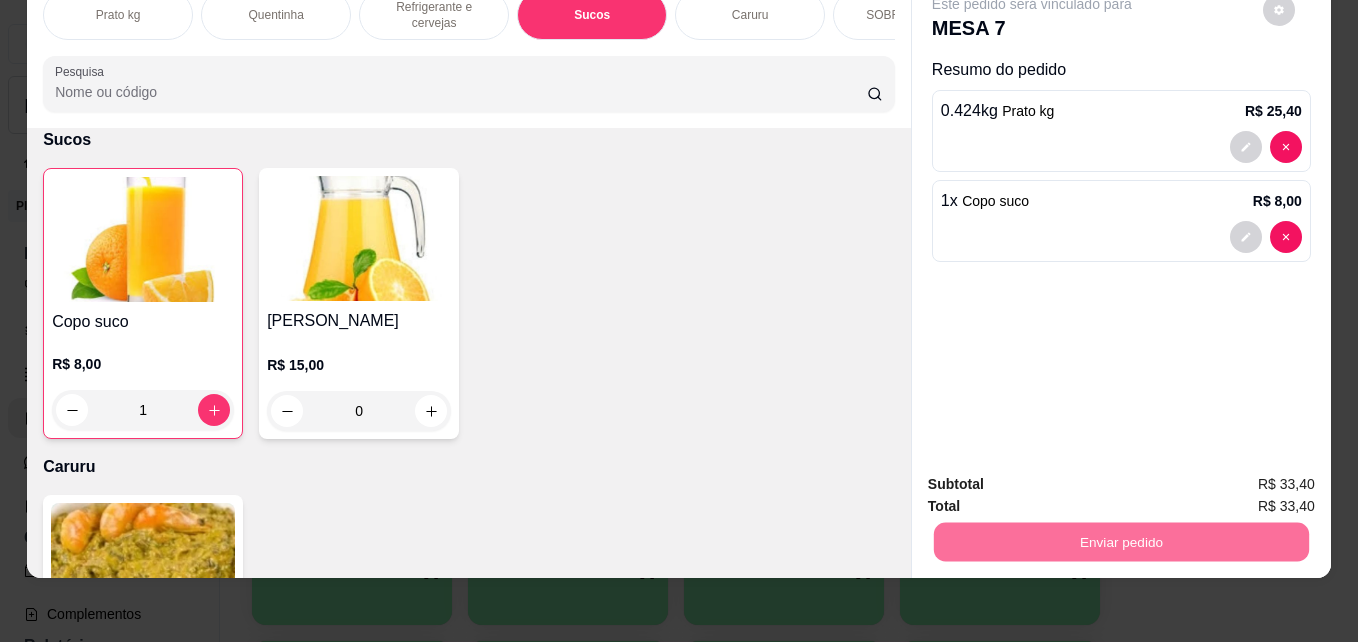 click on "Não registrar e enviar pedido" at bounding box center (1055, 477) 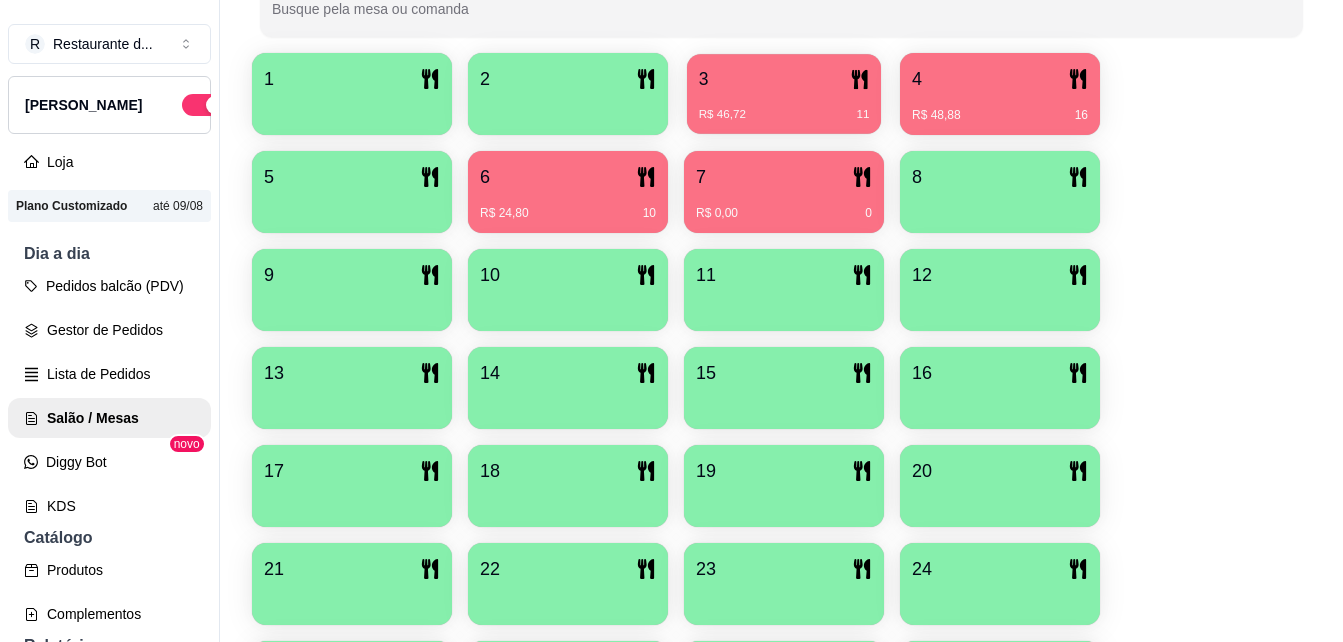 click on "R$ 46,72 11" at bounding box center [784, 107] 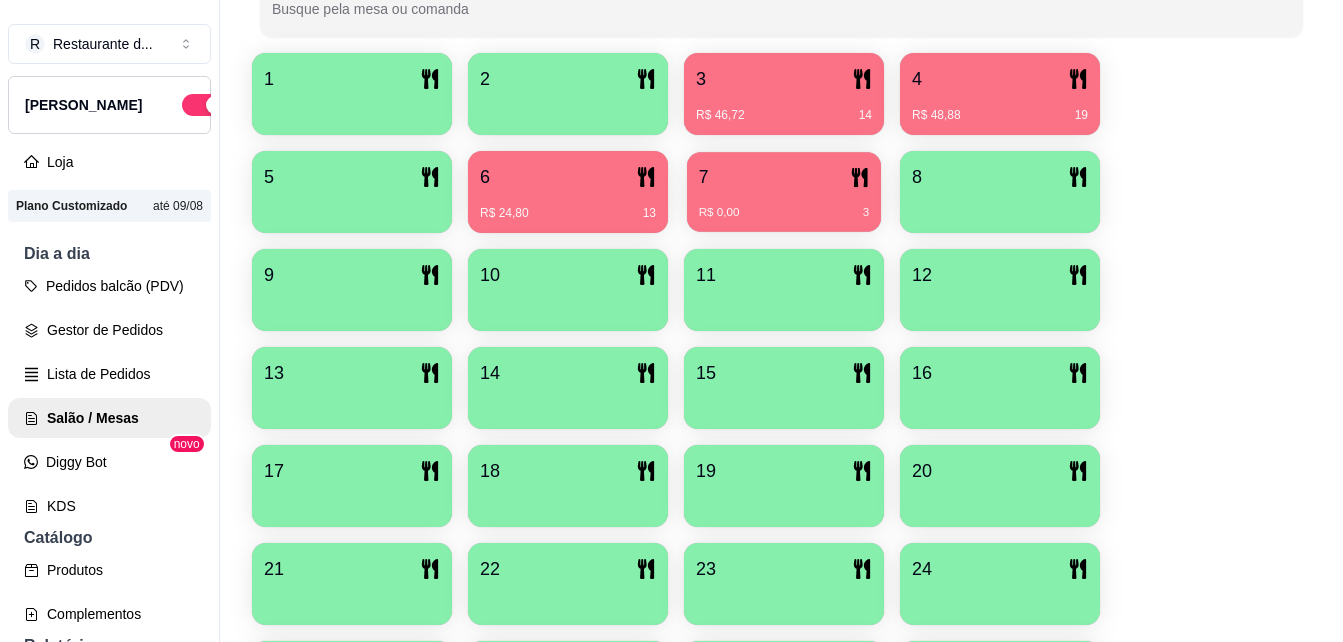 click on "R$ 0,00 3" at bounding box center [784, 205] 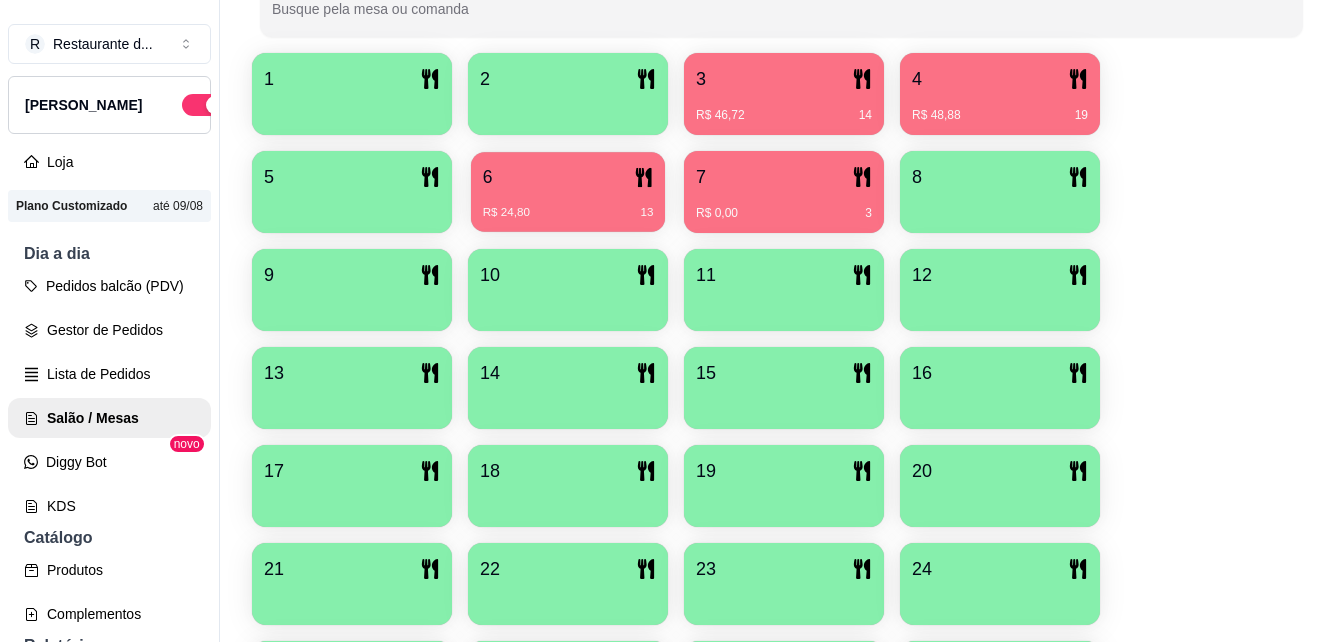 click on "R$ 24,80 13" at bounding box center [568, 205] 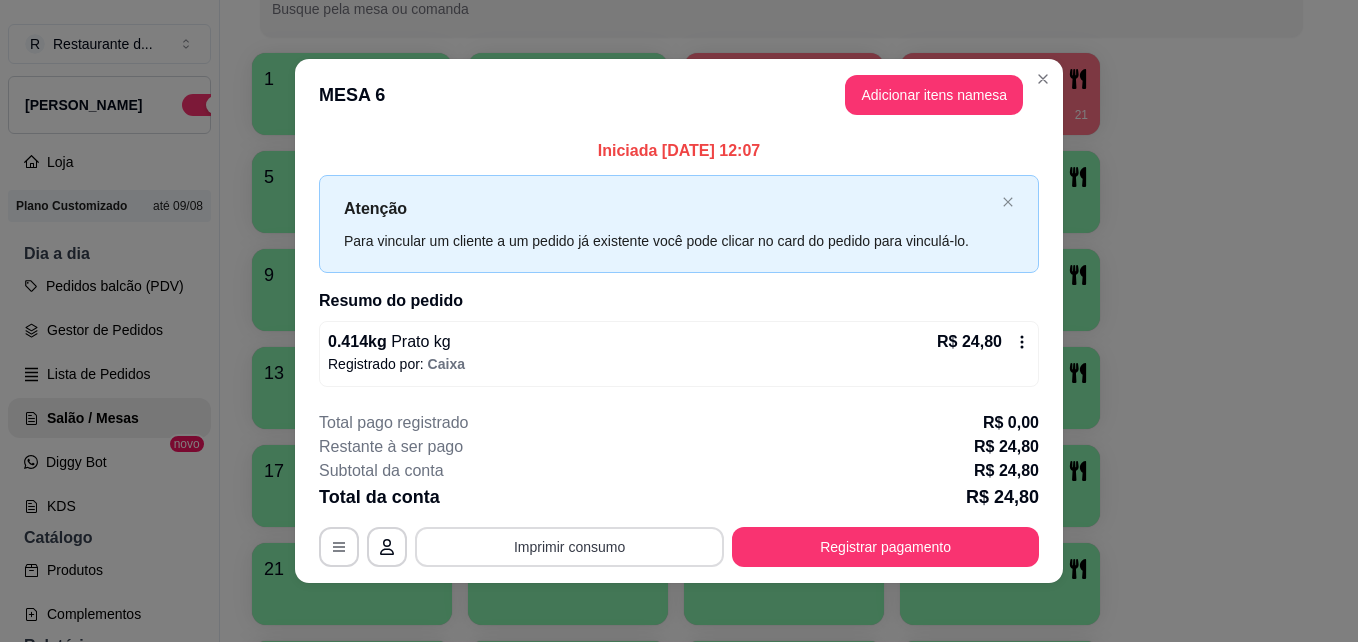 click on "Imprimir consumo" at bounding box center (569, 547) 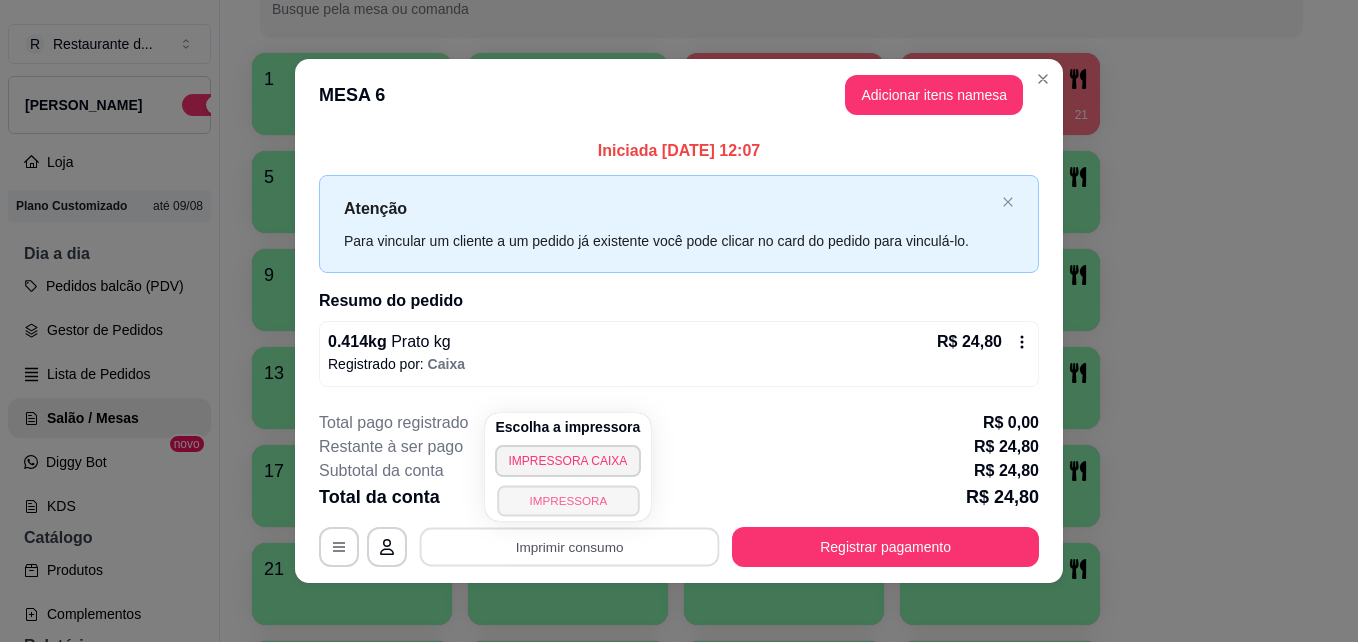 click on "IMPRESSORA" at bounding box center [568, 500] 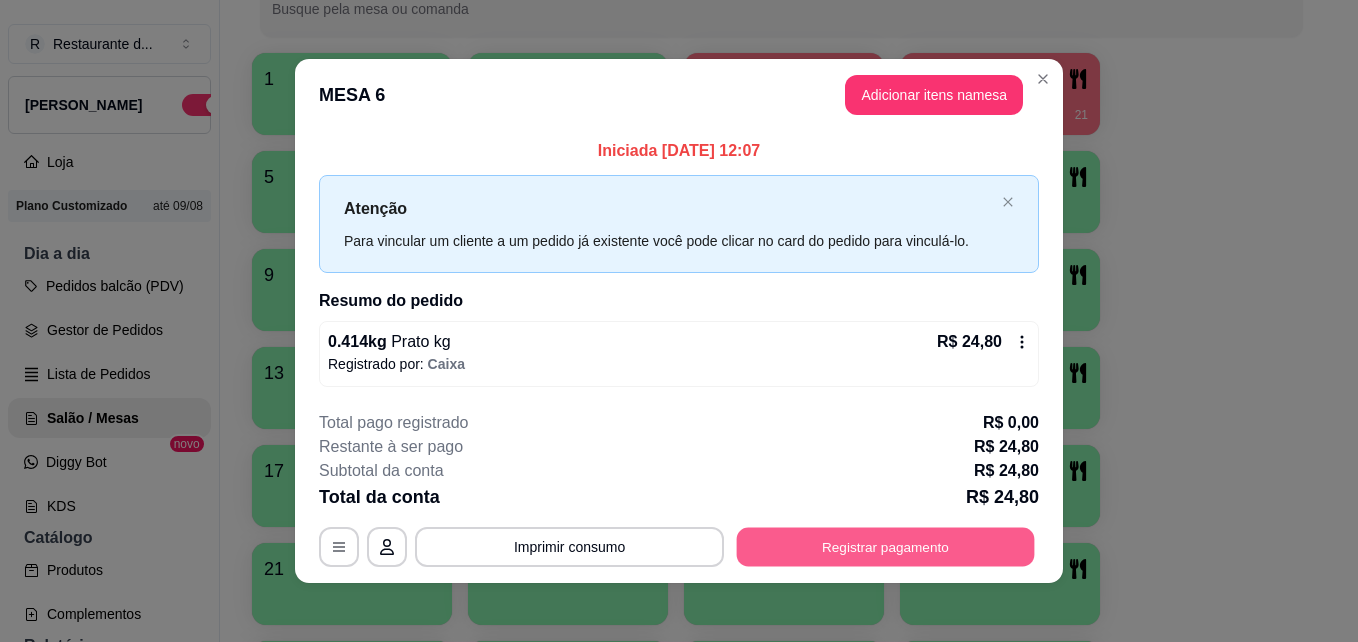 click on "Registrar pagamento" at bounding box center (886, 546) 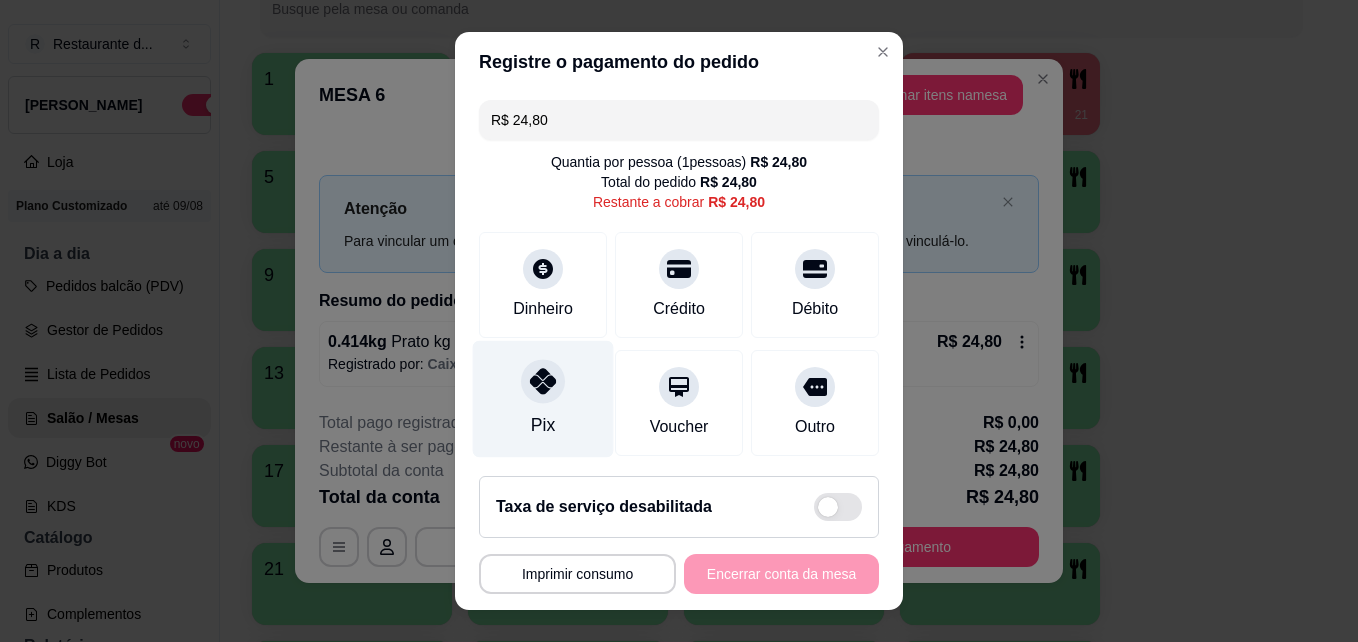 click 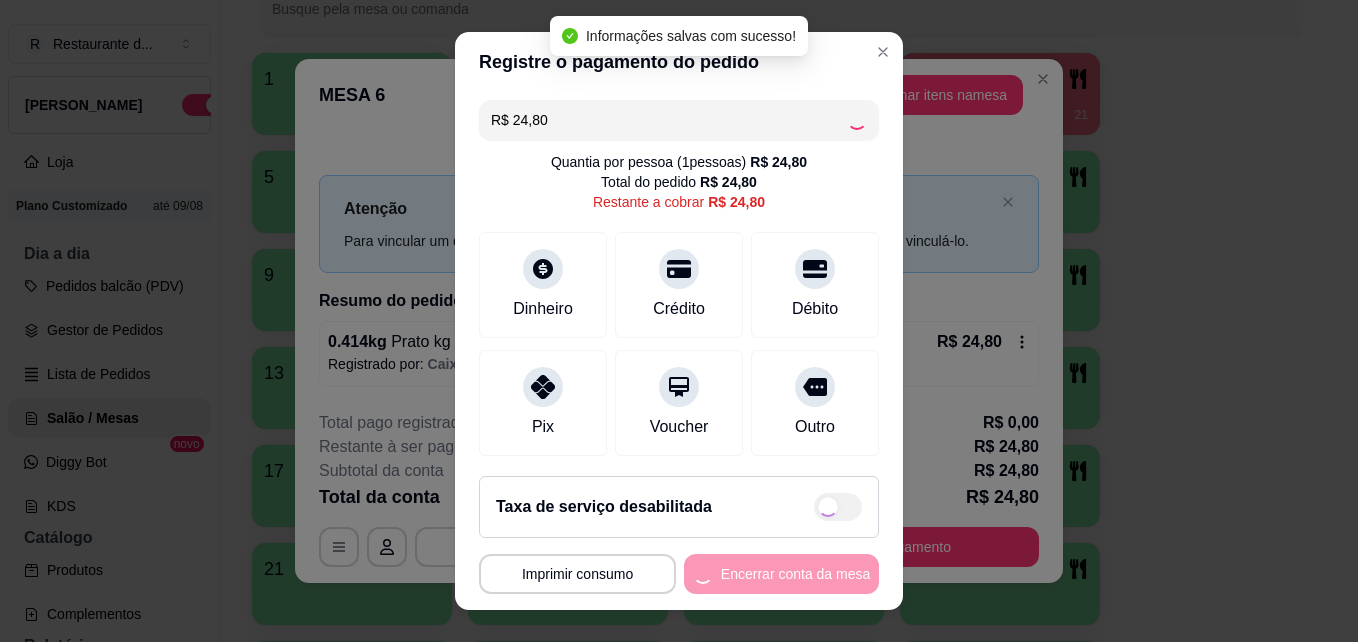 type on "R$ 0,00" 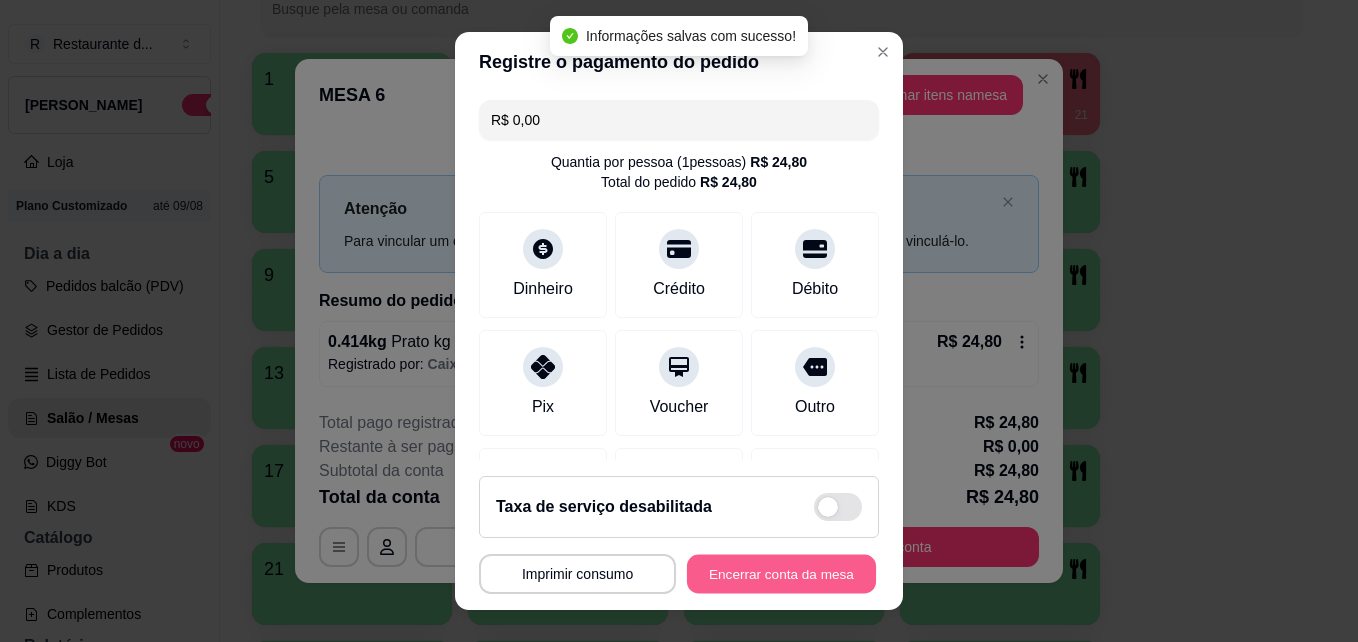 click on "Encerrar conta da mesa" at bounding box center (781, 574) 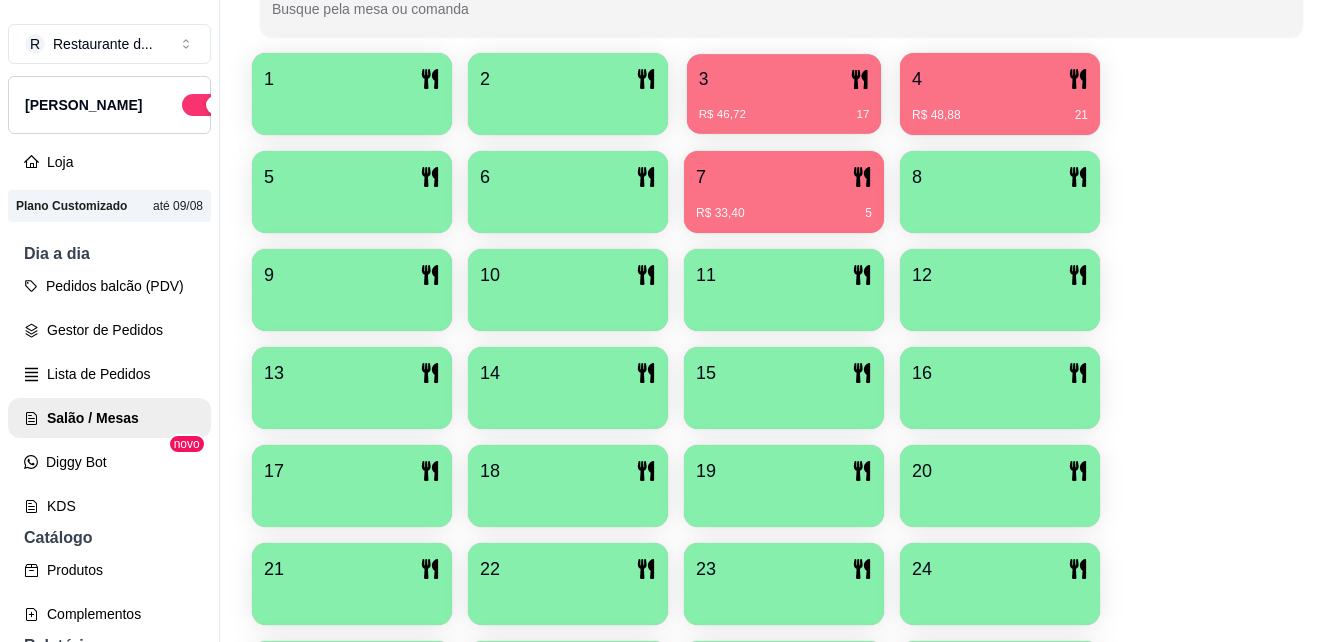 click on "3" at bounding box center (784, 79) 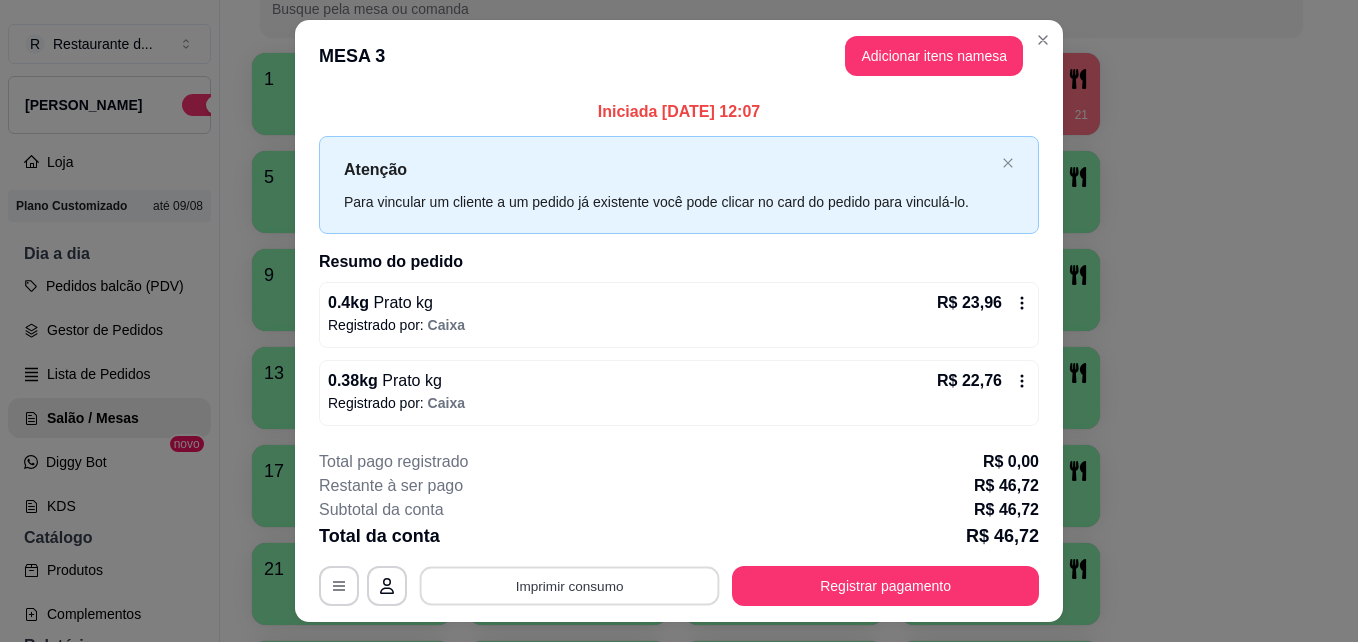 click on "Imprimir consumo" at bounding box center [570, 585] 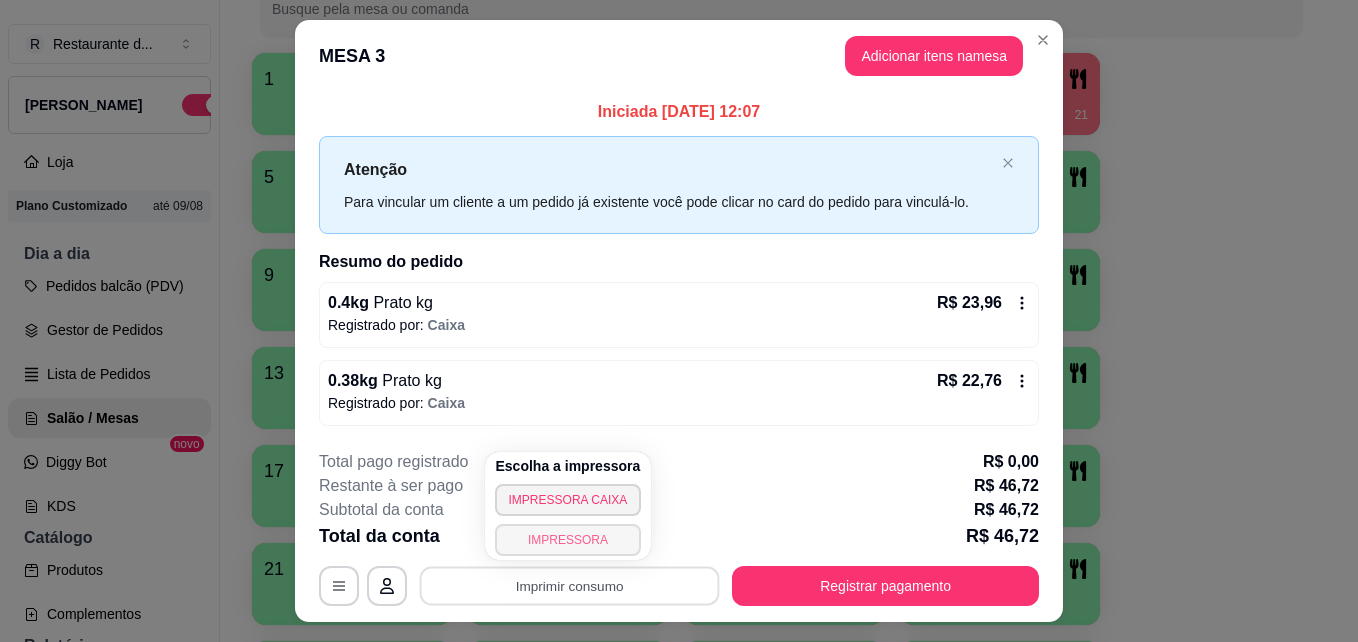 click on "IMPRESSORA" at bounding box center (568, 540) 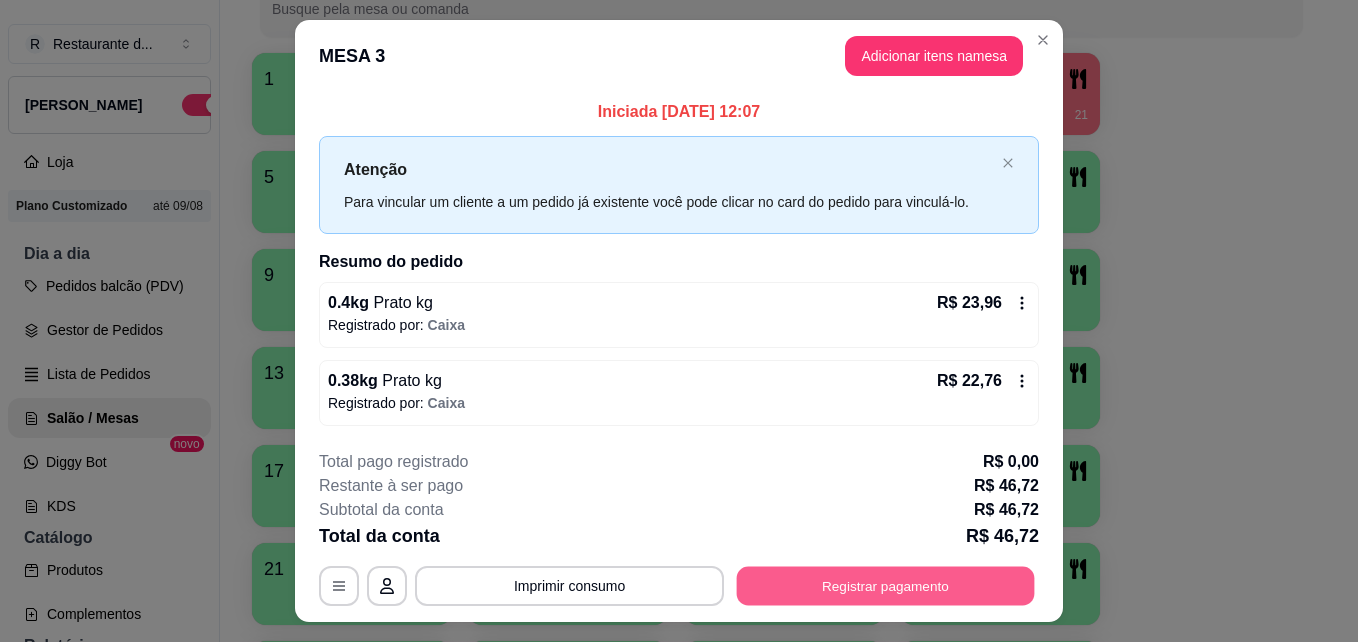 click on "Registrar pagamento" at bounding box center [886, 585] 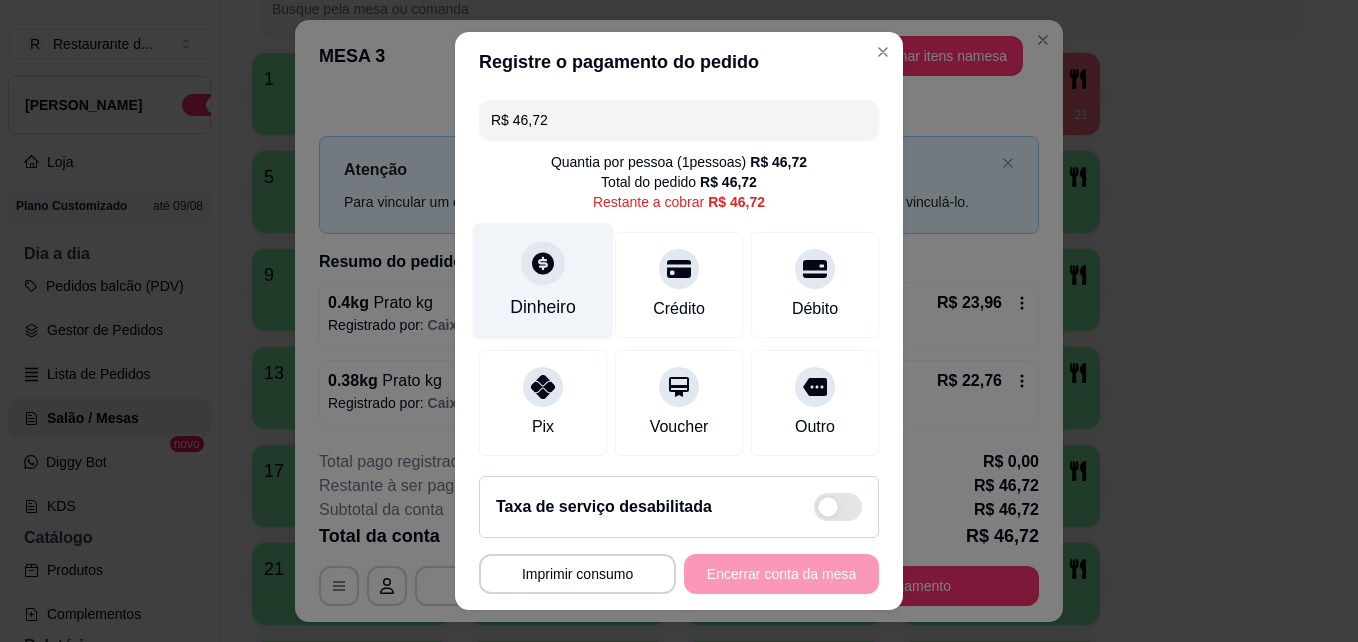 click at bounding box center [543, 264] 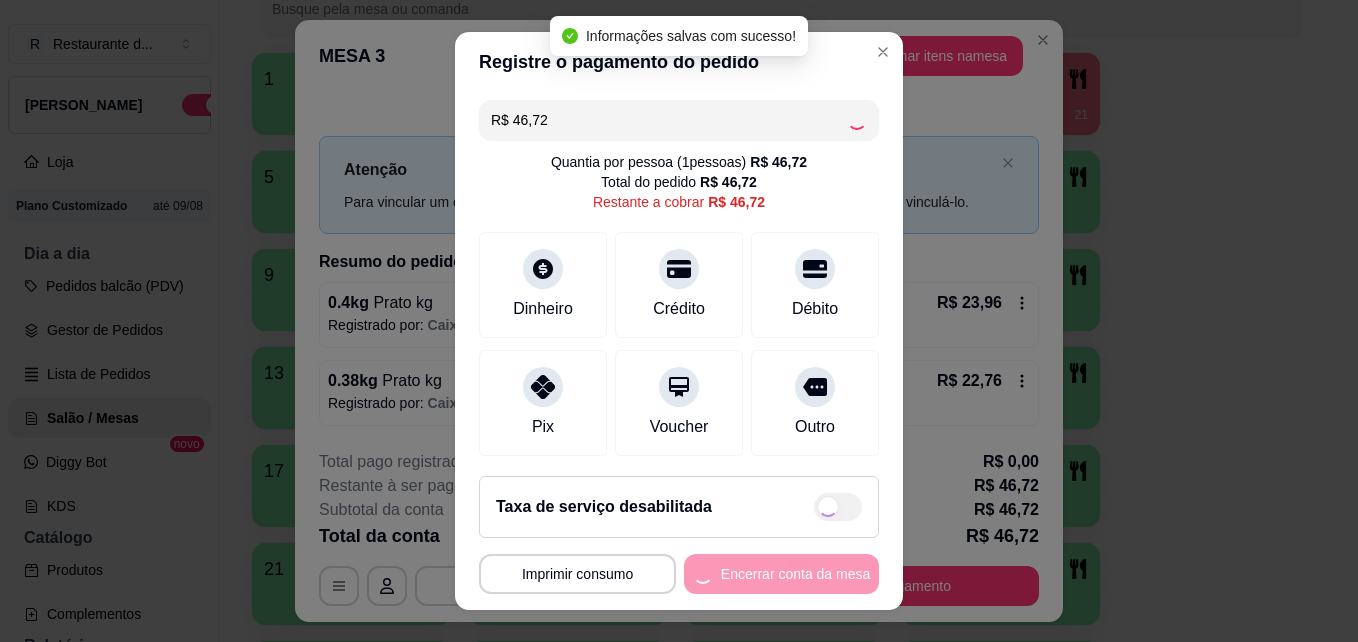 type on "R$ 0,00" 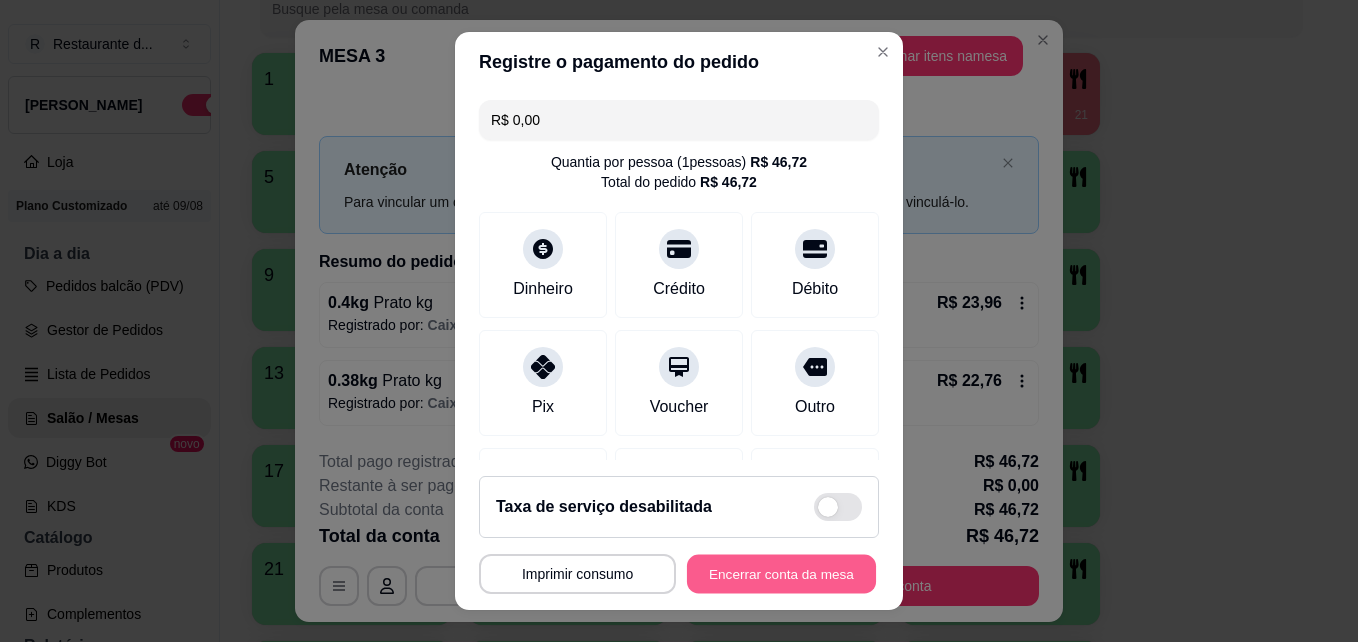 click on "Encerrar conta da mesa" at bounding box center (781, 574) 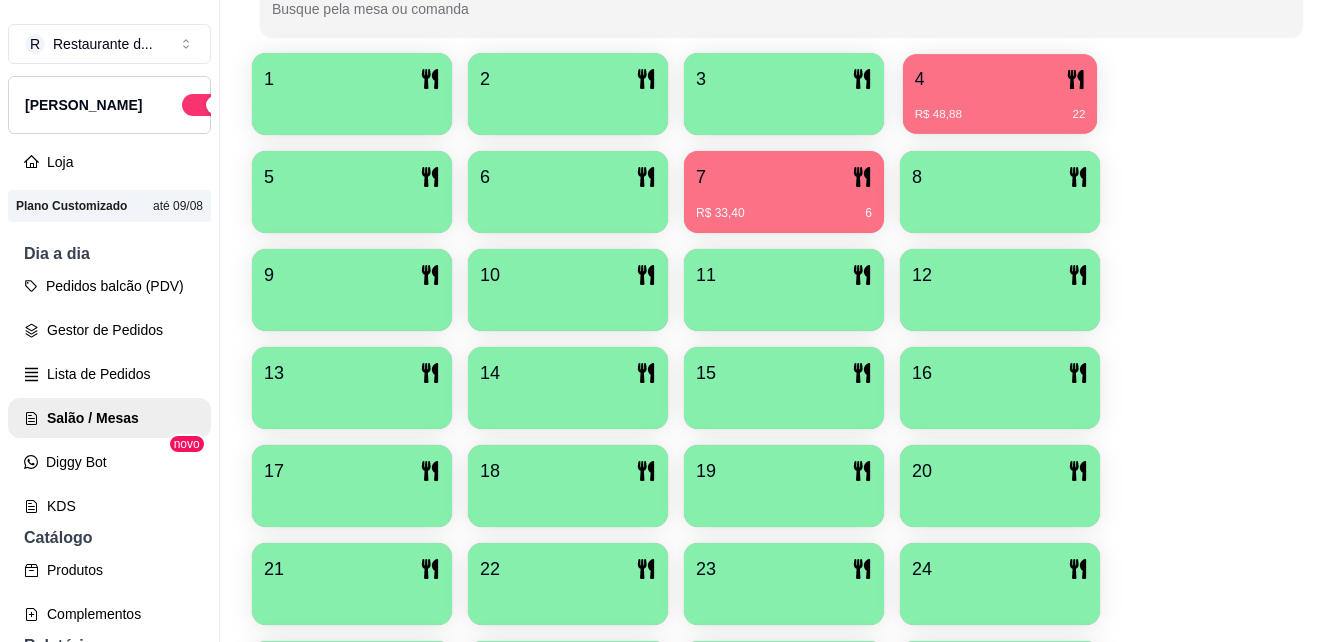 click on "R$ 48,88 22" at bounding box center (1000, 107) 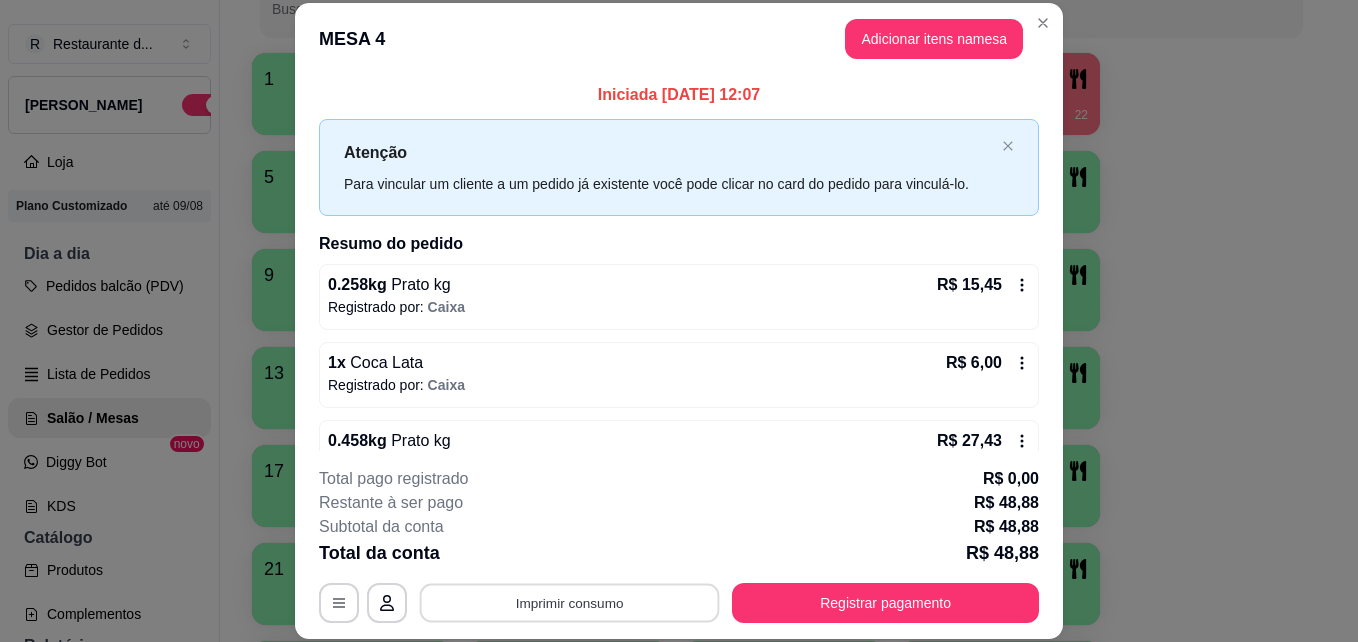 click on "Imprimir consumo" at bounding box center (570, 602) 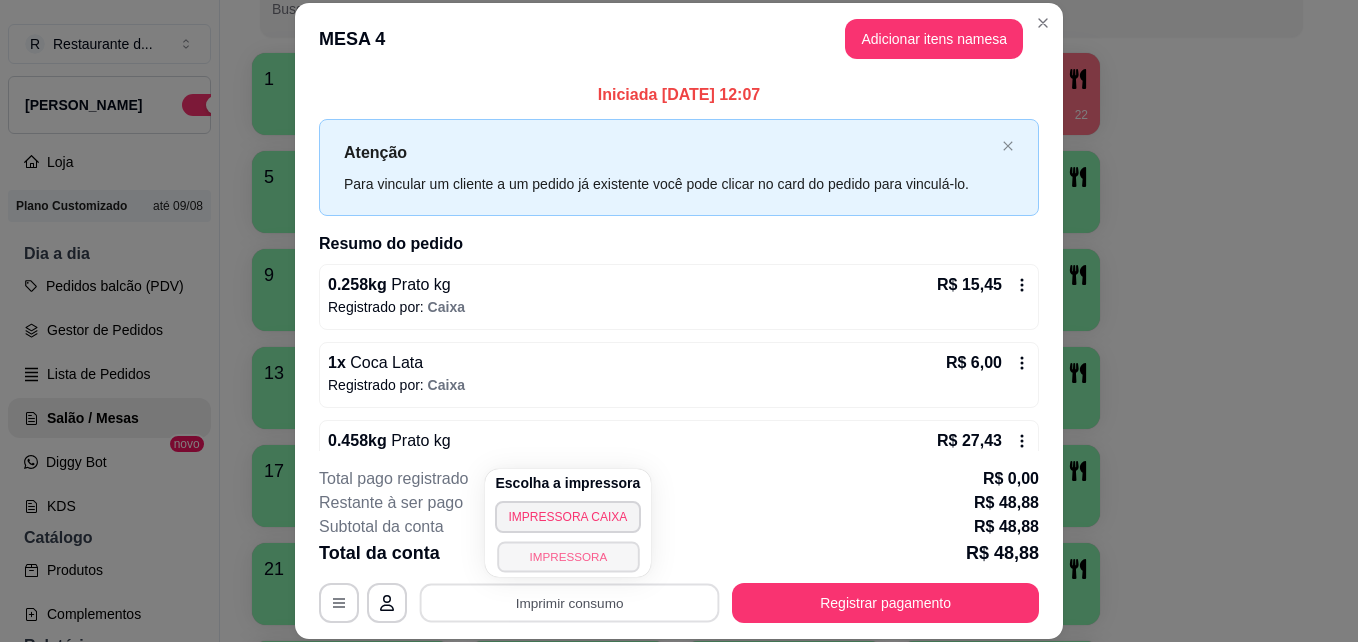click on "IMPRESSORA" at bounding box center [568, 556] 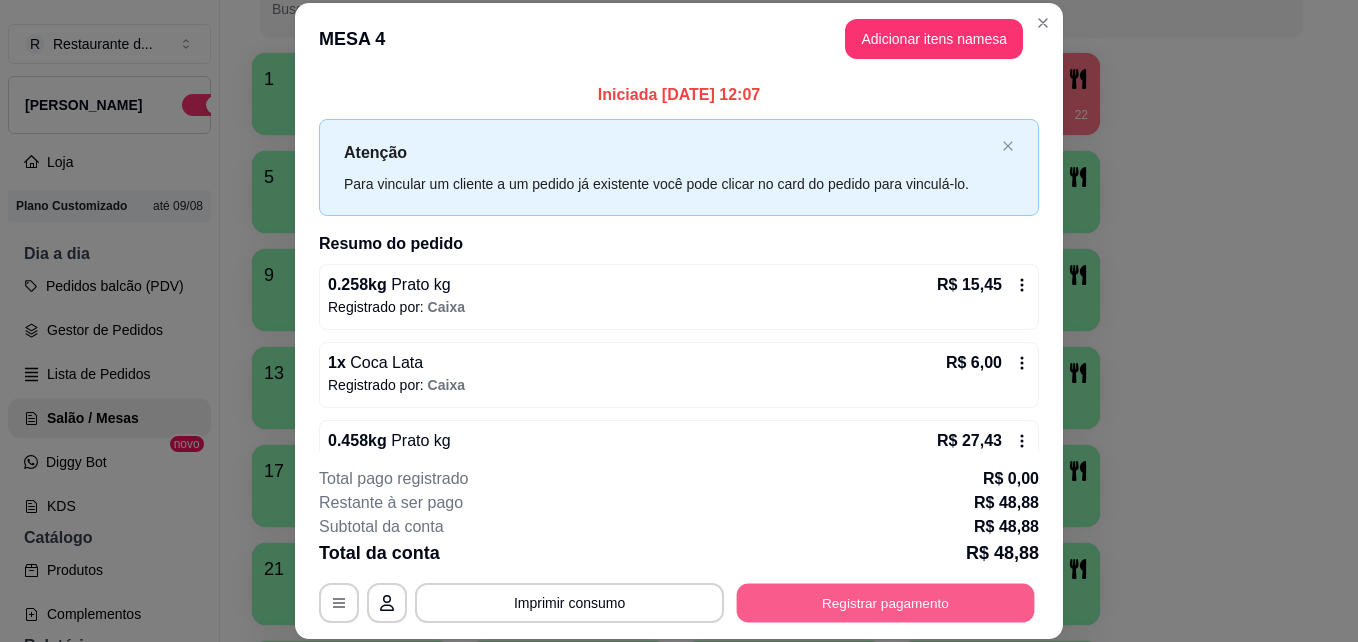 click on "Registrar pagamento" at bounding box center (886, 602) 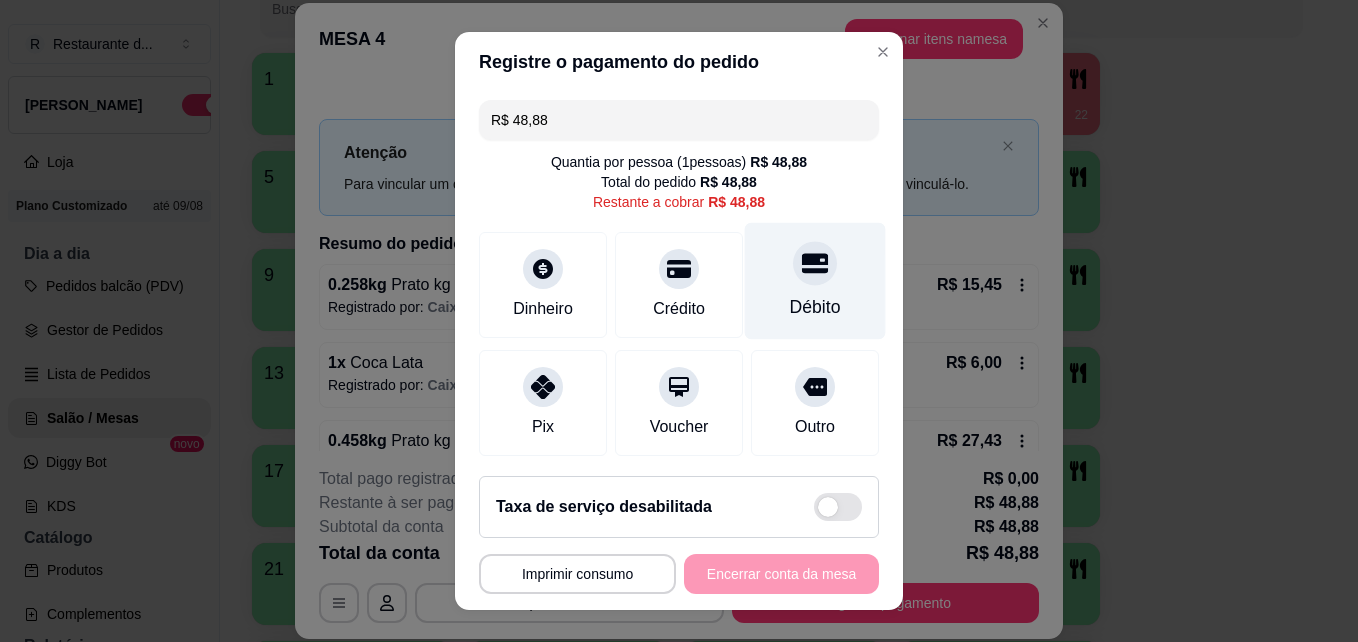 click at bounding box center [815, 264] 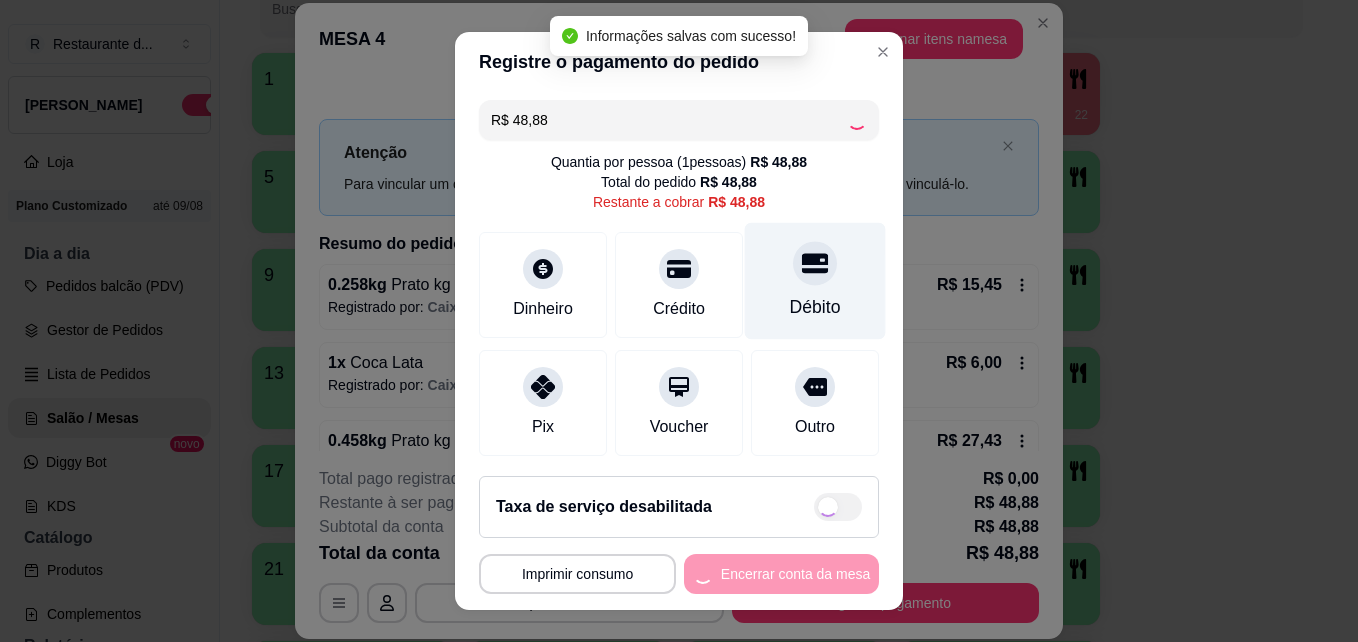 type on "R$ 0,00" 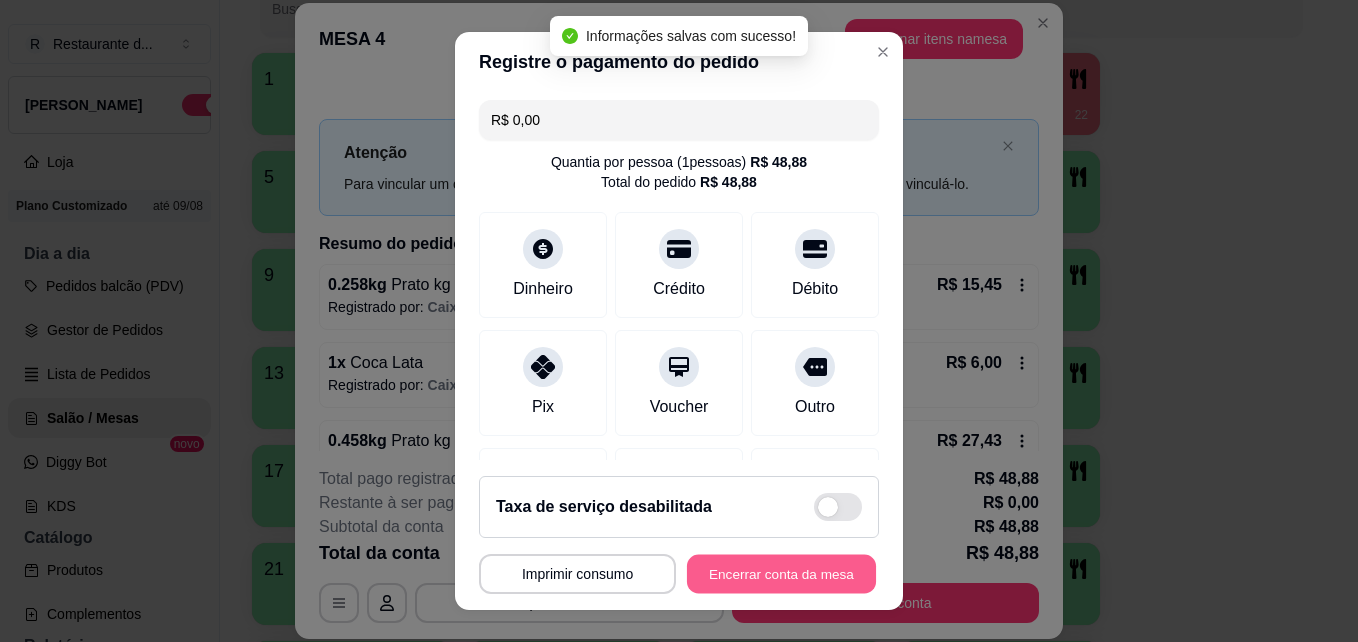 click on "Encerrar conta da mesa" at bounding box center [781, 574] 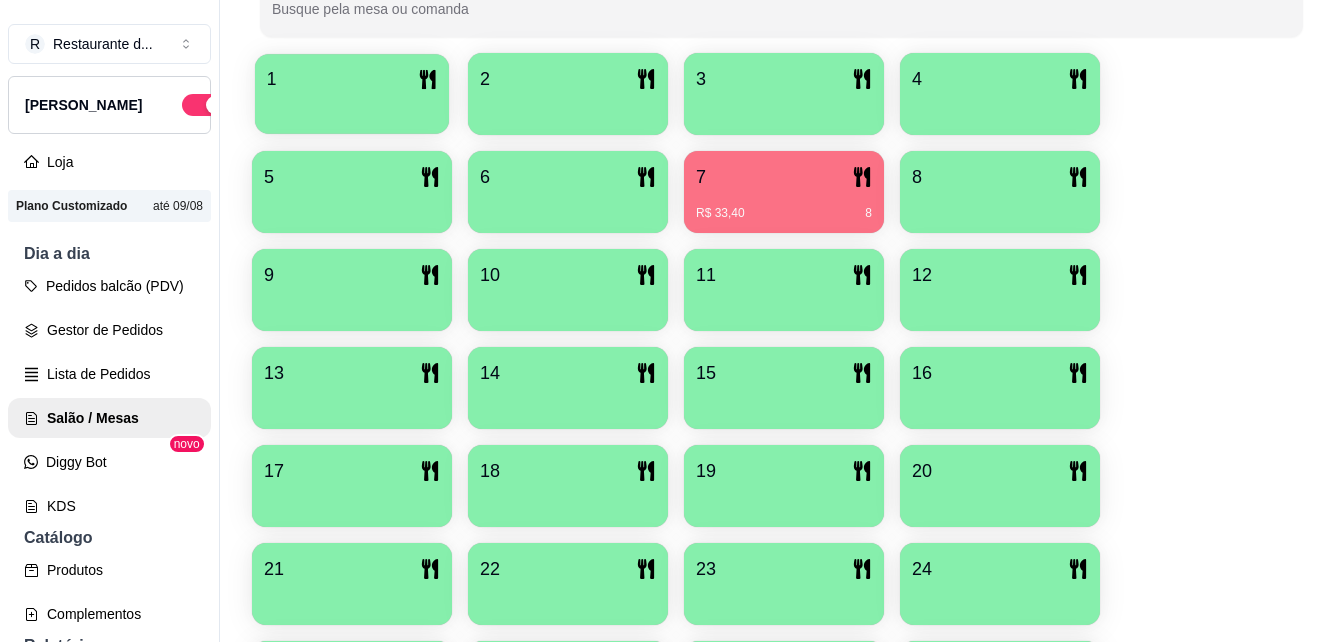 click on "1" at bounding box center [352, 94] 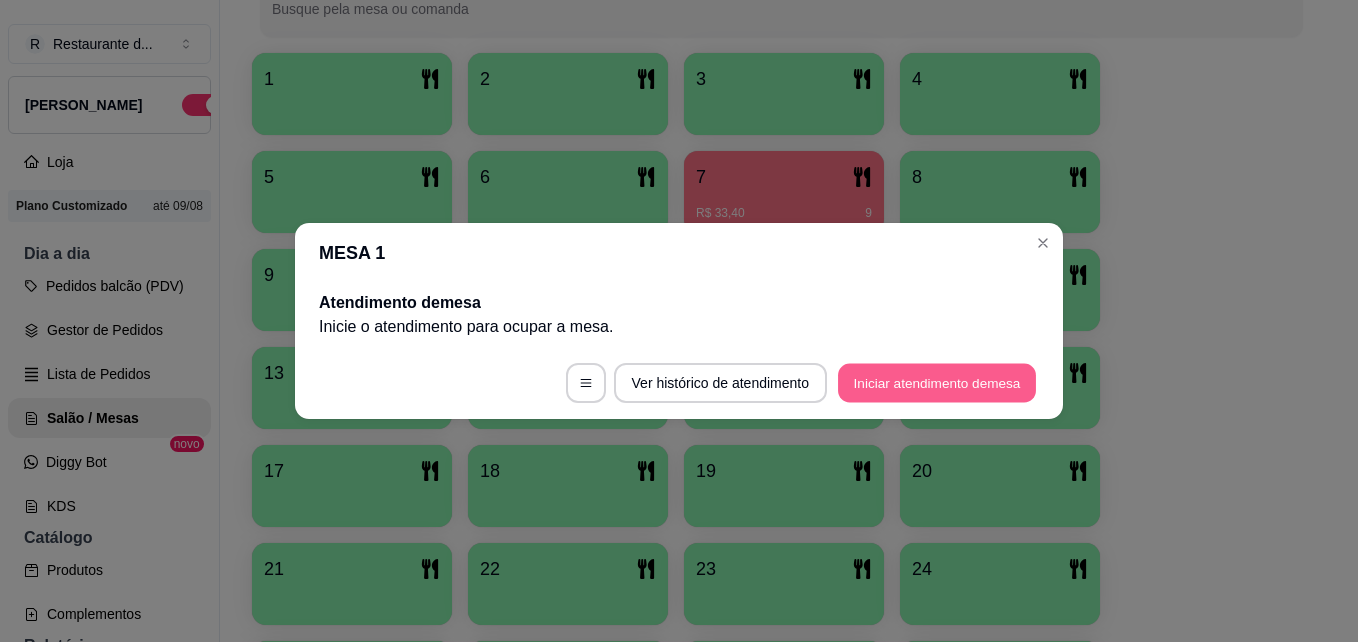 click on "Iniciar atendimento de  mesa" at bounding box center (937, 383) 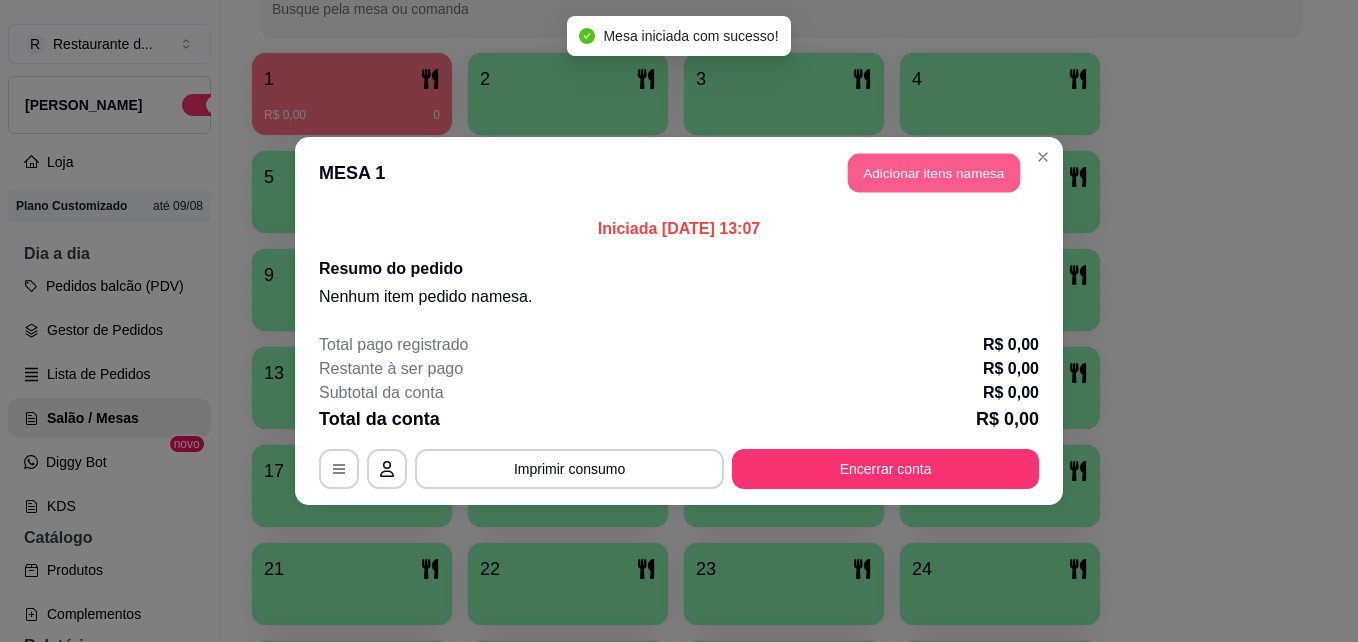 click on "Adicionar itens na  mesa" at bounding box center [934, 173] 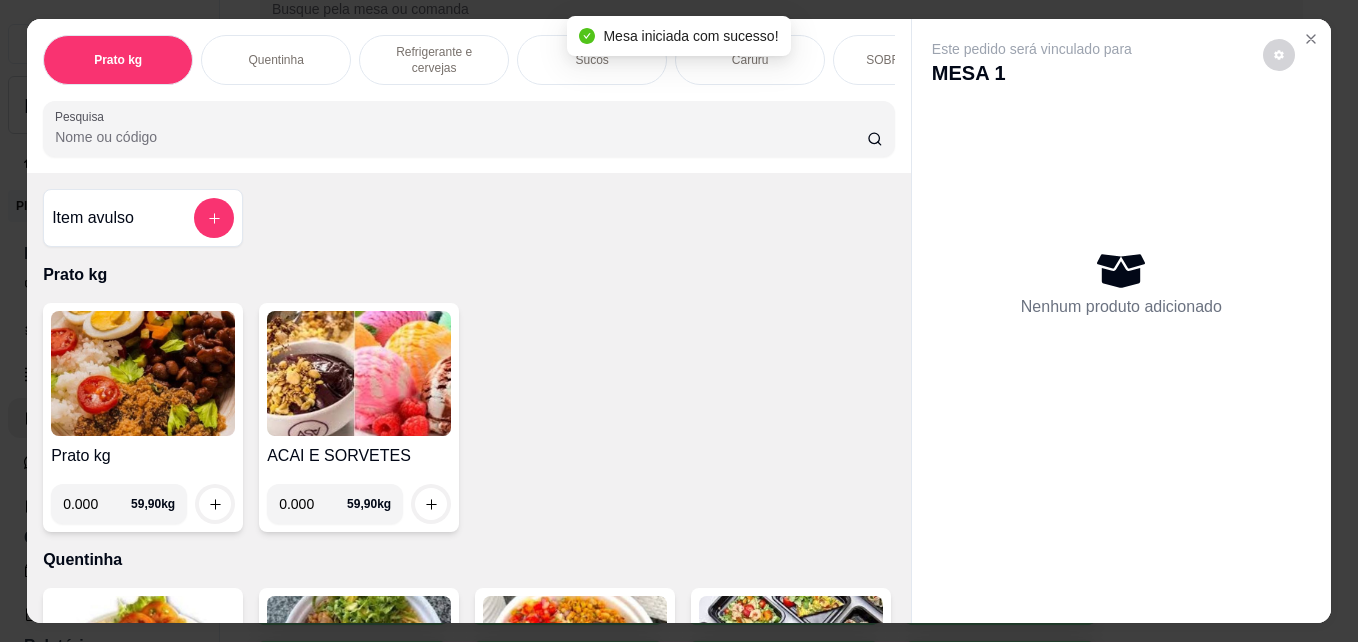 click on "Refrigerante e cervejas" at bounding box center [434, 60] 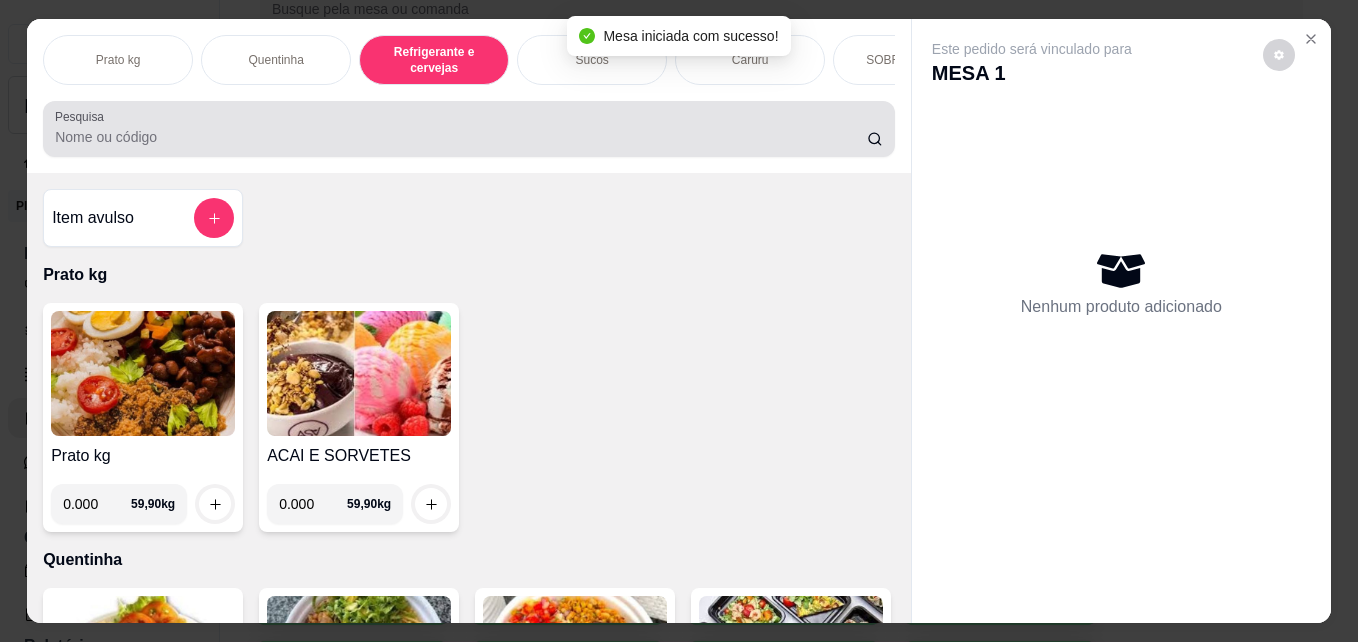 scroll, scrollTop: 985, scrollLeft: 0, axis: vertical 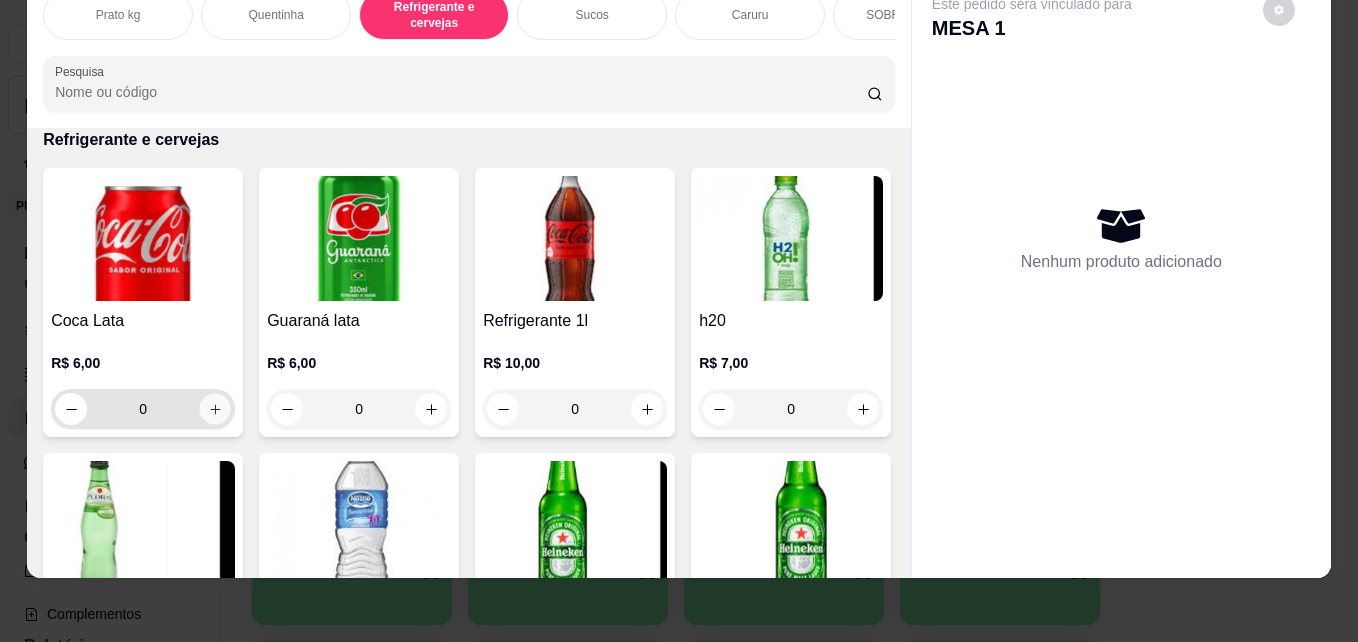 click 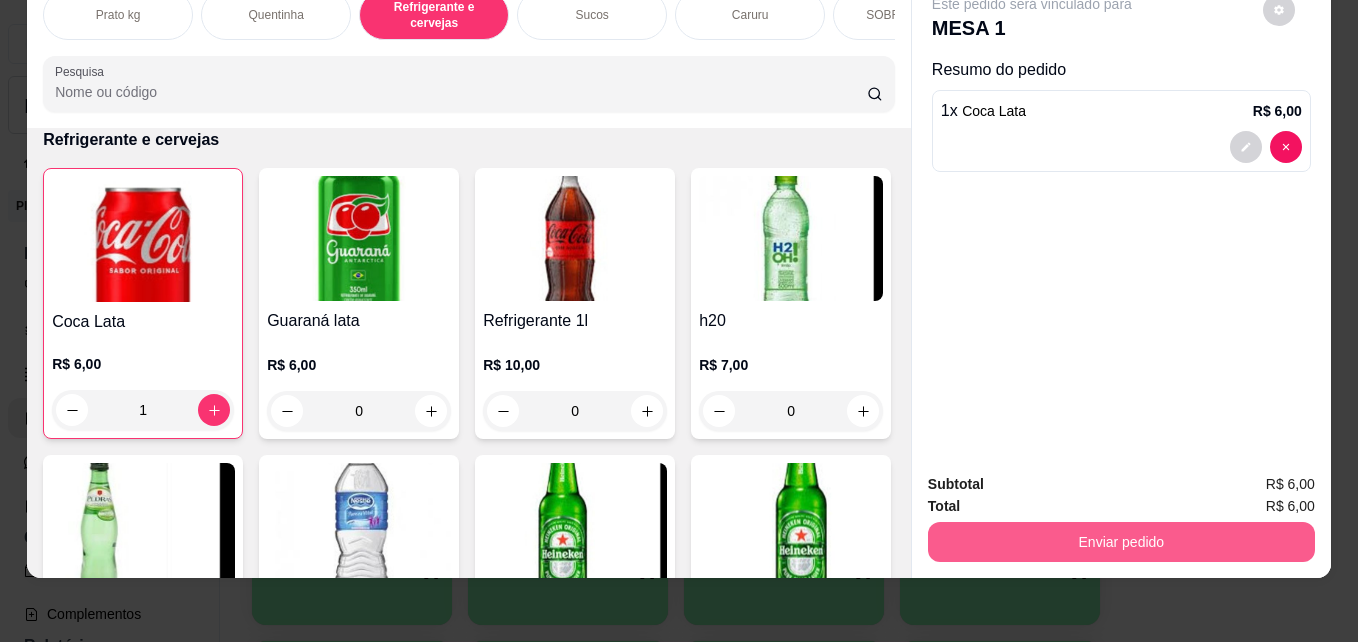 click on "Enviar pedido" at bounding box center [1121, 542] 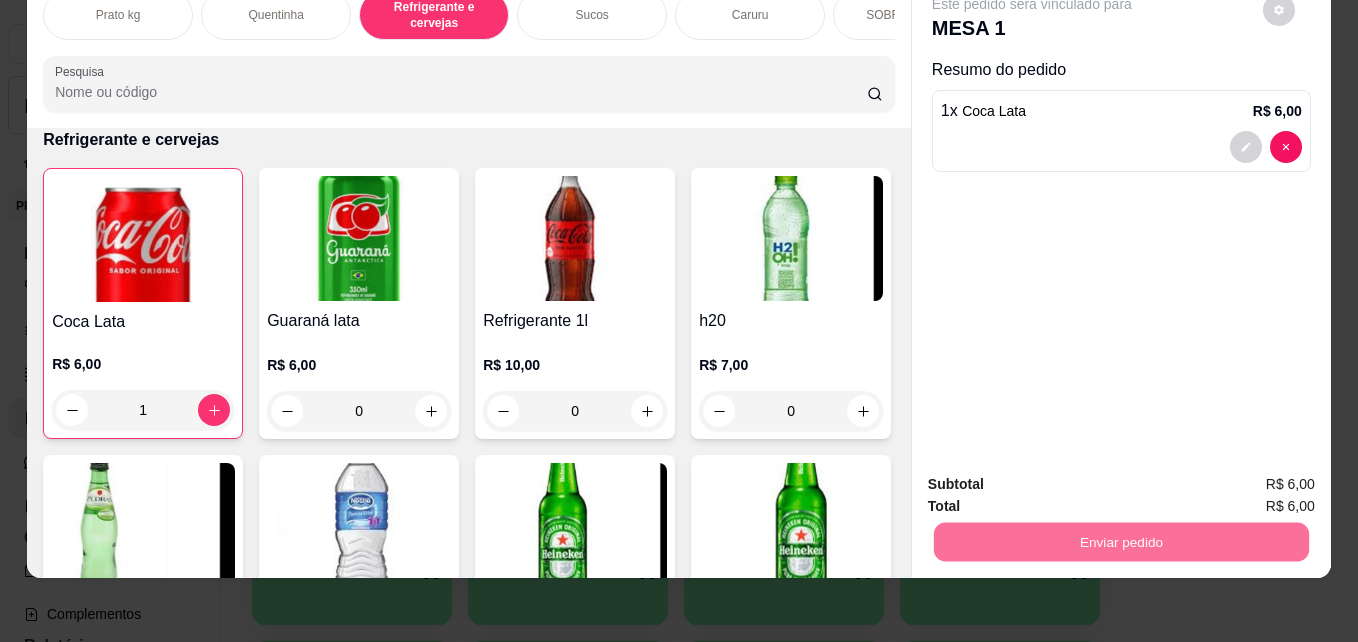 click on "Não registrar e enviar pedido" at bounding box center (1055, 477) 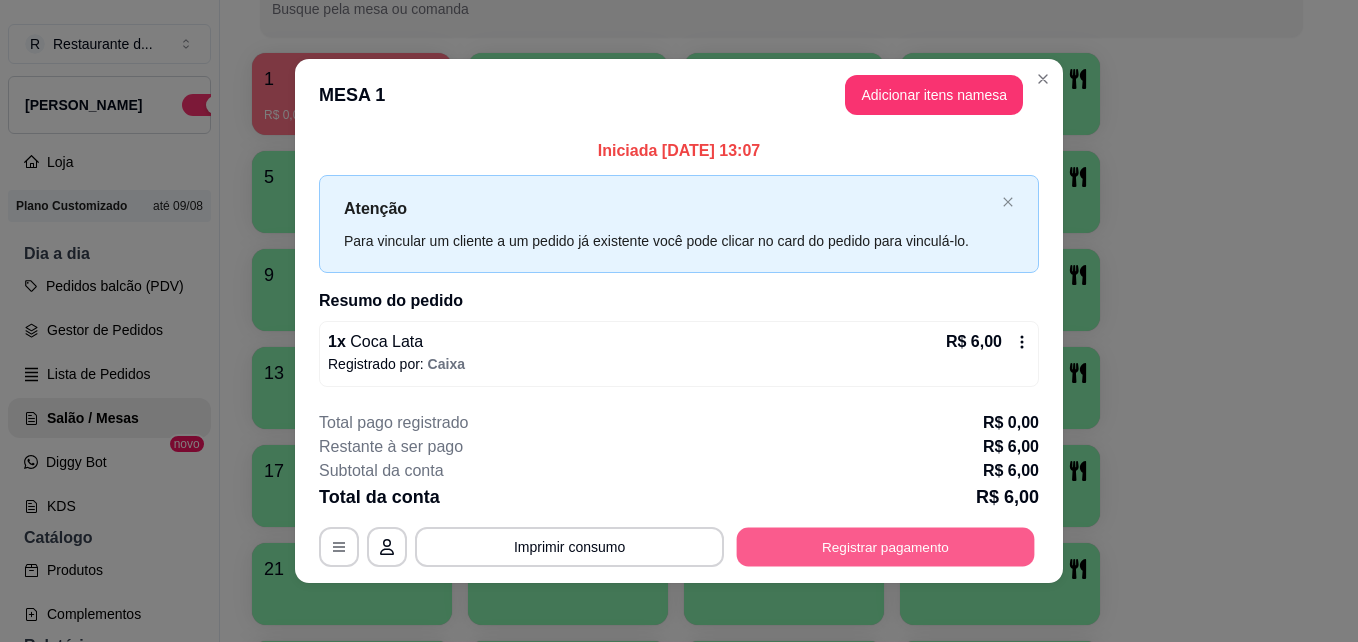 click on "Registrar pagamento" at bounding box center (886, 546) 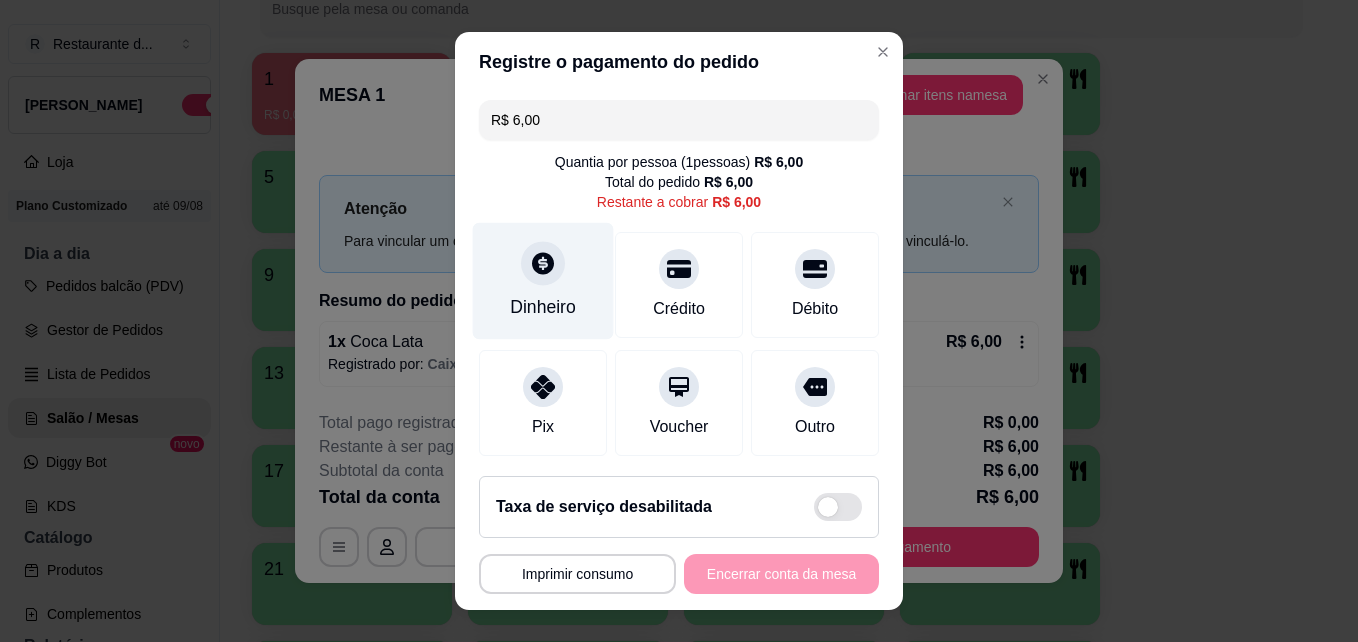 click on "Dinheiro" at bounding box center [543, 281] 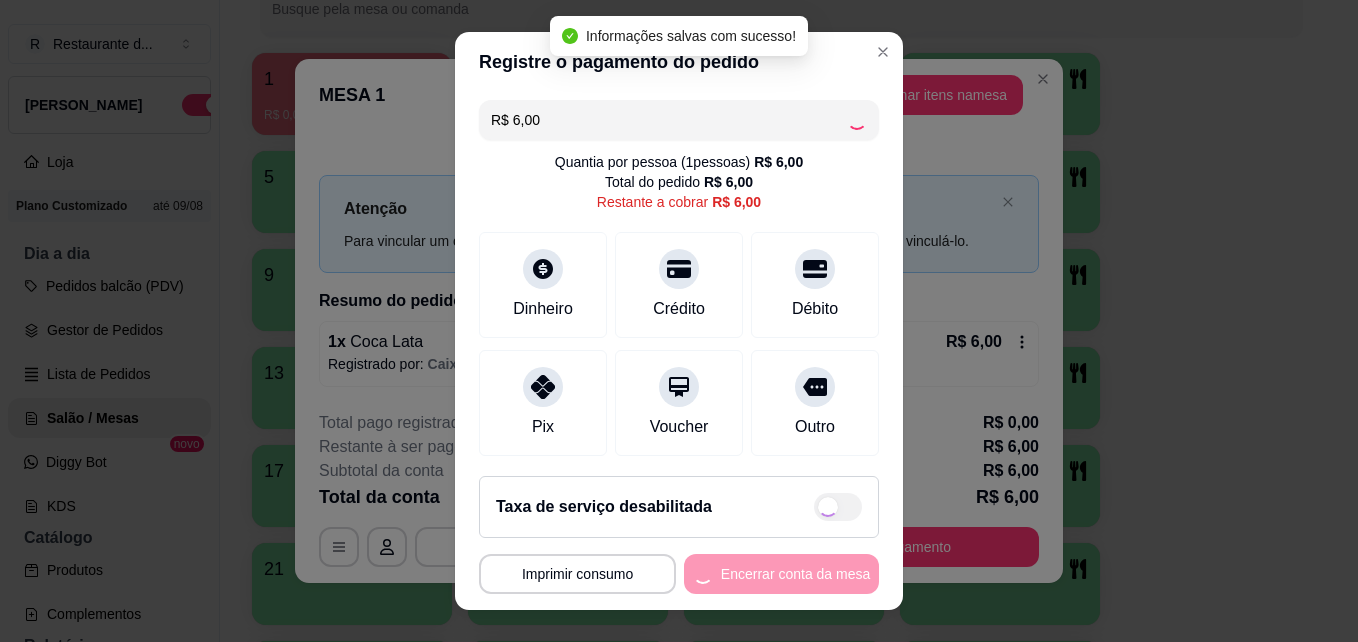 type on "R$ 0,00" 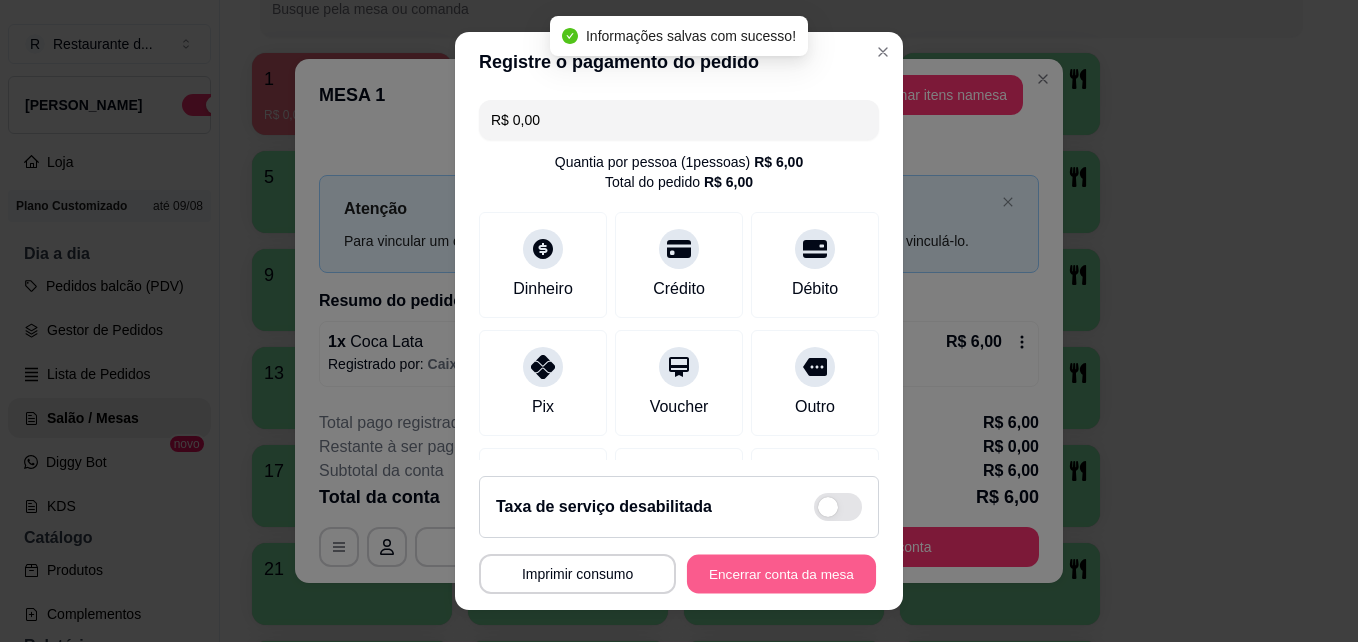 click on "Encerrar conta da mesa" at bounding box center (781, 574) 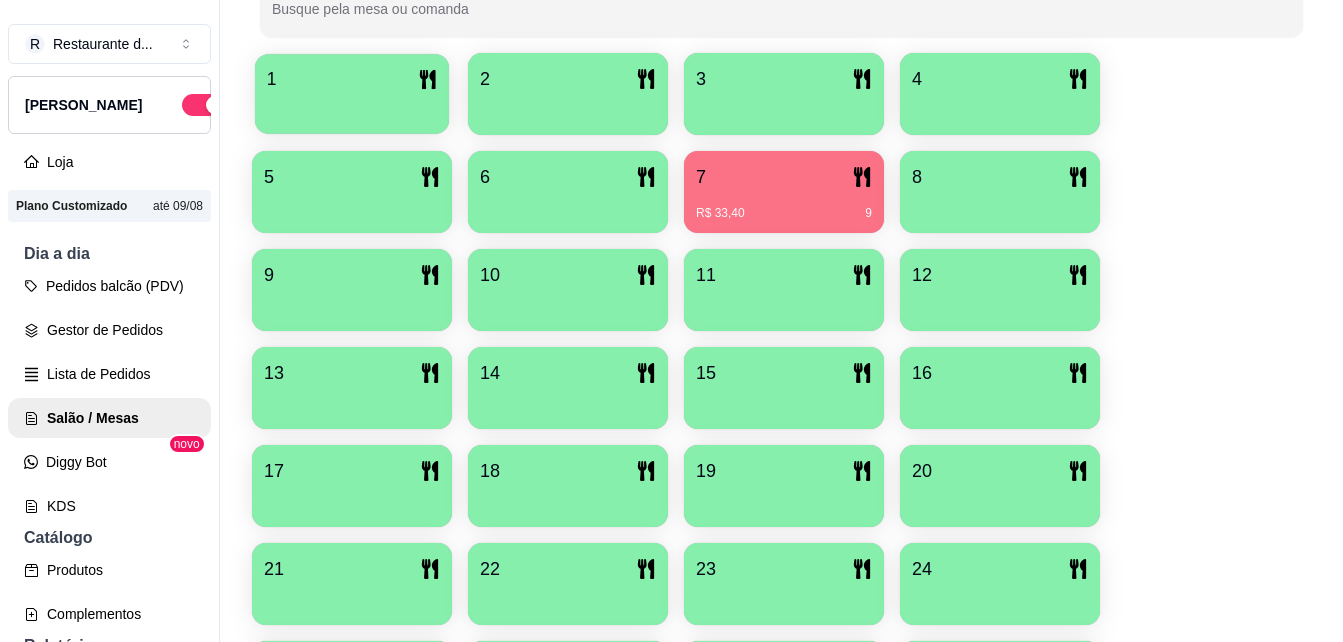 click at bounding box center [352, 107] 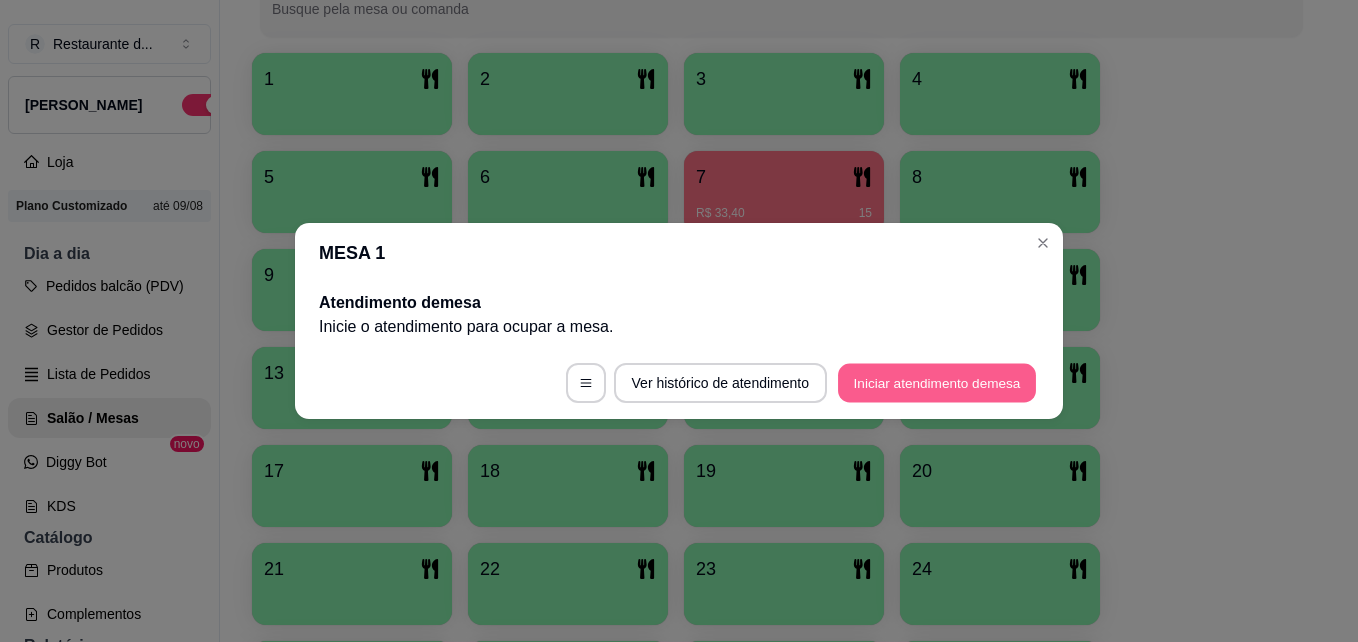 click on "Iniciar atendimento de  mesa" at bounding box center (937, 383) 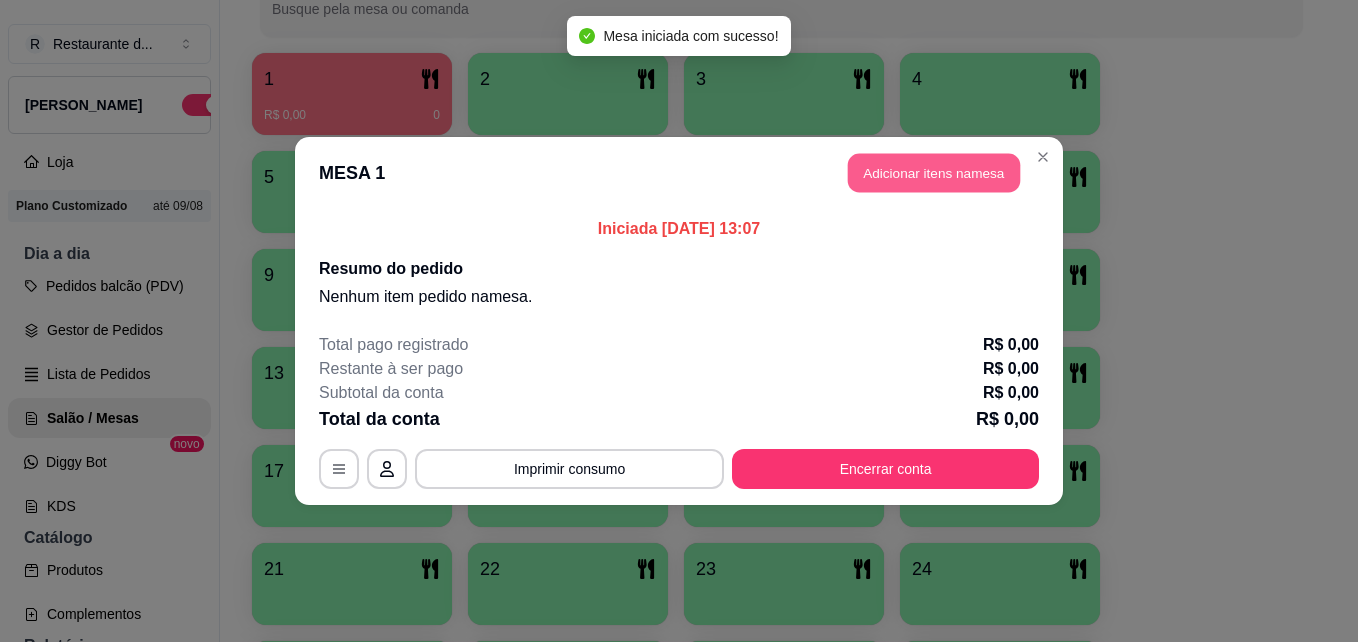 click on "Adicionar itens na  mesa" at bounding box center [934, 173] 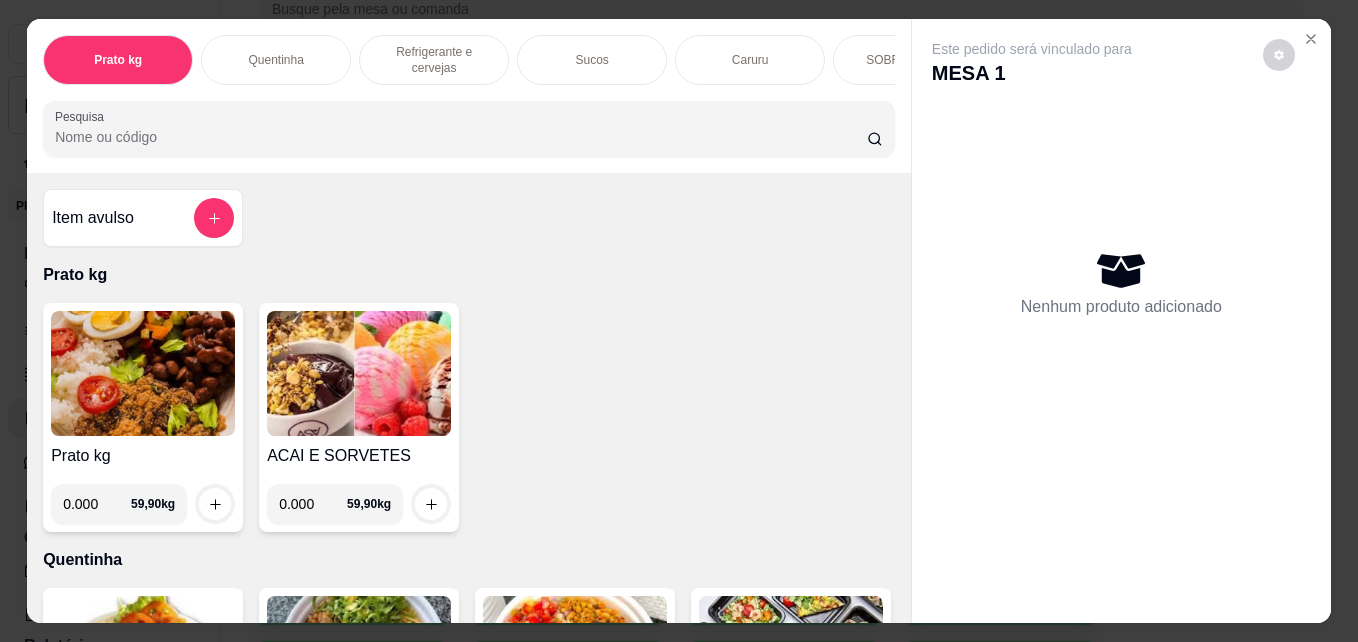 click on "0.000" at bounding box center [97, 504] 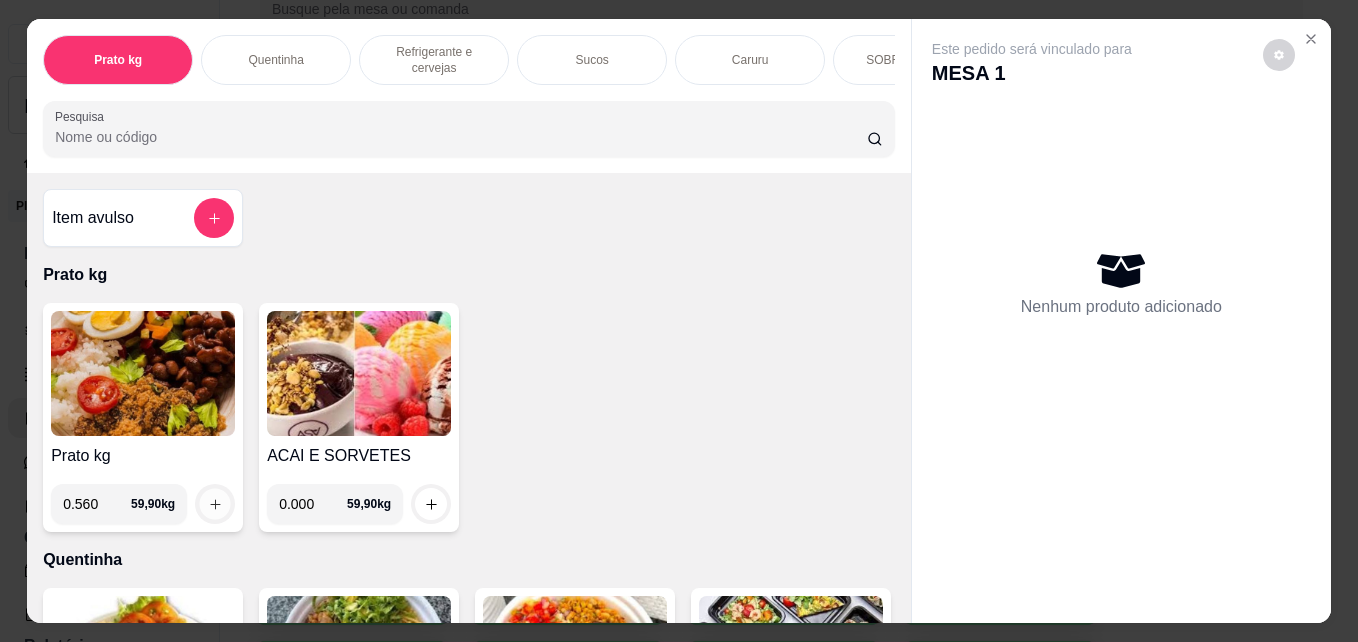 click 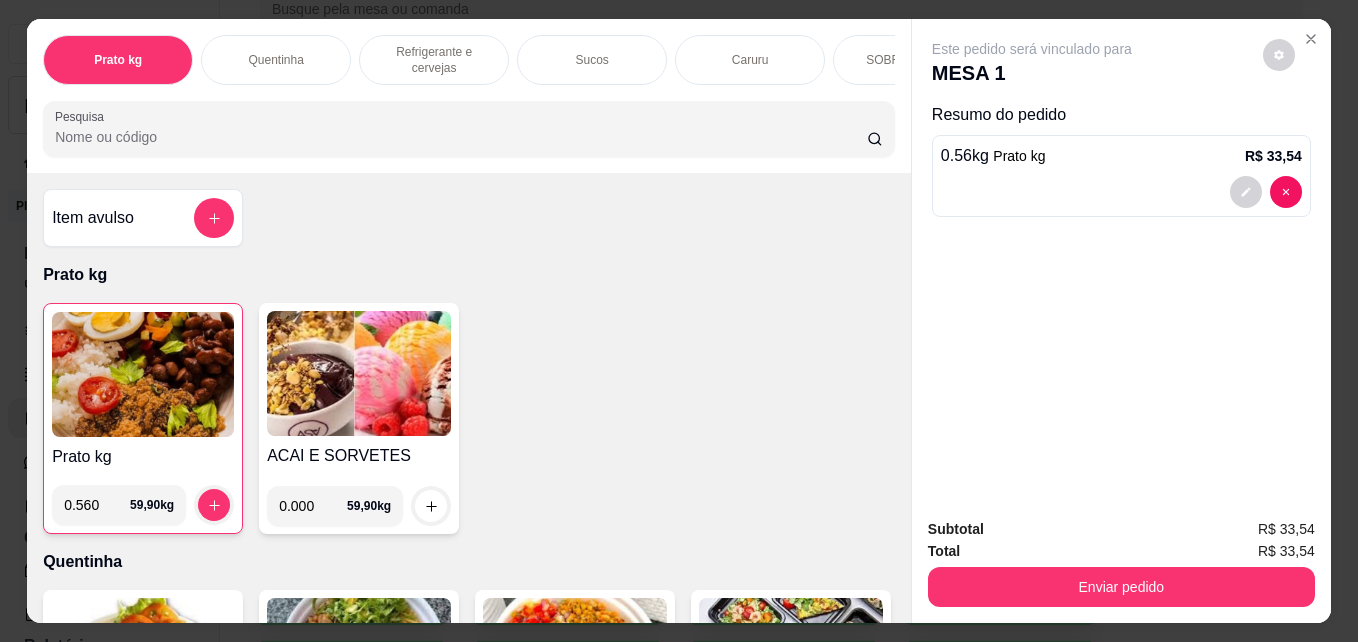 click on "0.560" at bounding box center [97, 505] 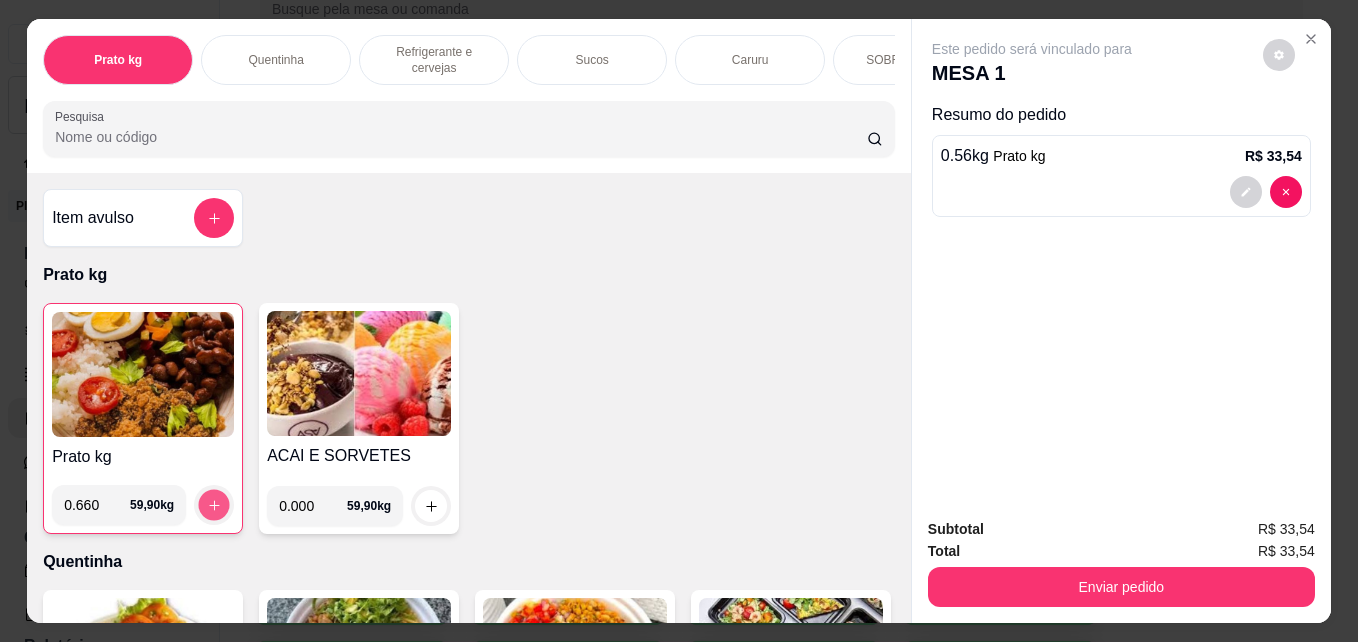 click 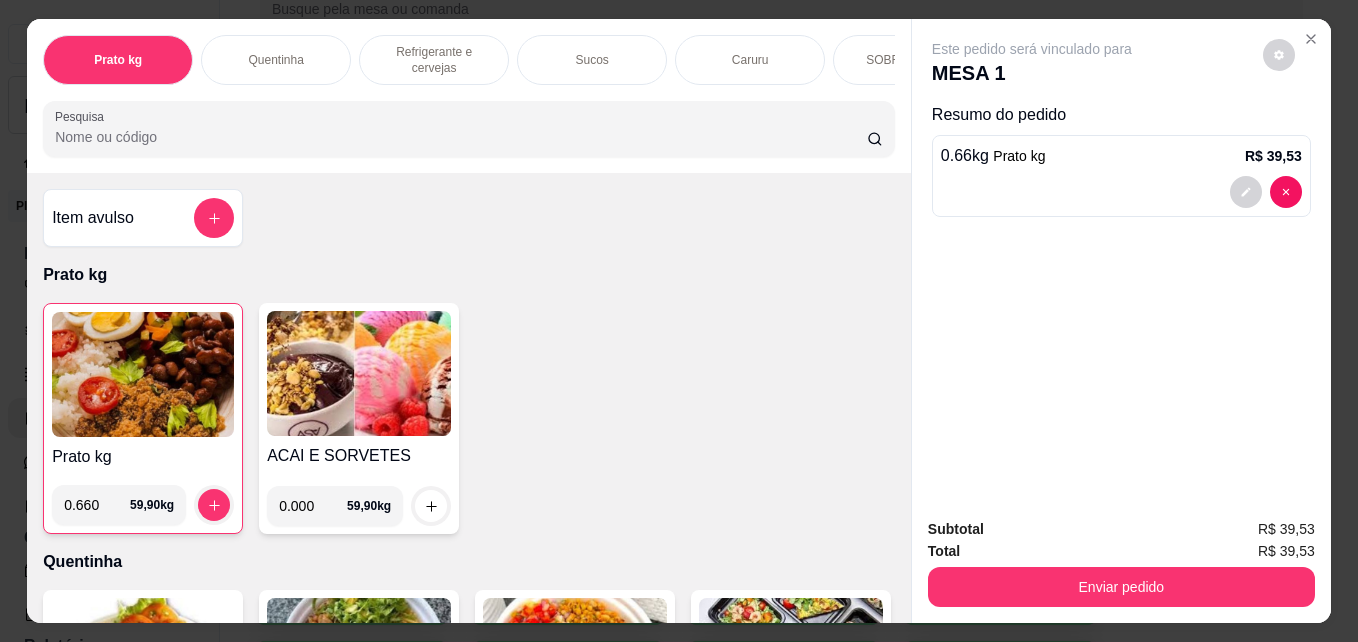 click on "0.660" at bounding box center [97, 505] 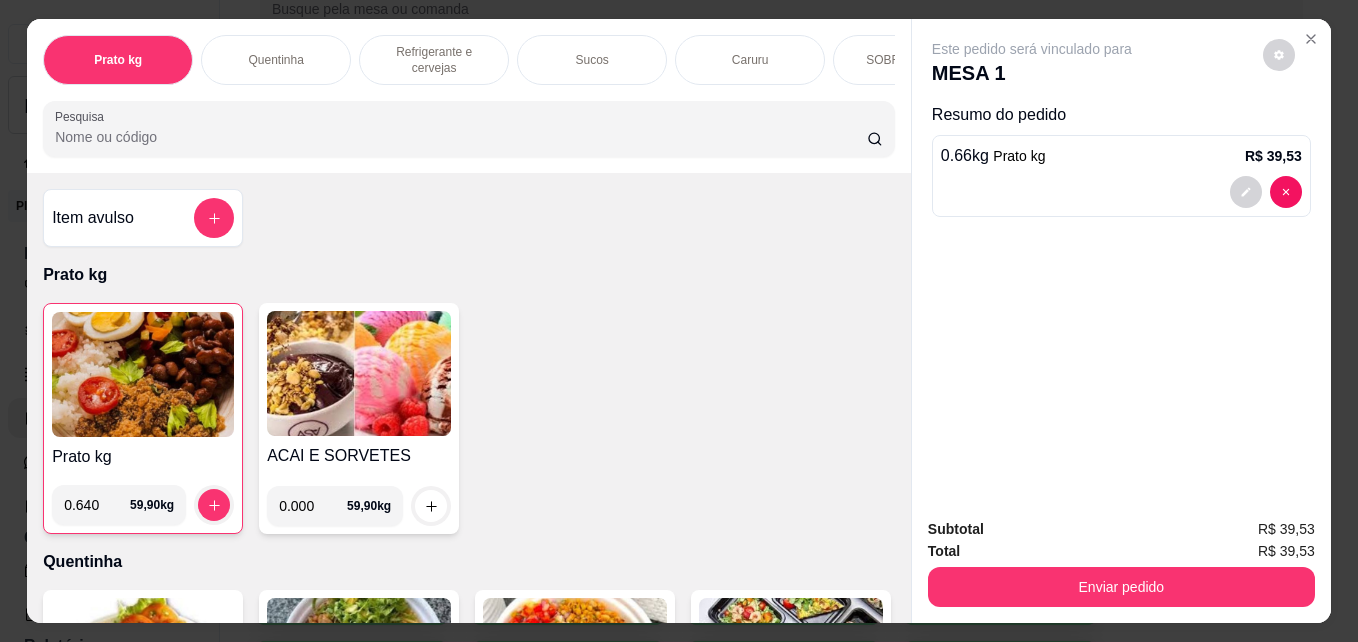 type on "0.640" 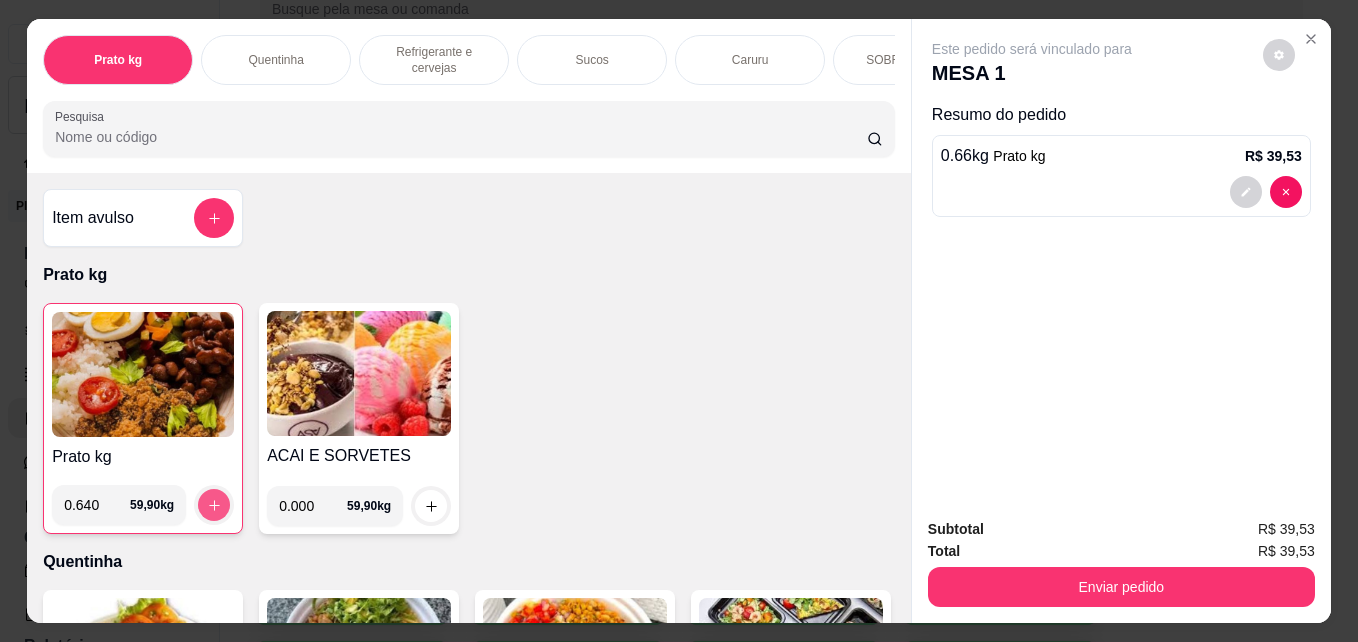 click at bounding box center (214, 505) 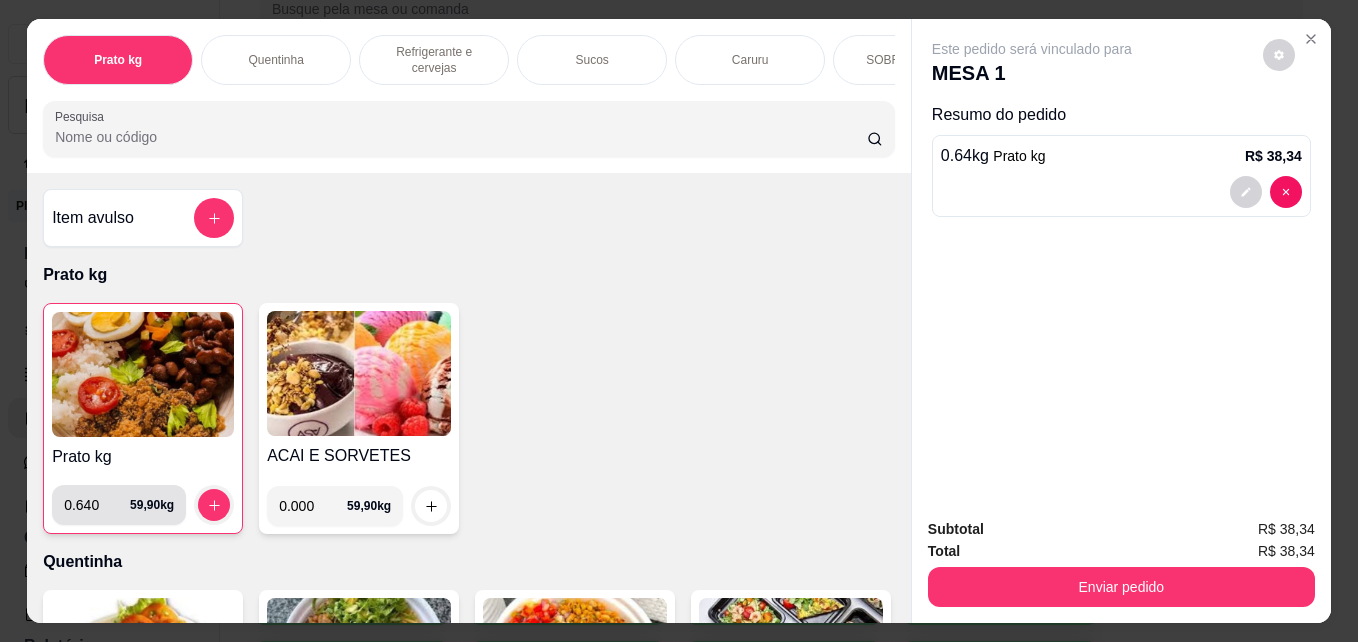type 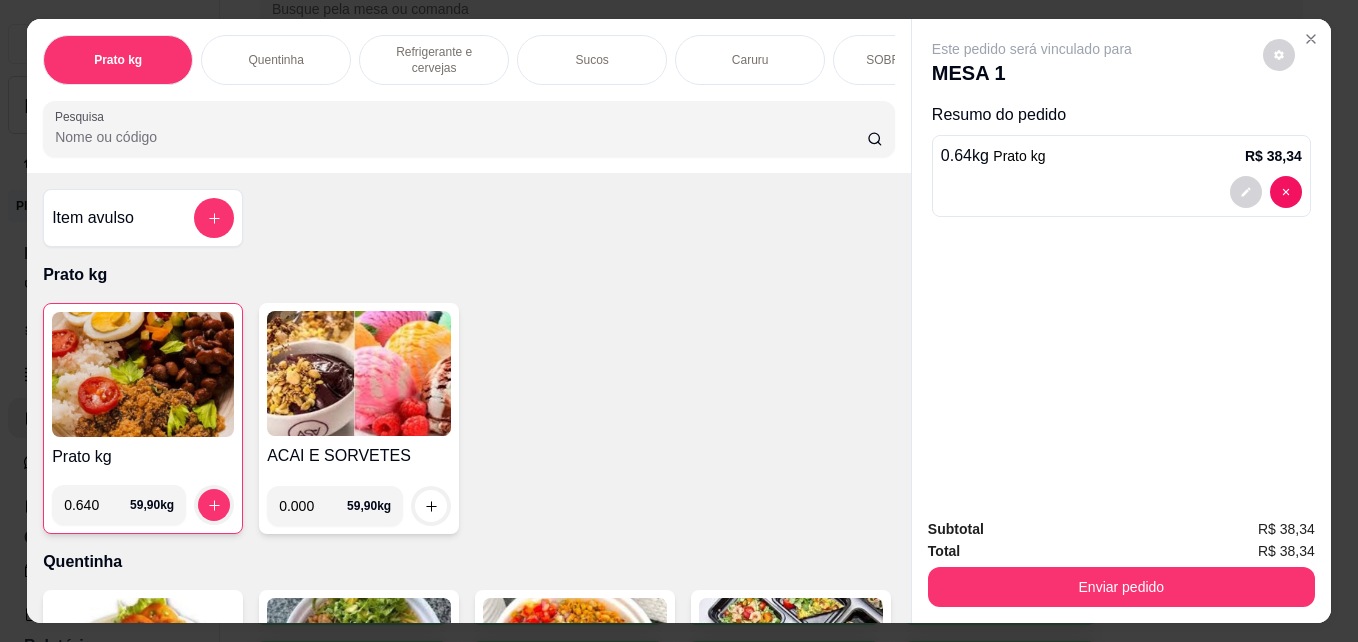 click on "0.640" at bounding box center (97, 505) 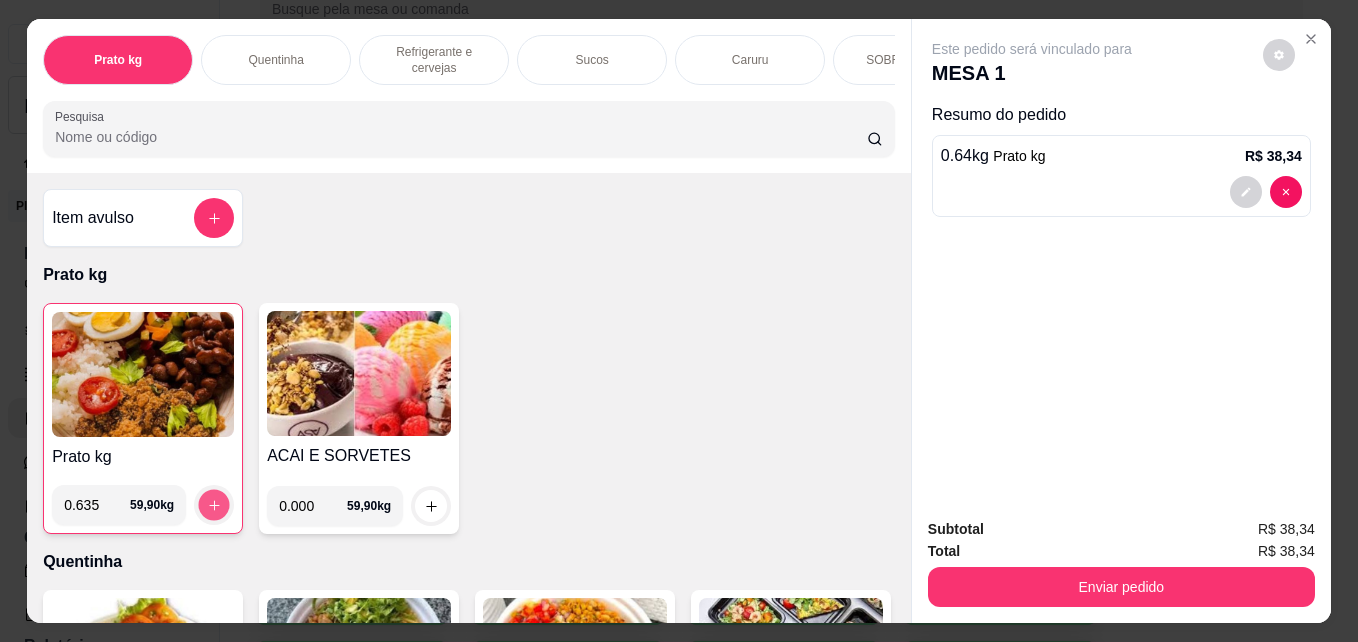 click at bounding box center (214, 505) 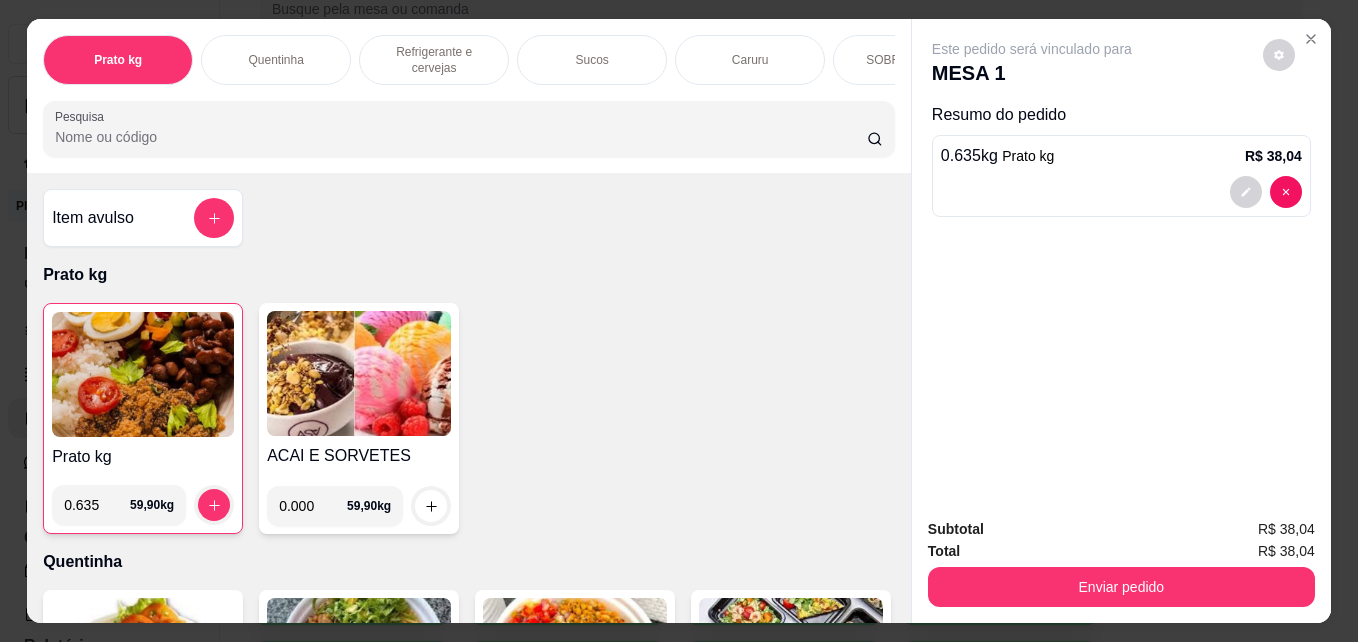 click on "0.635" at bounding box center (97, 505) 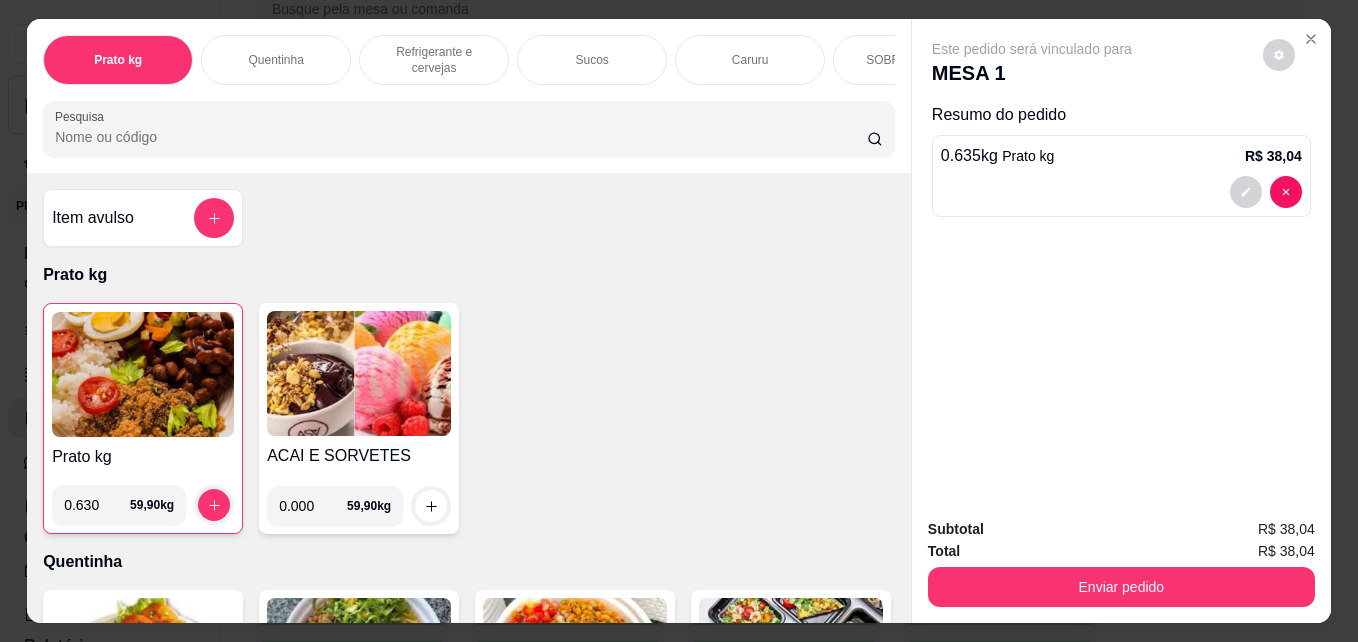 type on "0.630" 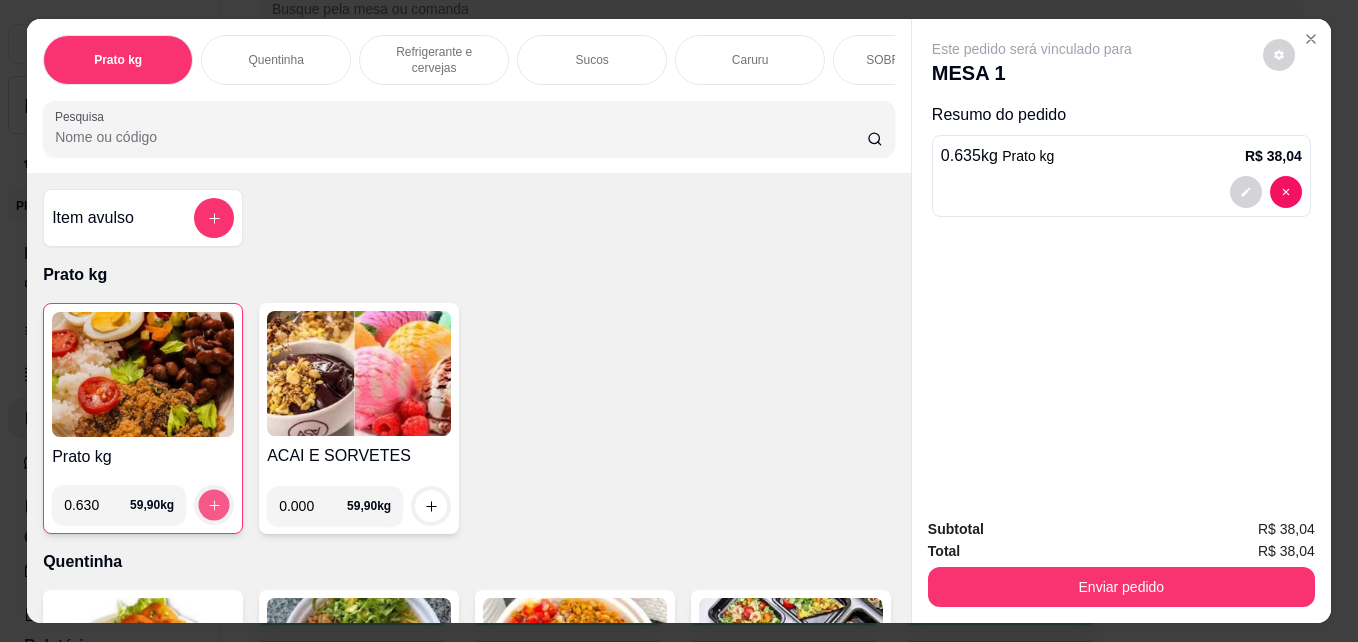 click 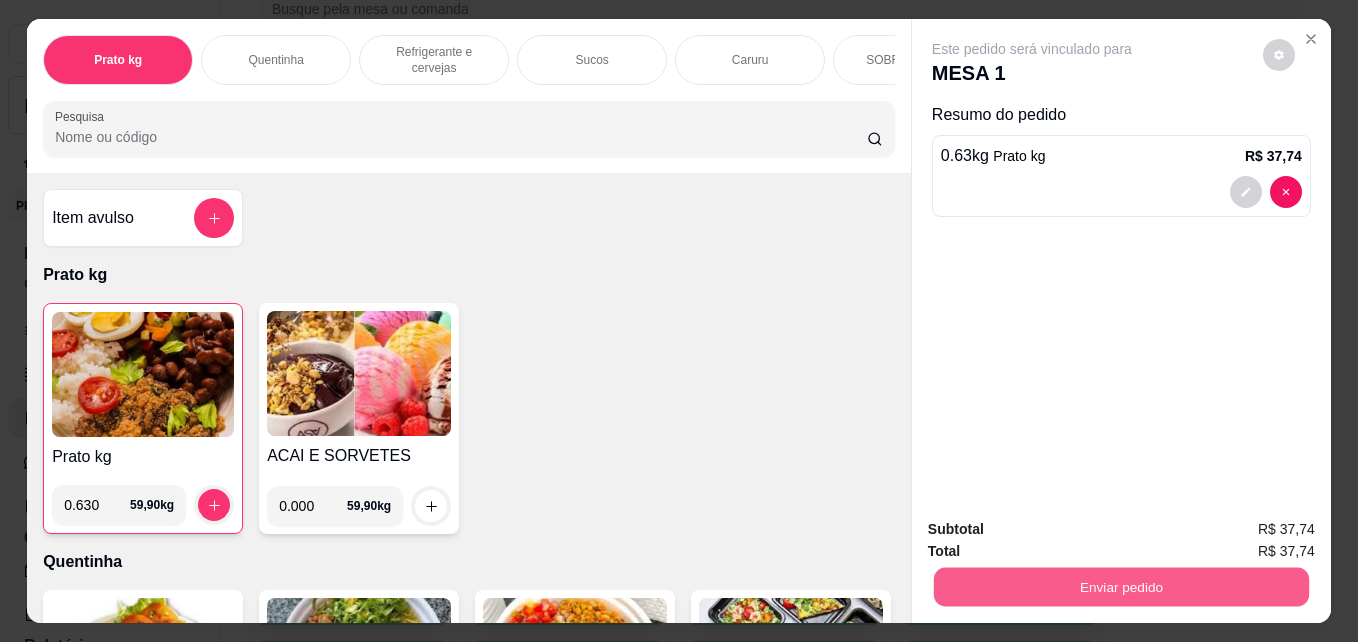 click on "Enviar pedido" at bounding box center [1121, 586] 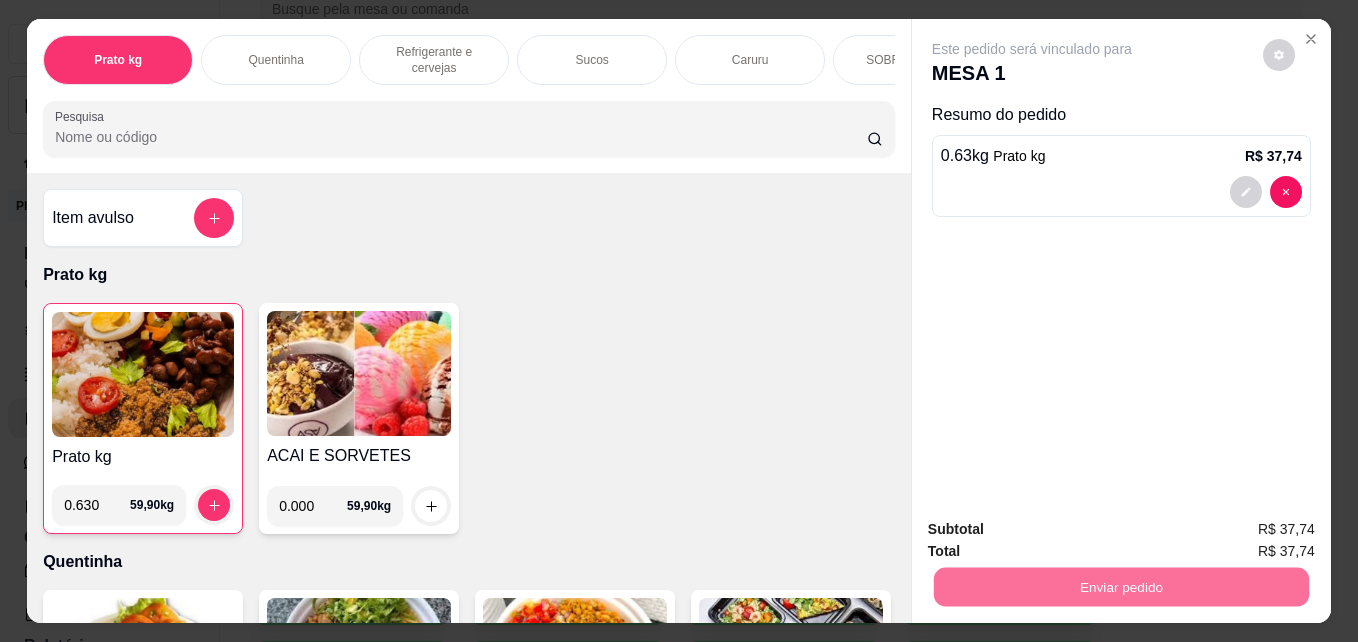 click on "Não registrar e enviar pedido" at bounding box center (1055, 529) 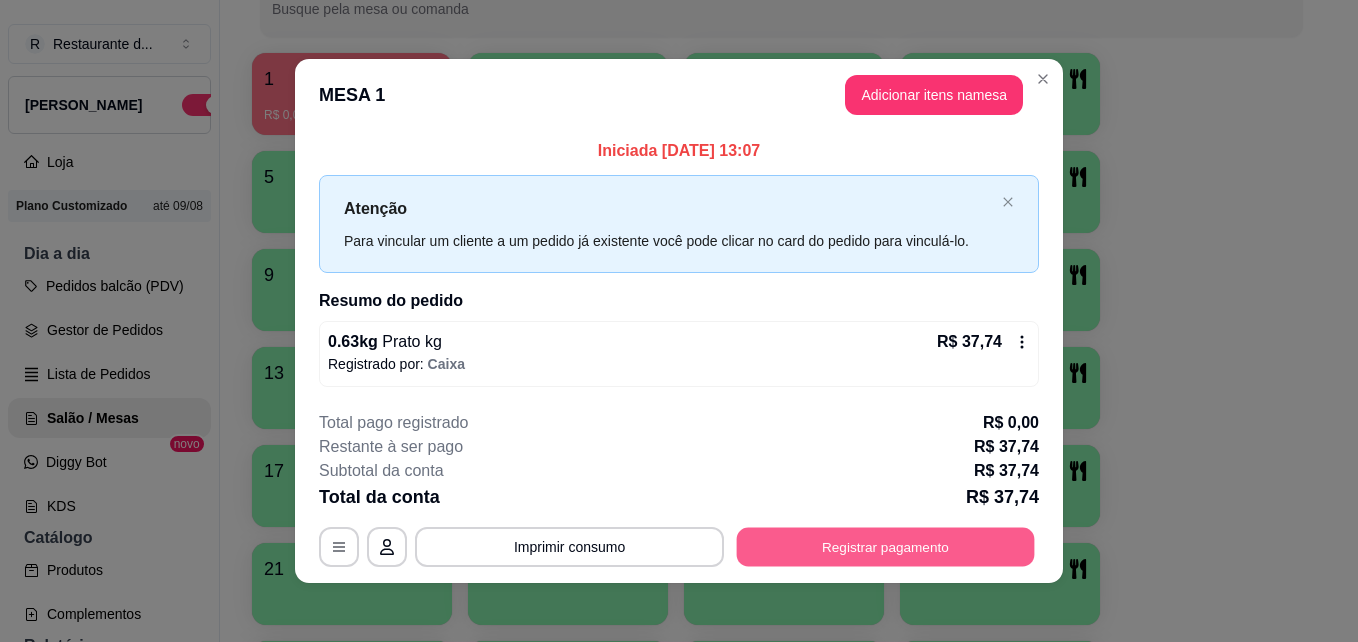 click on "Registrar pagamento" at bounding box center [886, 546] 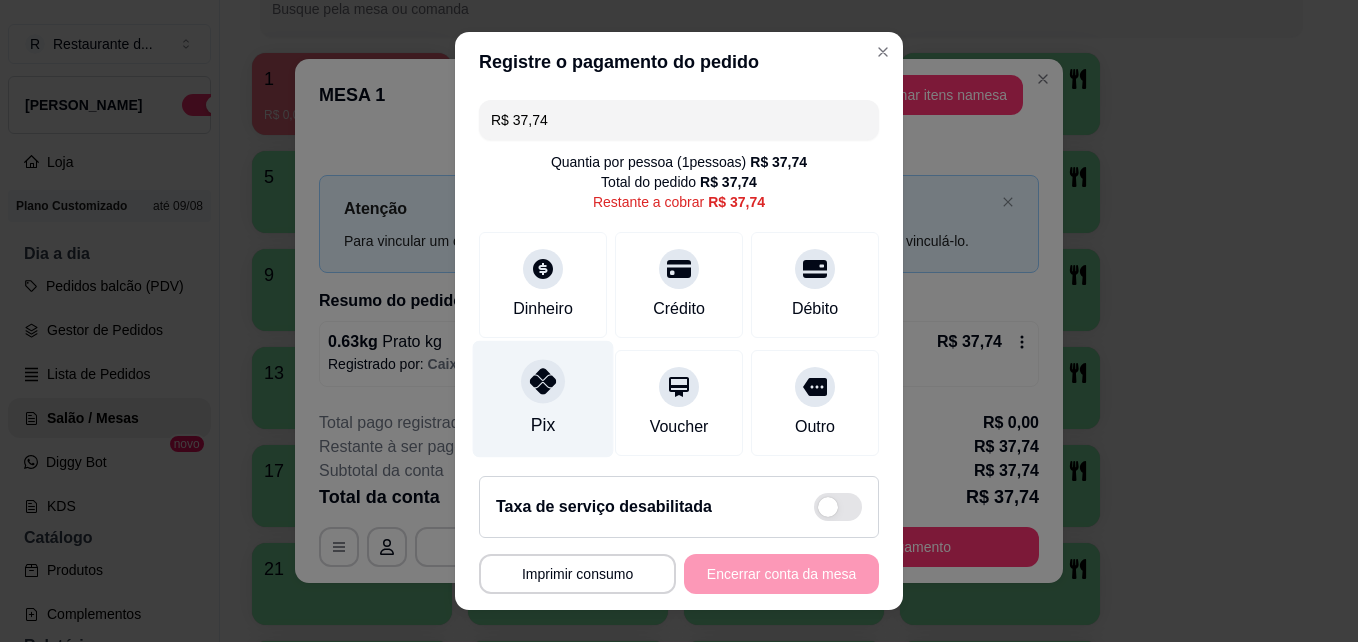 click on "Pix" at bounding box center [543, 399] 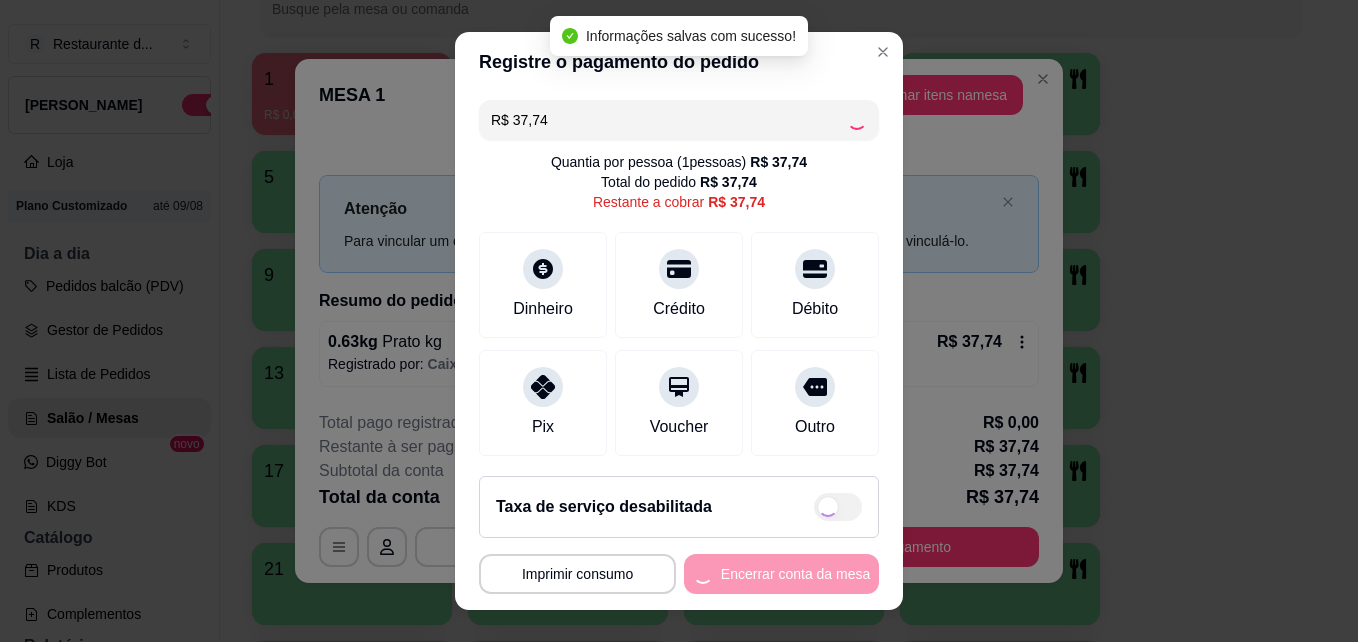type on "R$ 0,00" 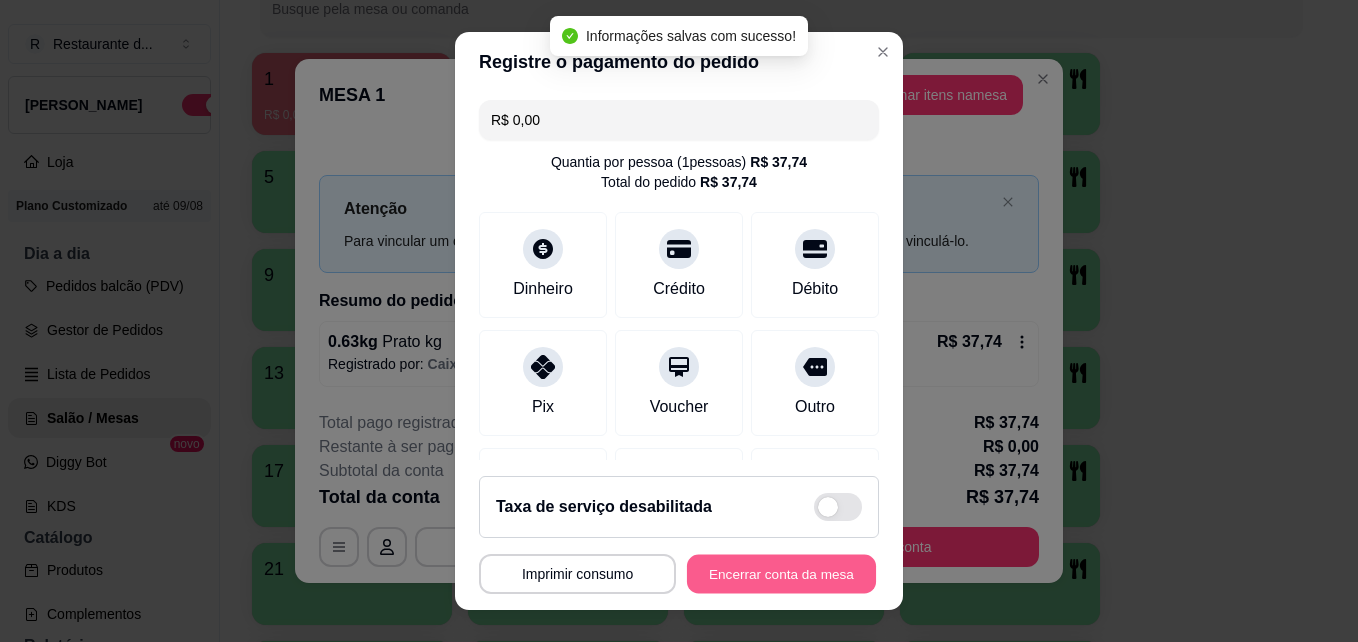 click on "Encerrar conta da mesa" at bounding box center (781, 574) 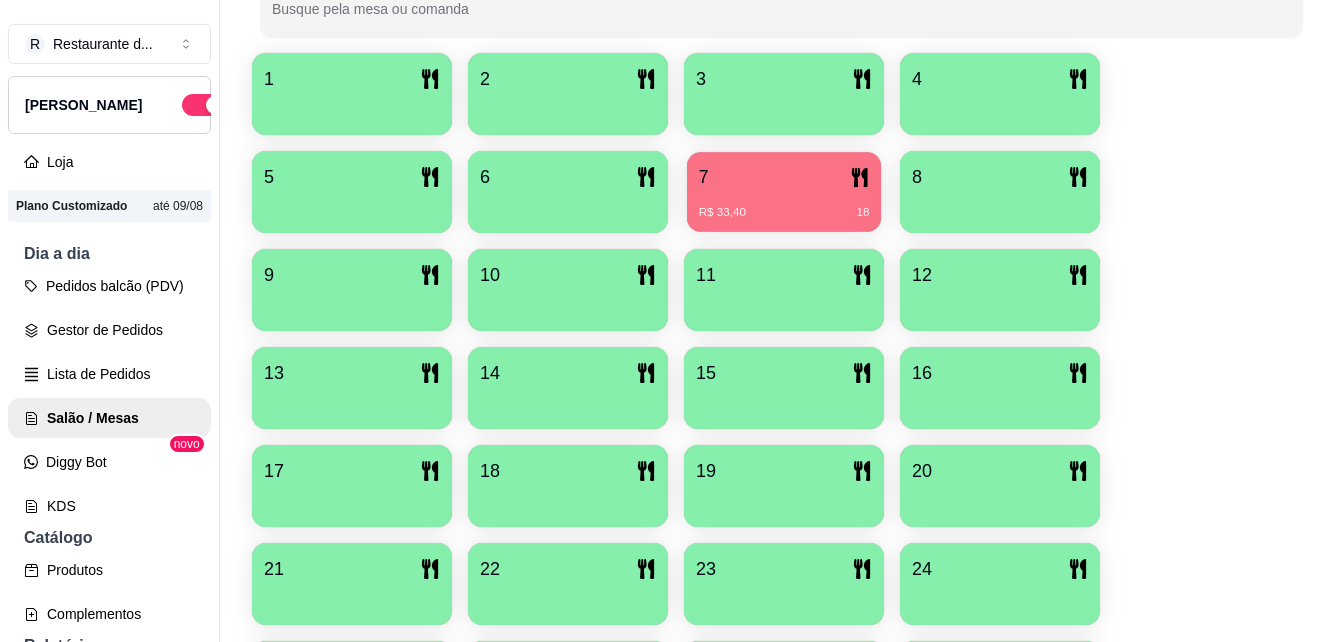 click on "1 2 3 4 5 6 7 R$ 33,40 18 8 9 10 11 12 13 14 15 16 17 18 19 20 21 22 23 24 25 26 27 28 29 30 31 32 33 34 35 36 37 38 39 40" at bounding box center [781, 535] 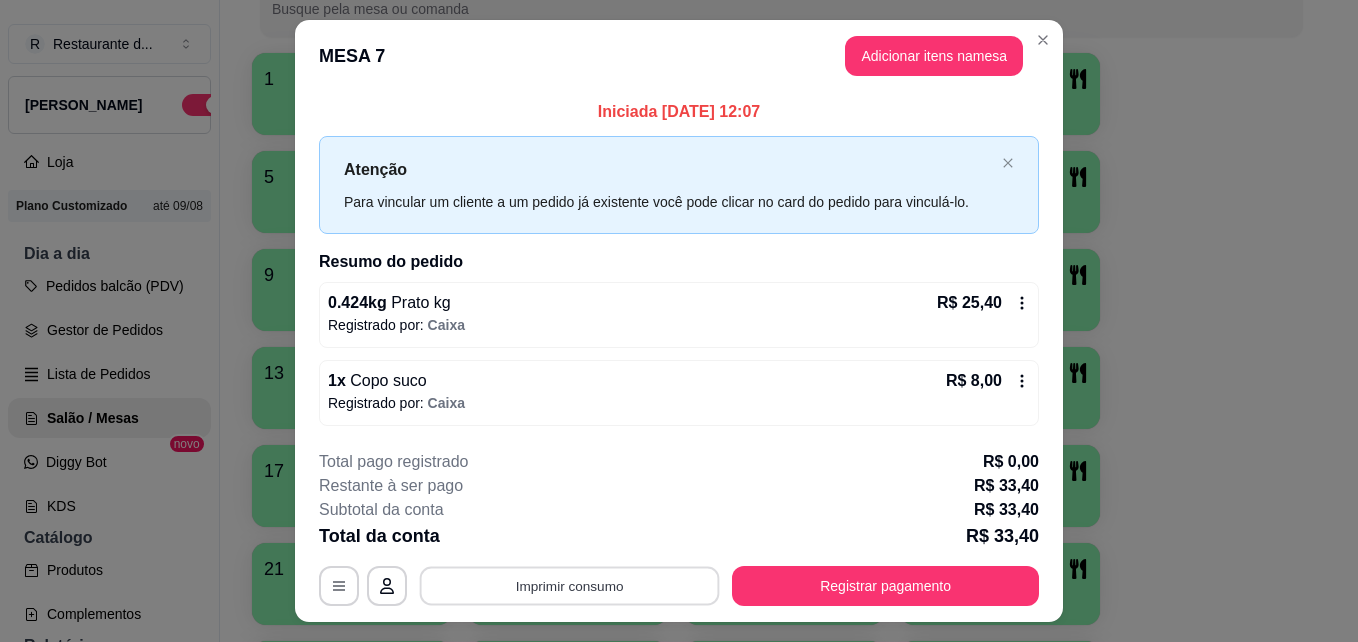click on "Imprimir consumo" at bounding box center [570, 585] 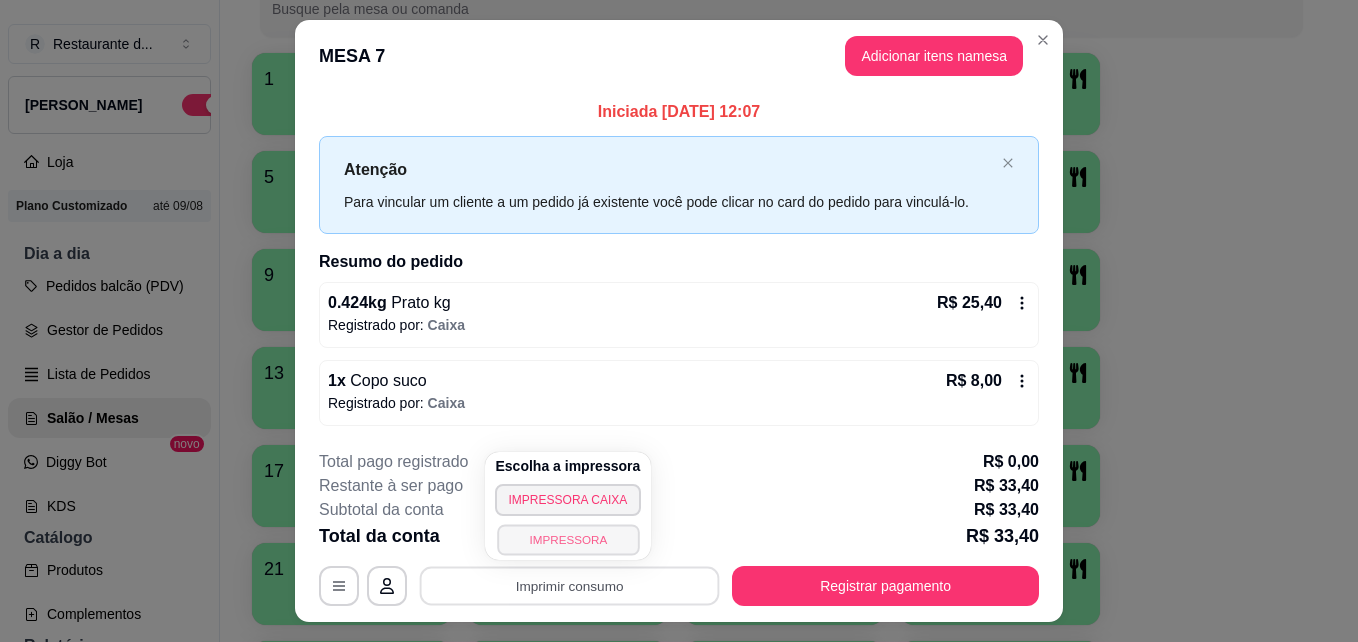 click on "IMPRESSORA" at bounding box center [568, 539] 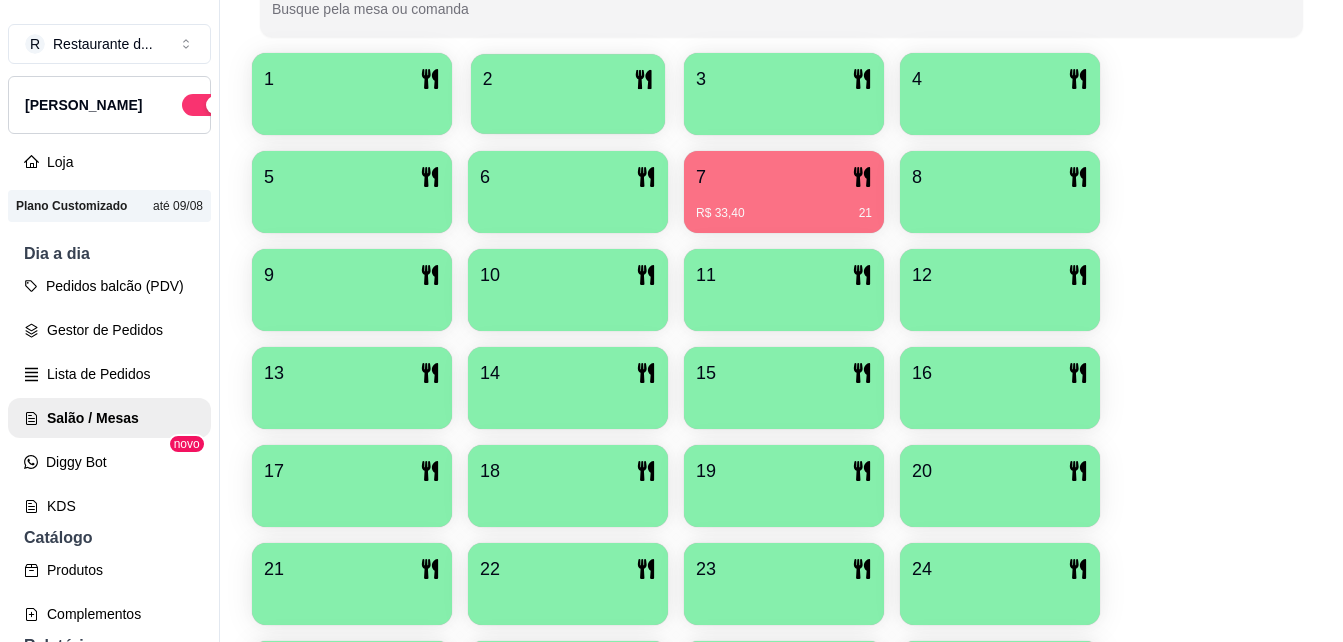 click at bounding box center [568, 107] 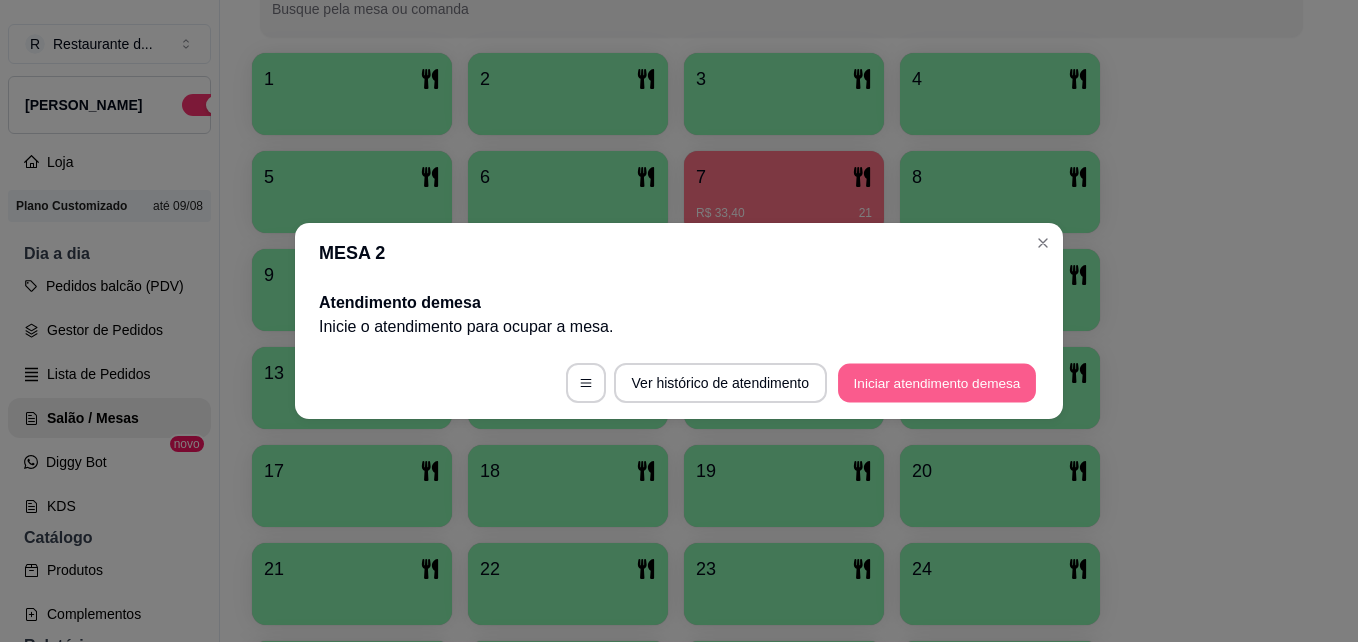 click on "Iniciar atendimento de  mesa" at bounding box center (937, 383) 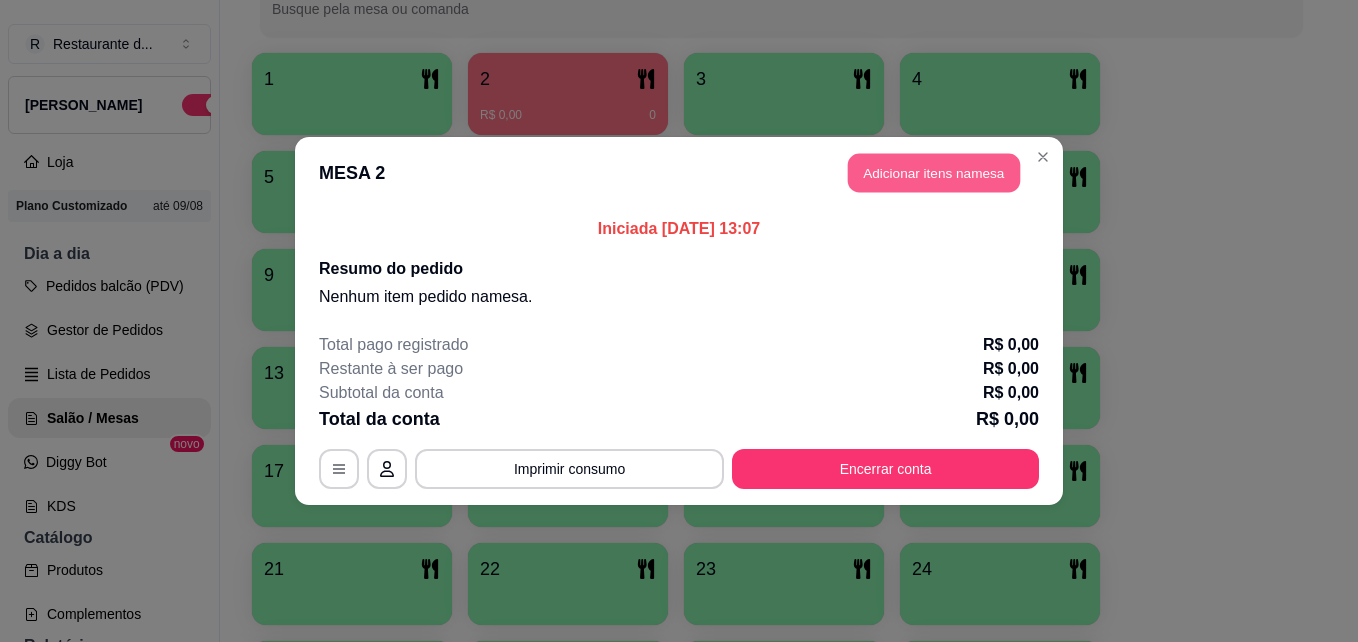 click on "Adicionar itens na  mesa" at bounding box center (934, 173) 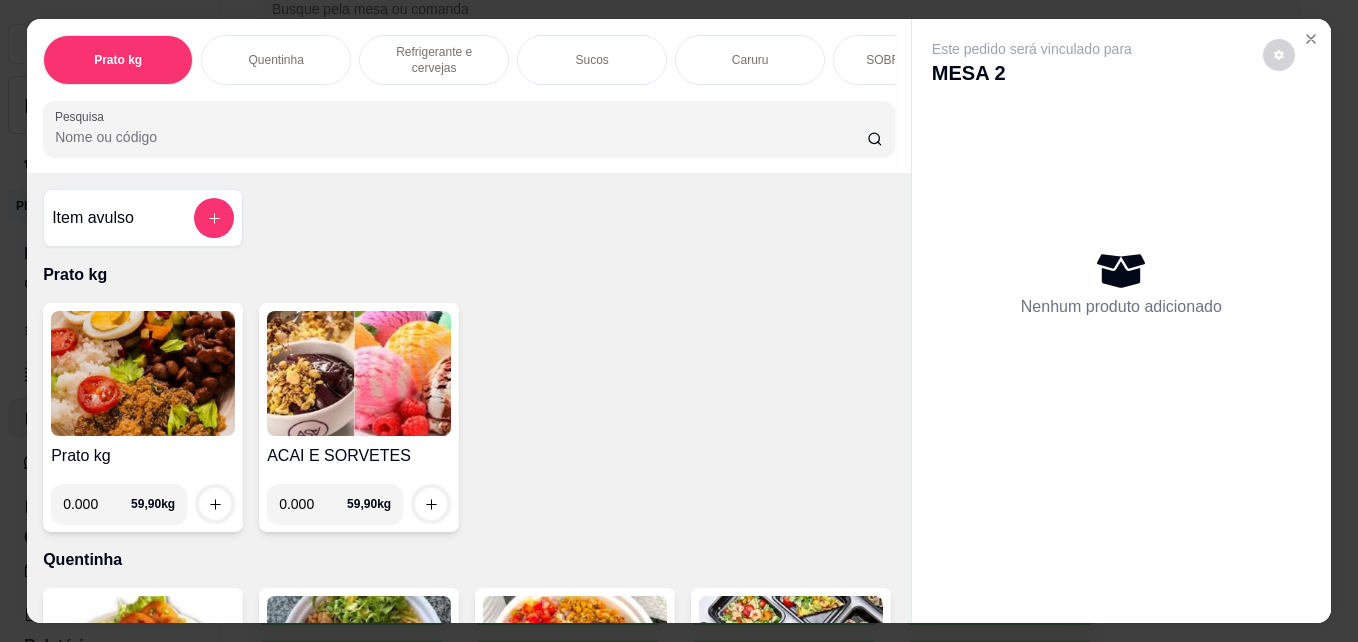 click on "0.000" at bounding box center [97, 504] 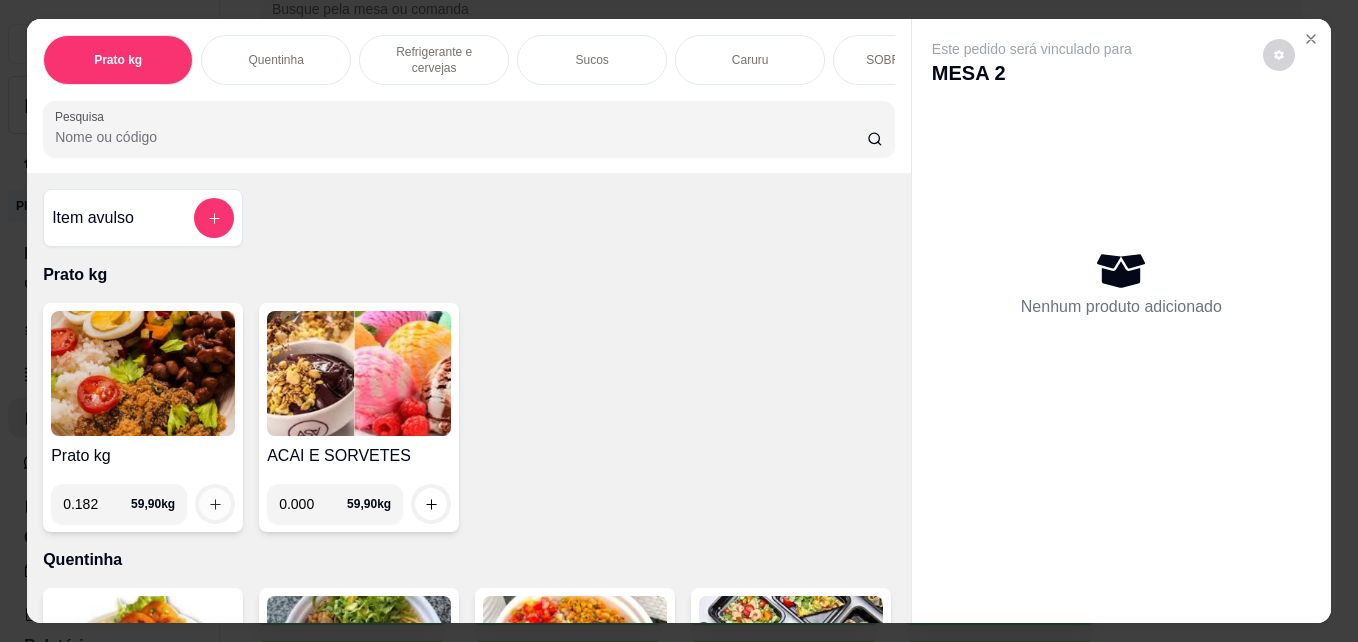 type on "0.182" 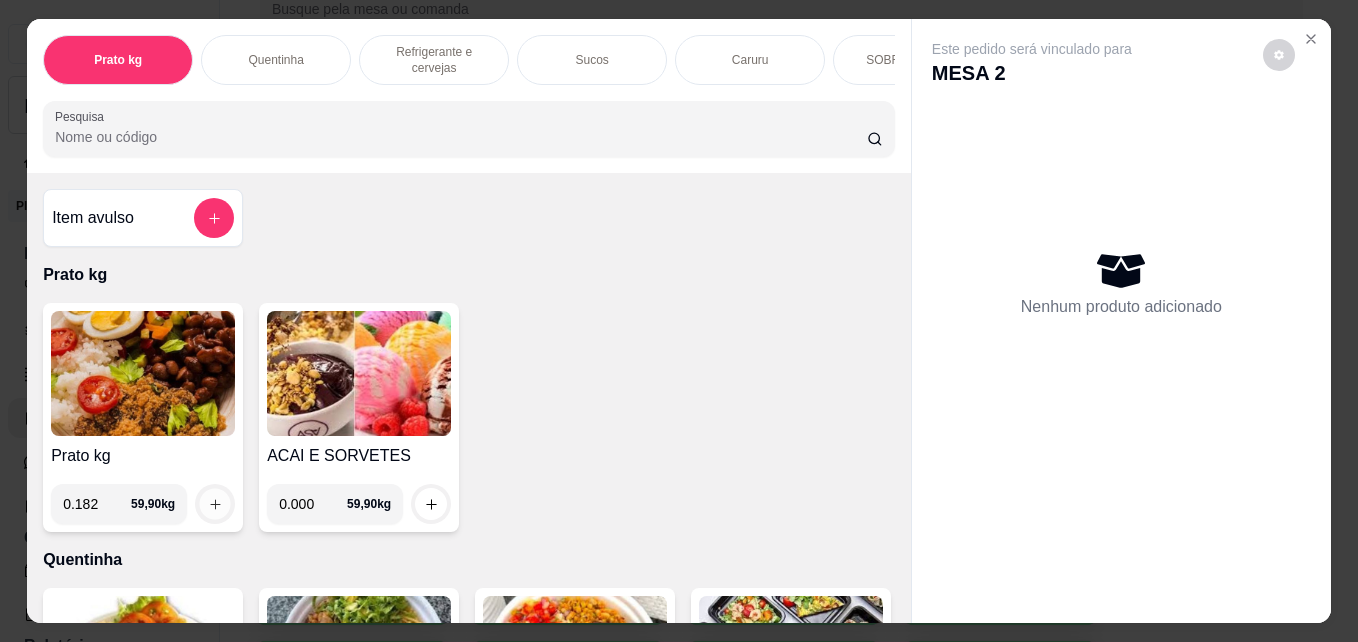 click 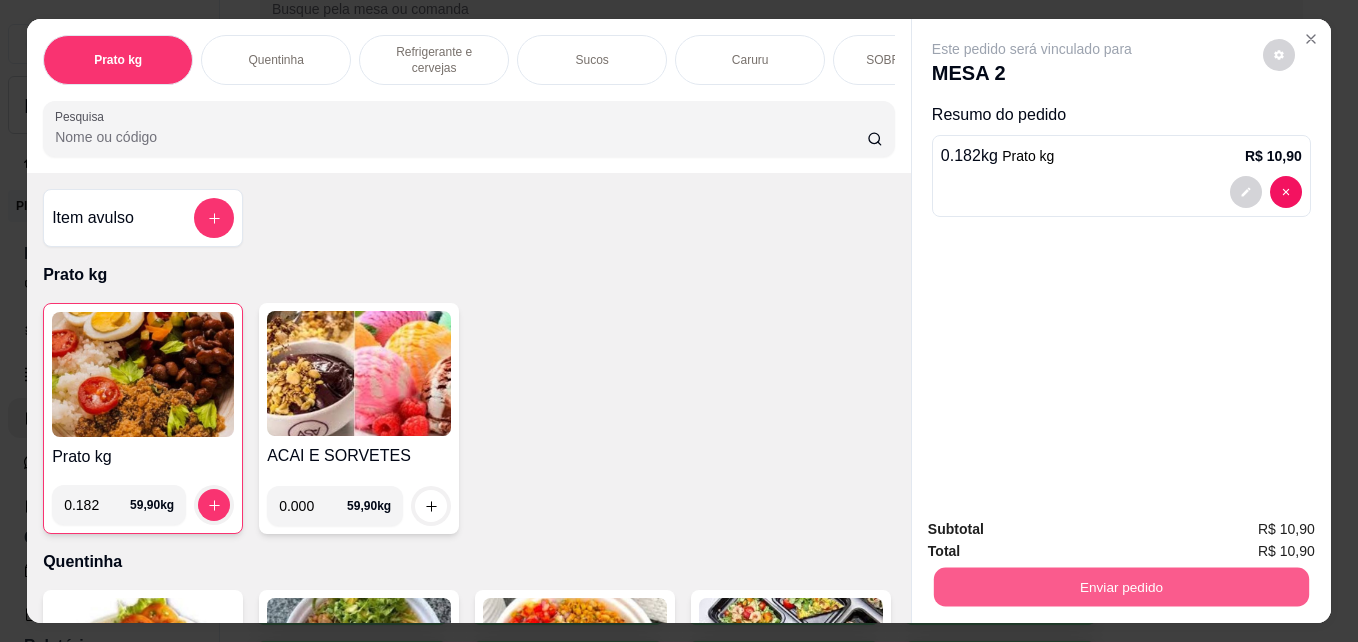 click on "Enviar pedido" at bounding box center (1121, 586) 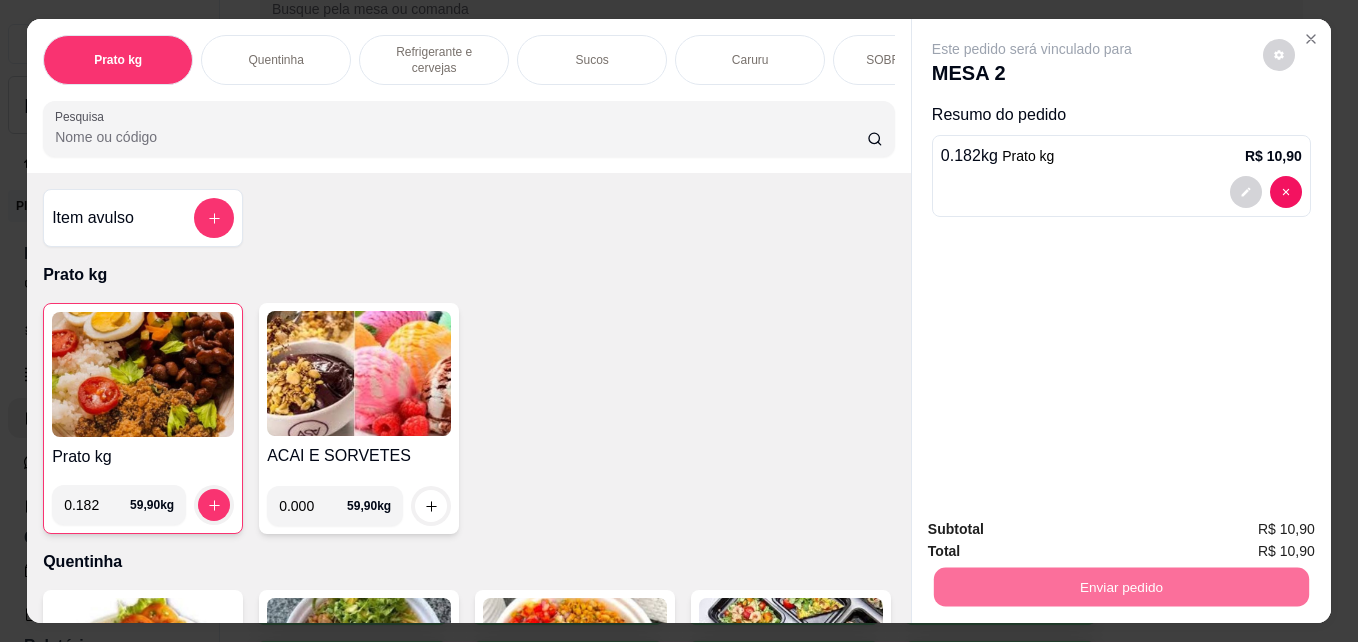 click on "Não registrar e enviar pedido" at bounding box center [1055, 529] 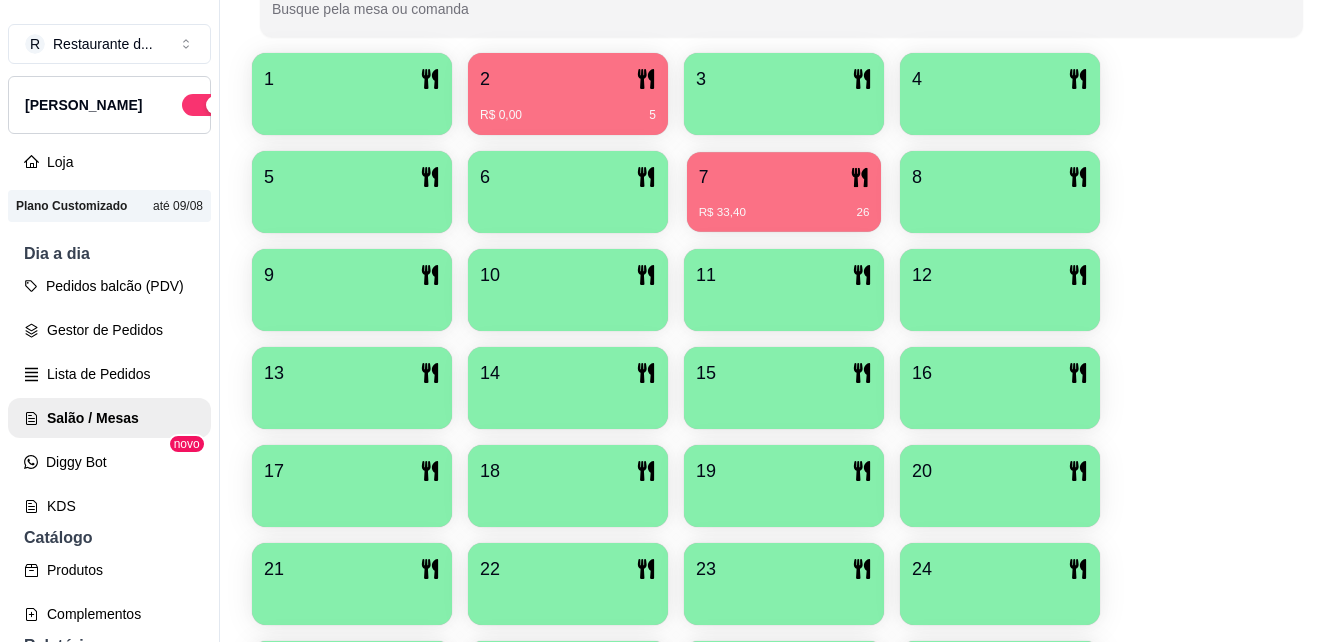 click on "7" at bounding box center (784, 177) 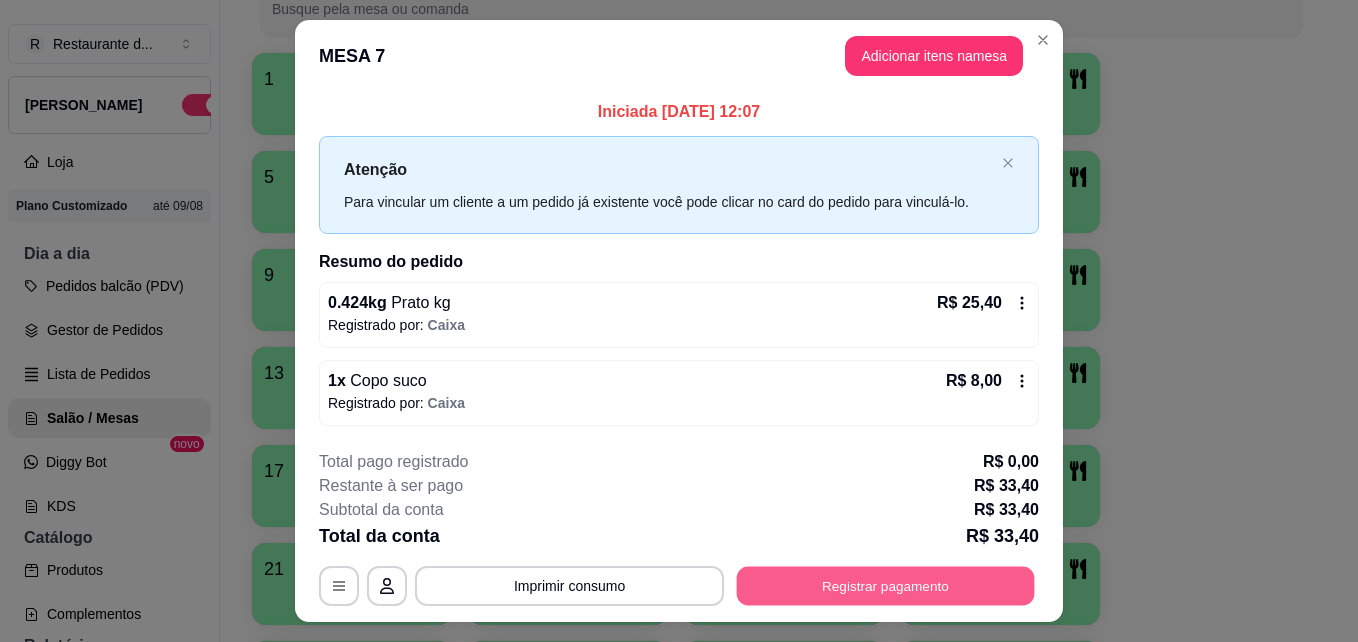click on "Registrar pagamento" at bounding box center [886, 585] 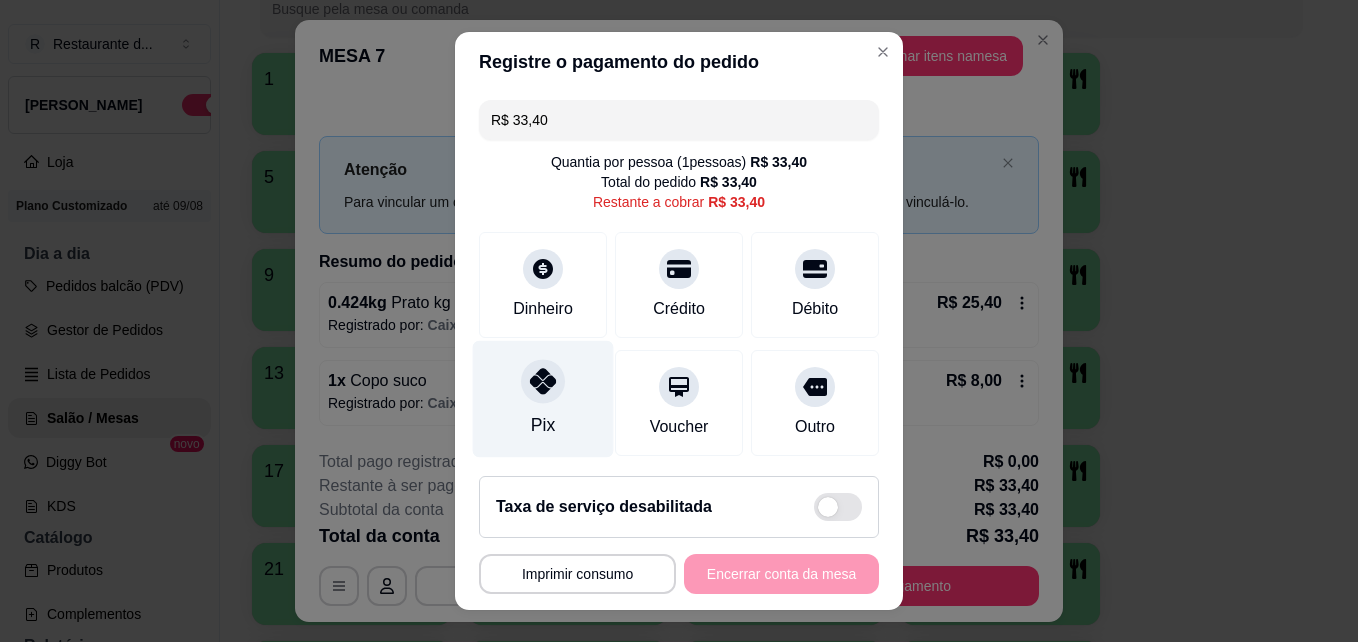 click at bounding box center [543, 382] 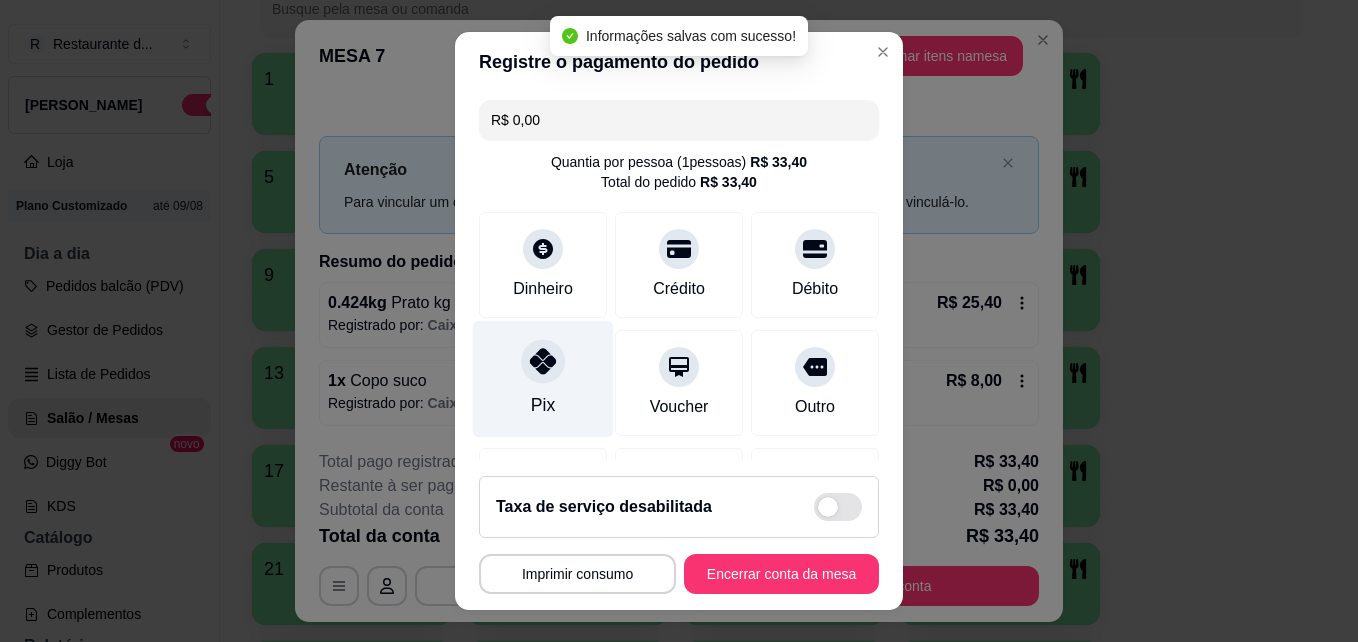 type on "R$ 0,00" 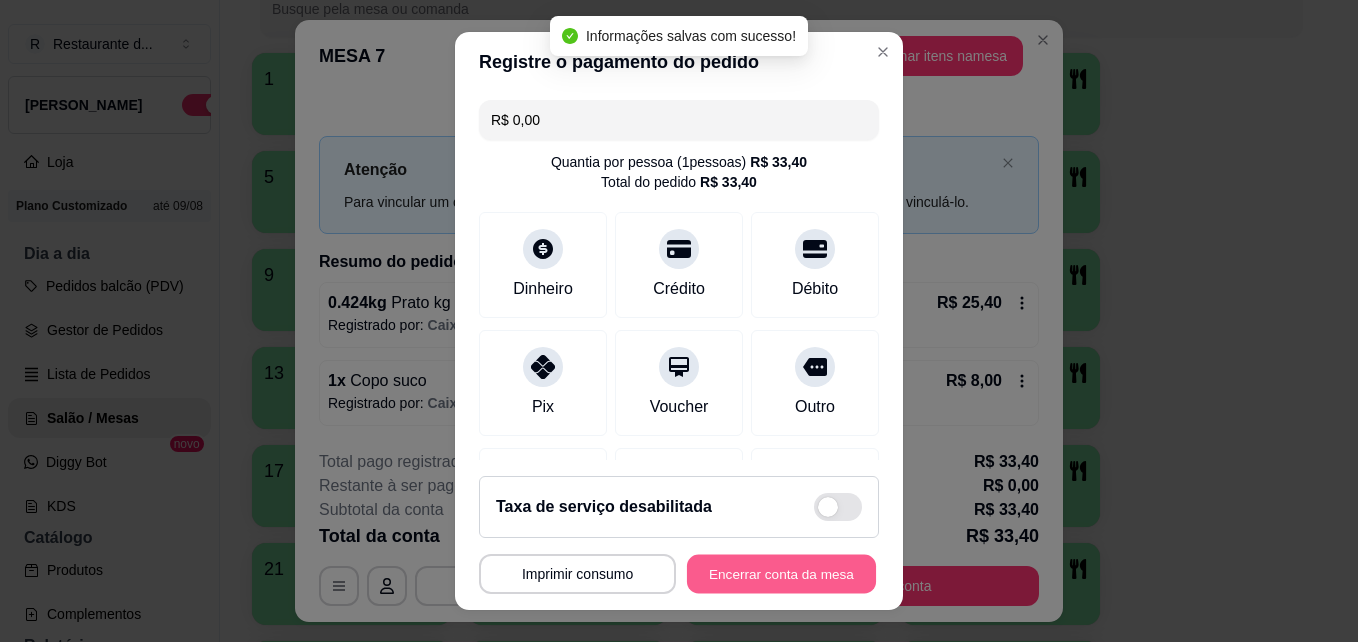 click on "Encerrar conta da mesa" at bounding box center [781, 574] 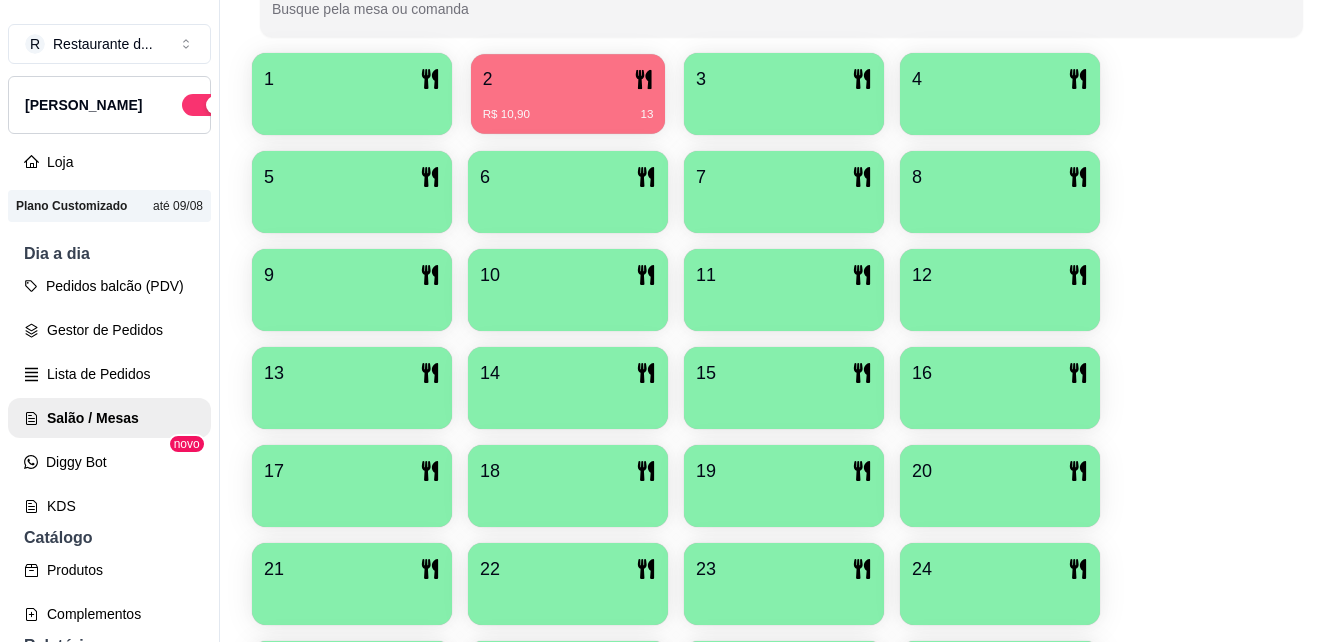 click on "R$ 10,90 13" at bounding box center [568, 107] 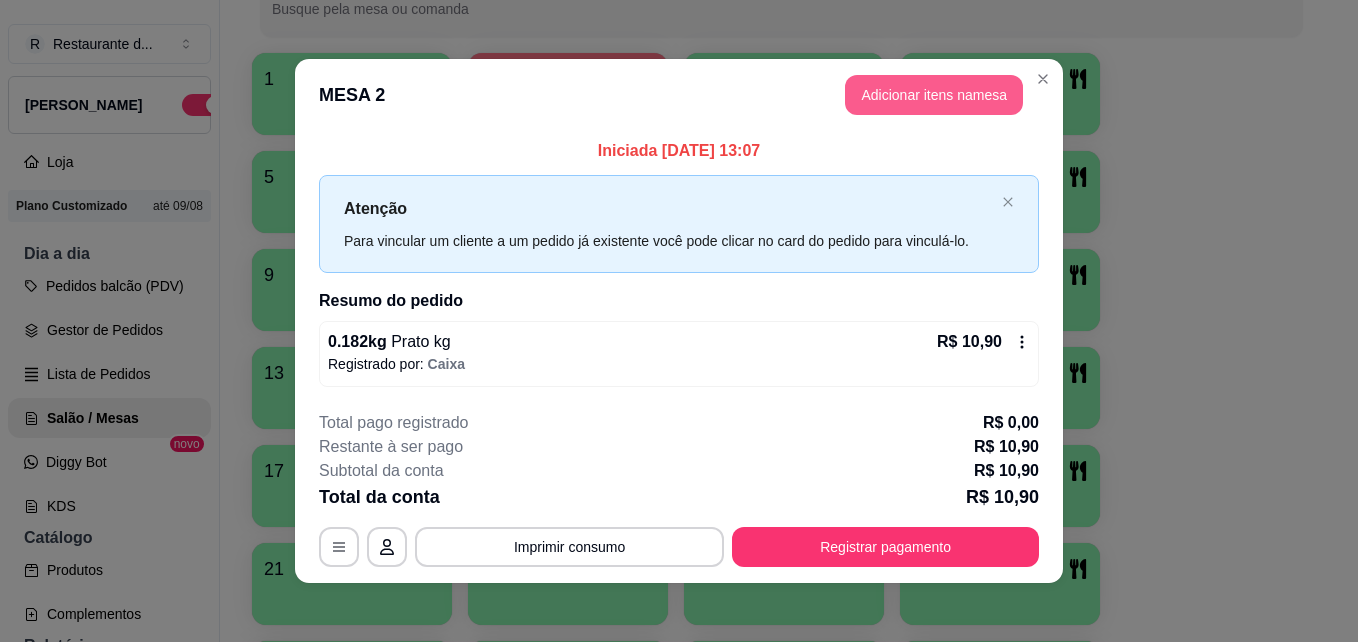 click on "Adicionar itens na  mesa" at bounding box center [934, 95] 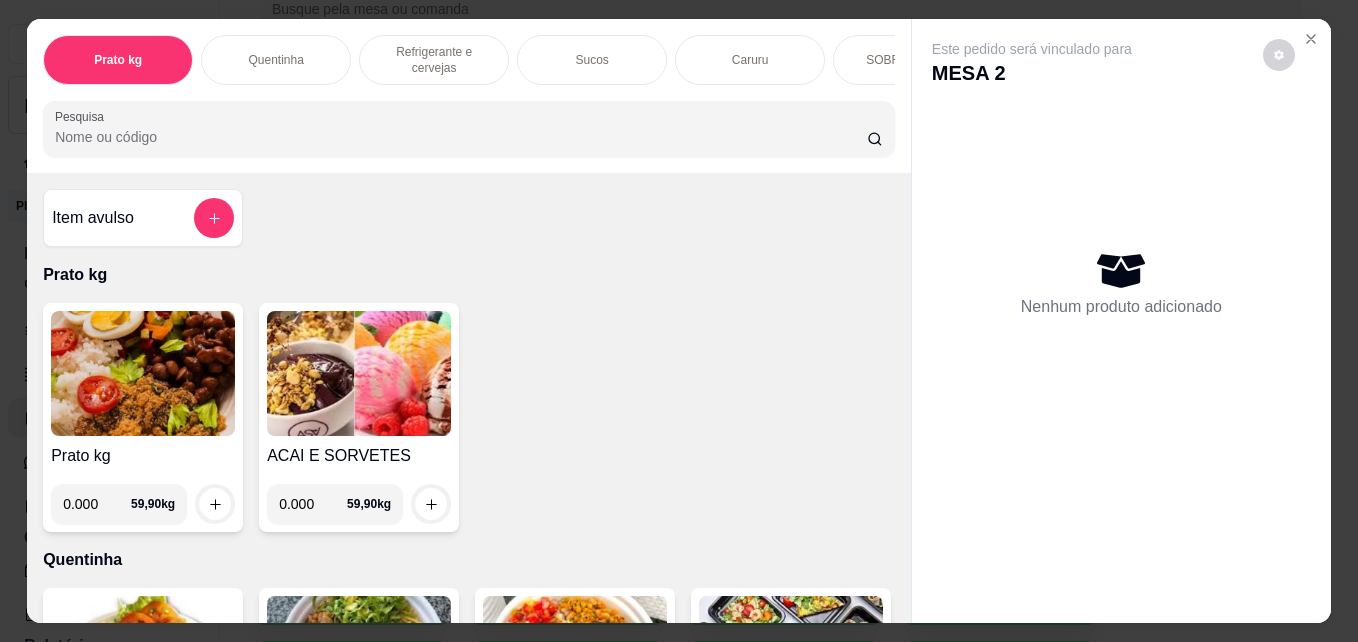 click at bounding box center [359, 373] 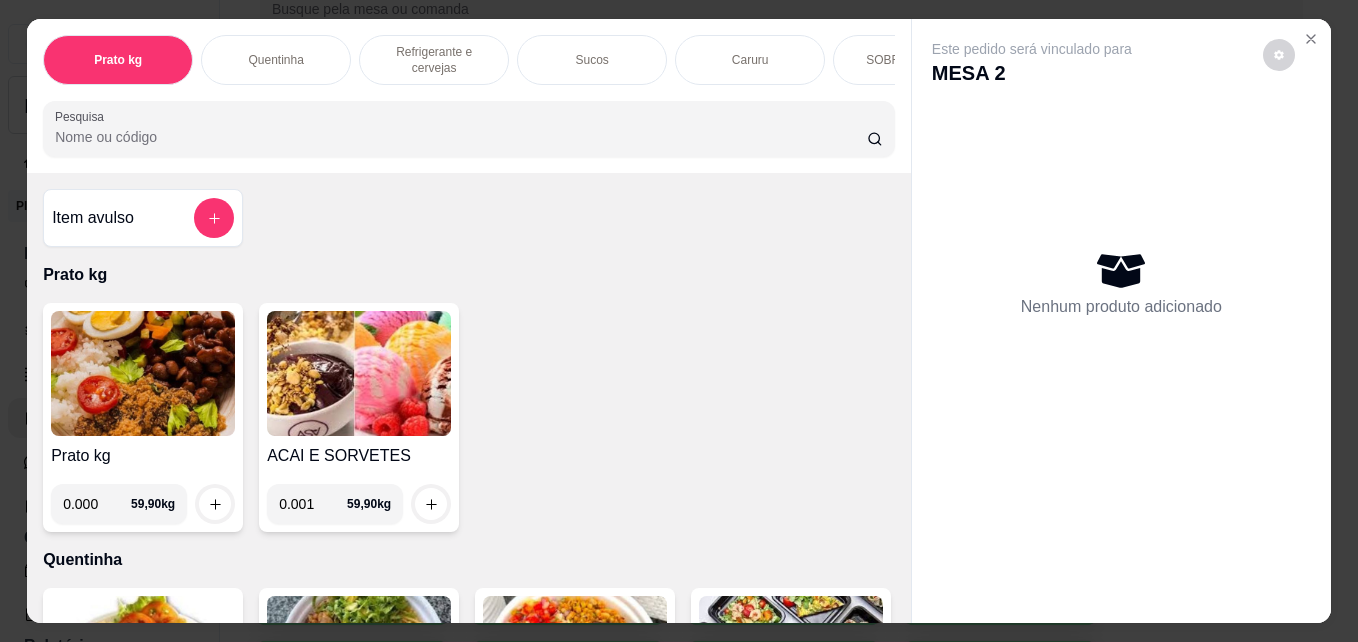 click on "0.001" at bounding box center [313, 504] 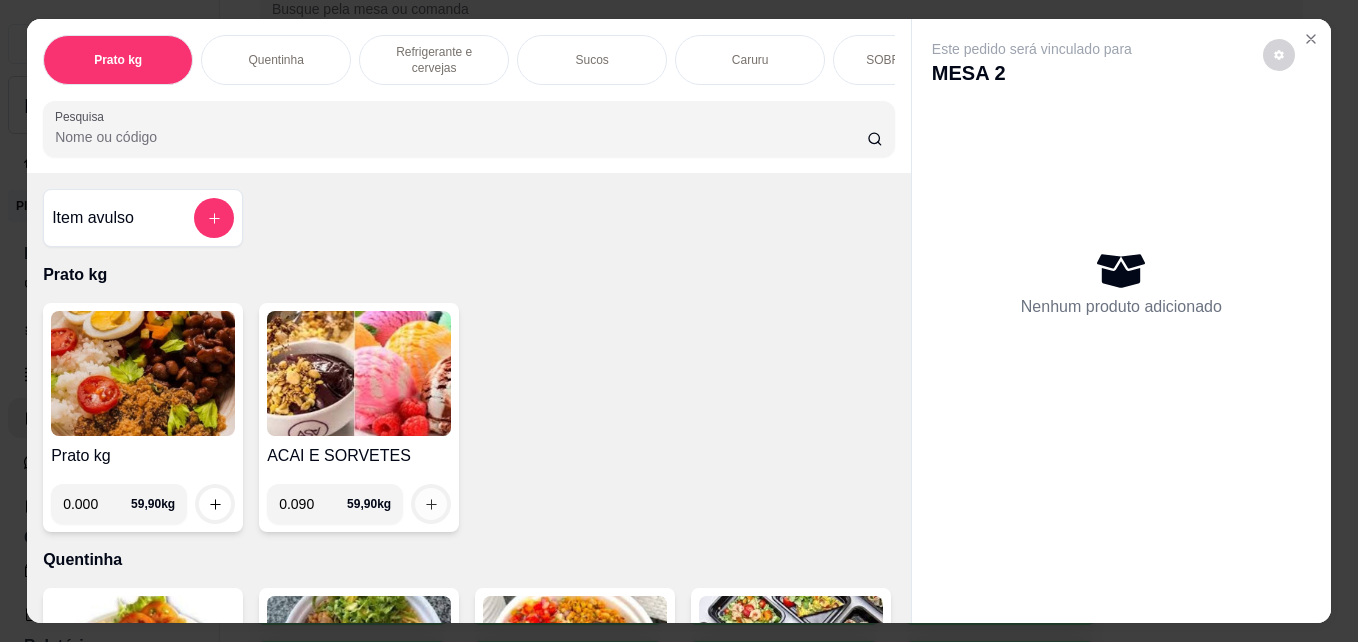 type on "0.090" 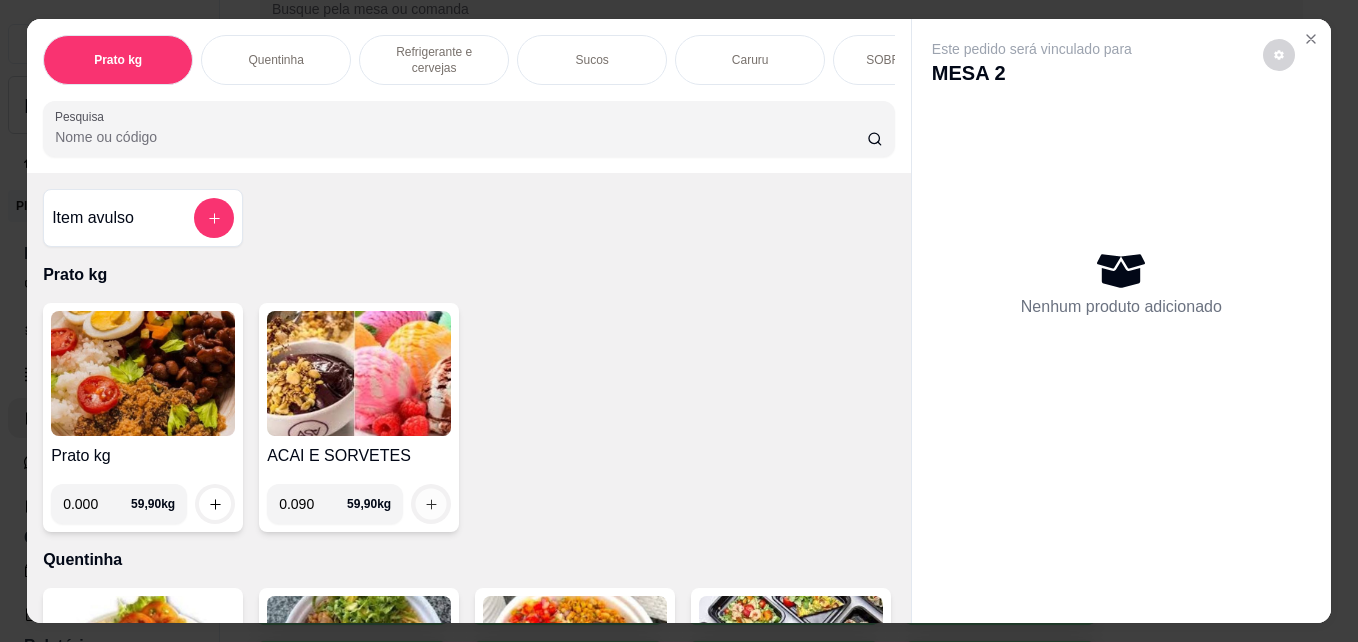 click 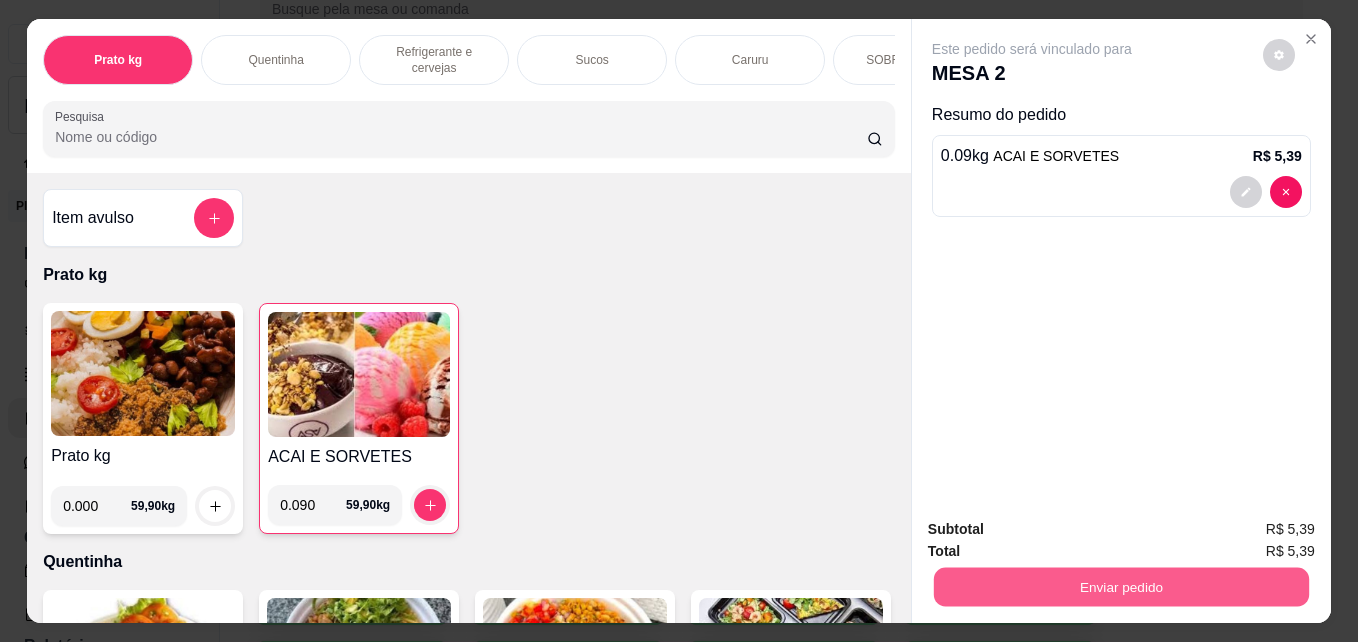 click on "Enviar pedido" at bounding box center (1121, 586) 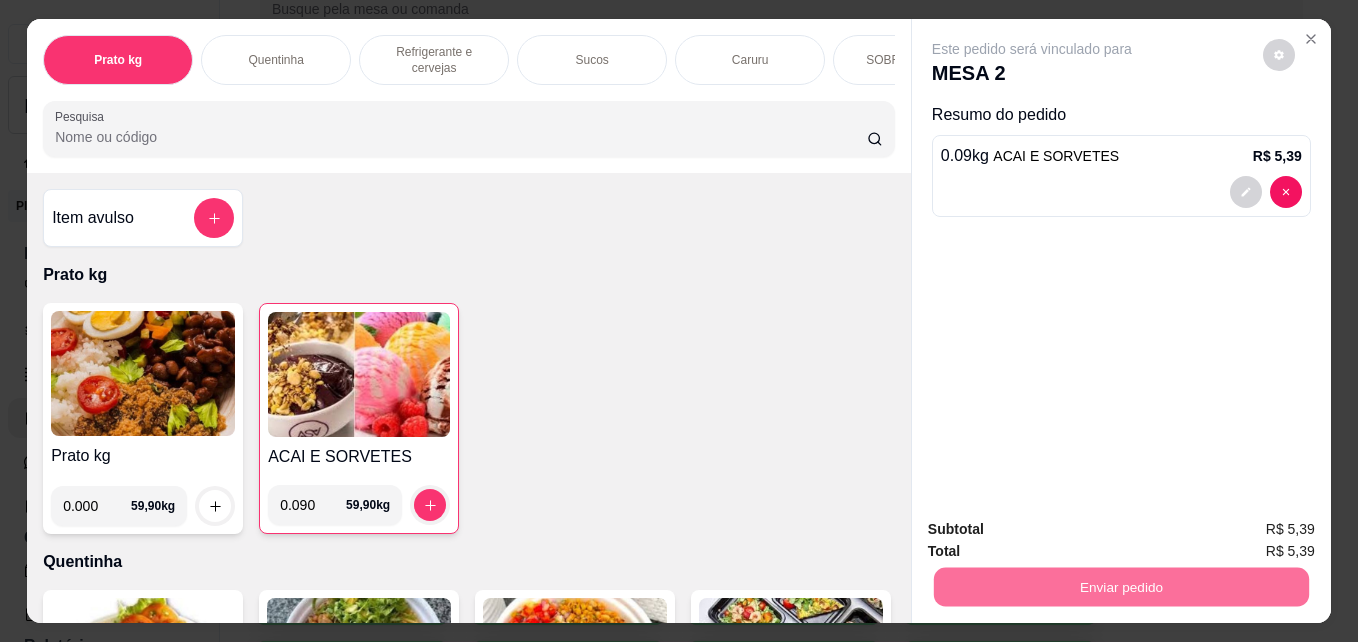 click on "Não registrar e enviar pedido" at bounding box center [1055, 529] 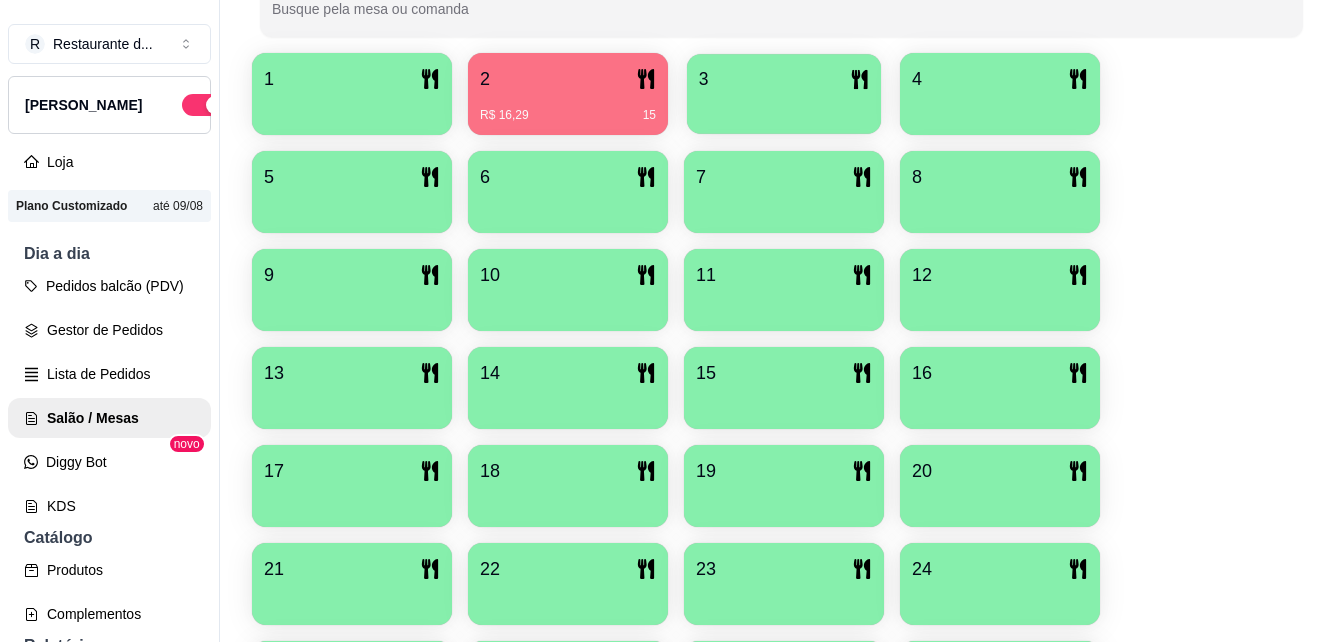 click at bounding box center (784, 107) 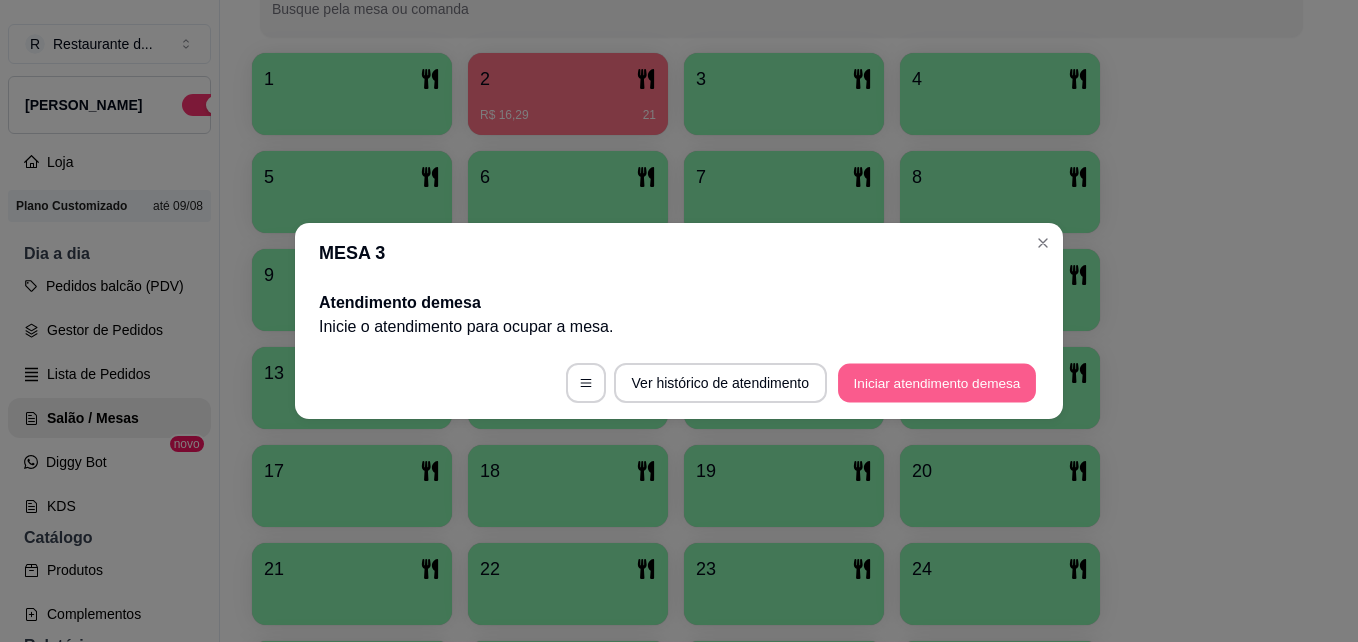click on "Iniciar atendimento de  mesa" at bounding box center [937, 383] 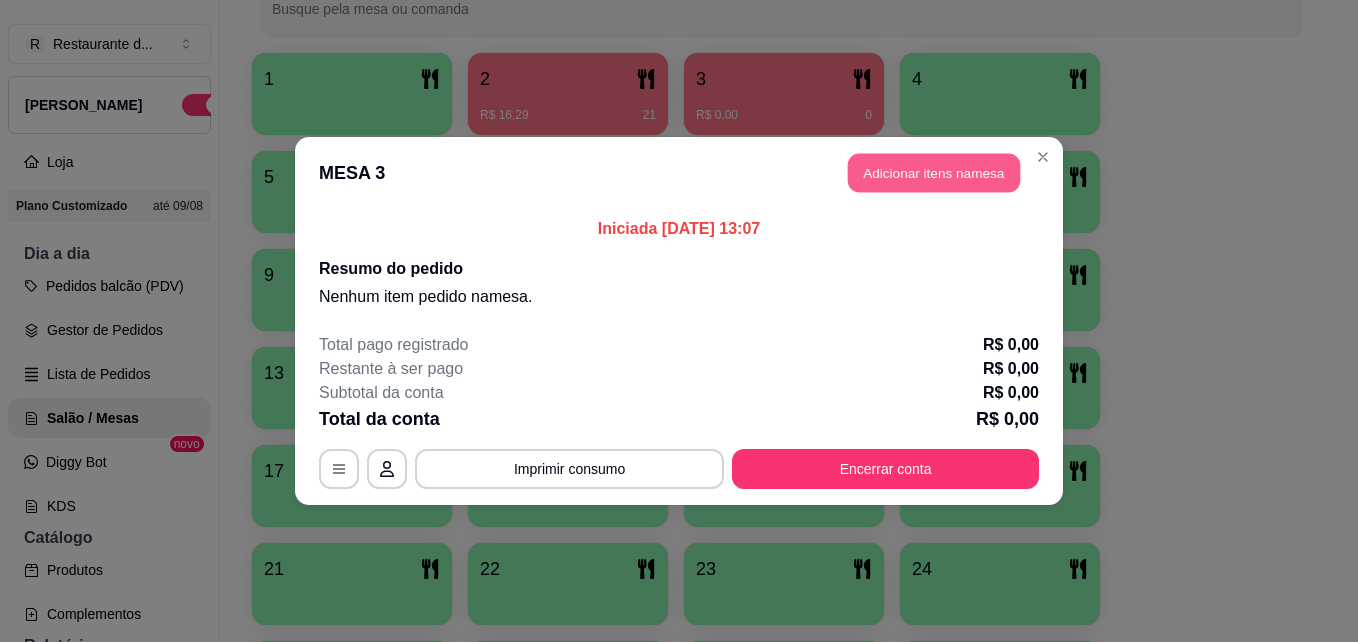 click on "Adicionar itens na  mesa" at bounding box center [934, 173] 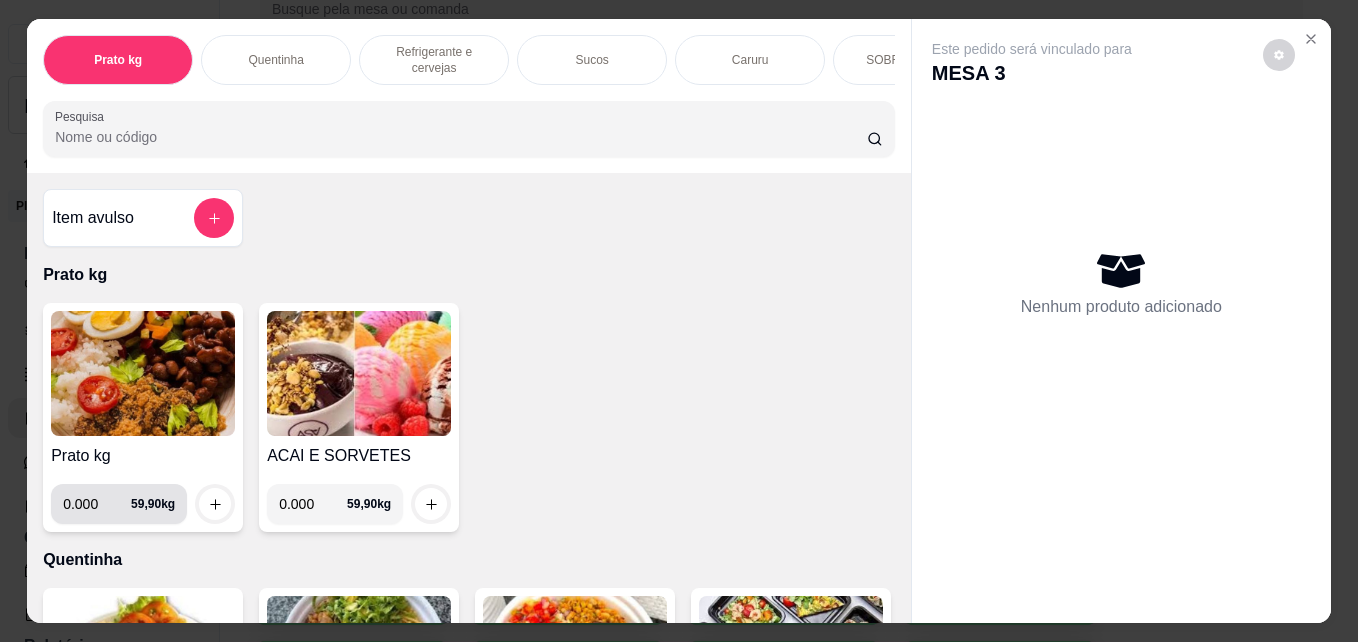 click on "0.000" at bounding box center [97, 504] 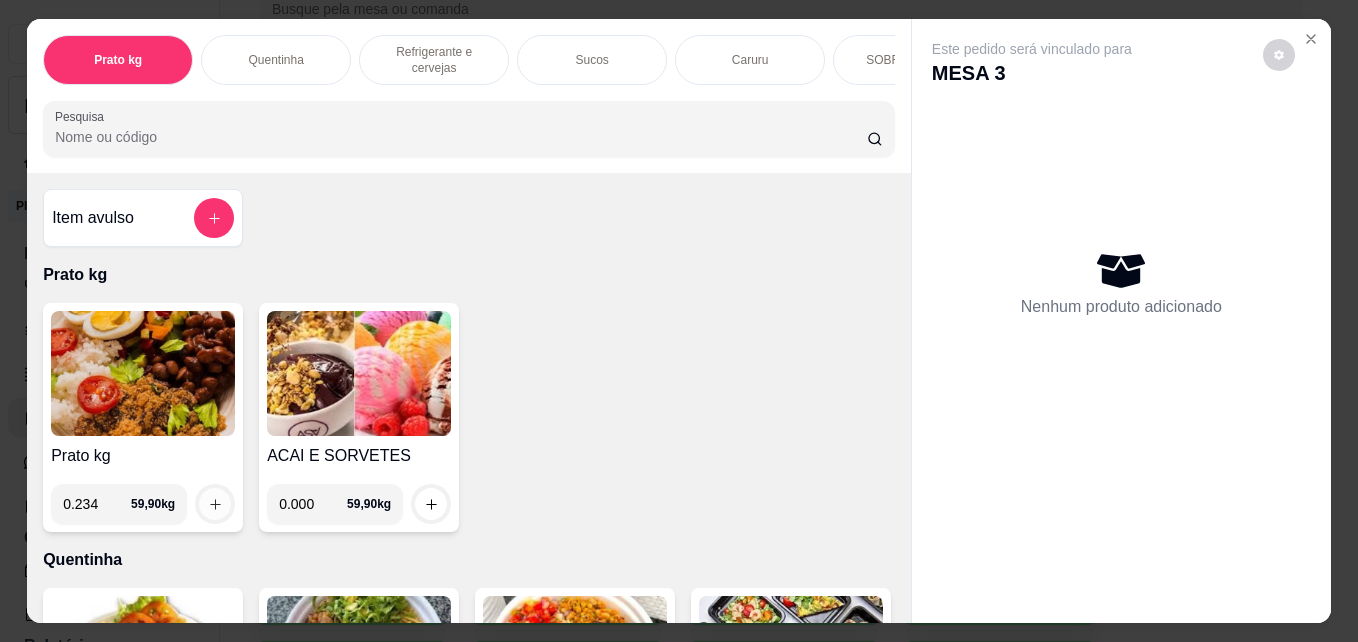 type on "0.234" 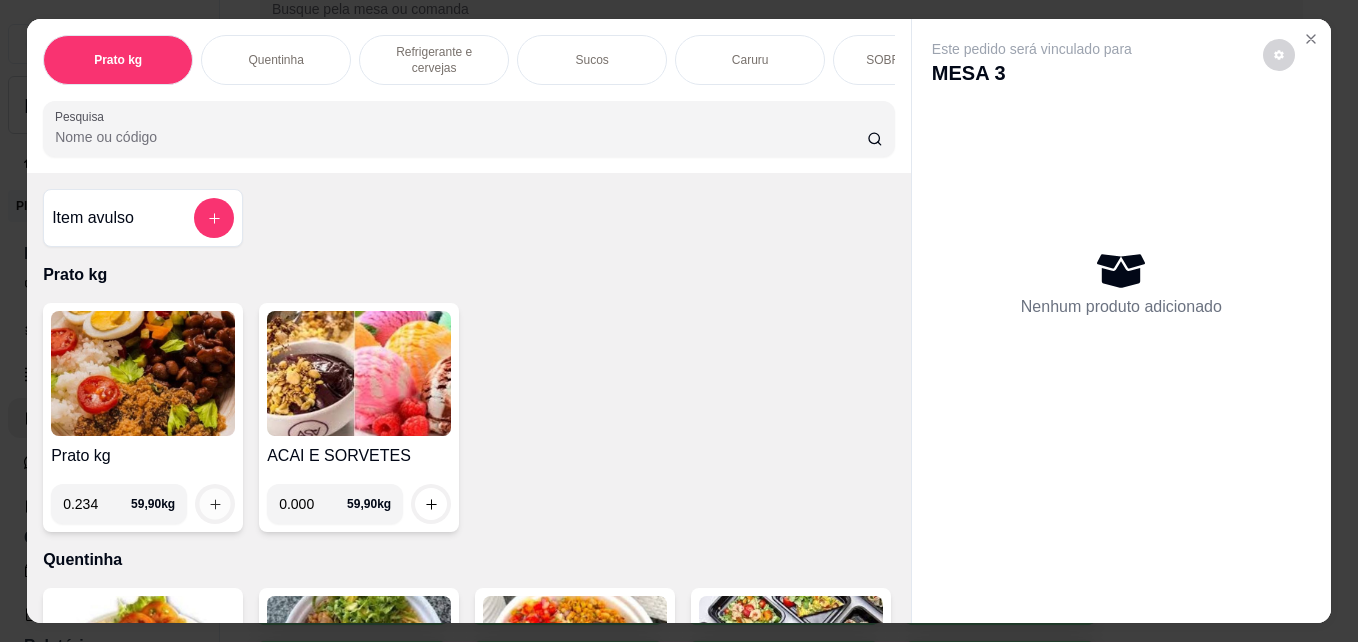 click 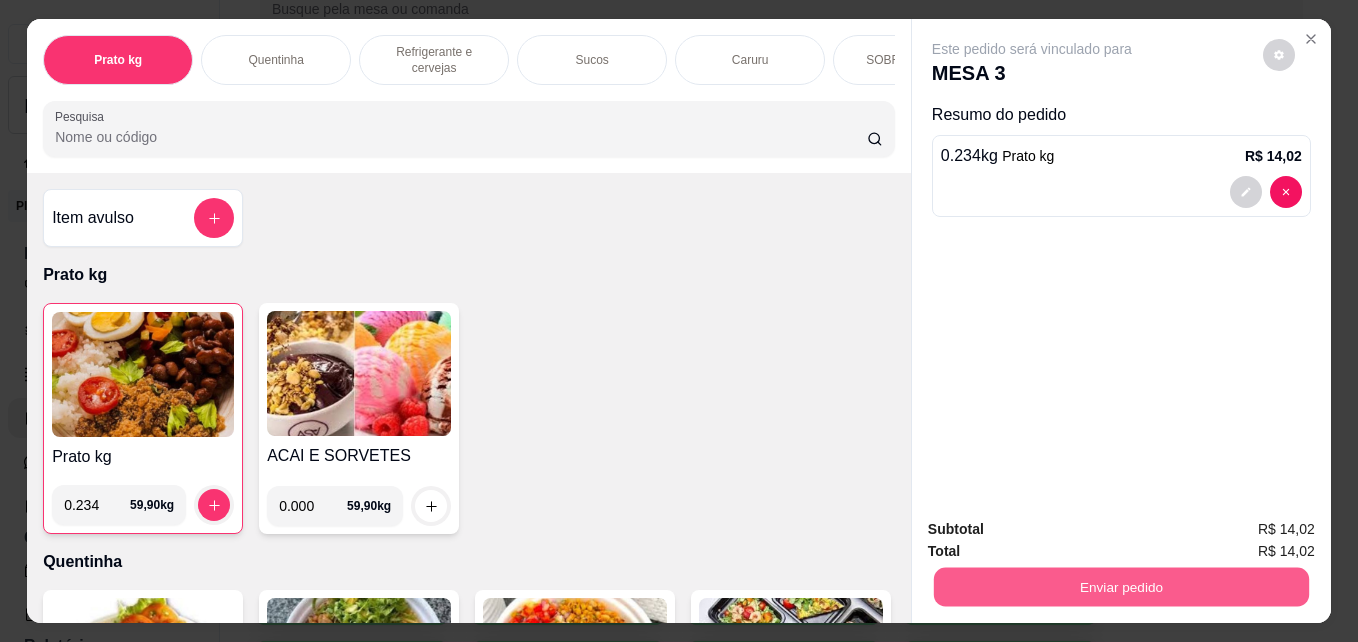 click on "Enviar pedido" at bounding box center (1121, 586) 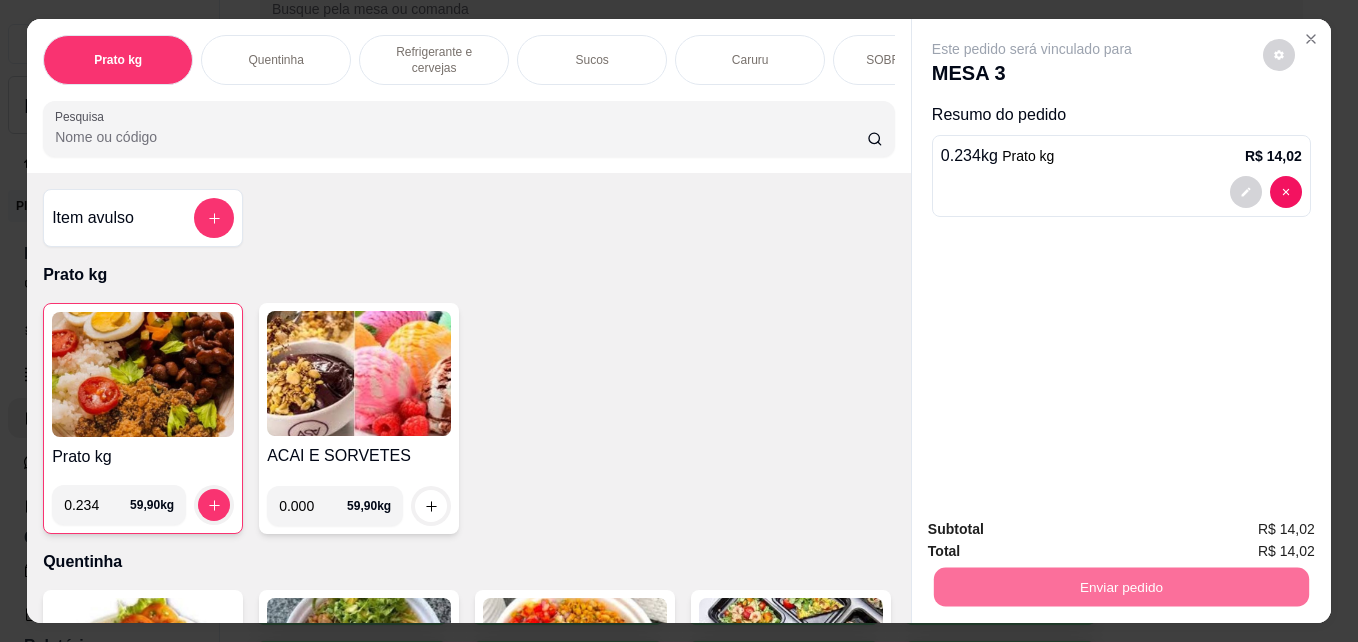 click on "Não registrar e enviar pedido" at bounding box center [1055, 530] 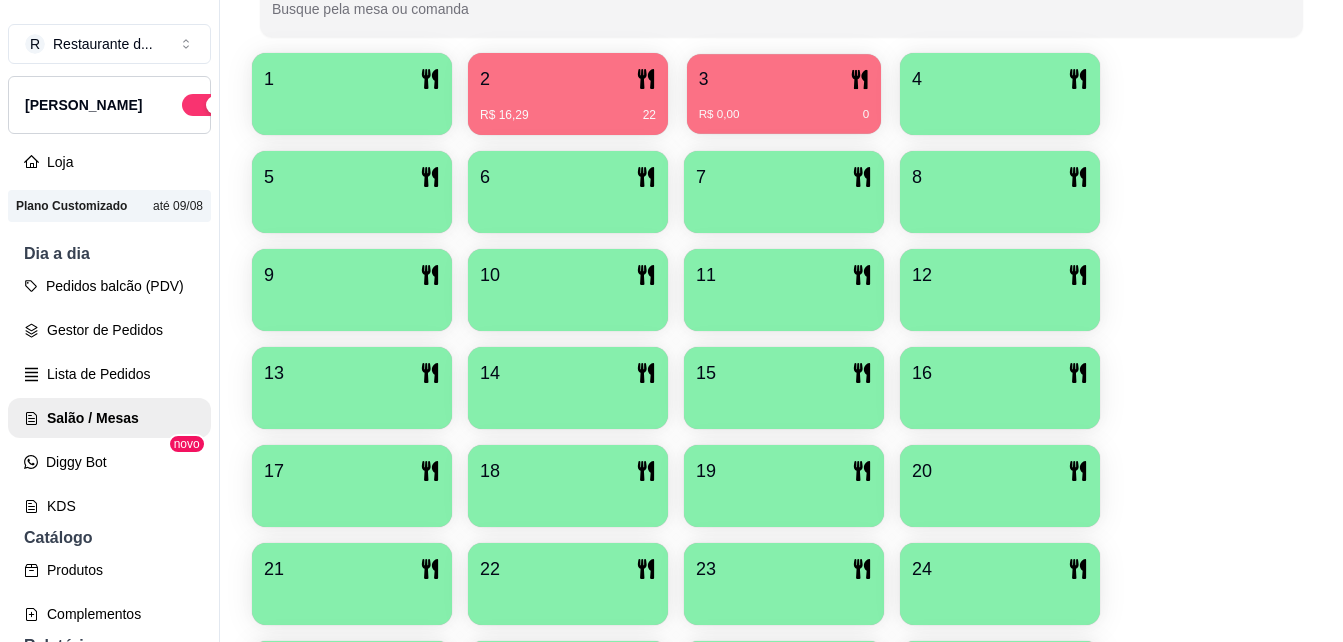 click on "3" at bounding box center [784, 79] 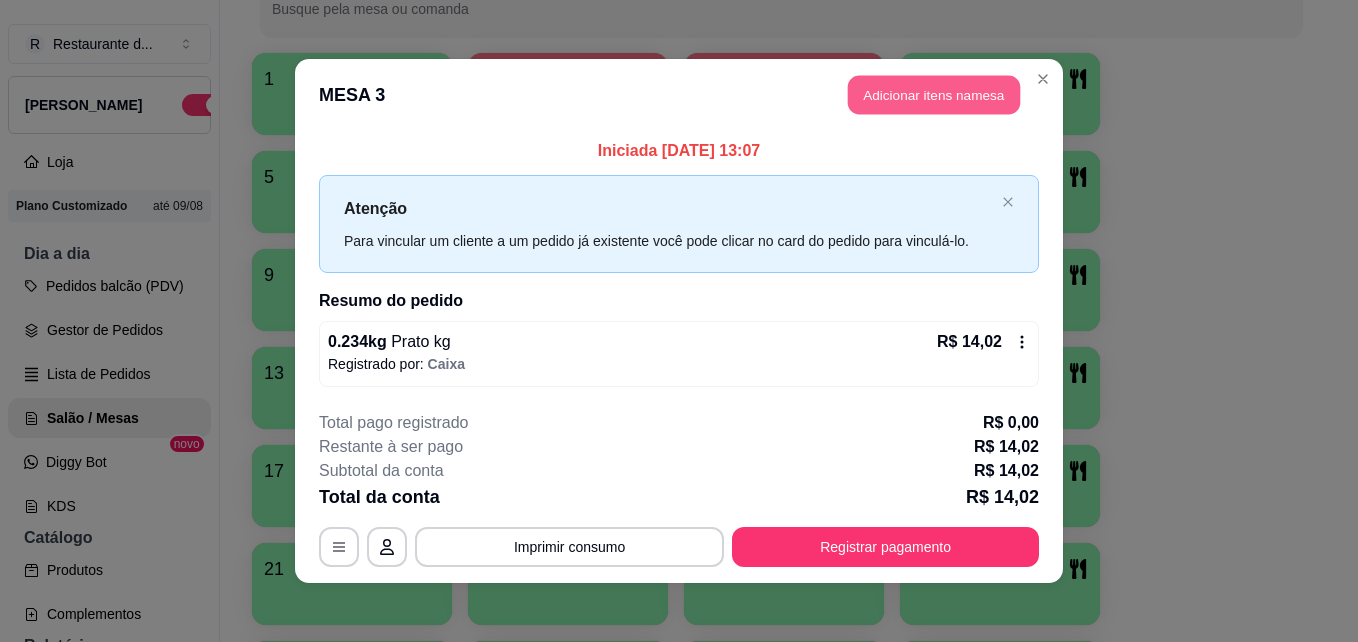 click on "Adicionar itens na  mesa" at bounding box center (934, 95) 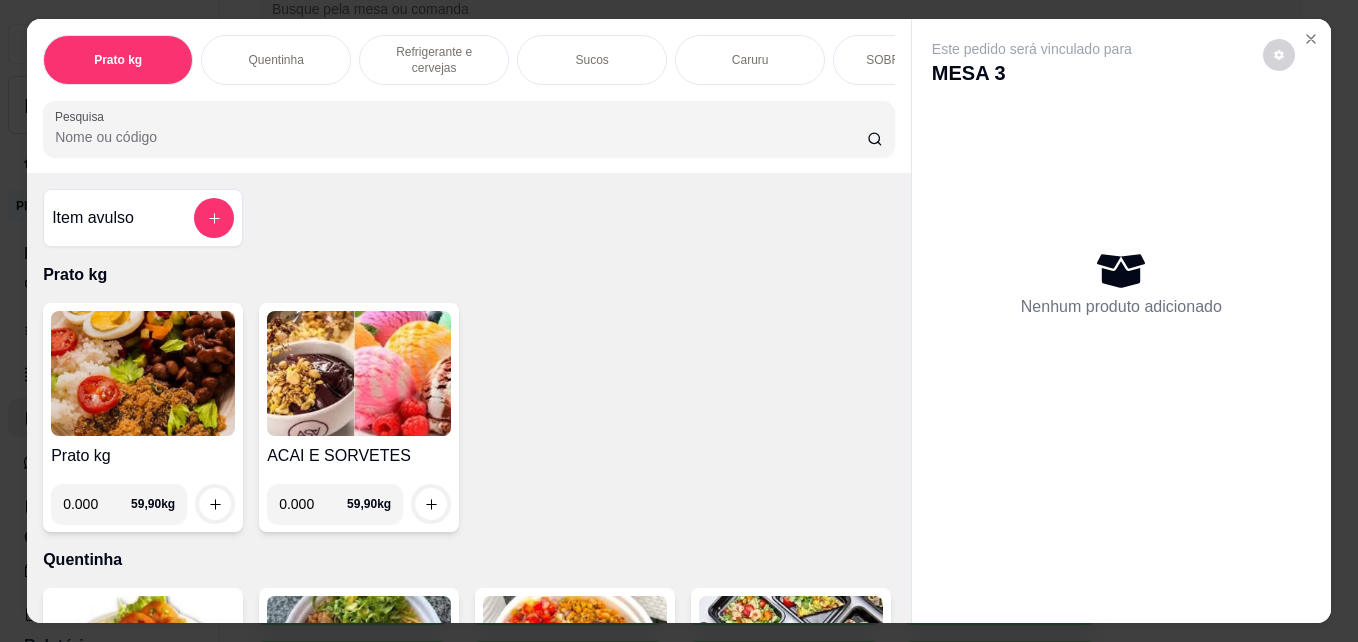 click on "0.000" at bounding box center (97, 504) 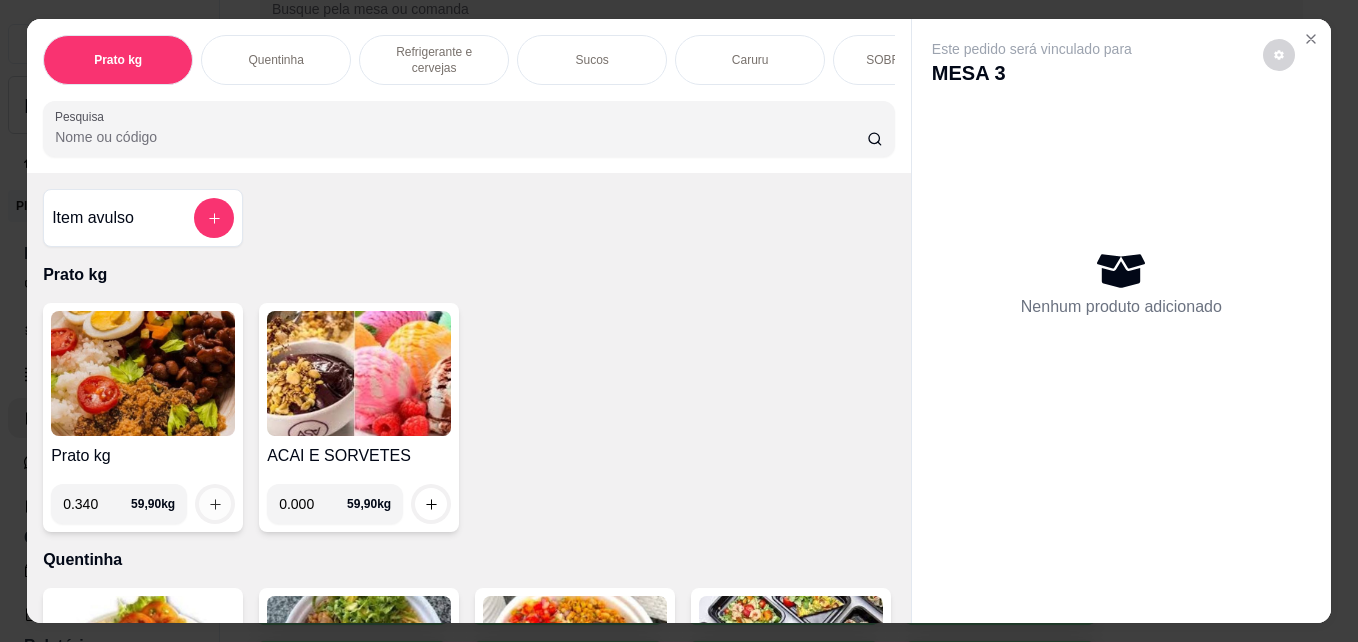 type on "0.340" 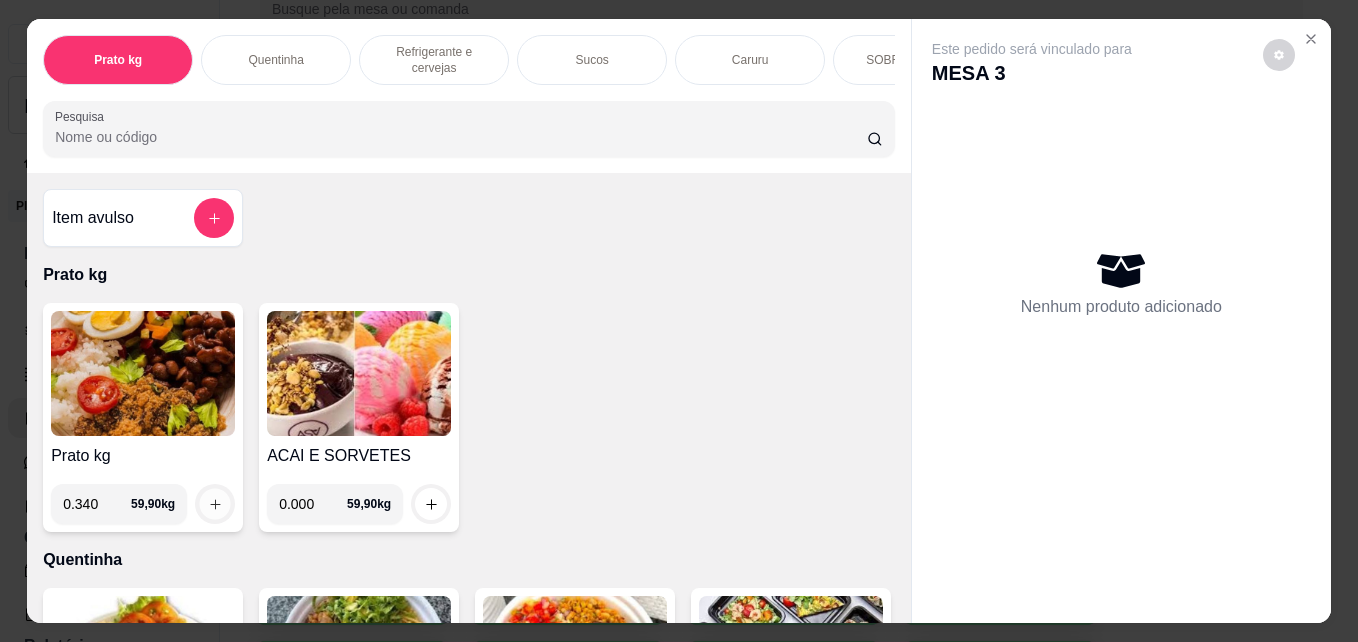 click 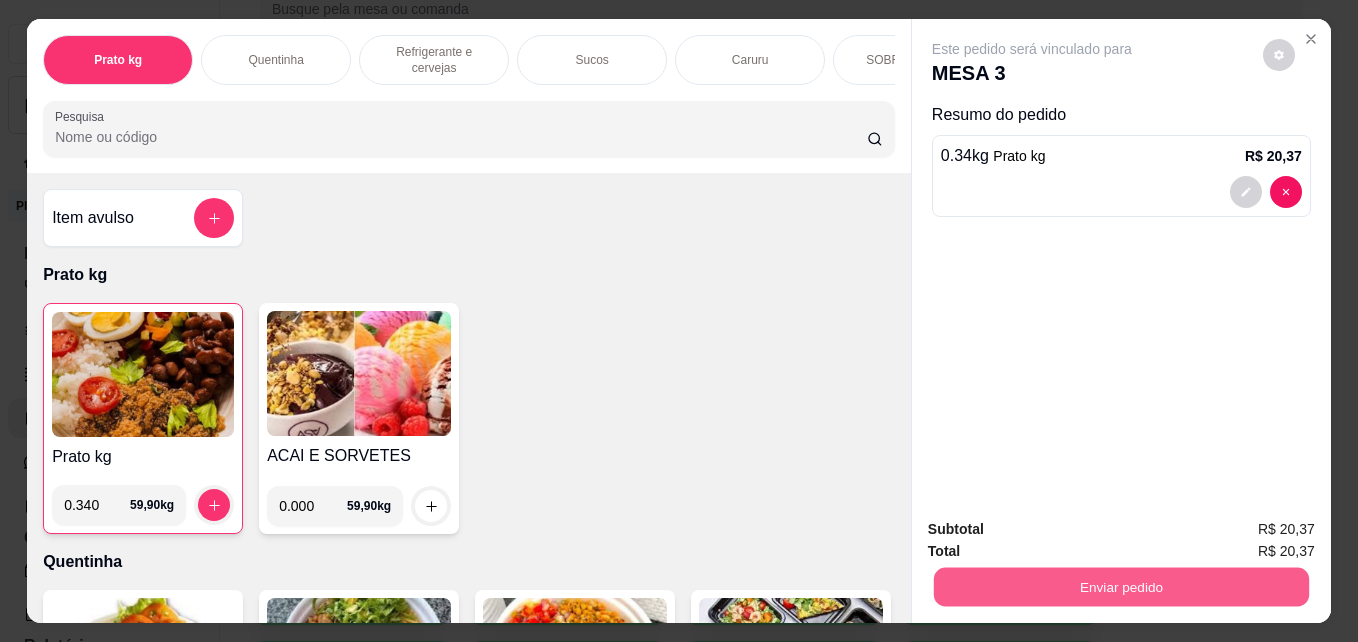 click on "Enviar pedido" at bounding box center [1121, 586] 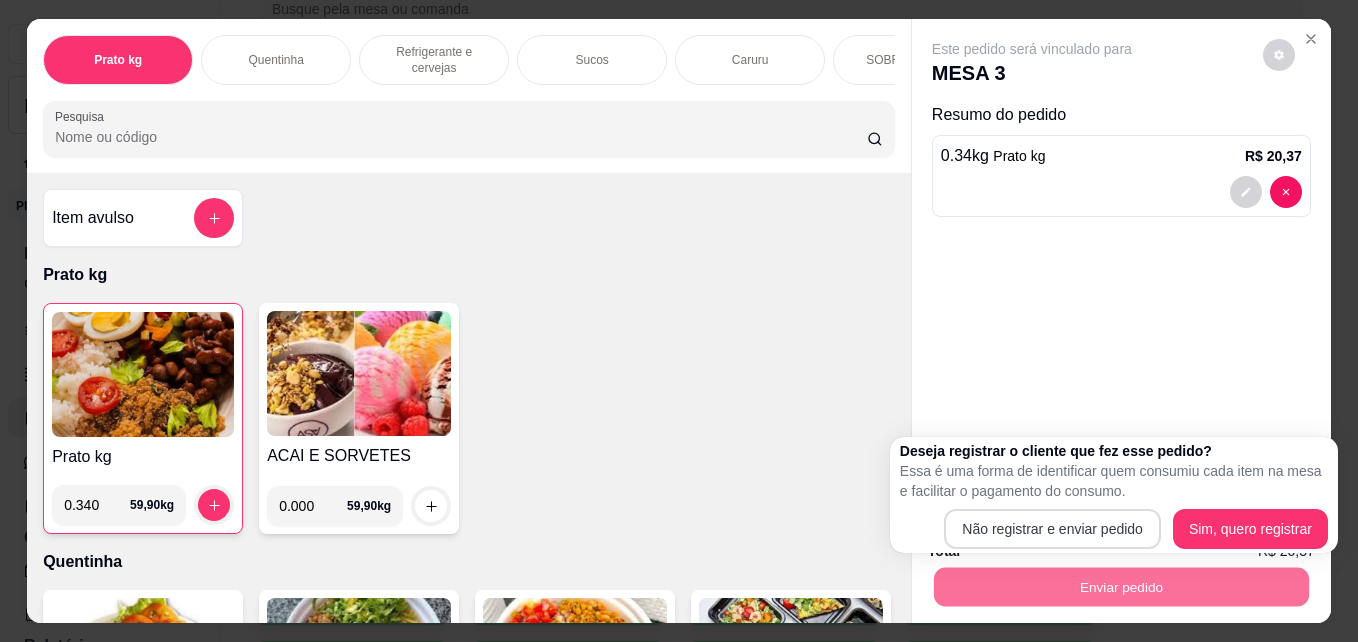click on "Não registrar e enviar pedido" at bounding box center (1052, 529) 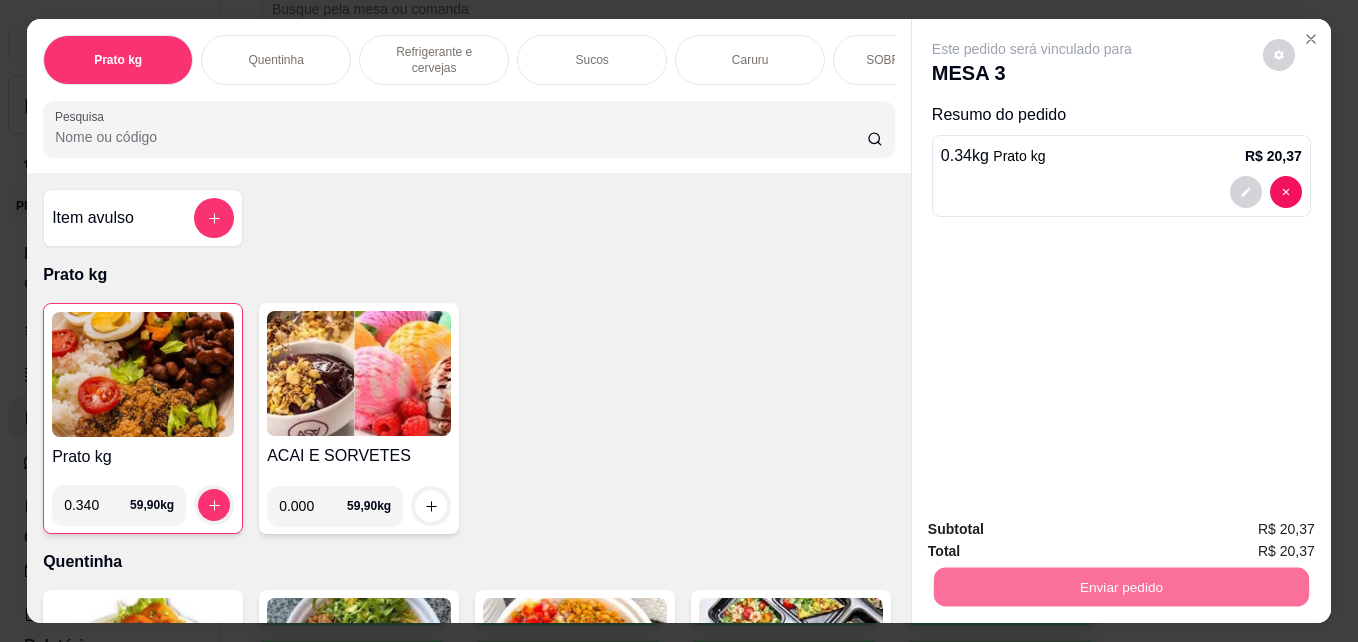 click on "Não registrar e enviar pedido" at bounding box center (1055, 529) 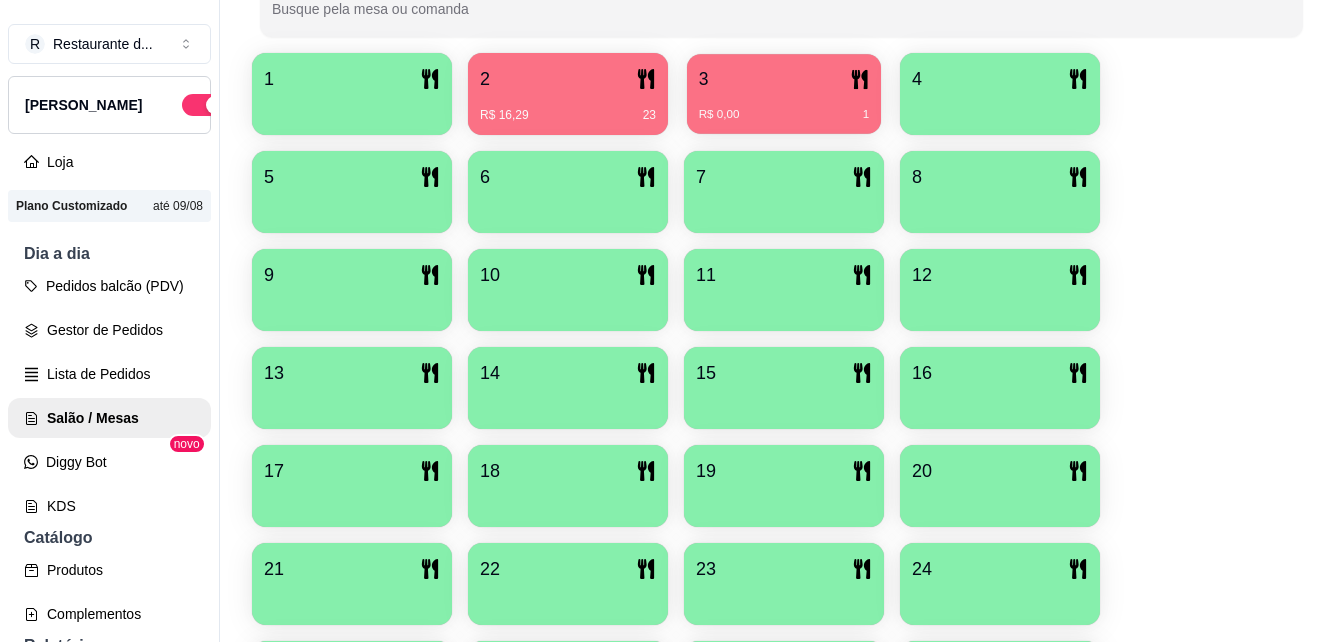 click on "3" at bounding box center [784, 79] 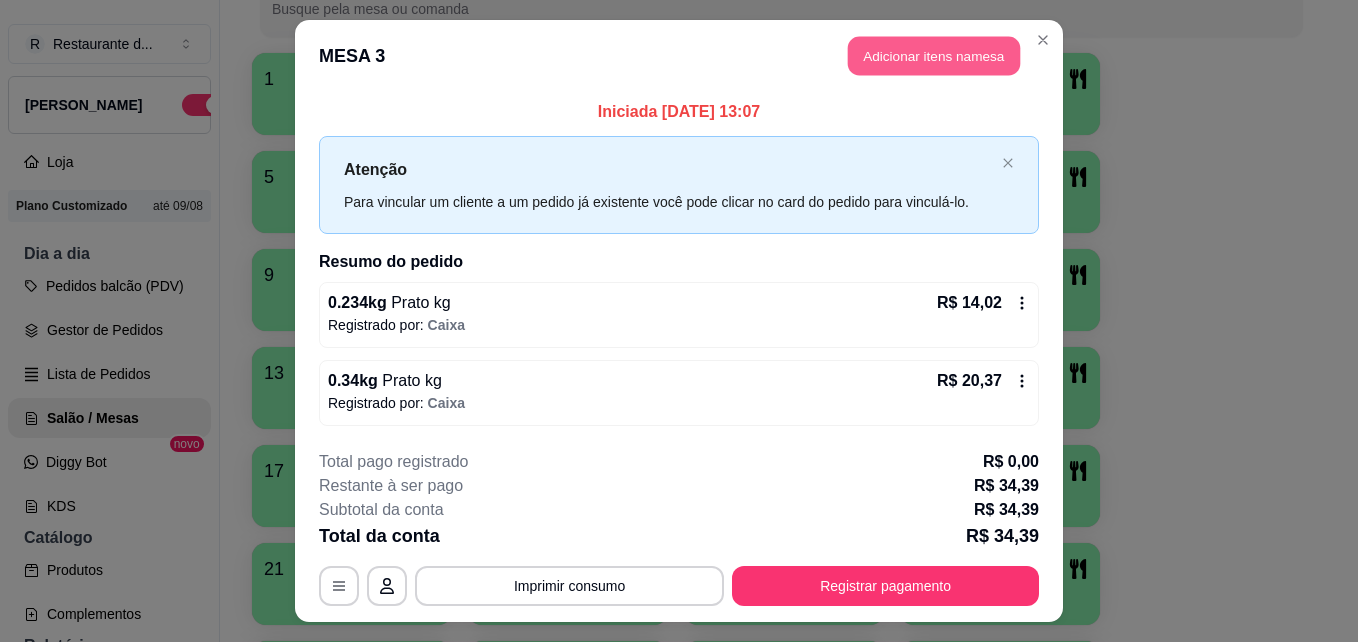 click on "Adicionar itens na  mesa" at bounding box center (934, 56) 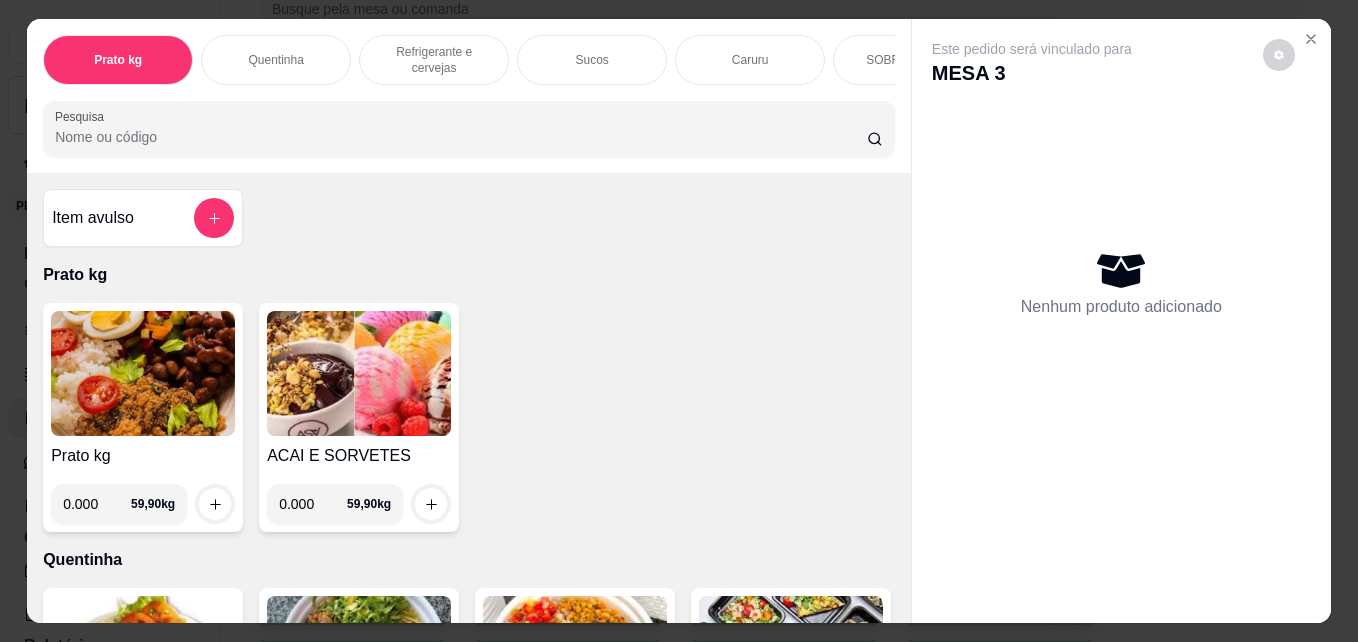 click on "Refrigerante e cervejas" at bounding box center [434, 60] 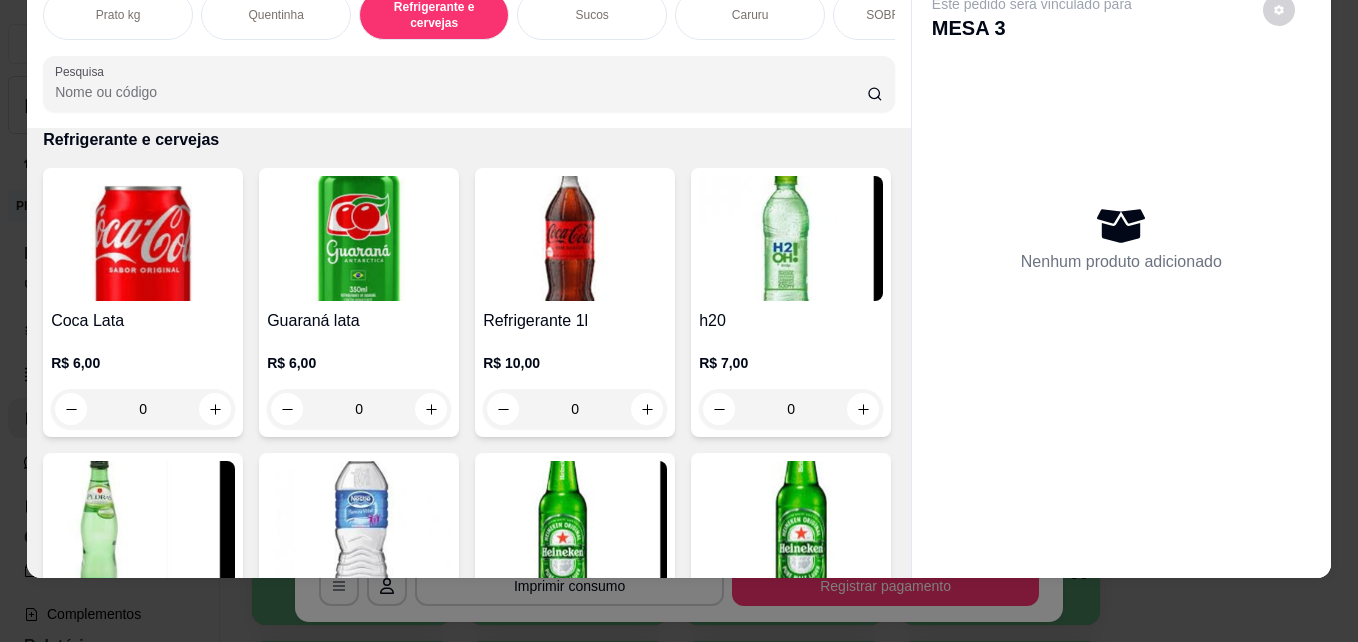 click on "Sucos" at bounding box center [592, 15] 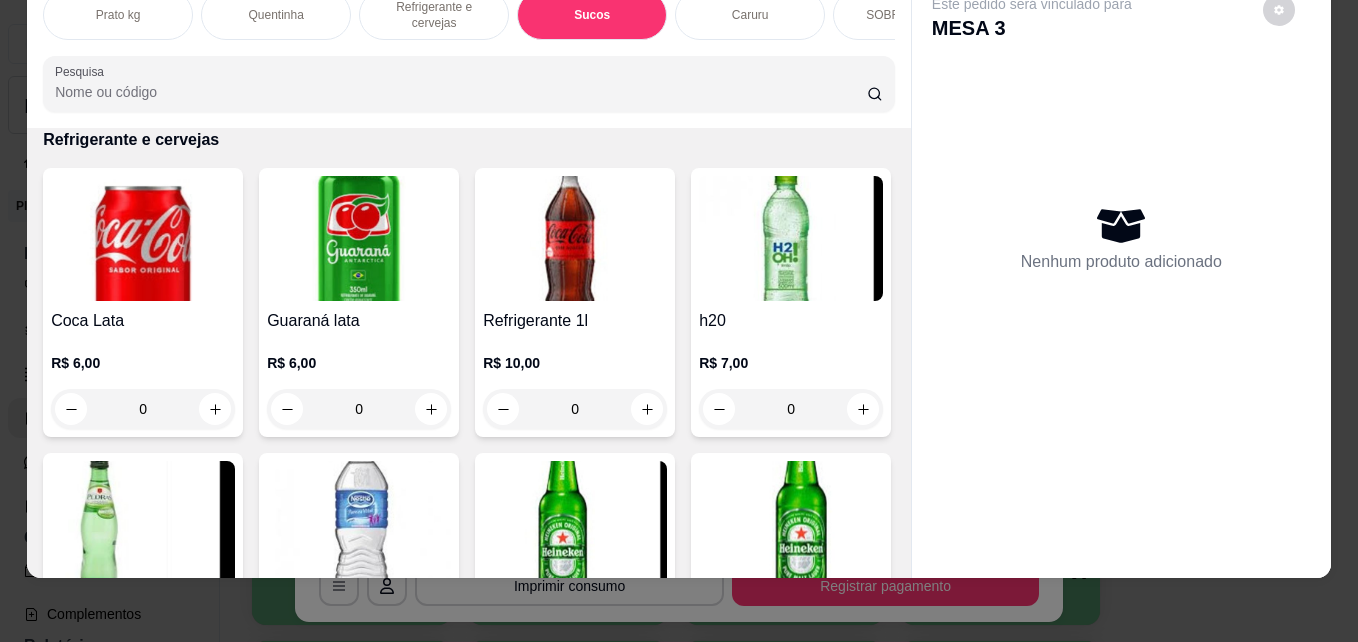scroll, scrollTop: 1880, scrollLeft: 0, axis: vertical 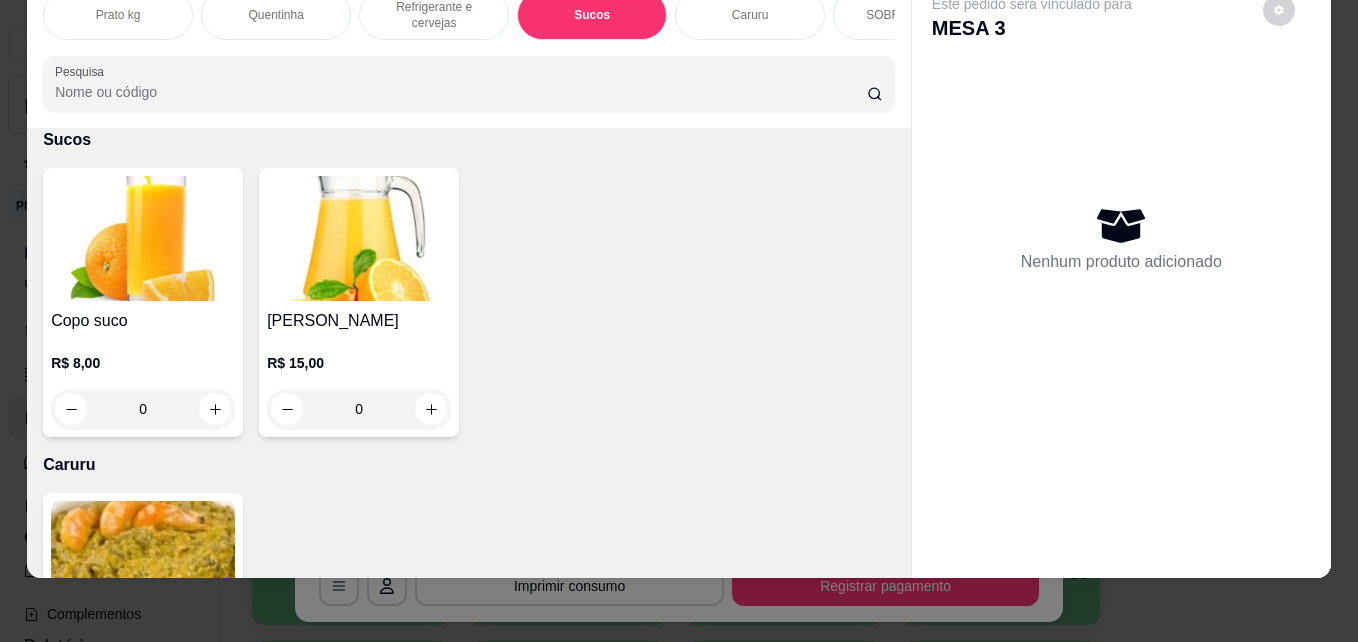 click on "Copo suco   R$ 8,00 0" at bounding box center [143, 302] 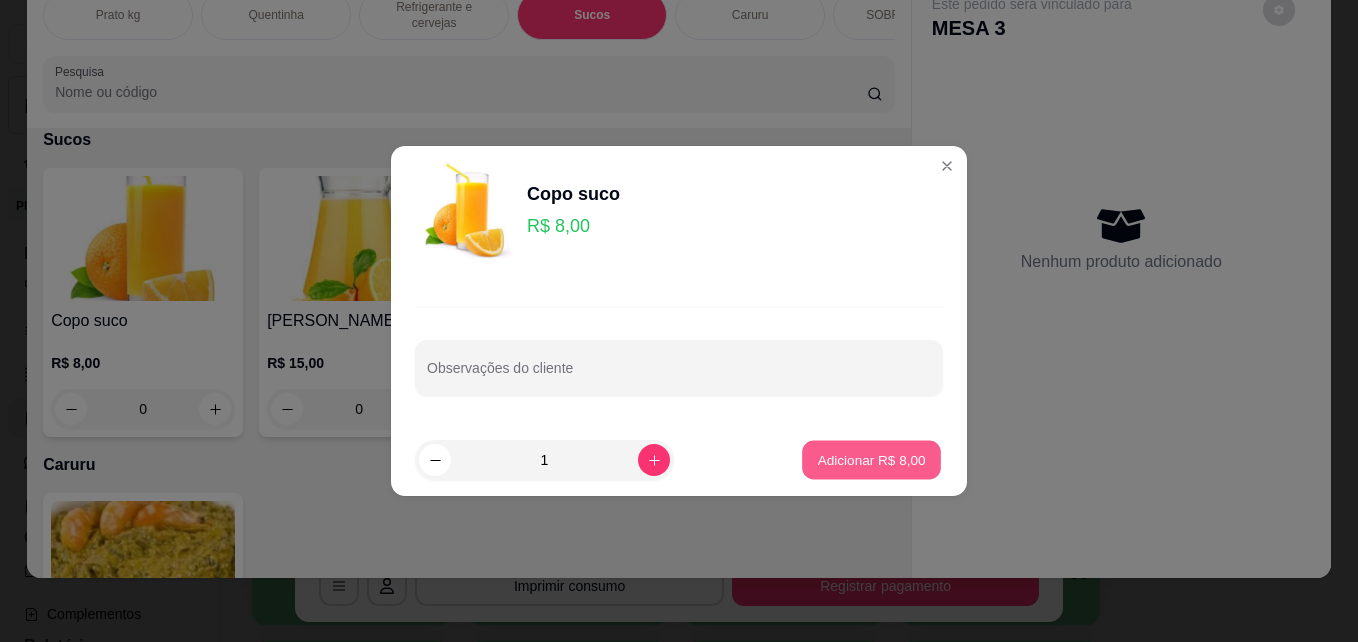 click on "Adicionar   R$ 8,00" at bounding box center (871, 459) 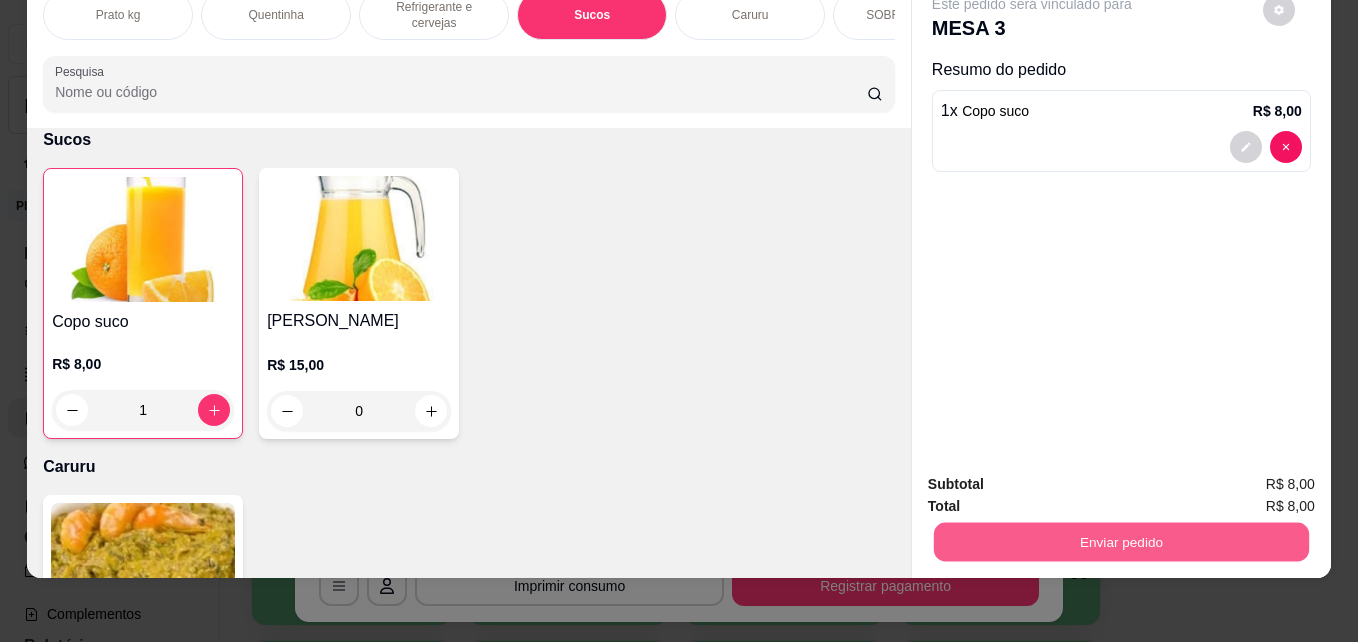 click on "Enviar pedido" at bounding box center (1121, 541) 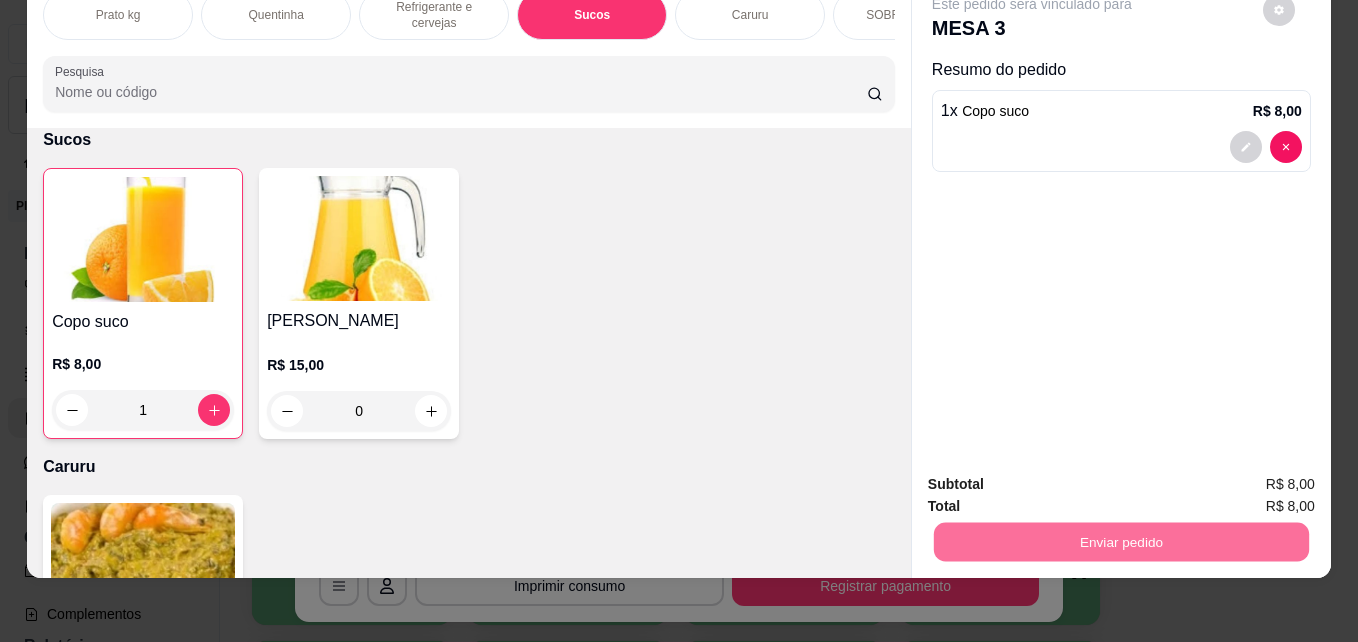 click on "Não registrar e enviar pedido" at bounding box center (1055, 478) 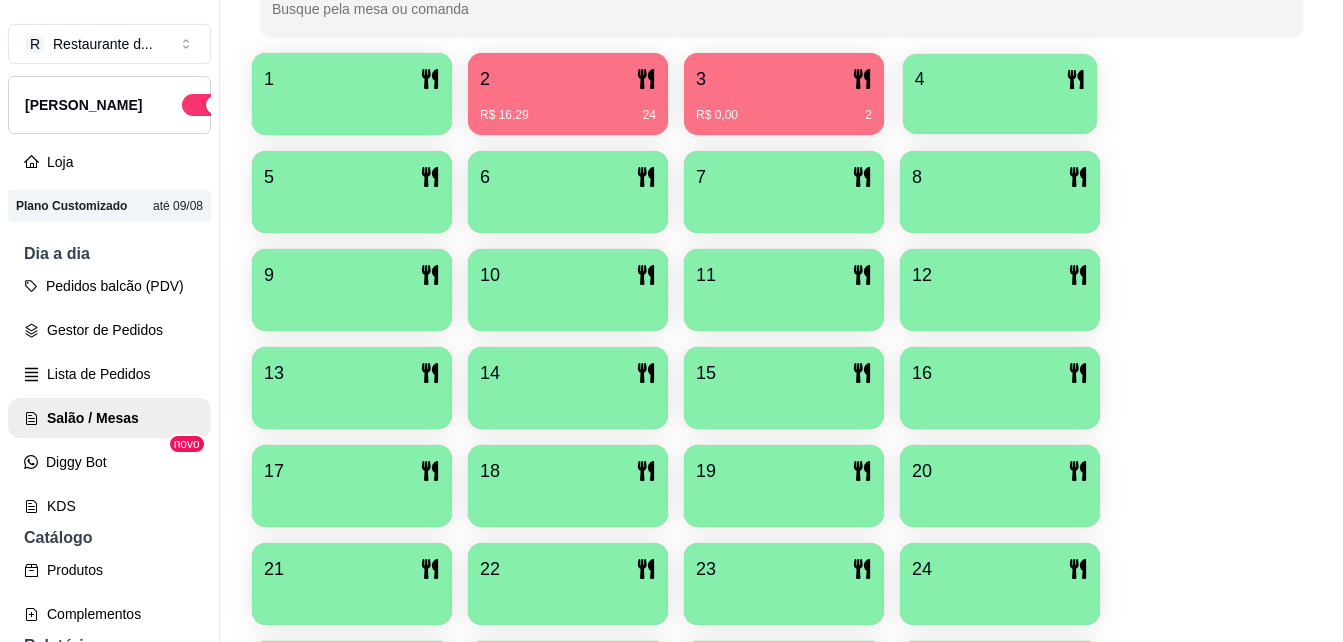 click at bounding box center (1000, 107) 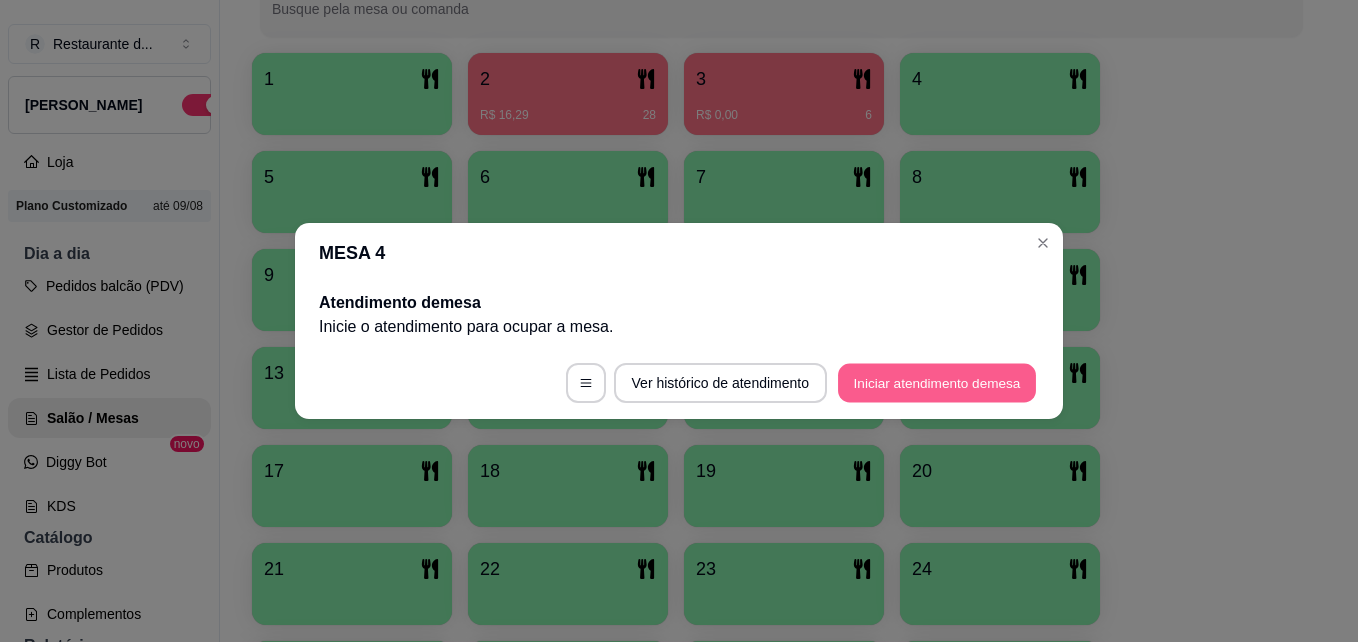 click on "Iniciar atendimento de  mesa" at bounding box center (937, 383) 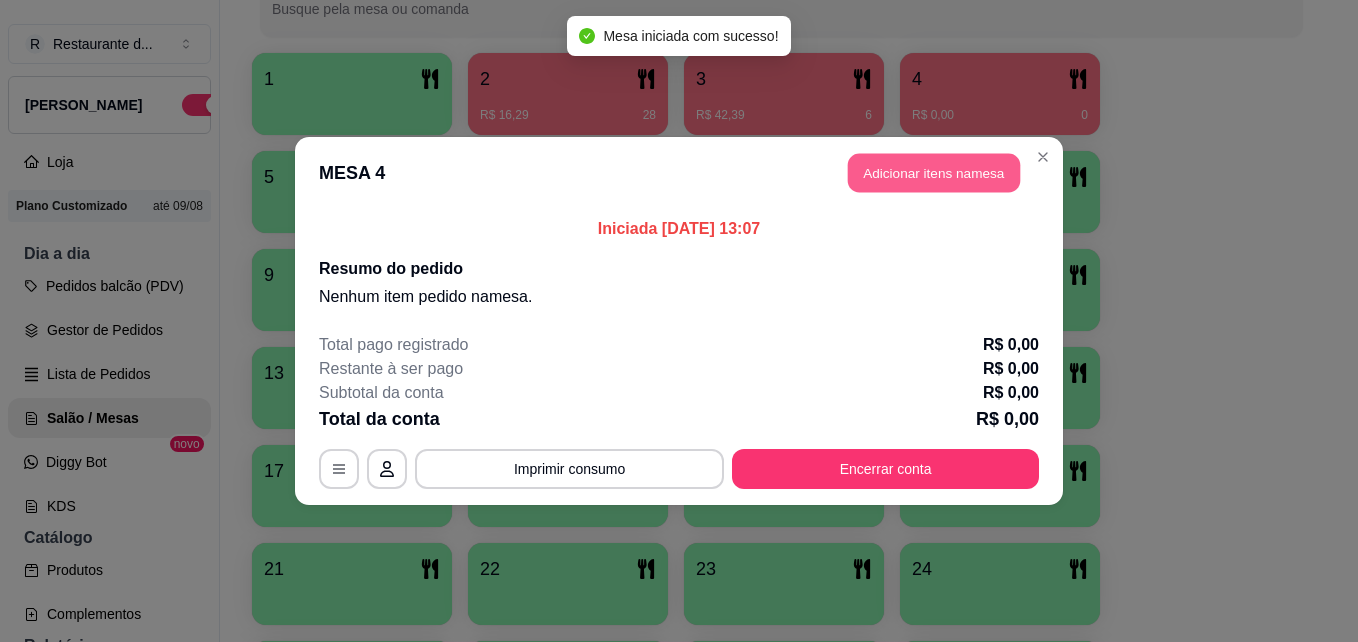 click on "Adicionar itens na  mesa" at bounding box center (934, 173) 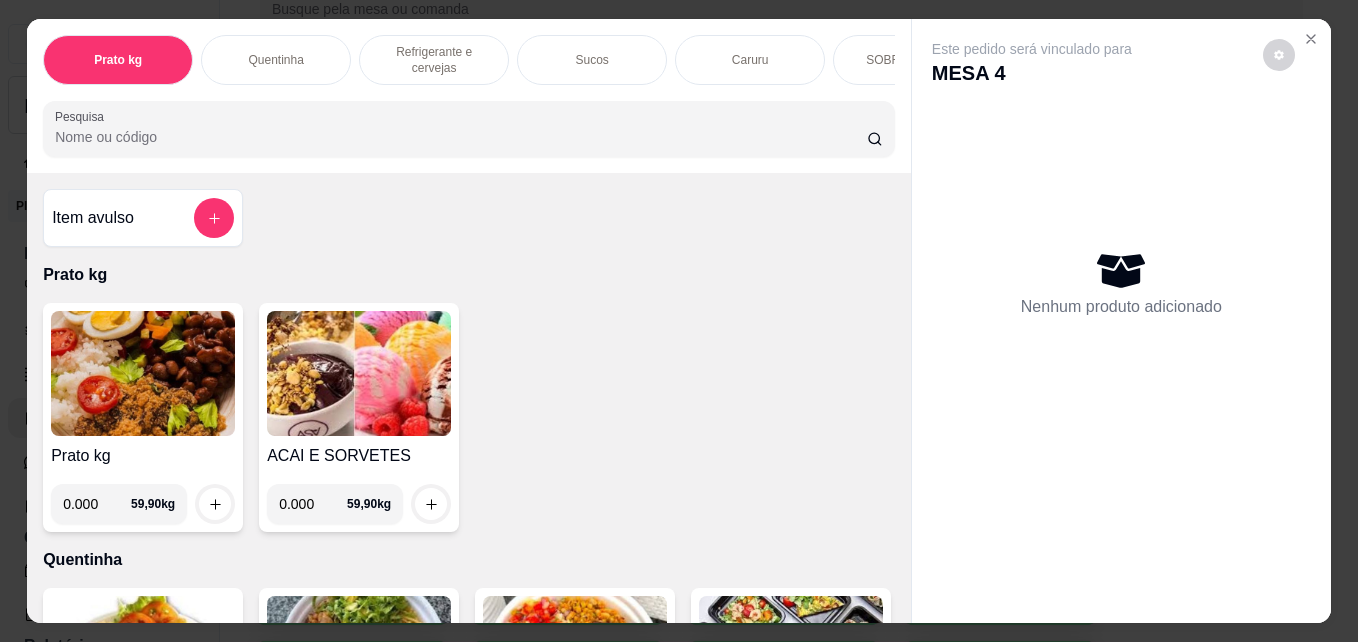 click on "0.000" at bounding box center (97, 504) 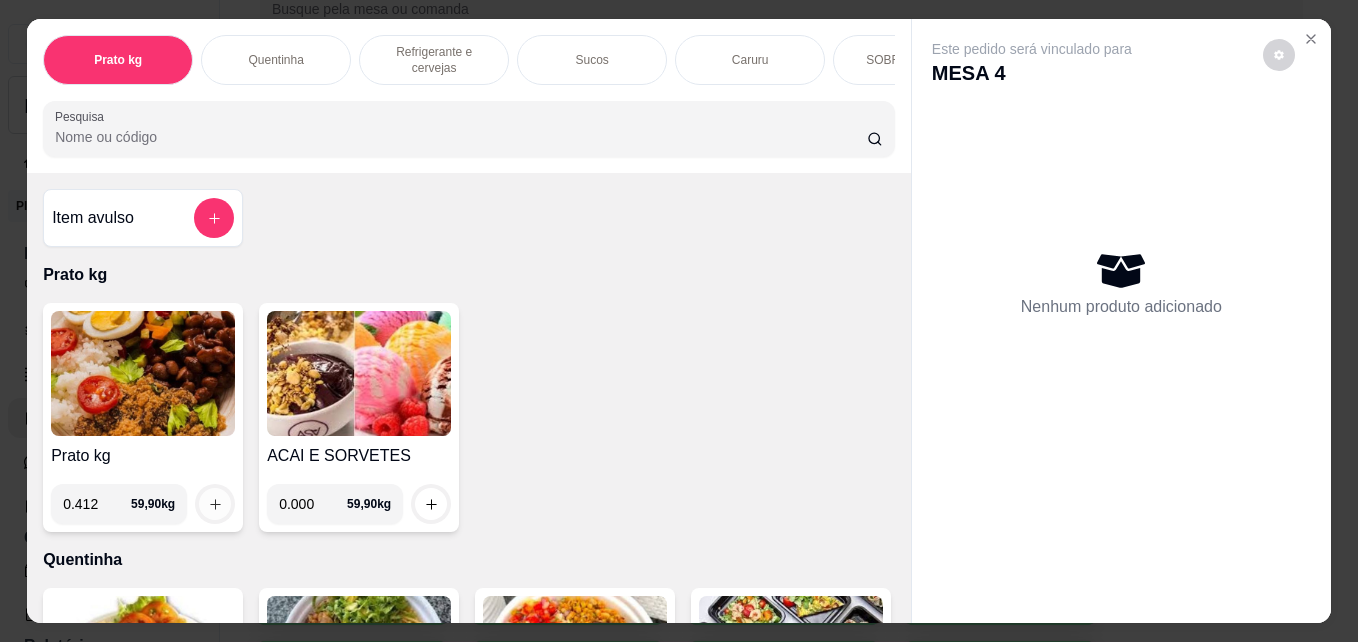 type on "0.412" 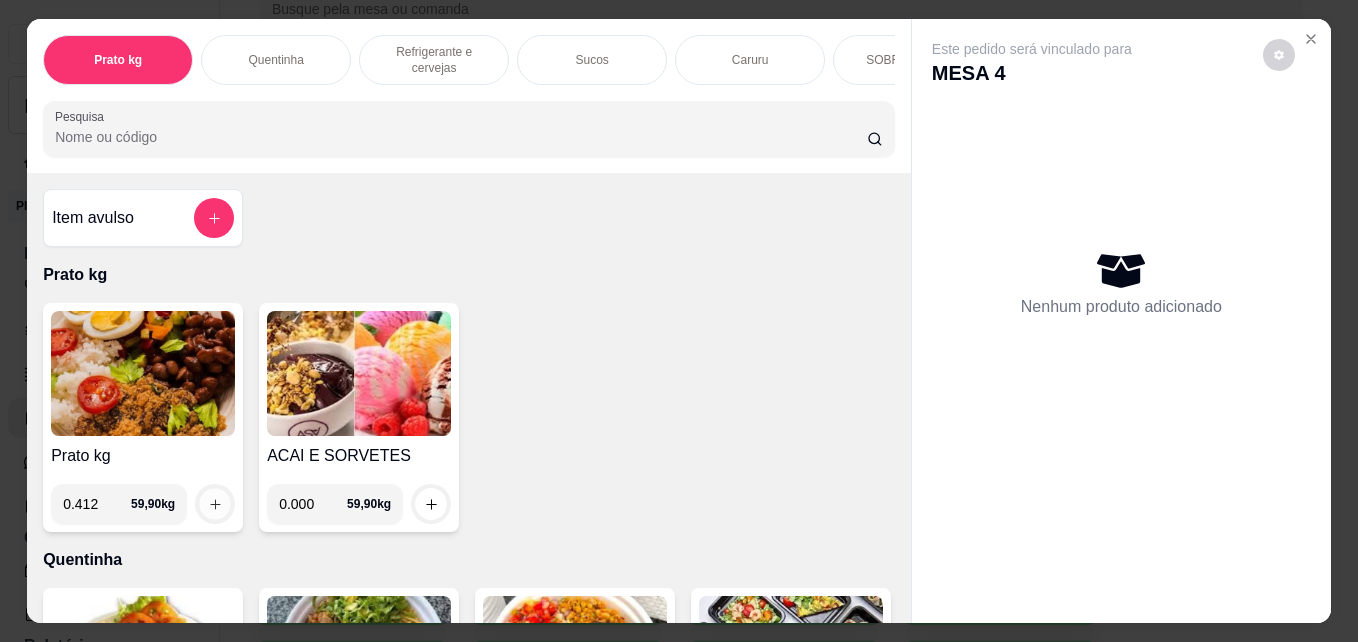 click at bounding box center (215, 504) 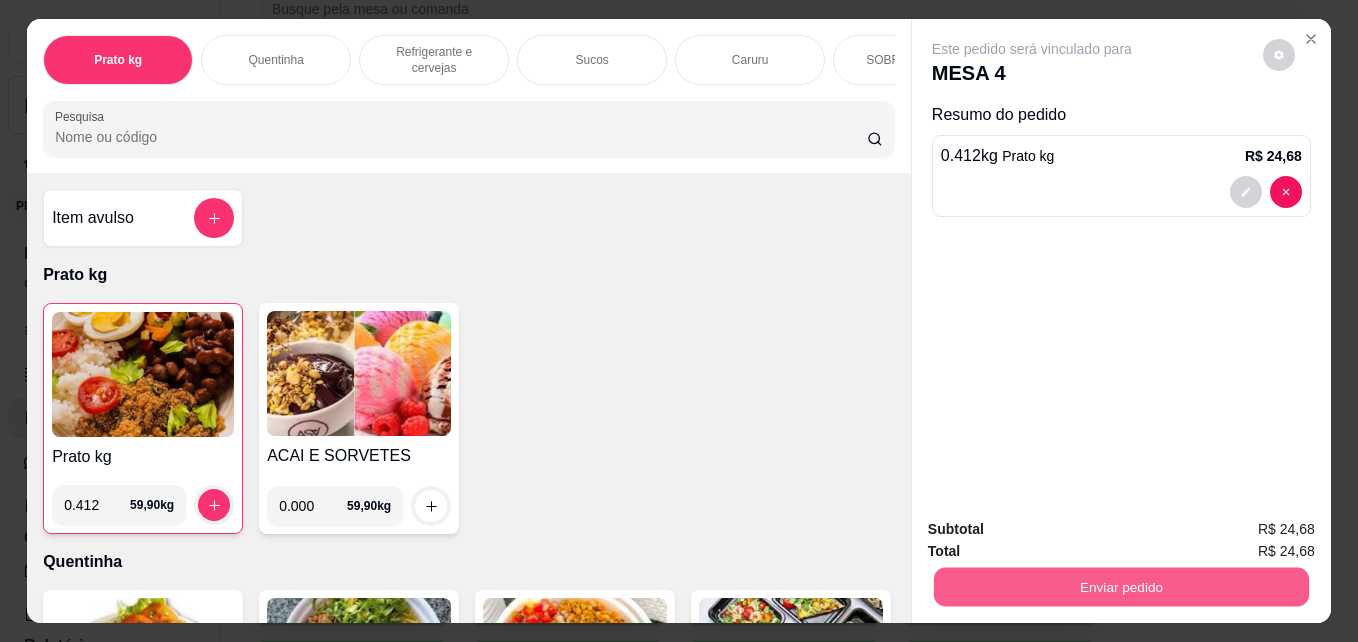 click on "Enviar pedido" at bounding box center [1121, 586] 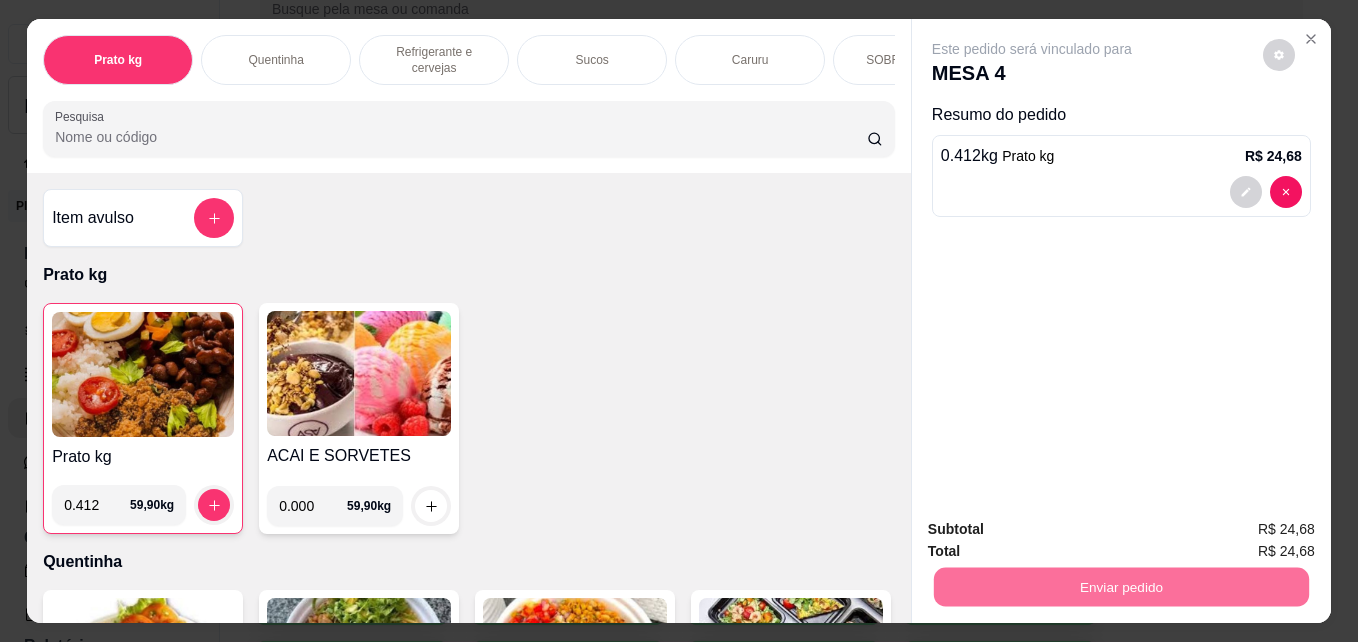 click on "Não registrar e enviar pedido" at bounding box center [1055, 529] 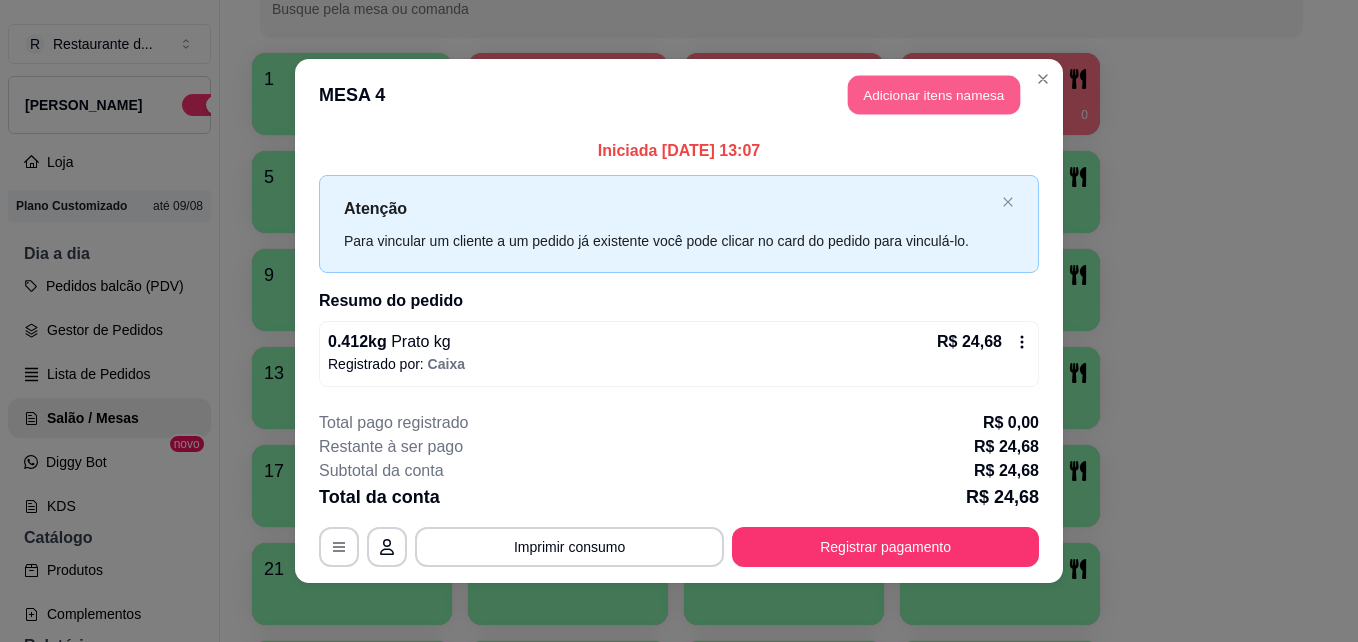 click on "Adicionar itens na  mesa" at bounding box center [934, 95] 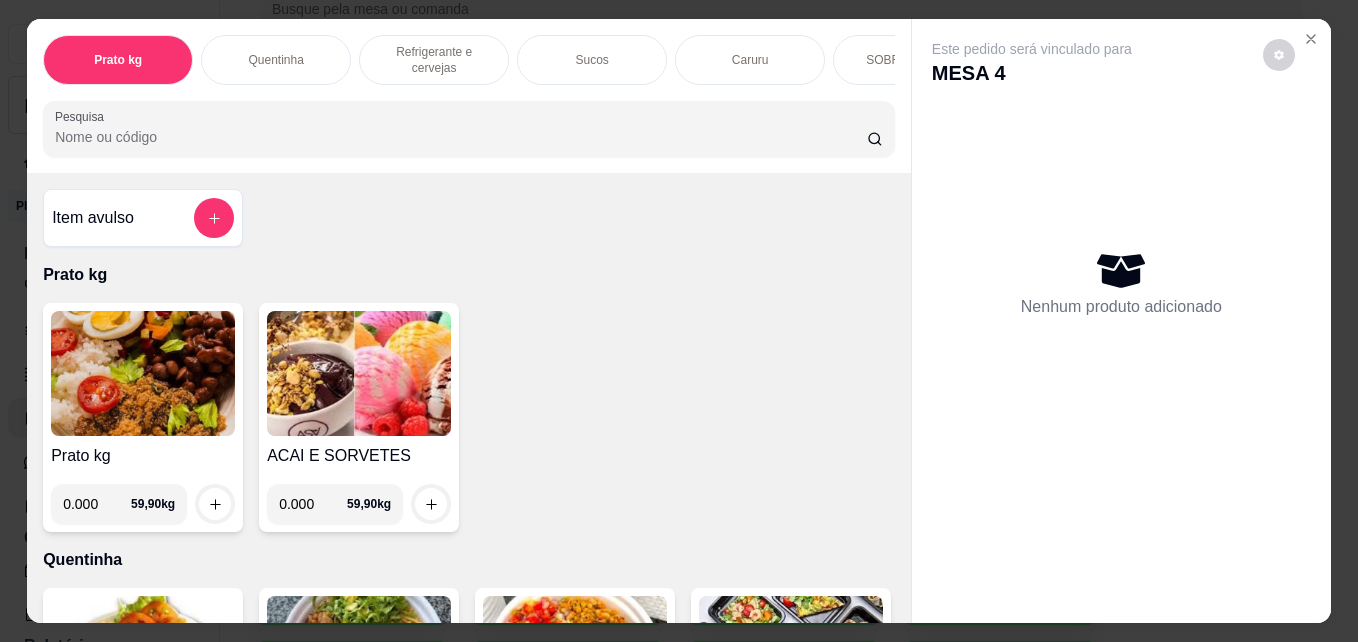 click on "0.000" at bounding box center [97, 504] 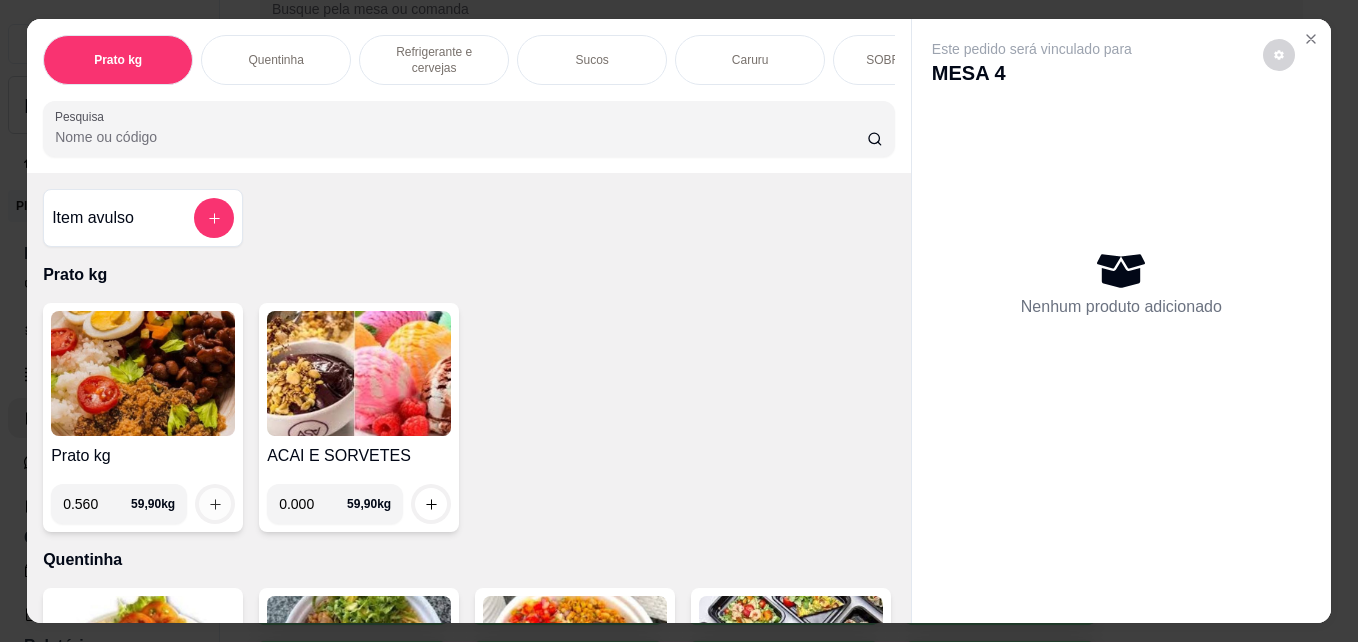 type on "0.560" 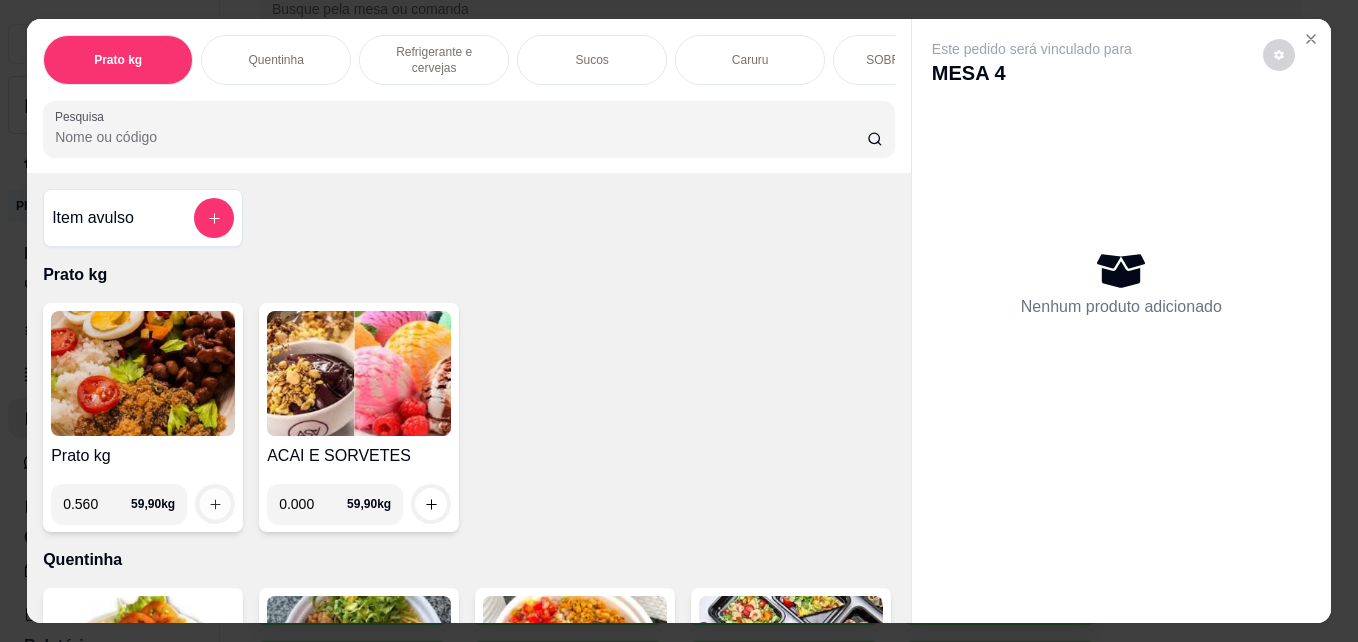 click 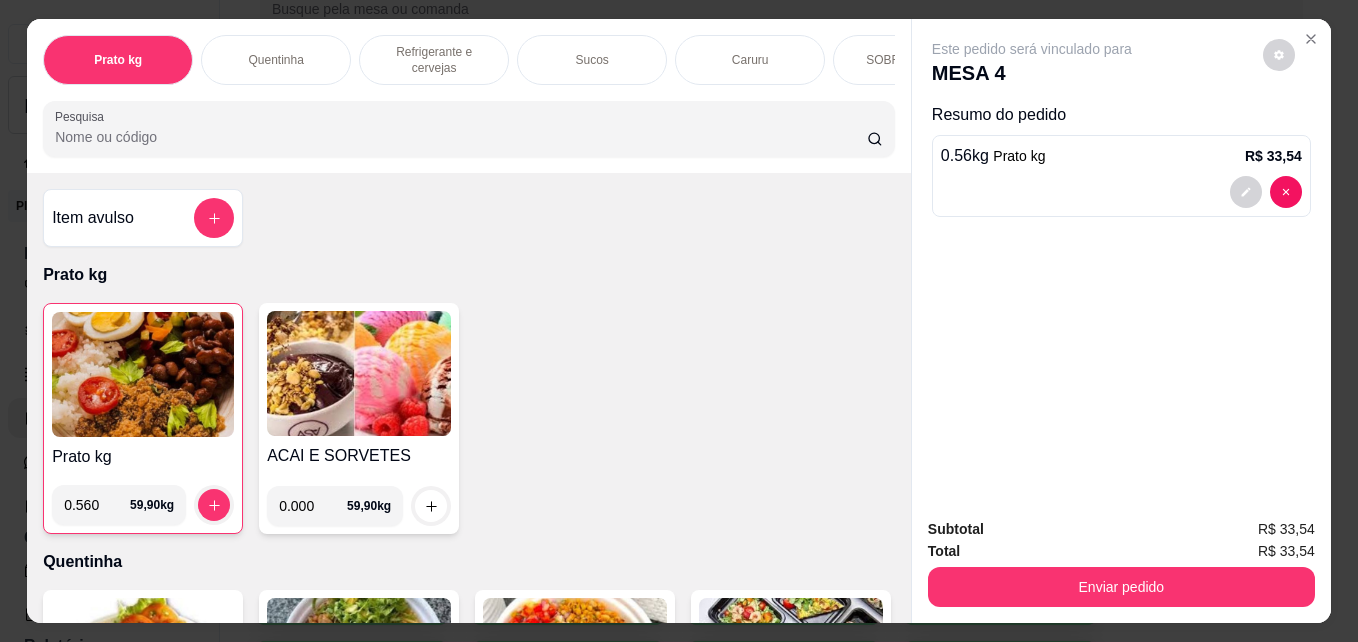 click on "Sucos" at bounding box center [592, 60] 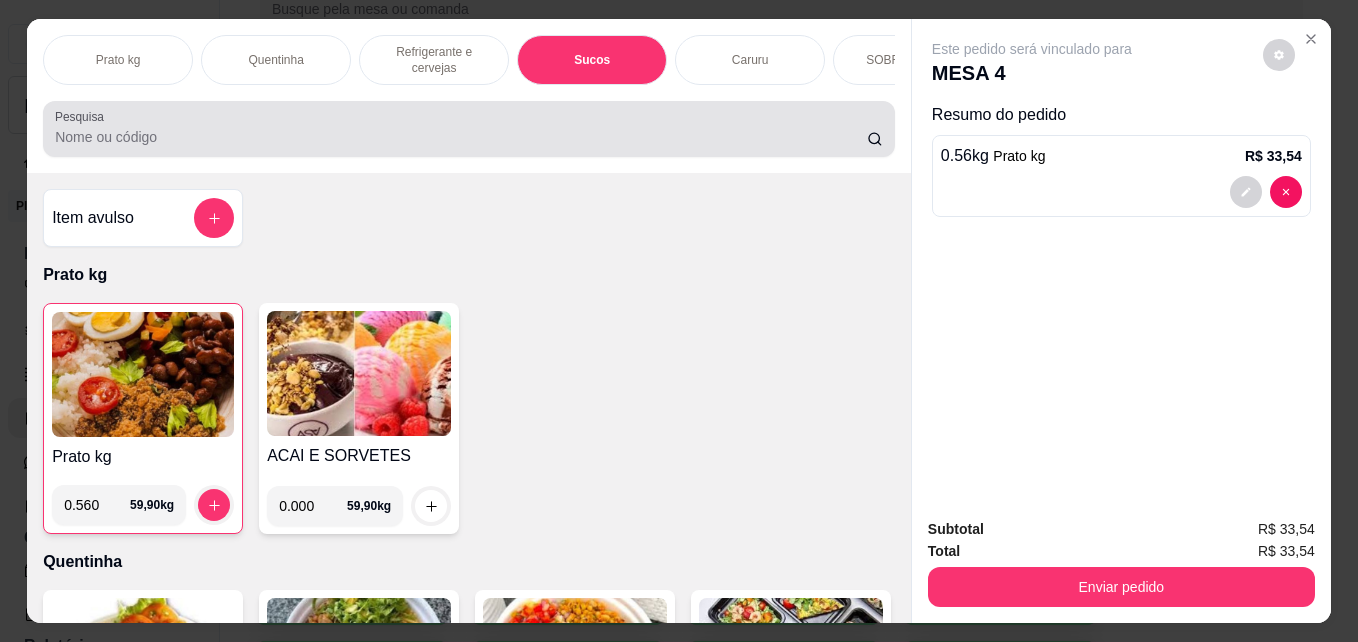 scroll, scrollTop: 1882, scrollLeft: 0, axis: vertical 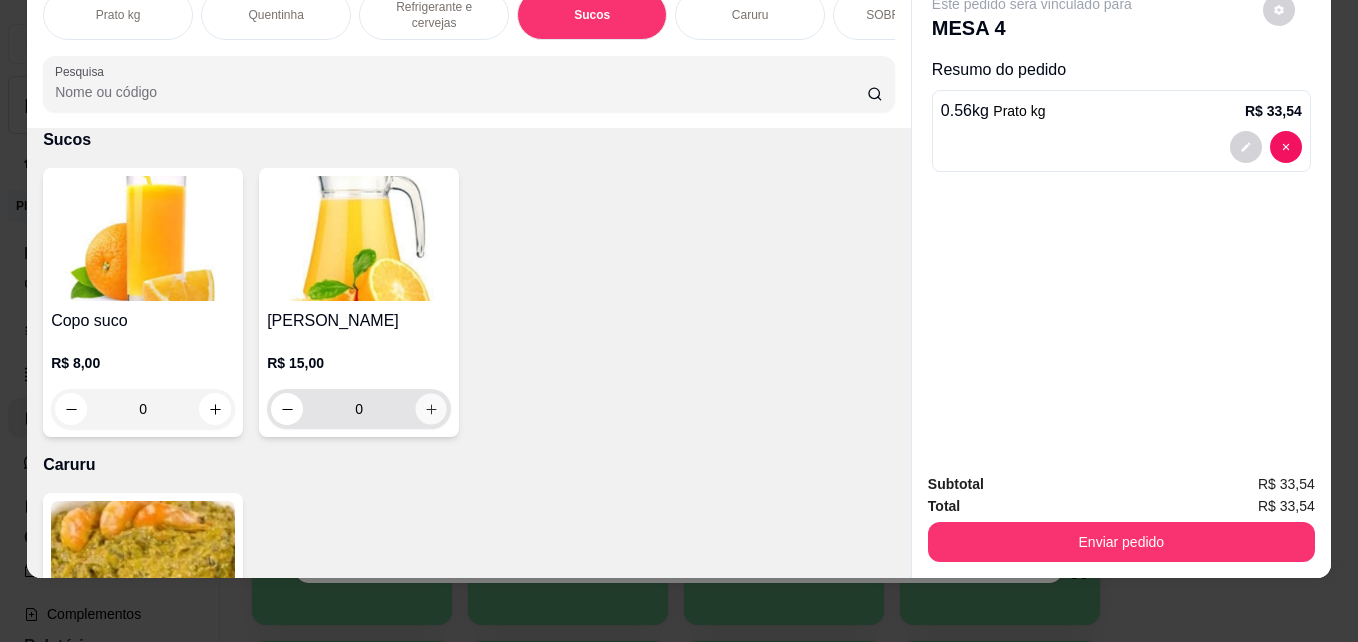 click at bounding box center (431, 409) 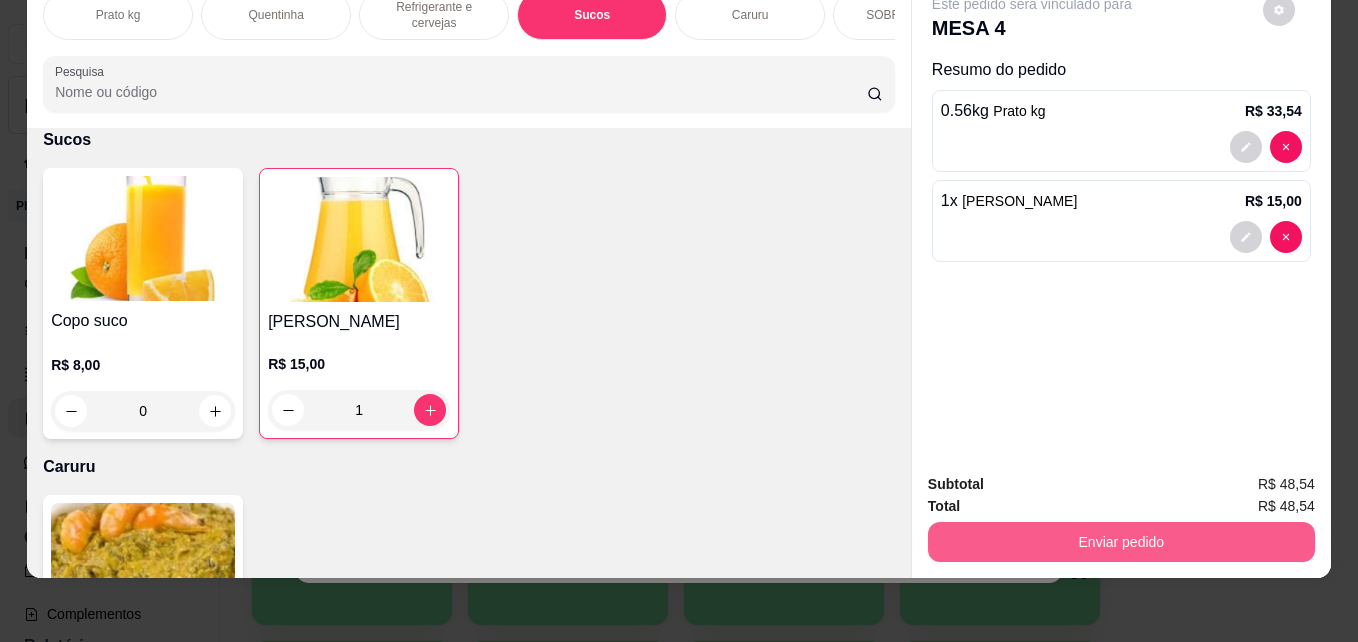 click on "Enviar pedido" at bounding box center [1121, 542] 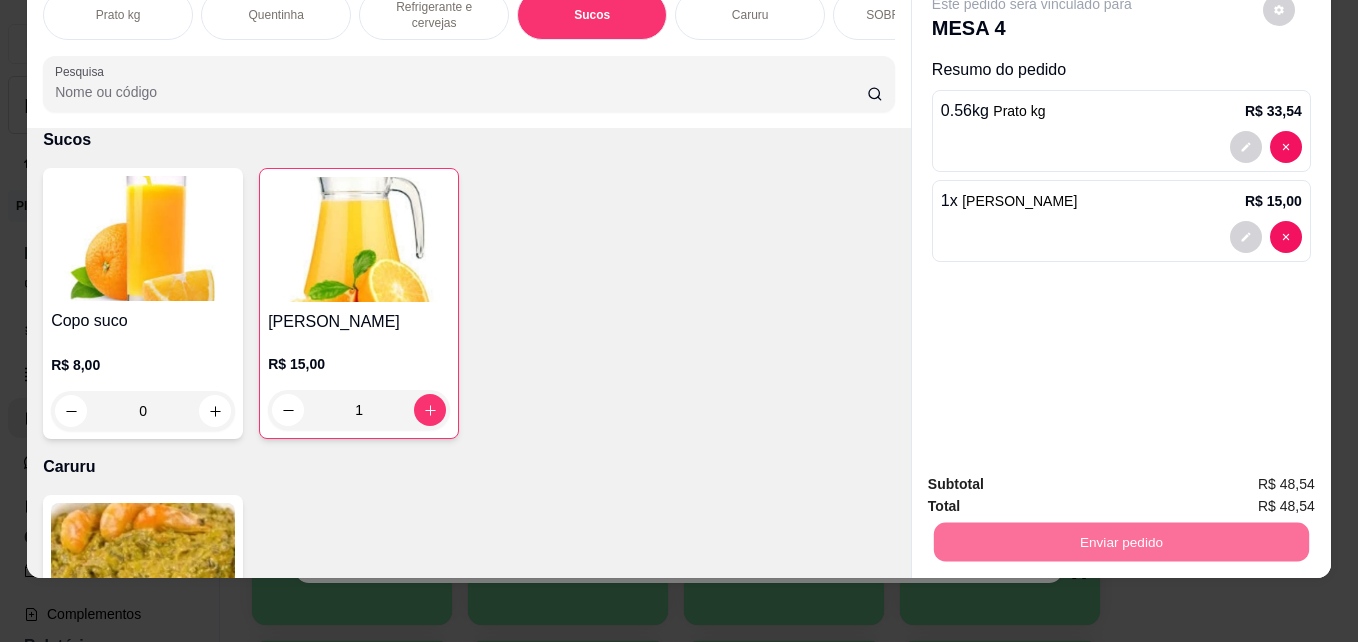 click on "Não registrar e enviar pedido" at bounding box center (1055, 477) 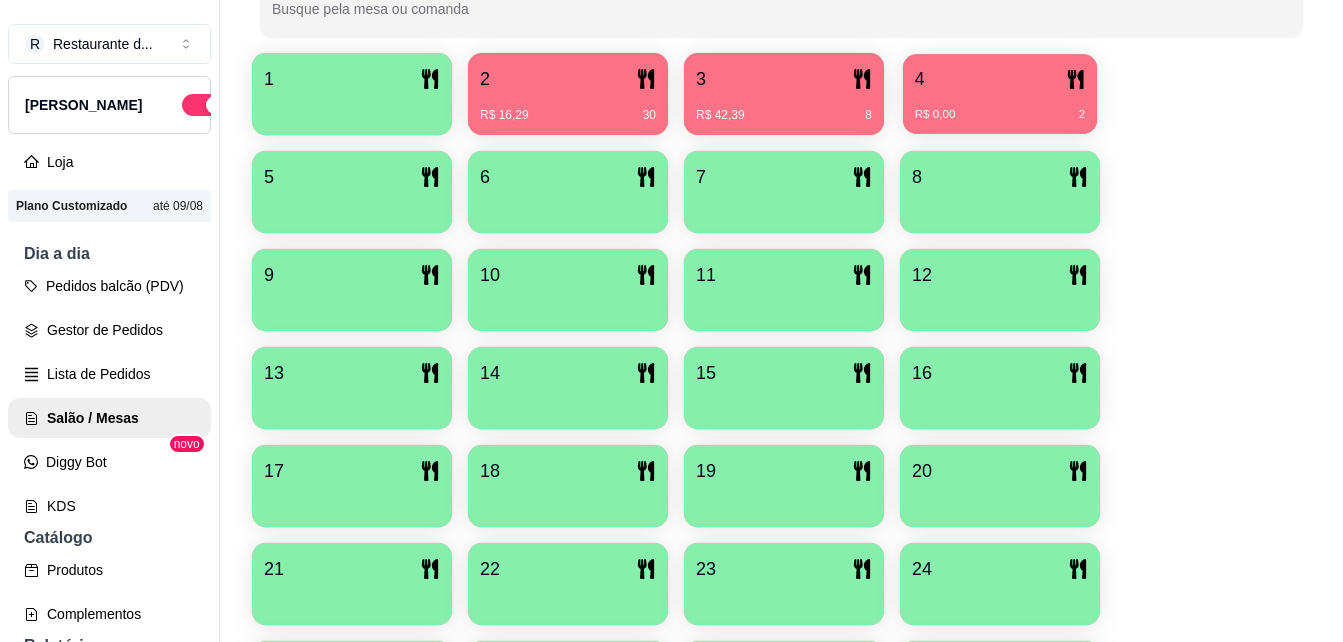 click on "4" at bounding box center (1000, 79) 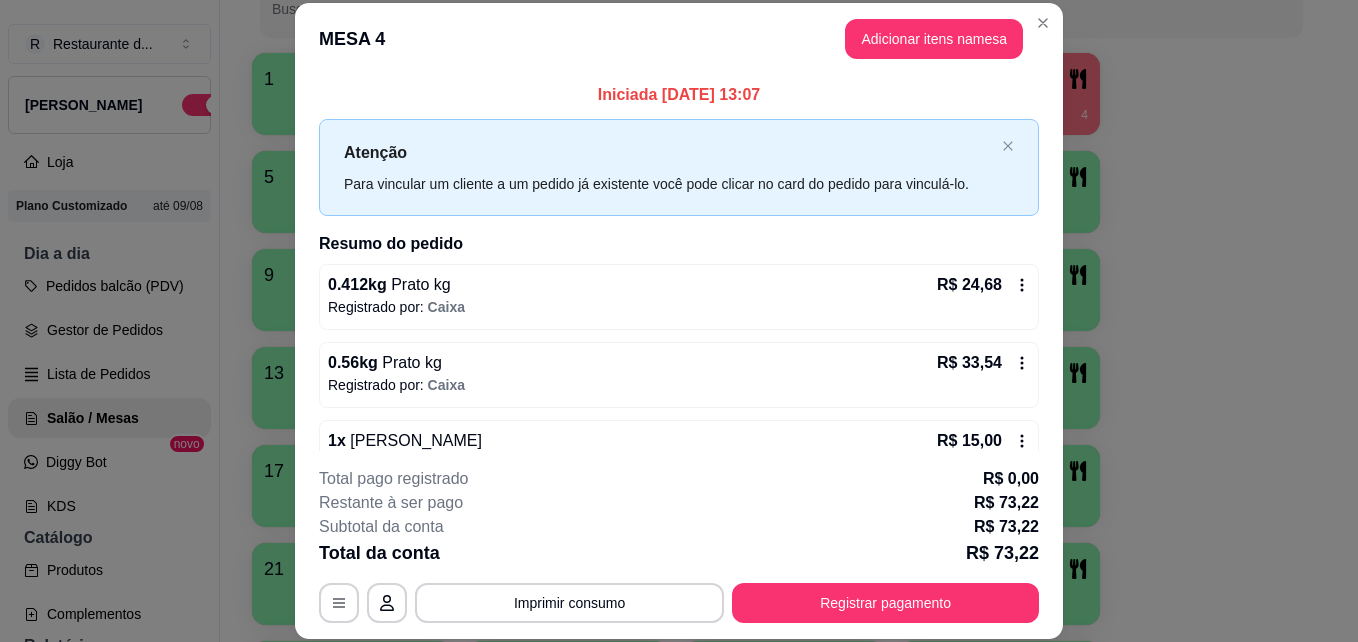 click 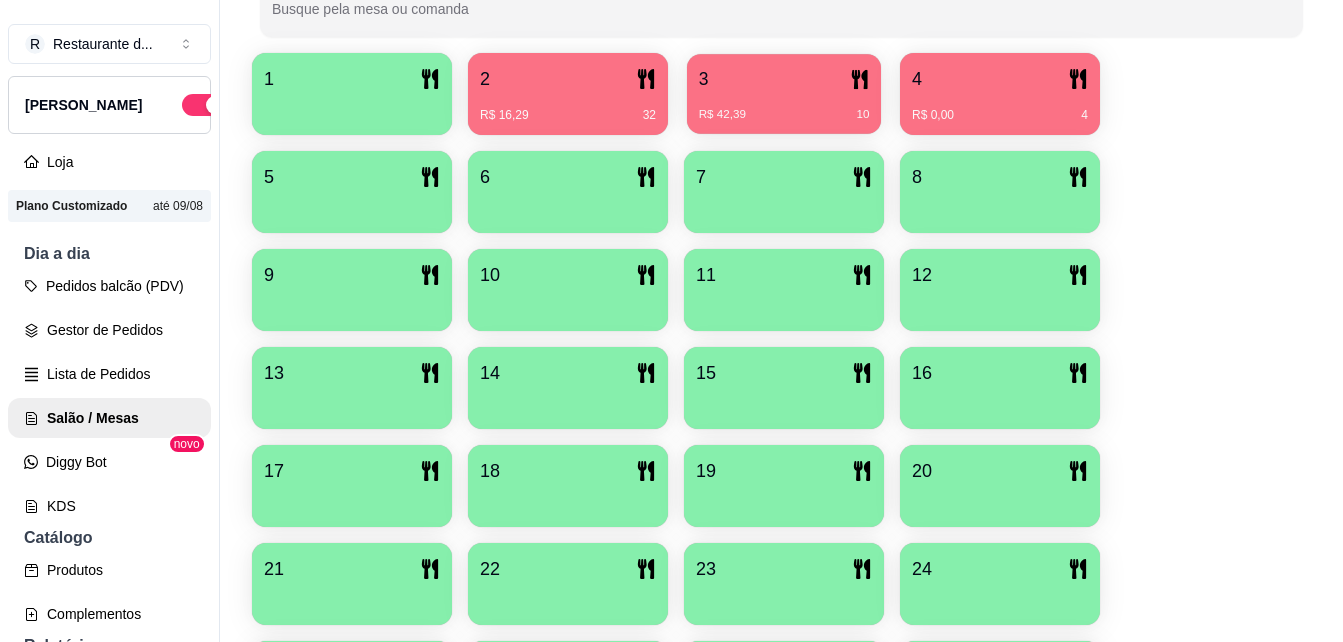 click on "3" at bounding box center (784, 79) 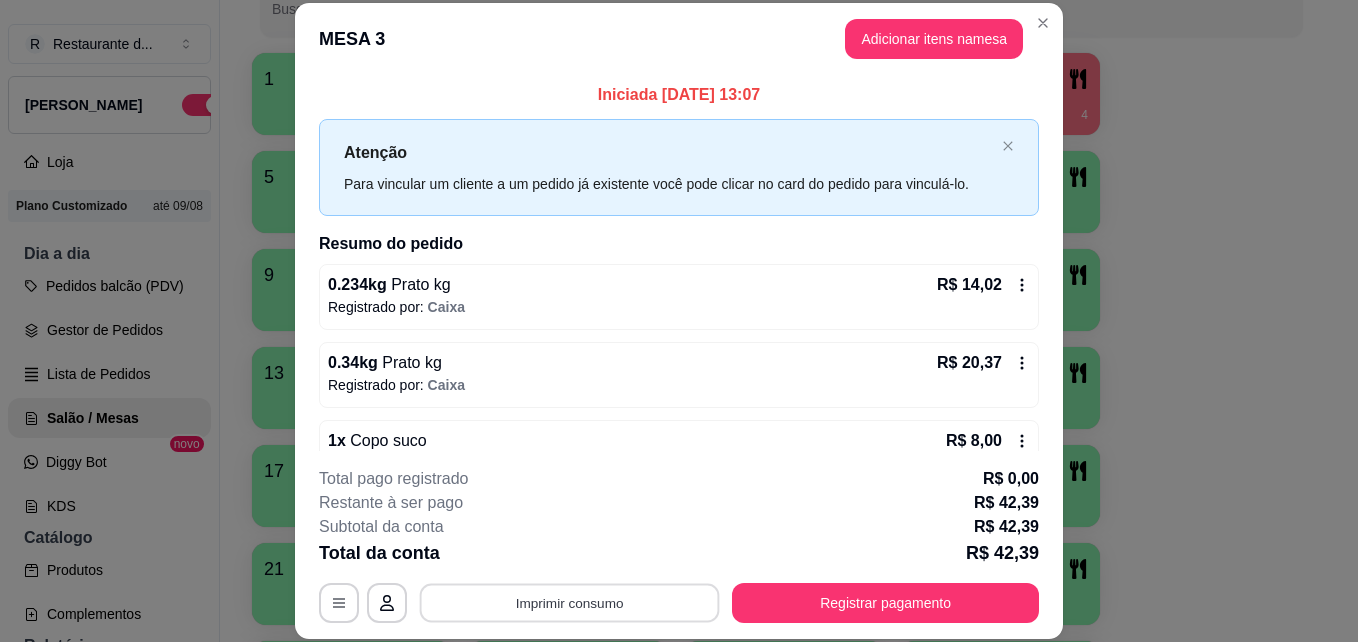 click on "Imprimir consumo" at bounding box center (570, 602) 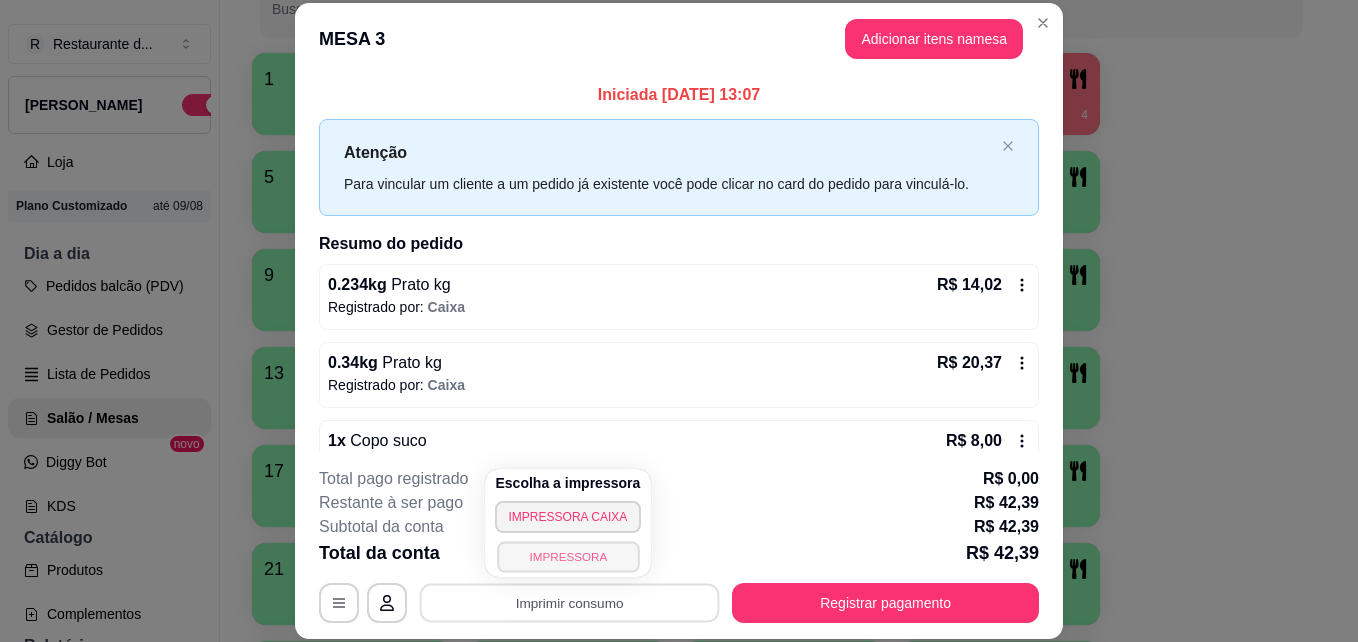 click on "IMPRESSORA" at bounding box center [568, 556] 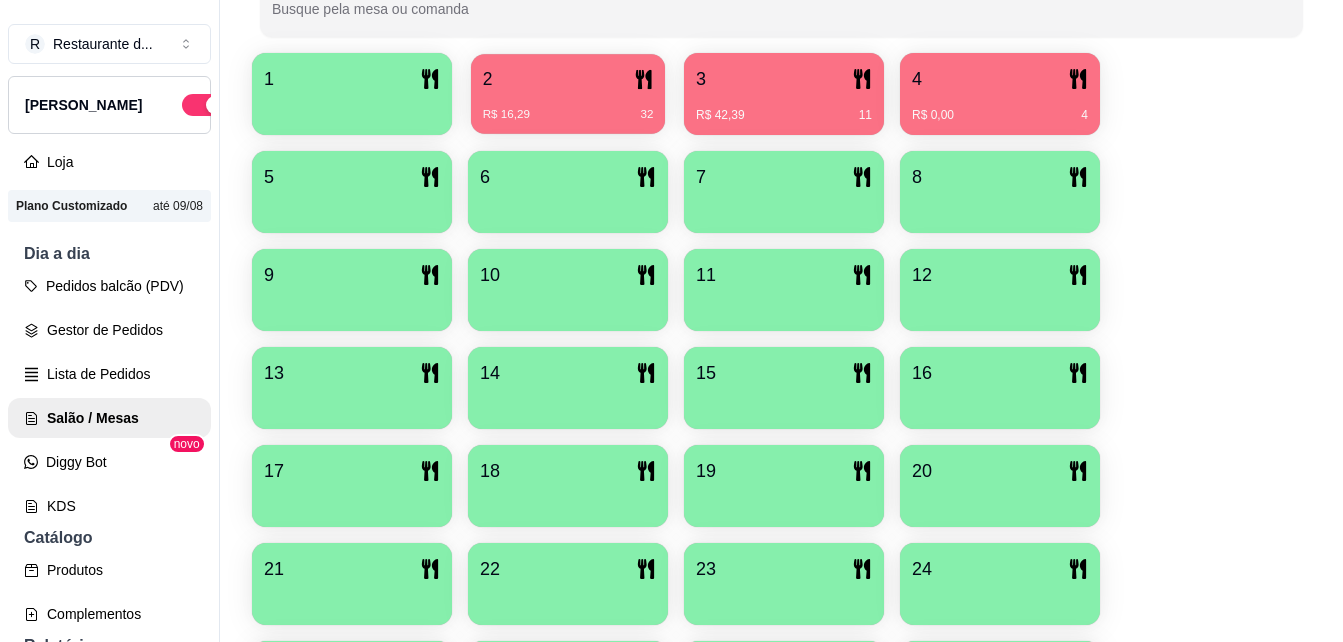 click on "2" at bounding box center (568, 79) 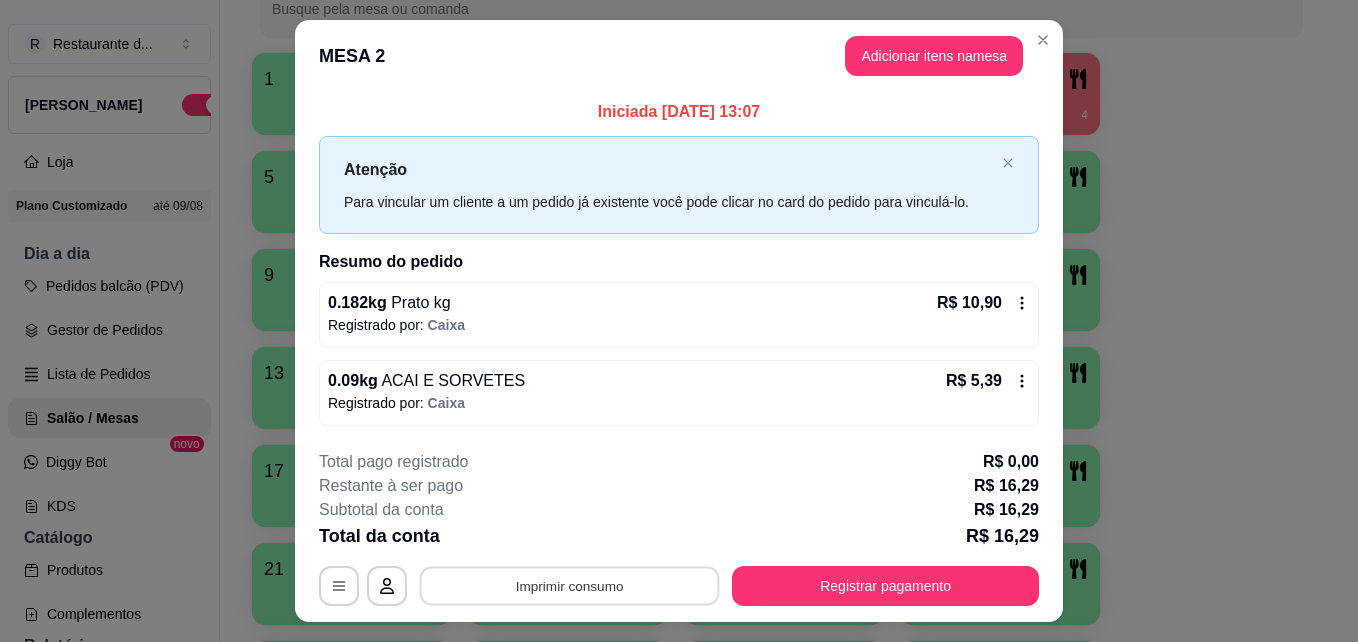 click on "Imprimir consumo" at bounding box center [570, 585] 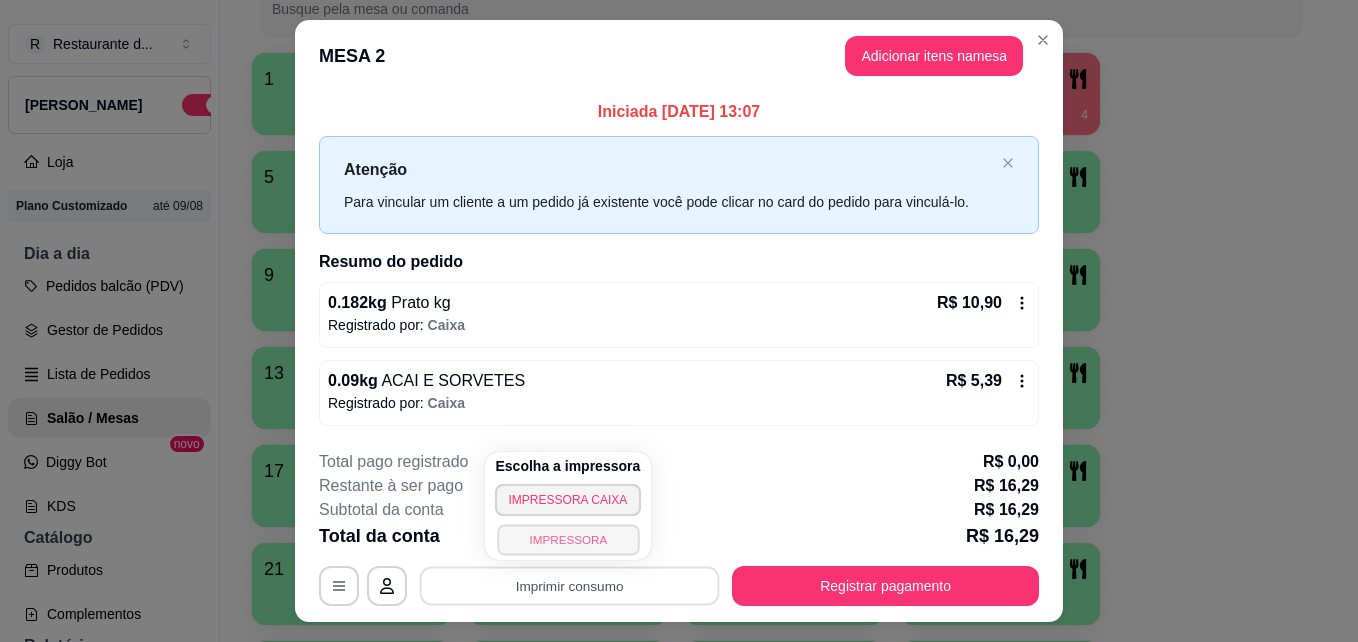 click on "IMPRESSORA" at bounding box center (568, 539) 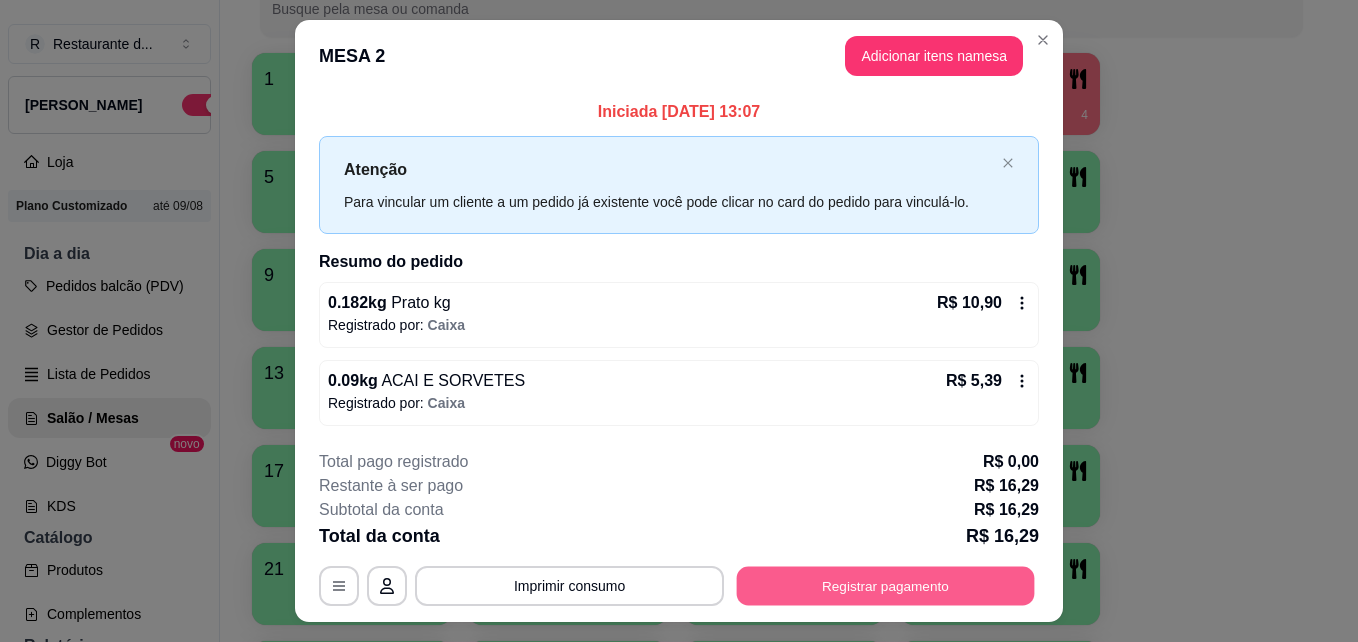 click on "Registrar pagamento" at bounding box center [886, 585] 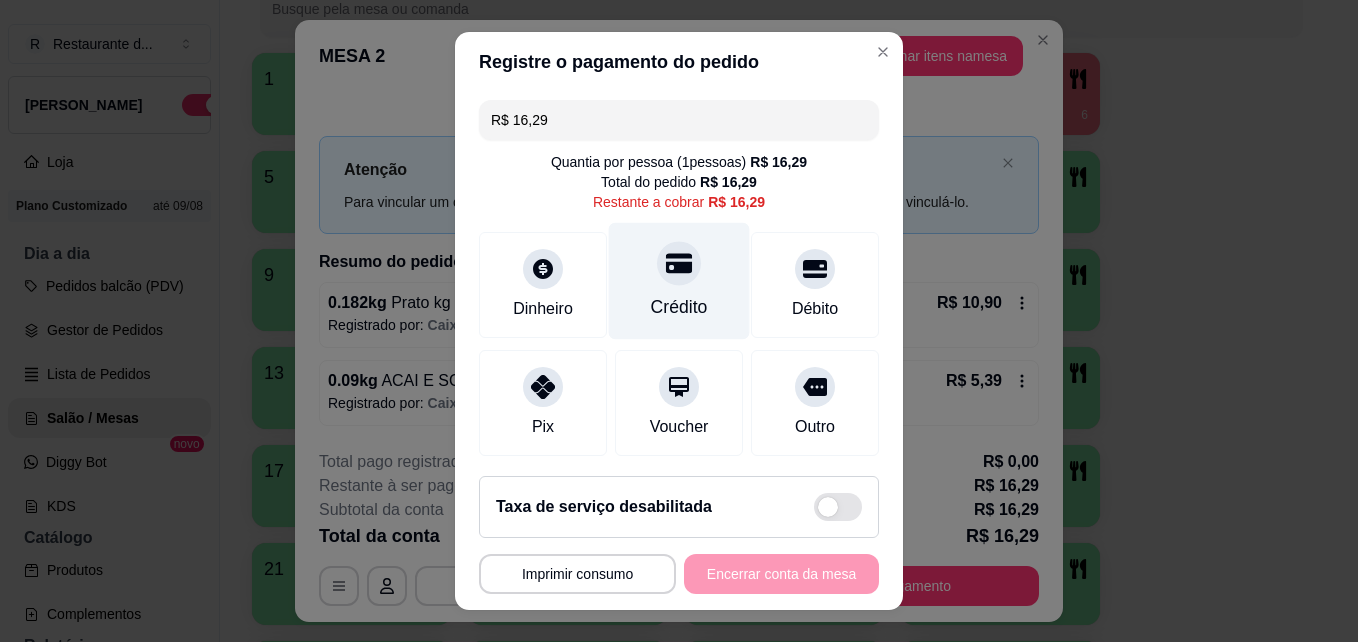 click on "Crédito" at bounding box center (679, 281) 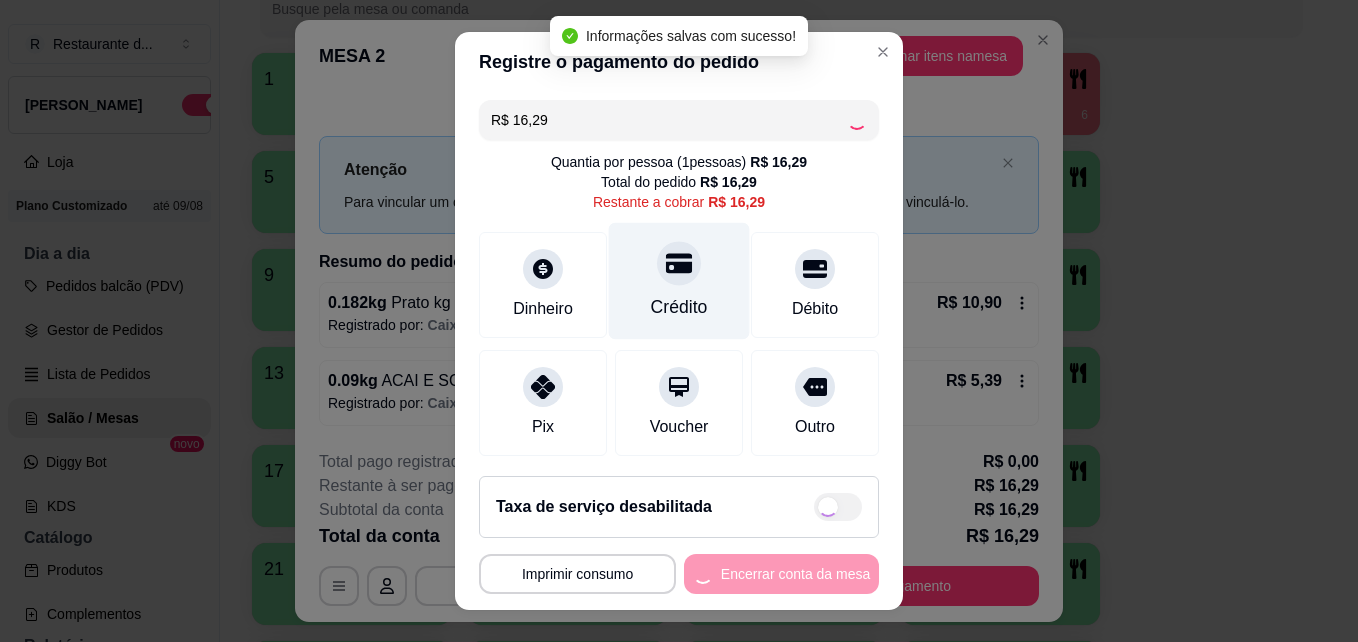 type on "R$ 0,00" 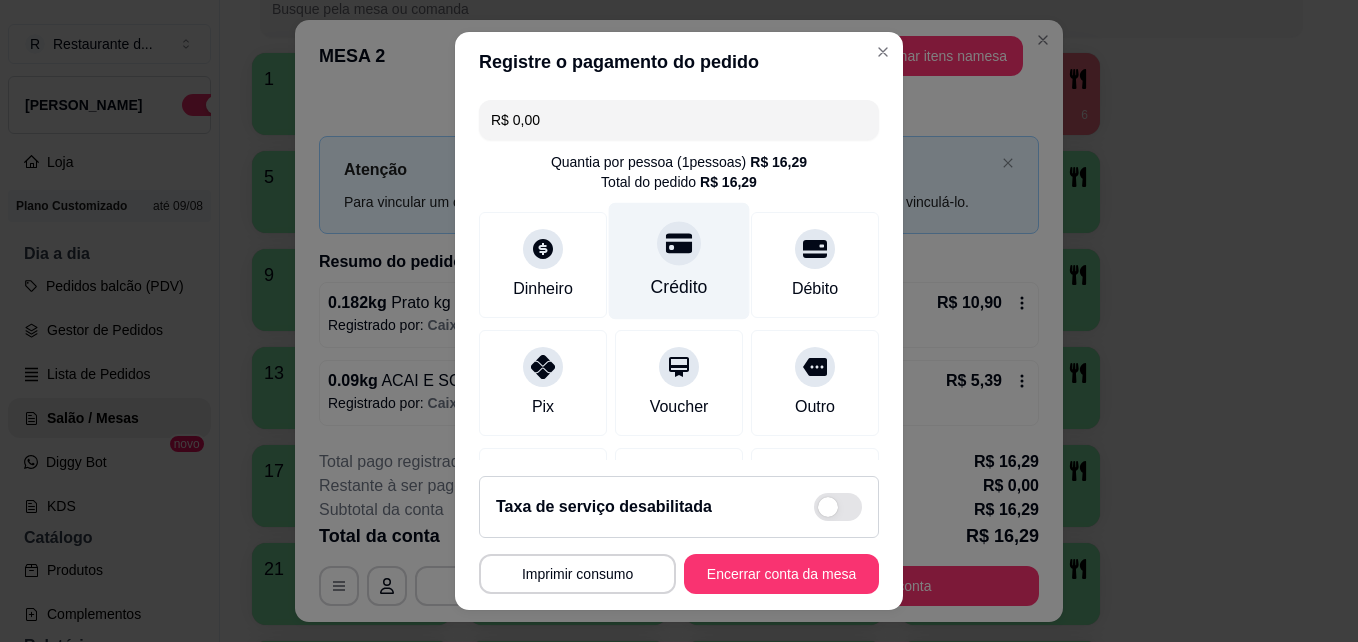 click on "Crédito" at bounding box center [679, 261] 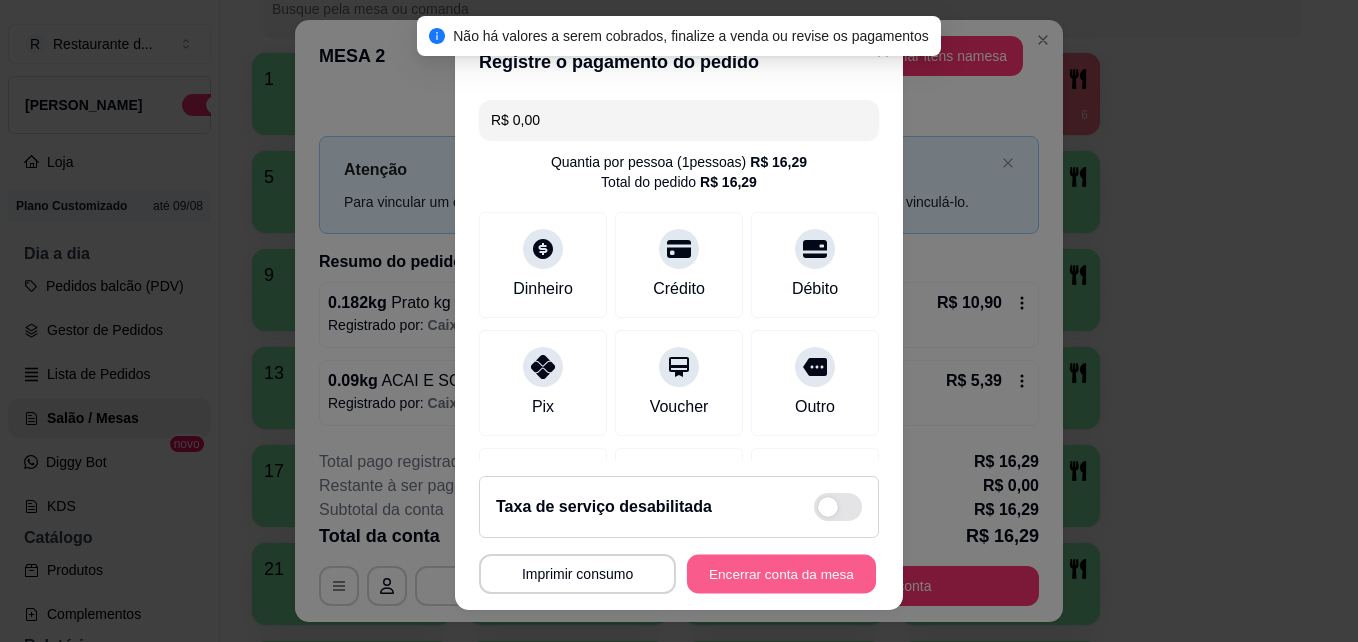 click on "Encerrar conta da mesa" at bounding box center [781, 574] 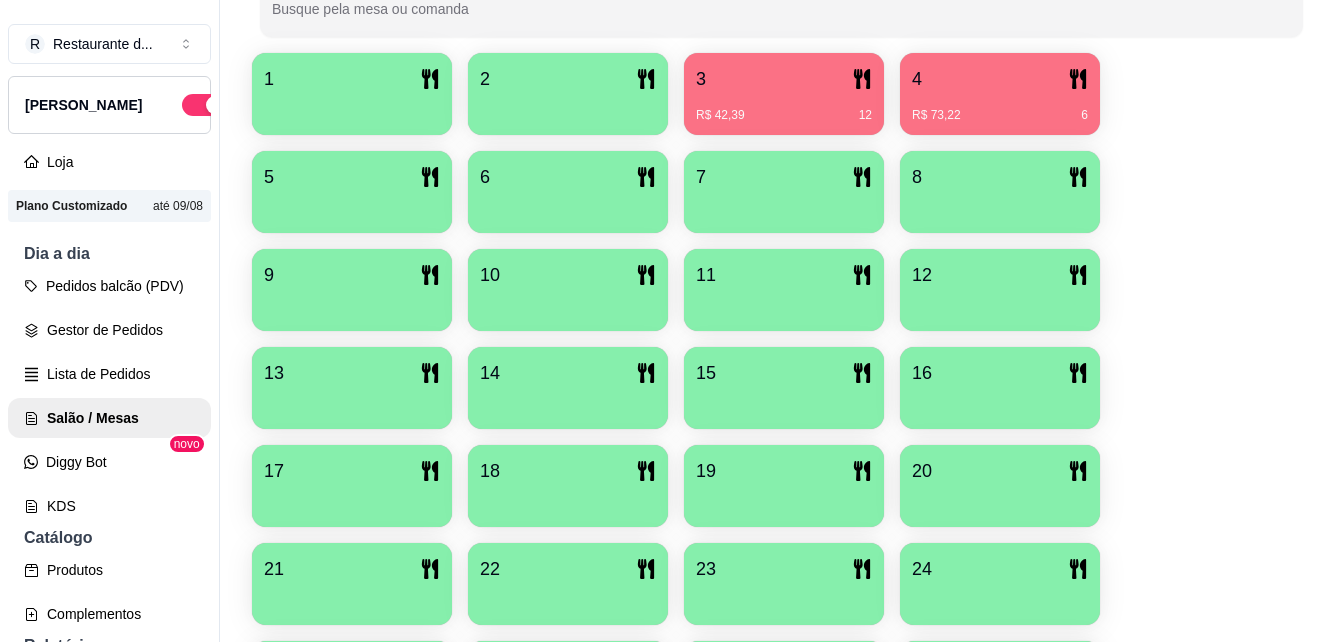 click on "R$ 42,39 12" at bounding box center (784, 115) 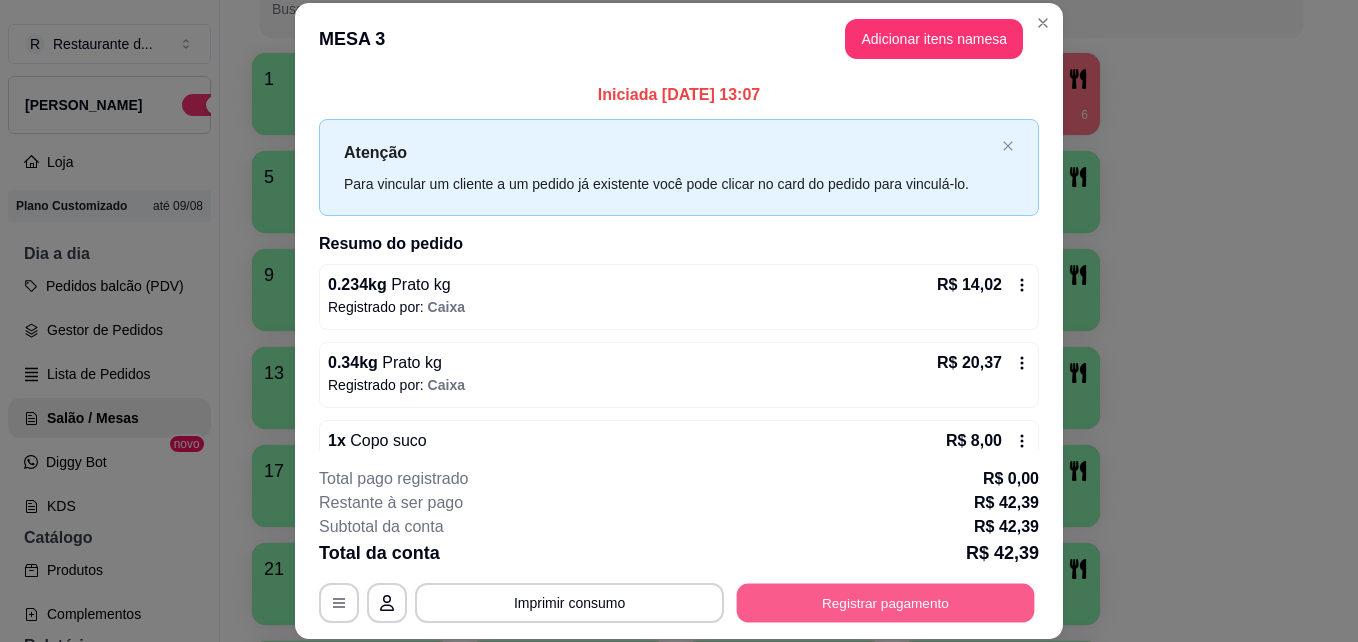 click on "Registrar pagamento" at bounding box center [886, 602] 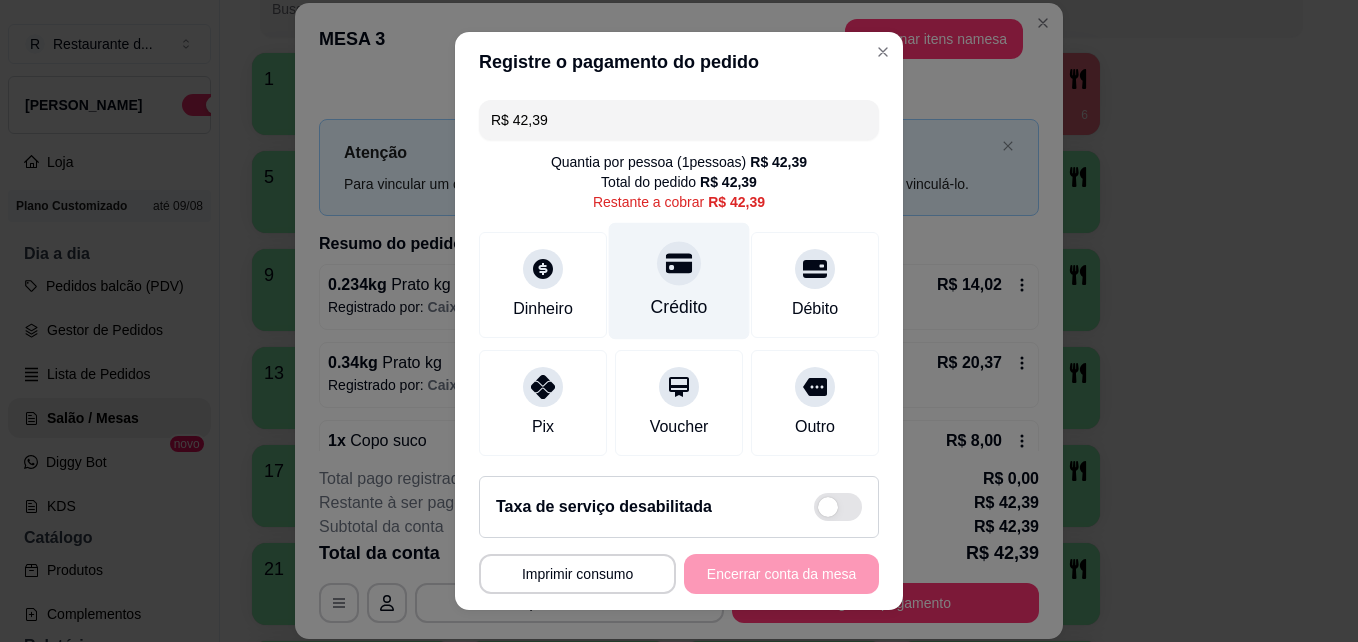 click on "Crédito" at bounding box center (679, 307) 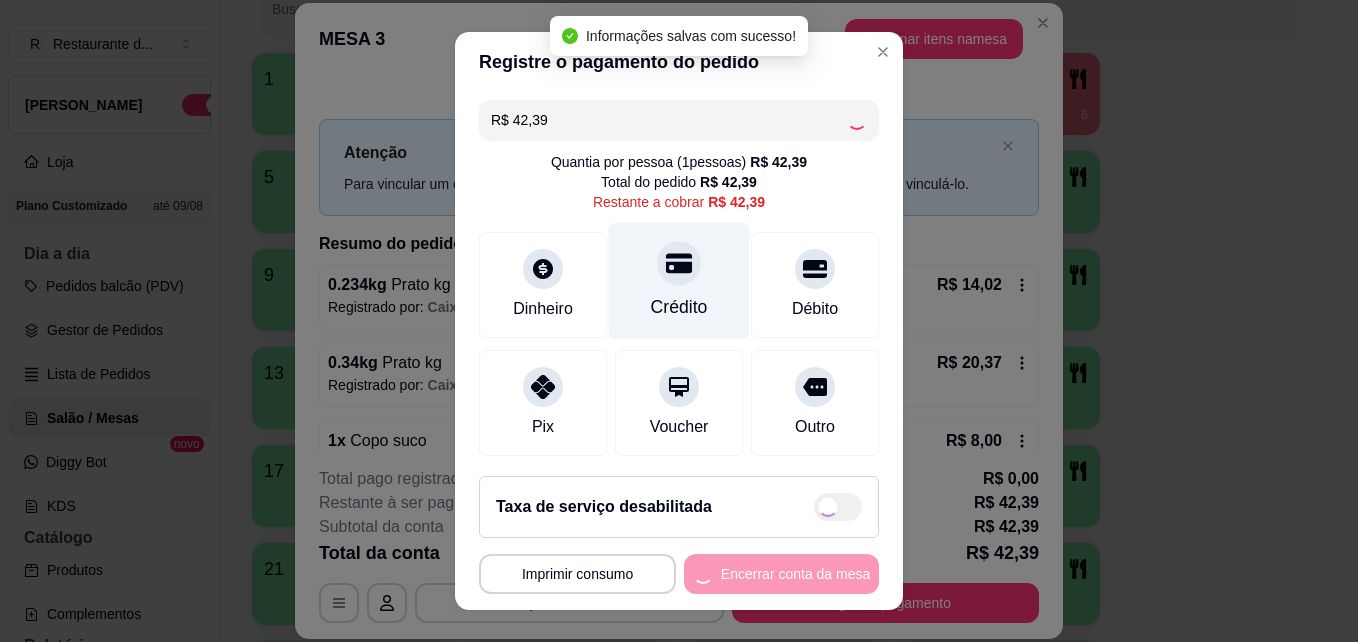 type on "R$ 0,00" 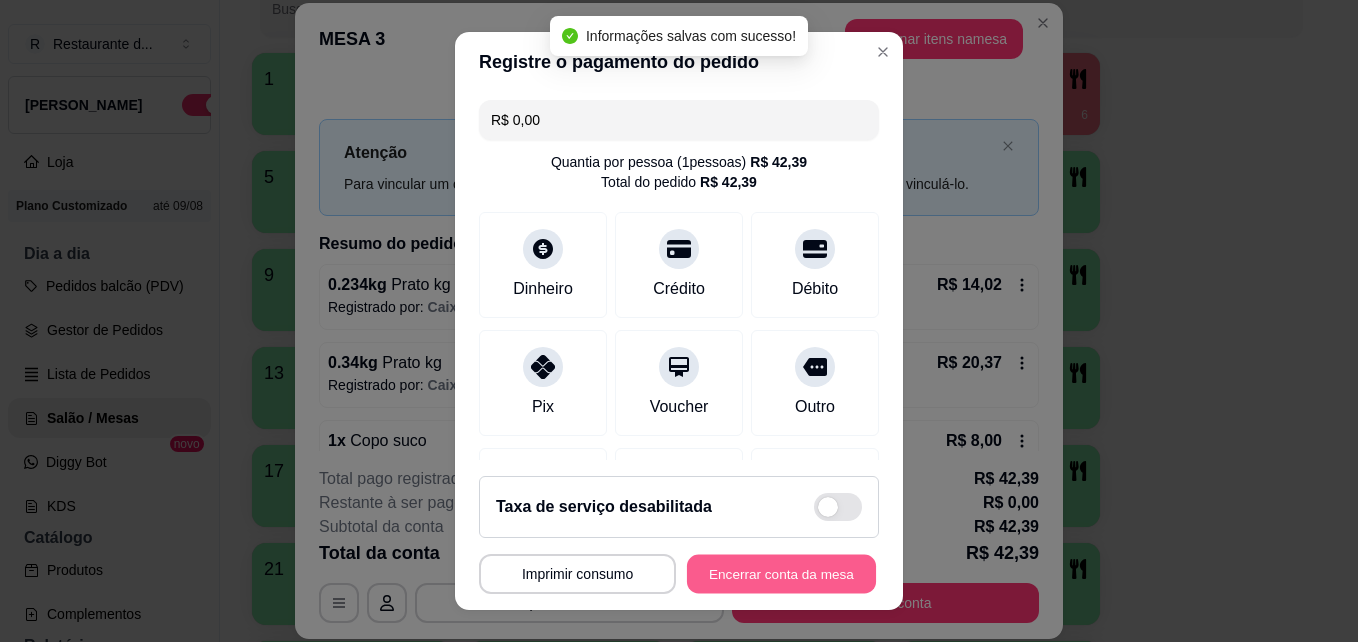 click on "Encerrar conta da mesa" at bounding box center (781, 574) 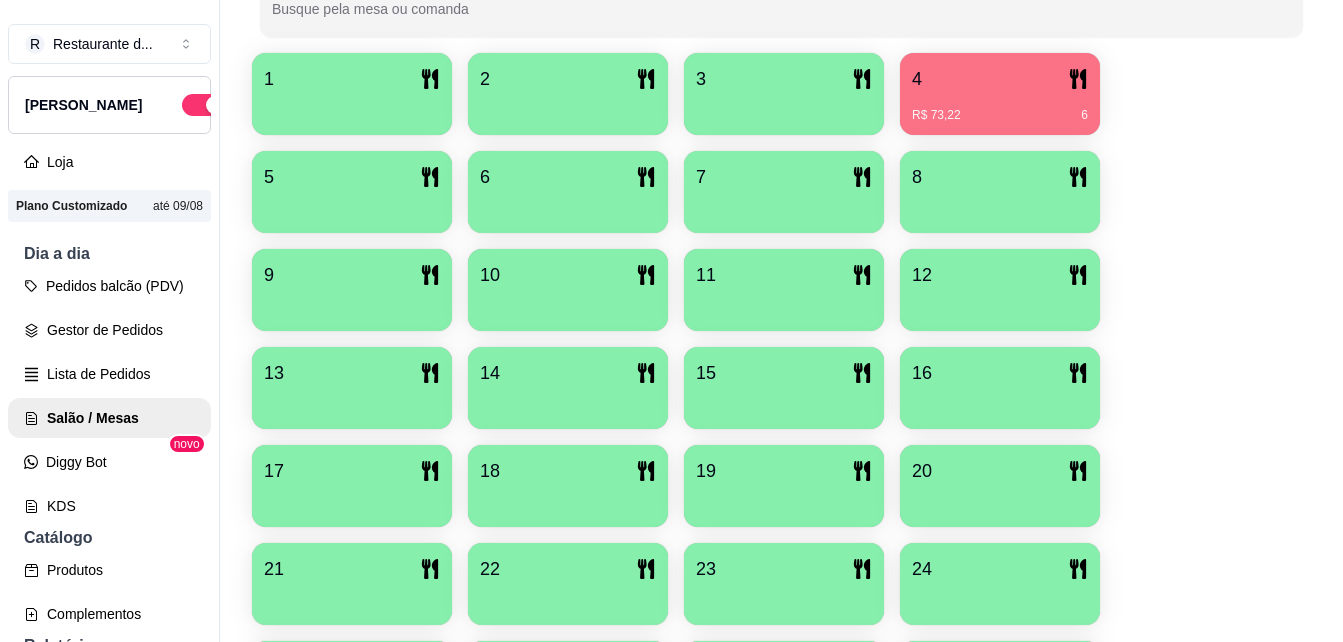 click on "1 2 3 4 R$ 73,22 6 5 6 7 8 9 10 11 12 13 14 15 16 17 18 19 20 21 22 23 24 25 26 27 28 29 30 31 32 33 34 35 36 37 38 39 40" at bounding box center [781, 535] 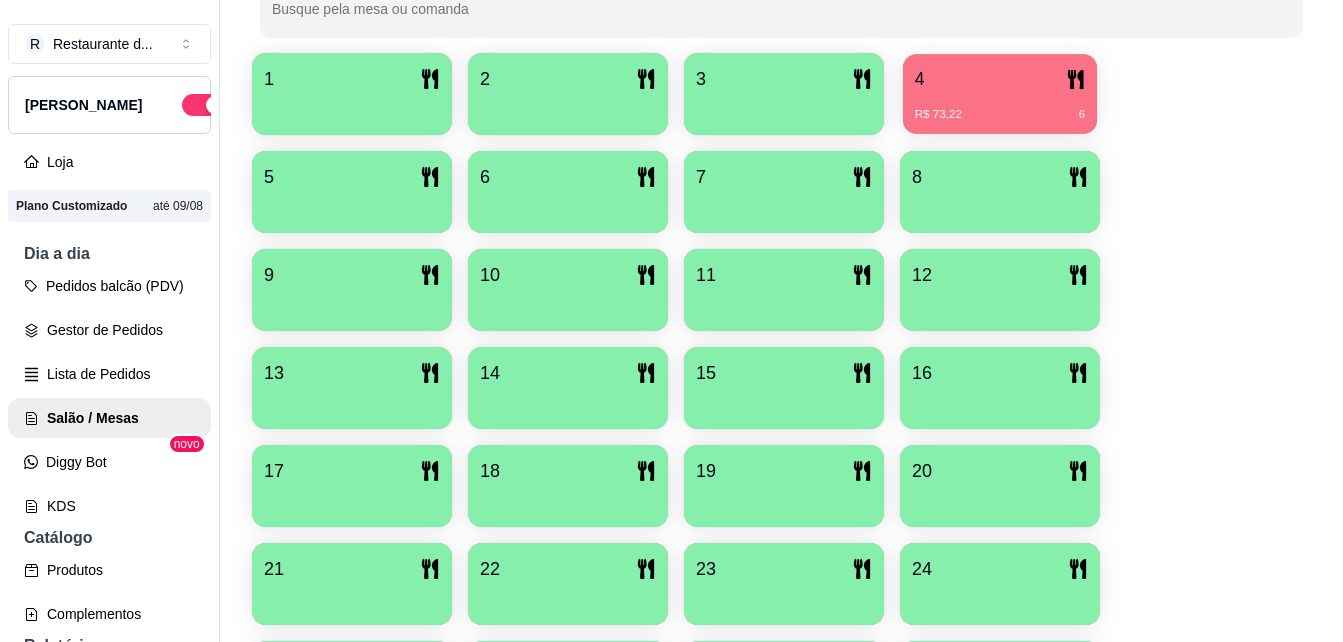 click on "R$ 73,22 6" at bounding box center (1000, 107) 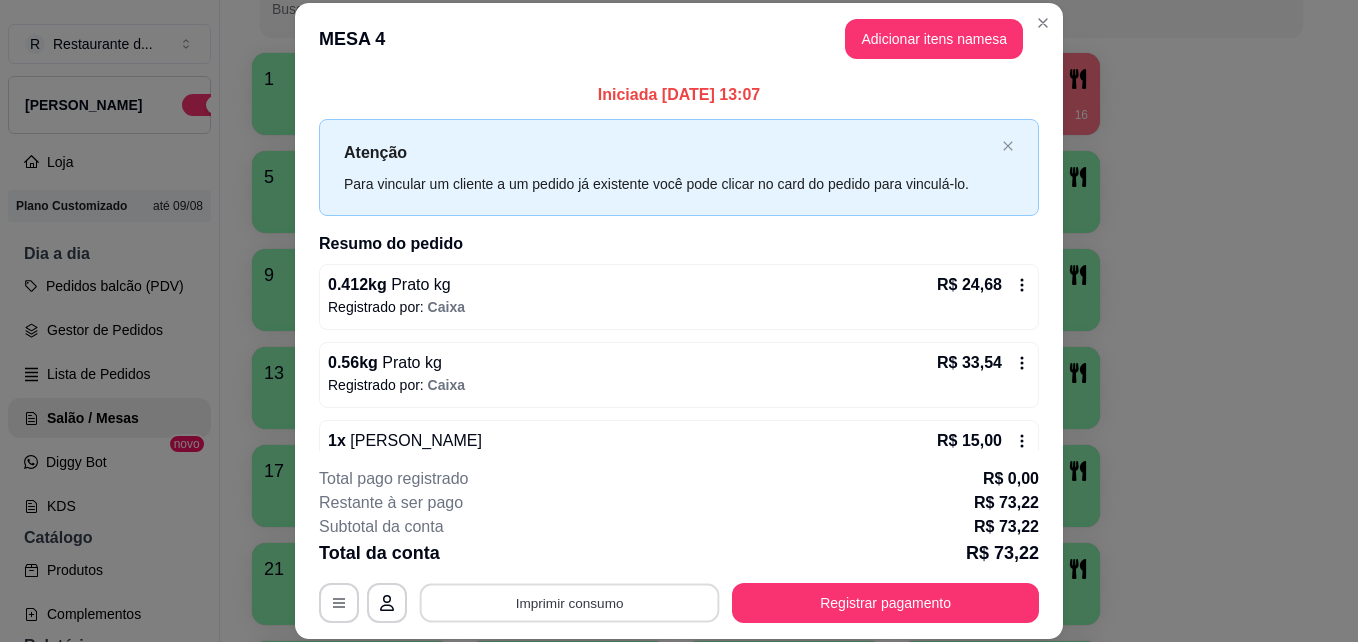 click on "Imprimir consumo" at bounding box center (570, 602) 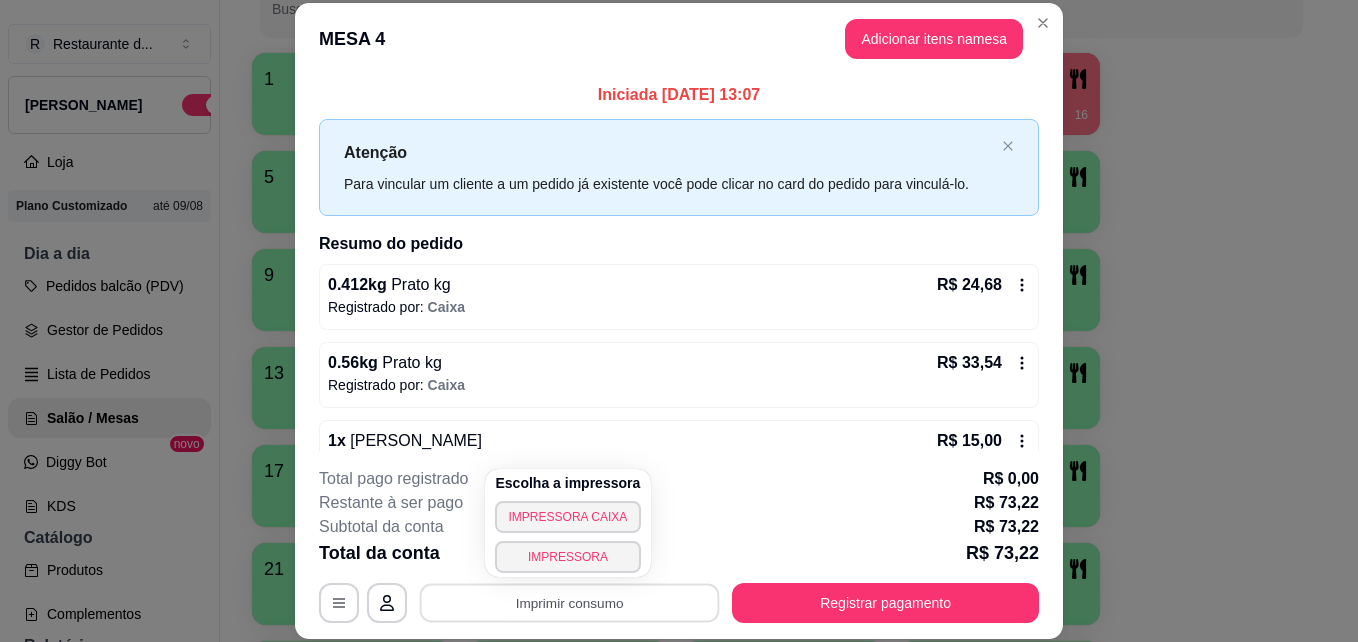 click on "Escolha a impressora IMPRESSORA CAIXA IMPRESSORA" at bounding box center (568, 523) 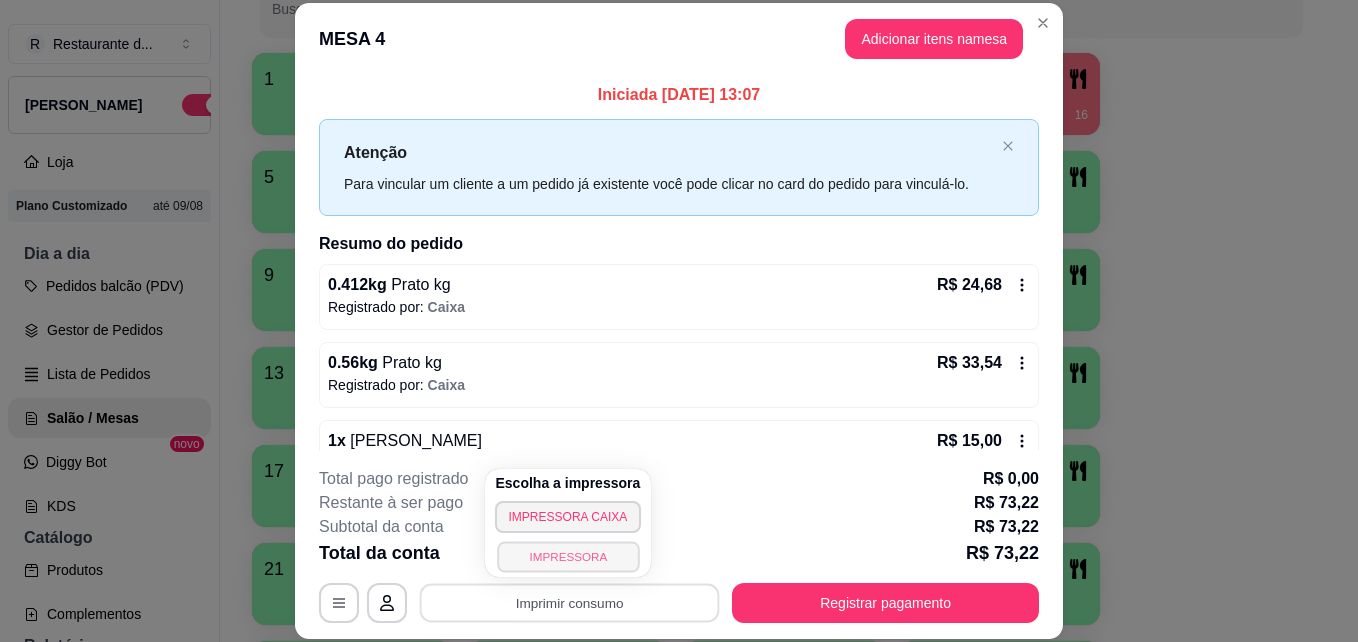 click on "IMPRESSORA" at bounding box center [568, 556] 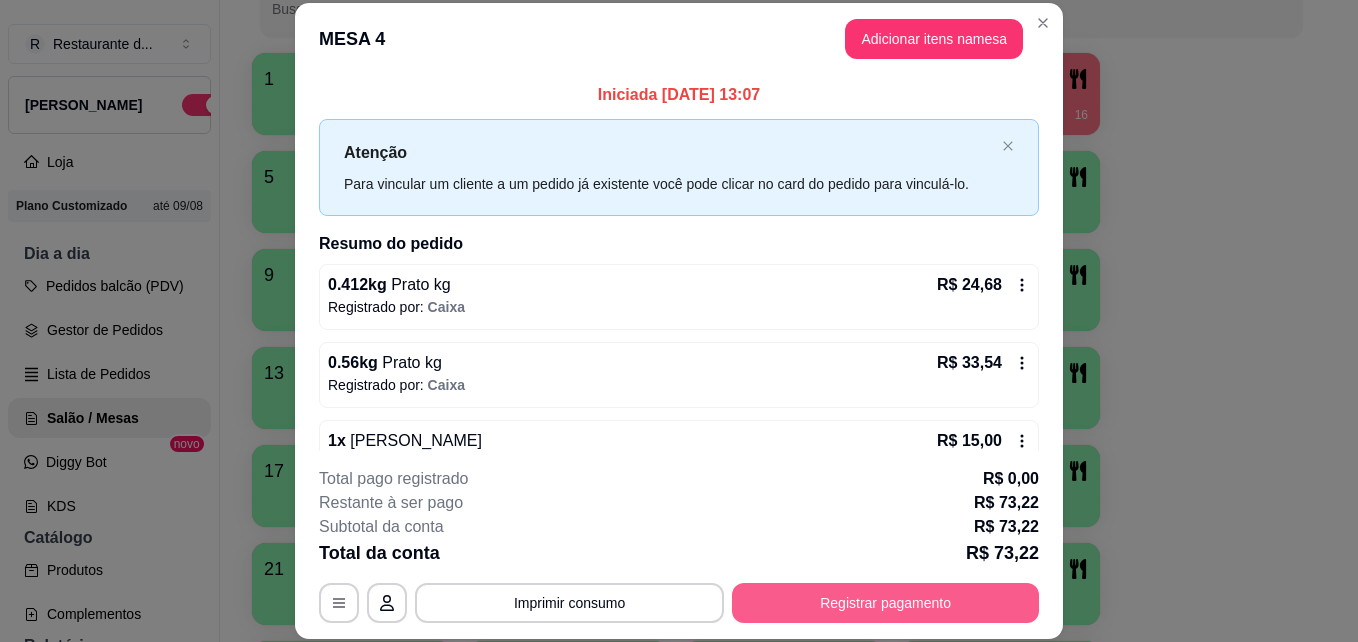 click on "Registrar pagamento" at bounding box center (885, 603) 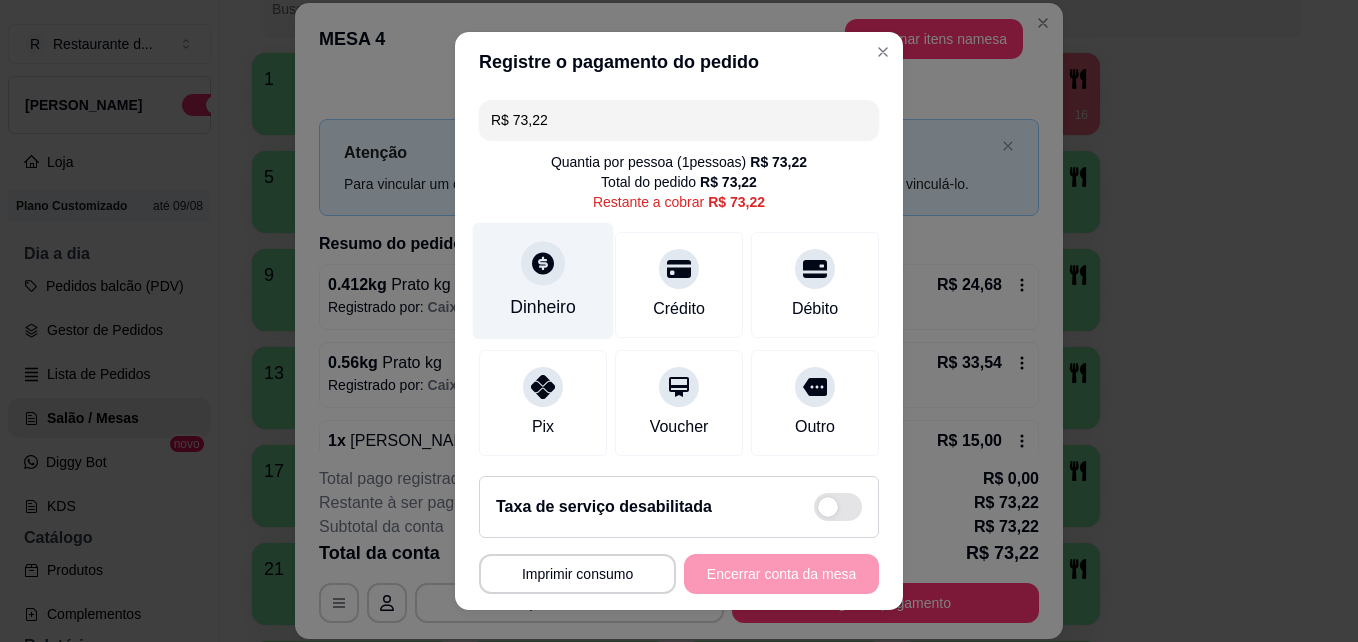 click 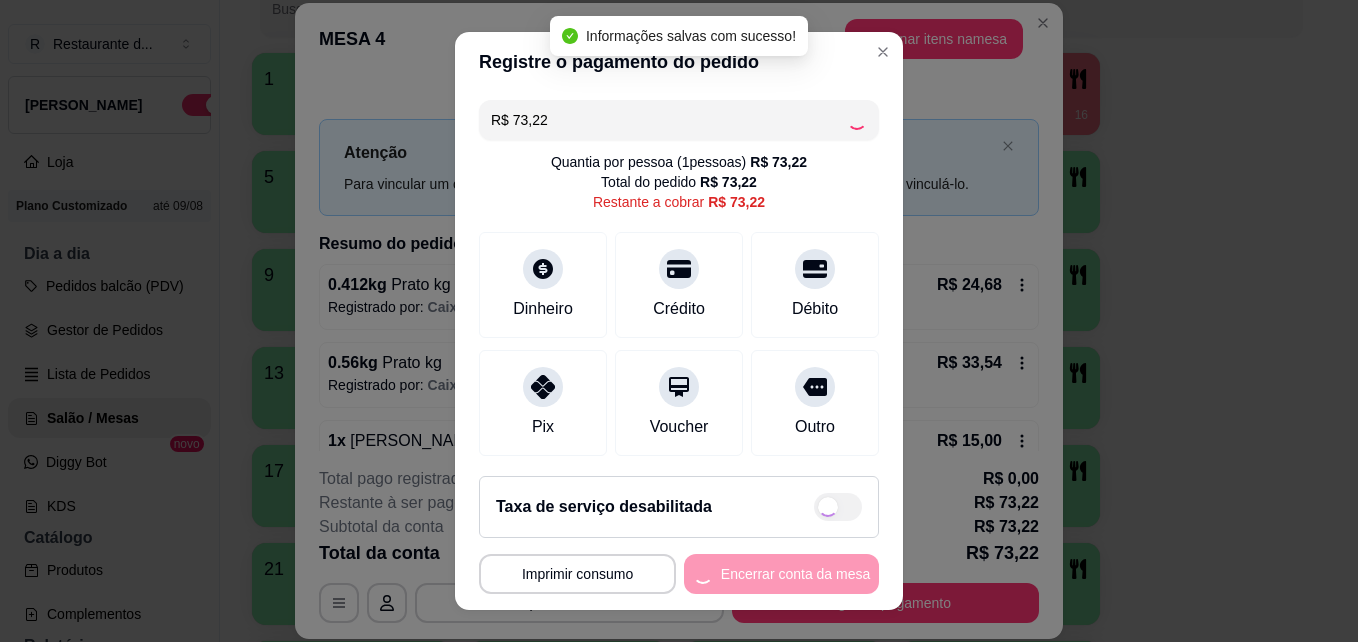 type on "R$ 0,00" 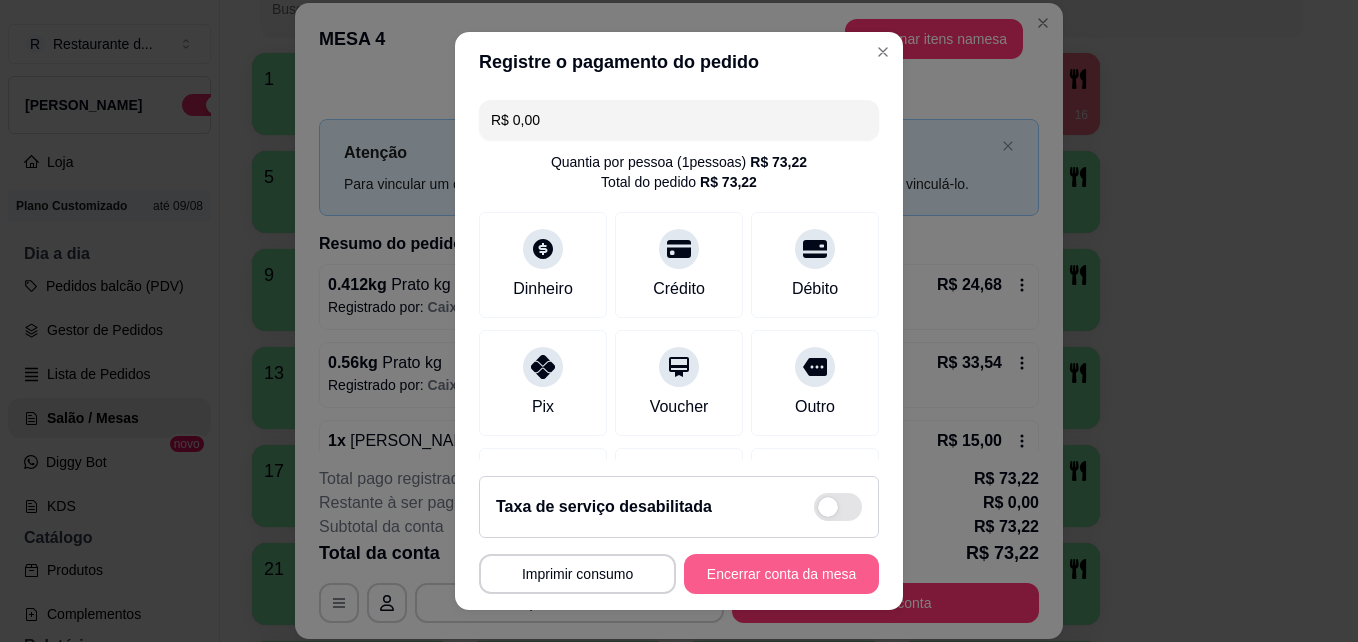 click on "Encerrar conta da mesa" at bounding box center (781, 574) 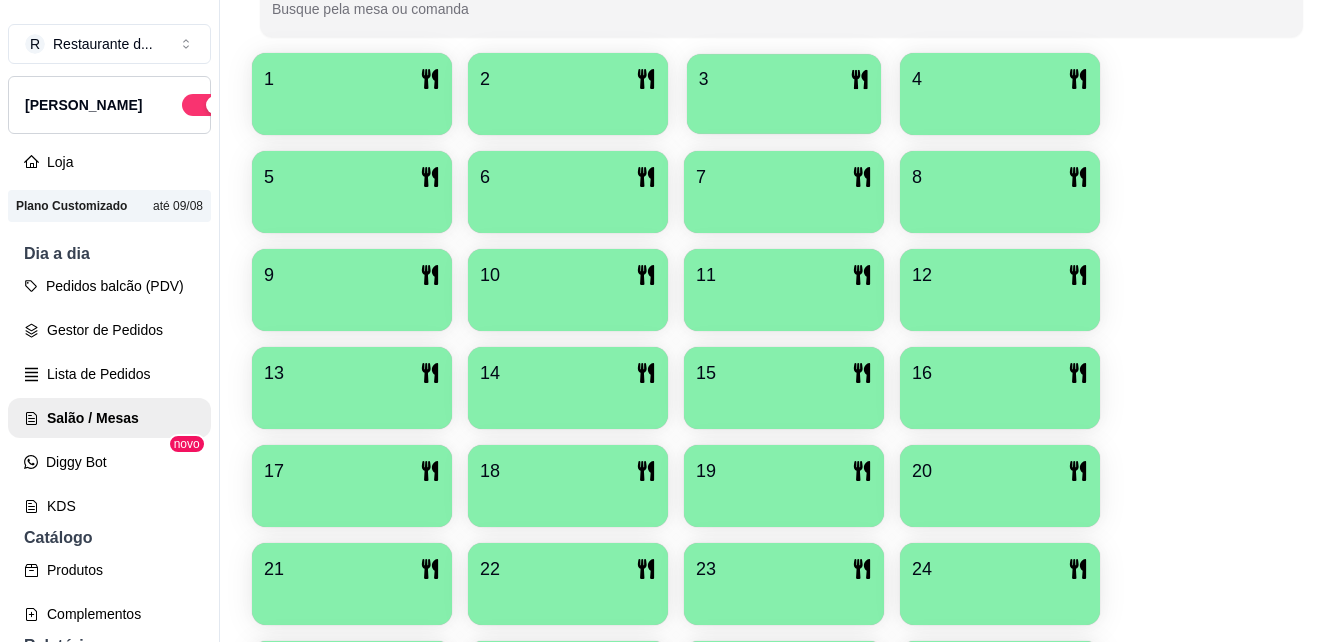 click at bounding box center (784, 107) 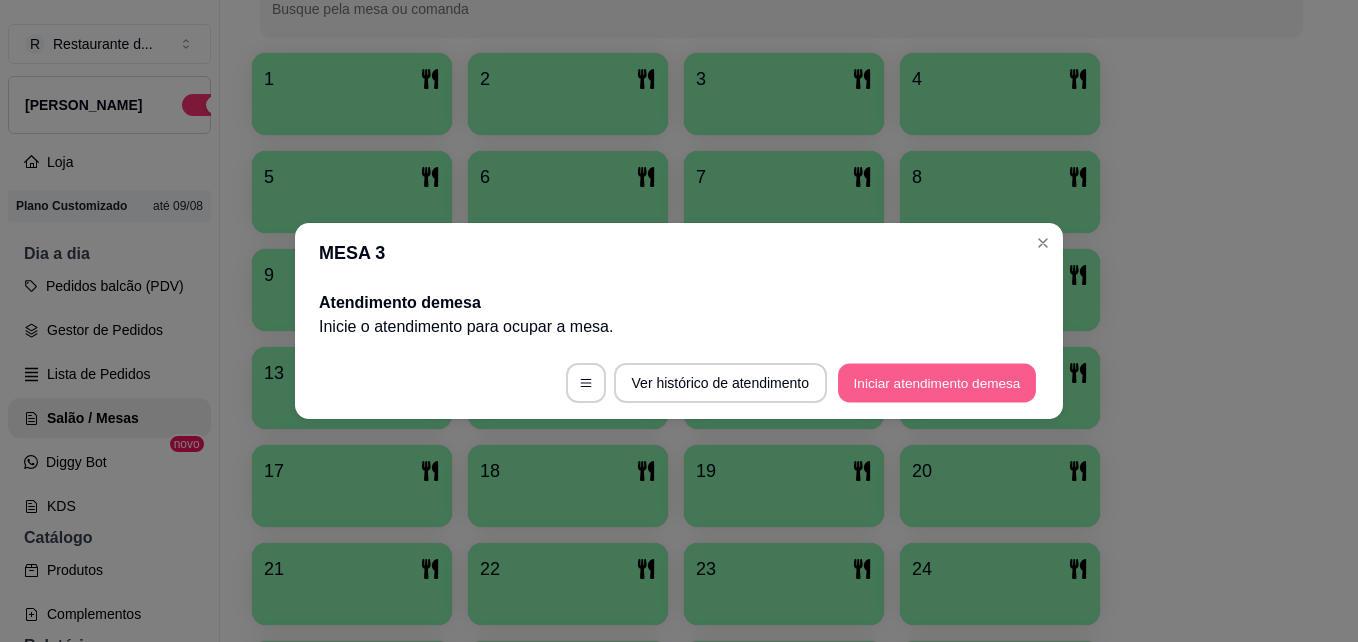click on "Iniciar atendimento de  mesa" at bounding box center (937, 383) 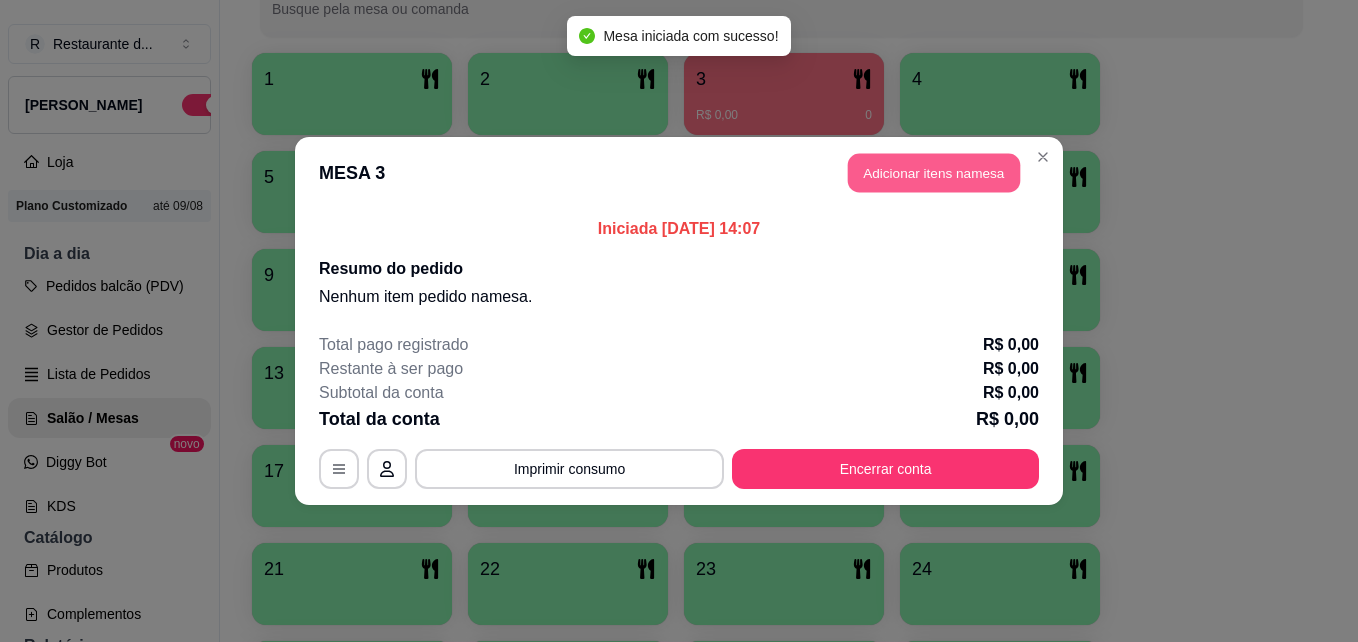 click on "Adicionar itens na  mesa" at bounding box center (934, 173) 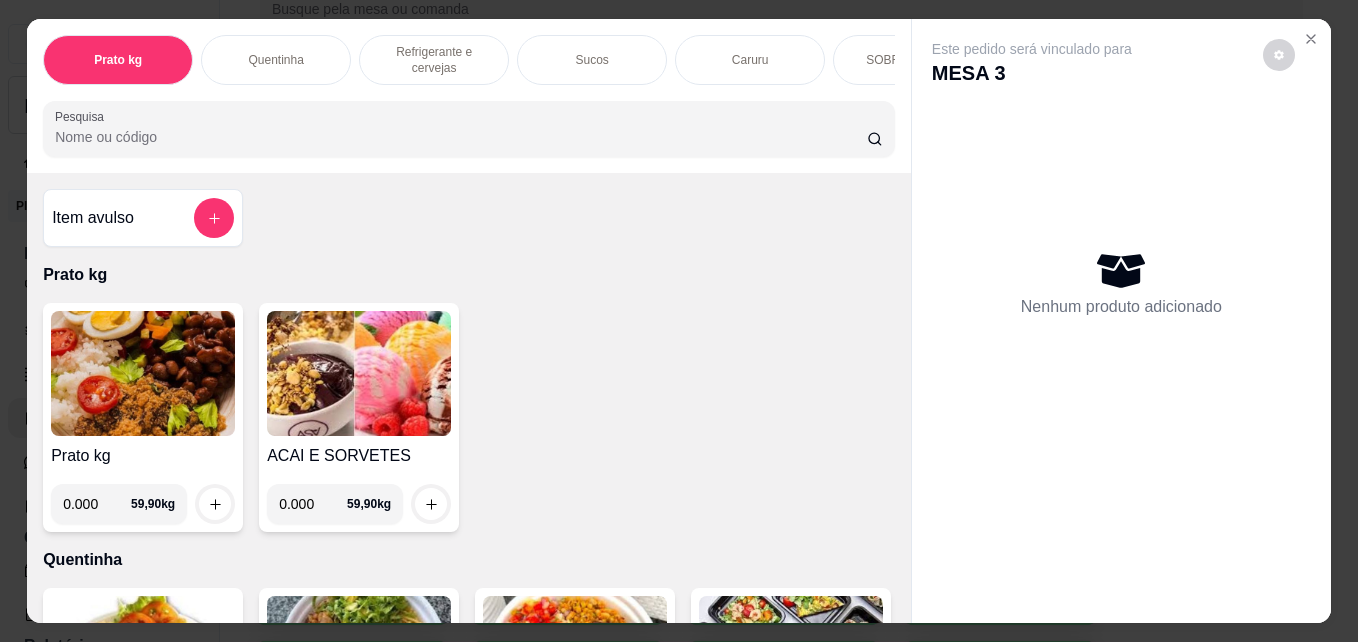 click on "0.000" at bounding box center [97, 504] 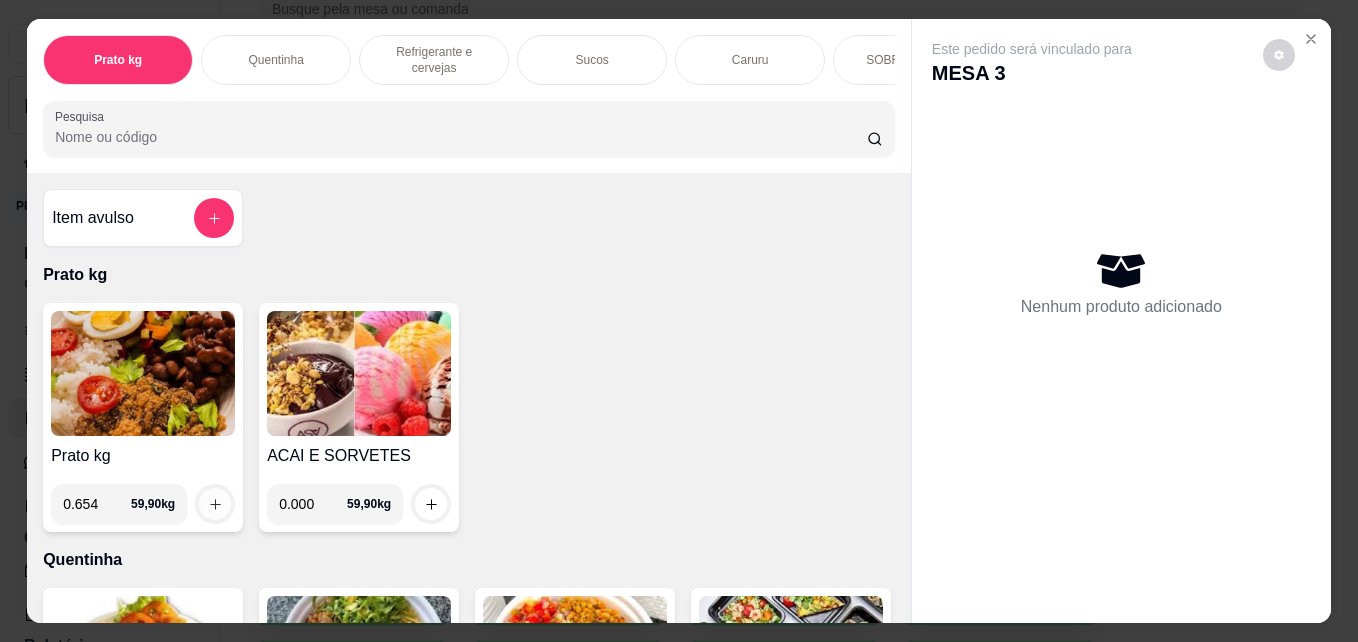 type on "0.654" 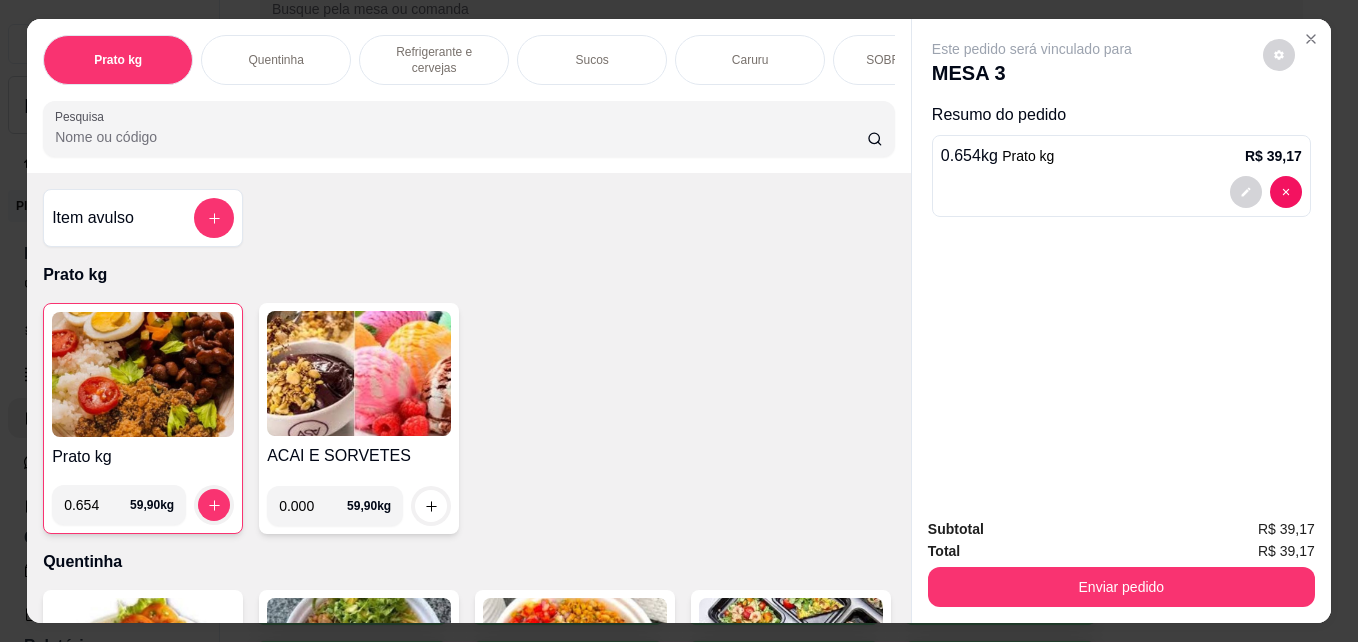 click on "Refrigerante e cervejas" at bounding box center [434, 60] 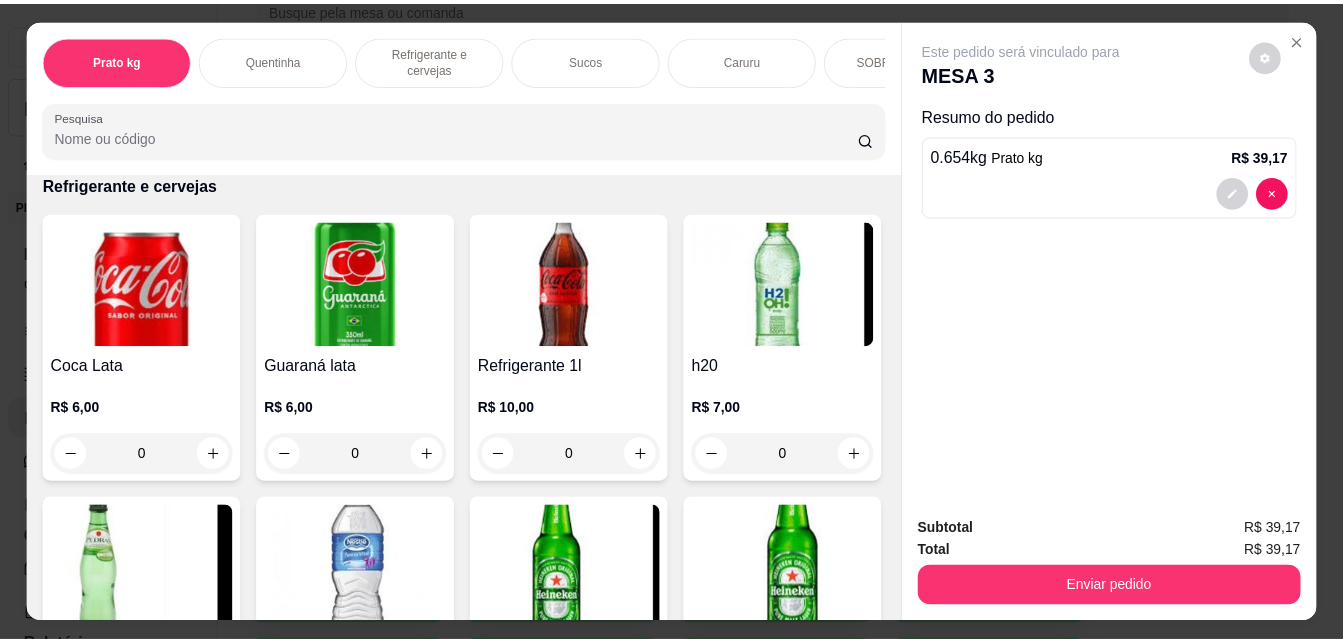 scroll, scrollTop: 52, scrollLeft: 0, axis: vertical 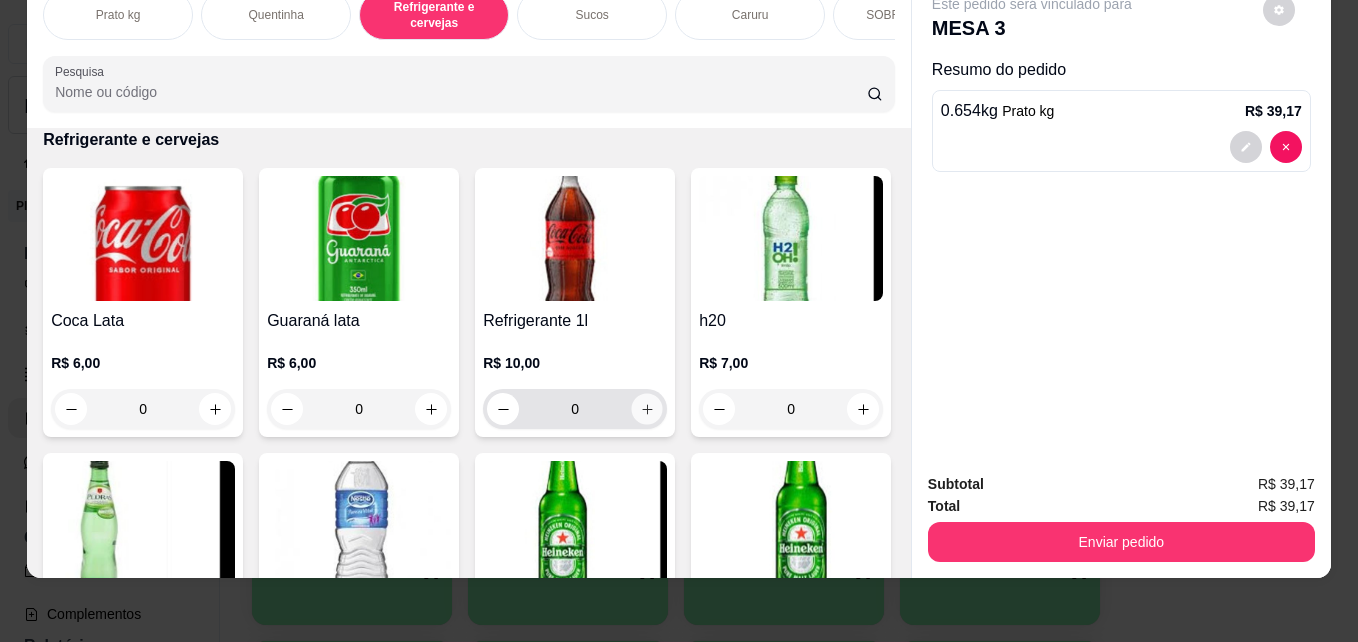 click at bounding box center [647, 409] 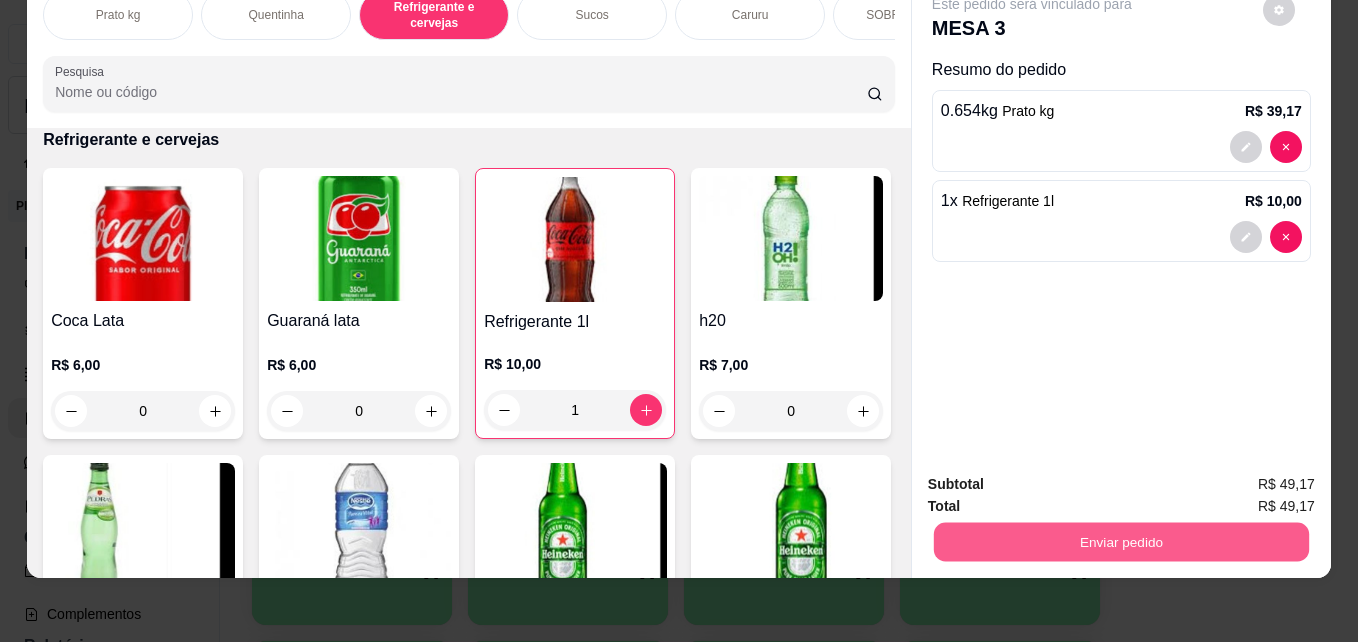 click on "Enviar pedido" at bounding box center [1121, 541] 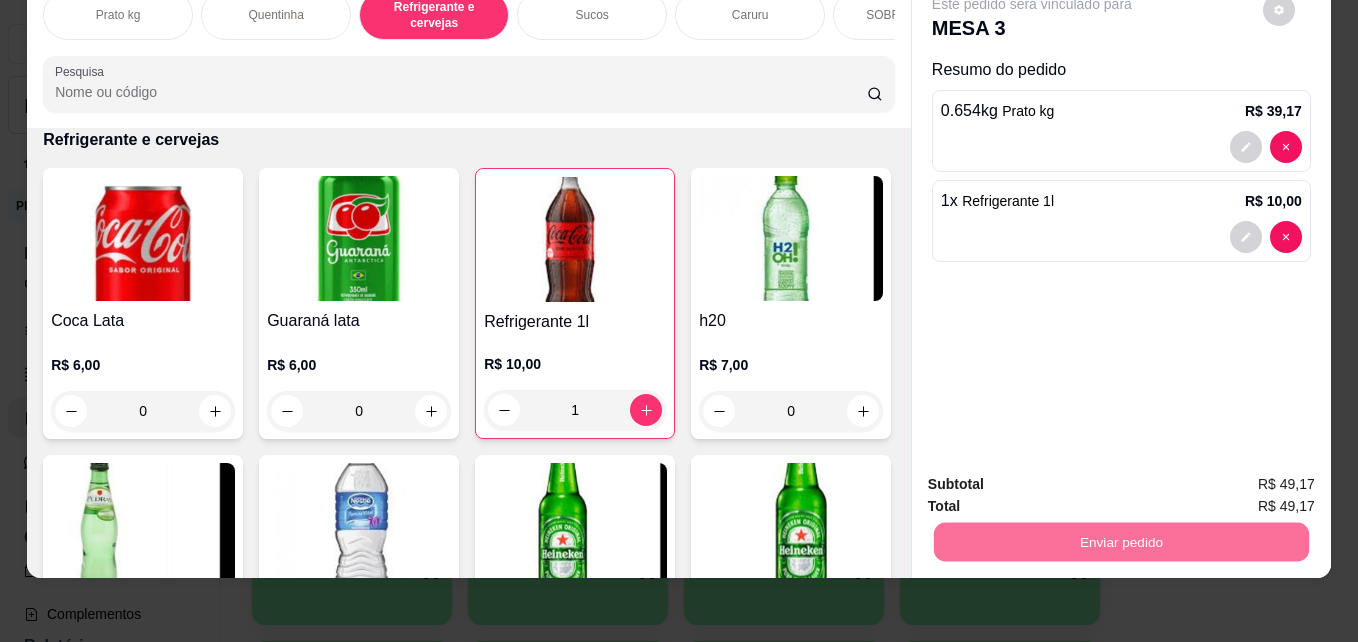 click on "Não registrar e enviar pedido" at bounding box center (1055, 477) 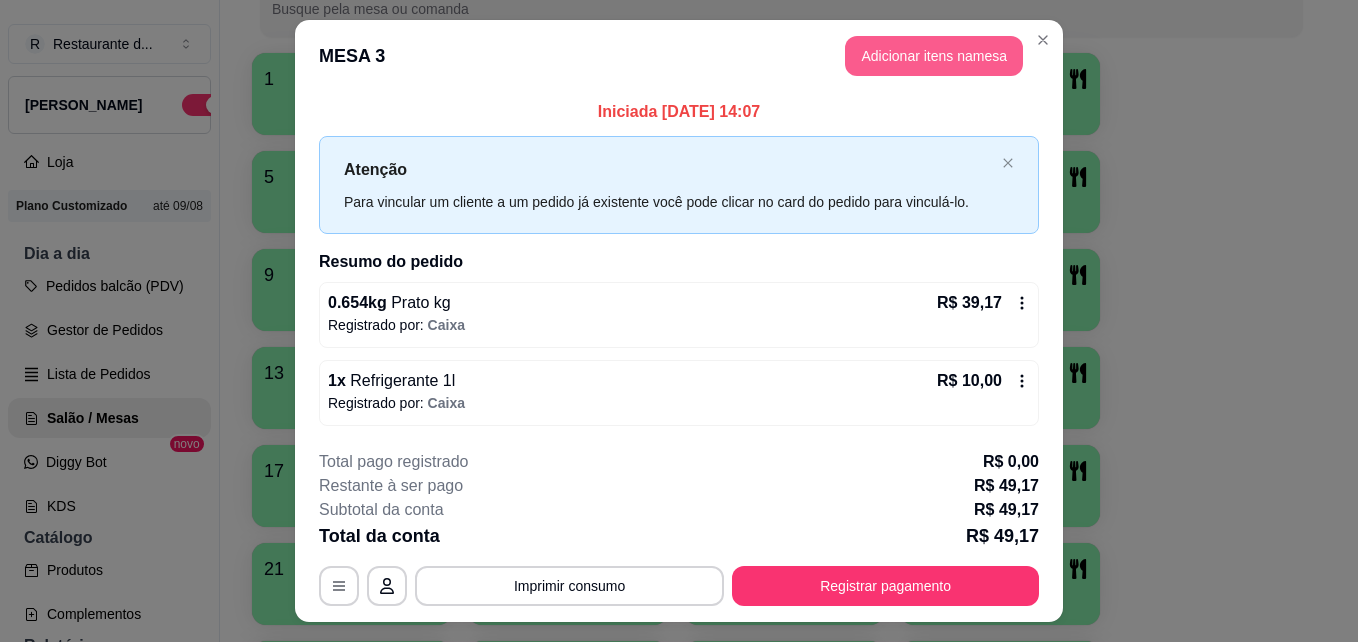 click on "Adicionar itens na  mesa" at bounding box center (934, 56) 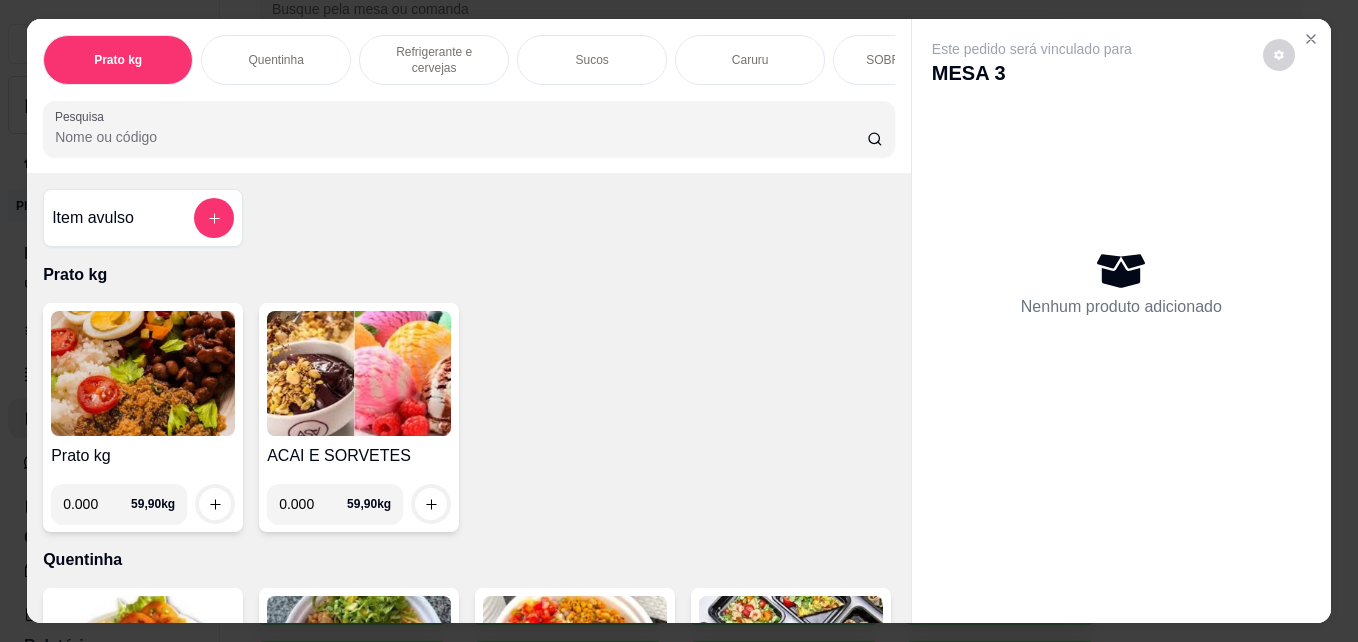click on "0.000" at bounding box center [97, 504] 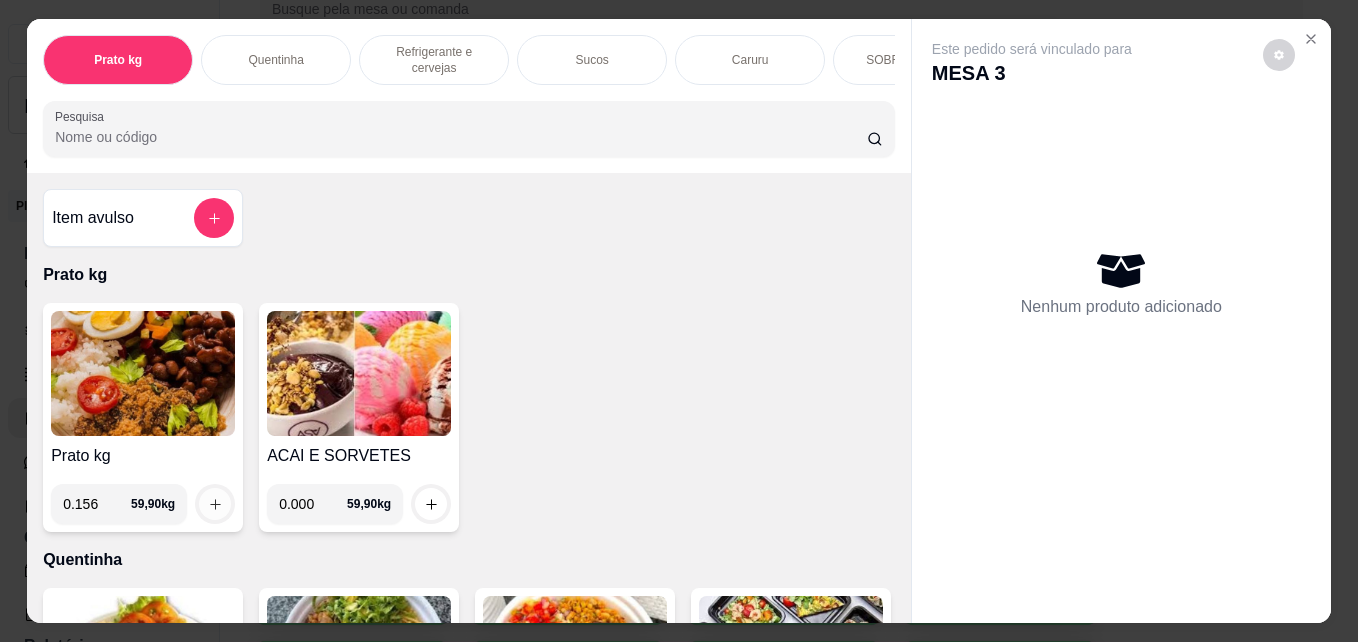 type on "0.156" 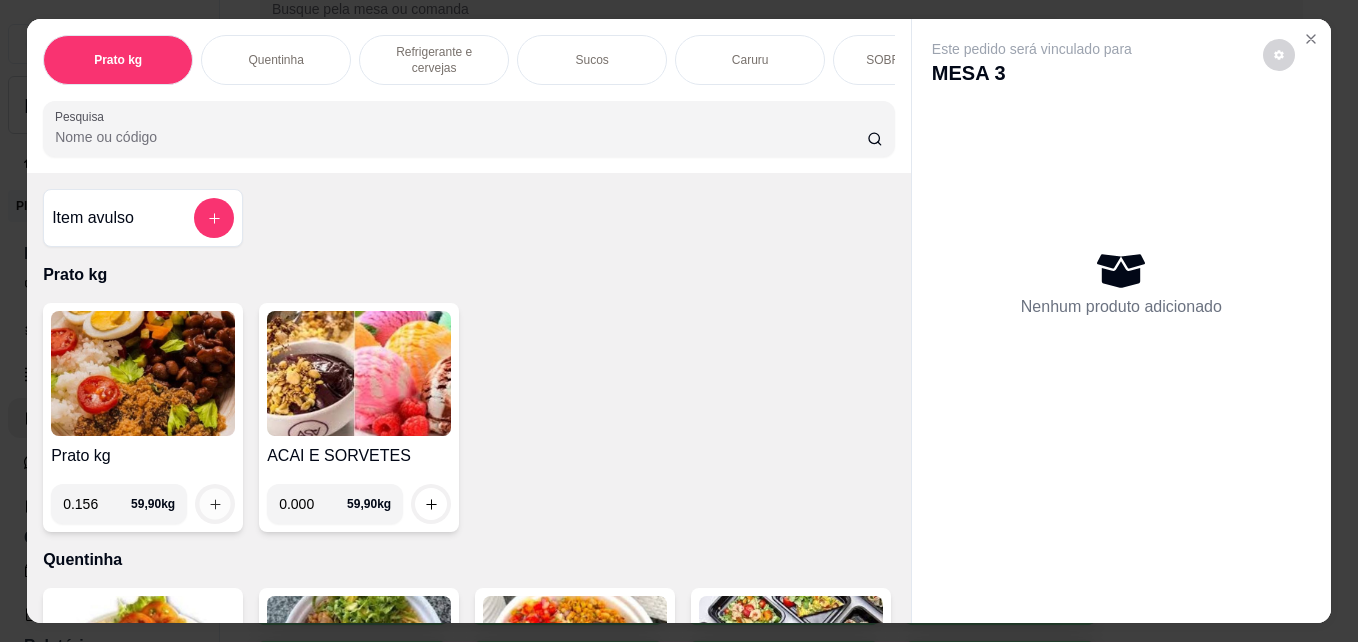 click 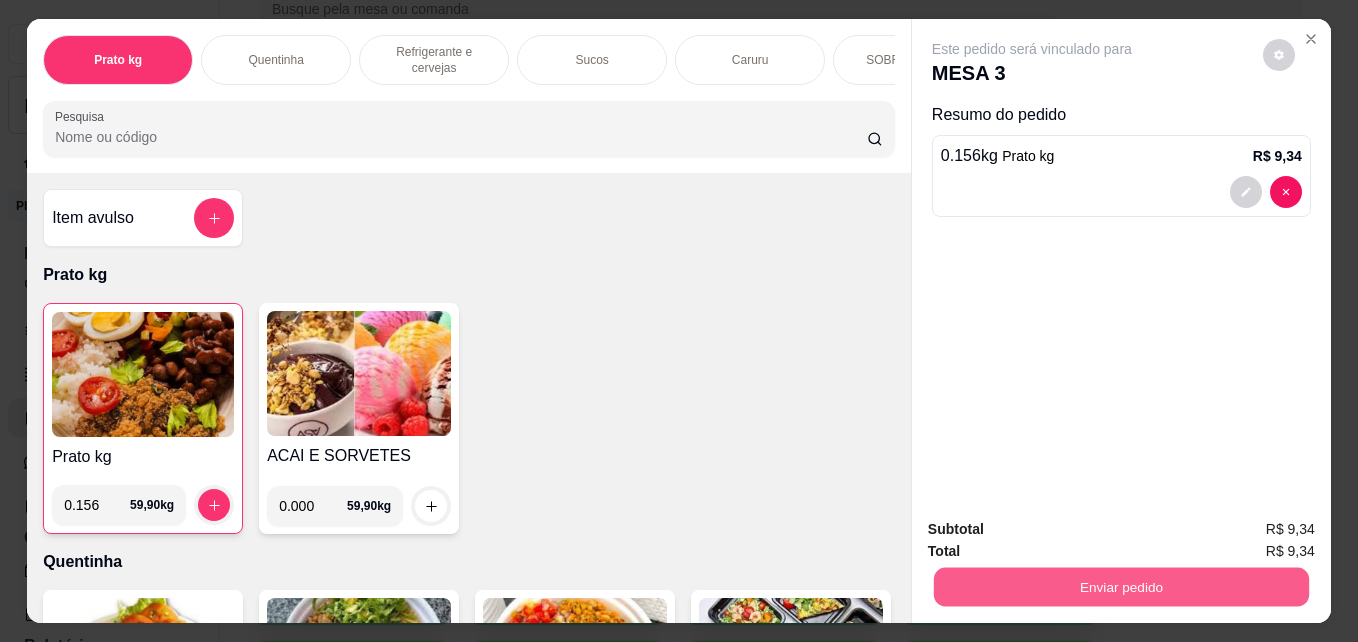 click on "Enviar pedido" at bounding box center (1121, 586) 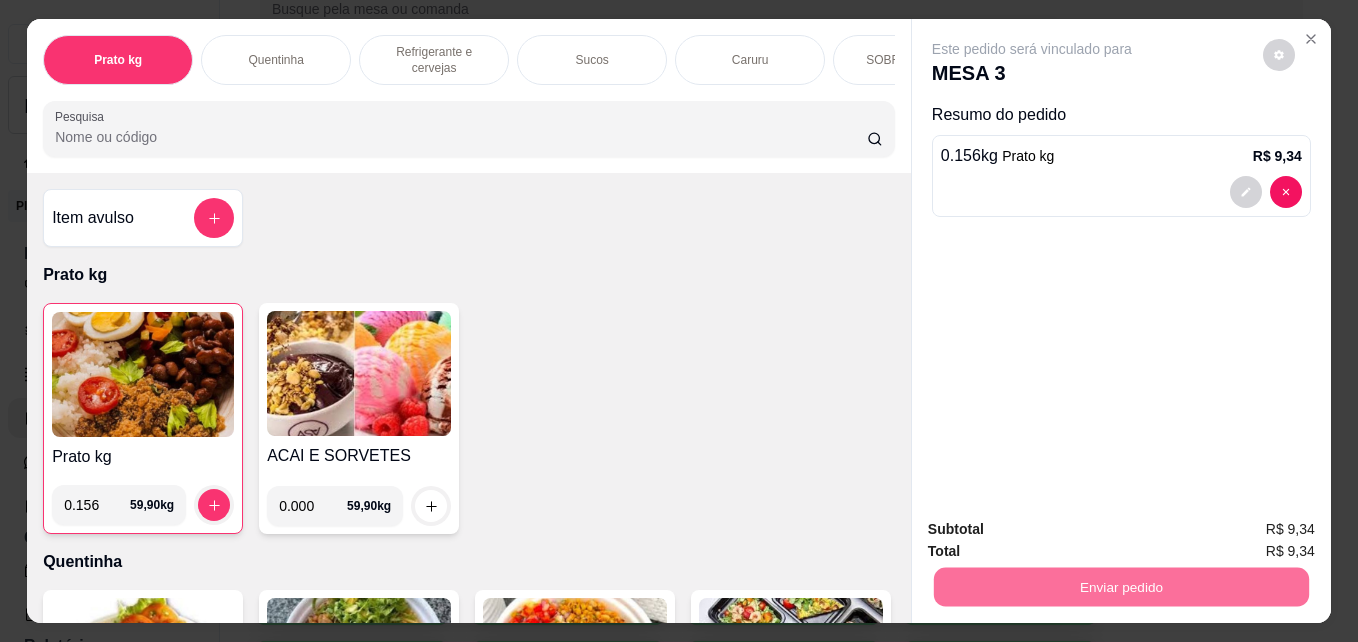 click on "Não registrar e enviar pedido" at bounding box center [1055, 529] 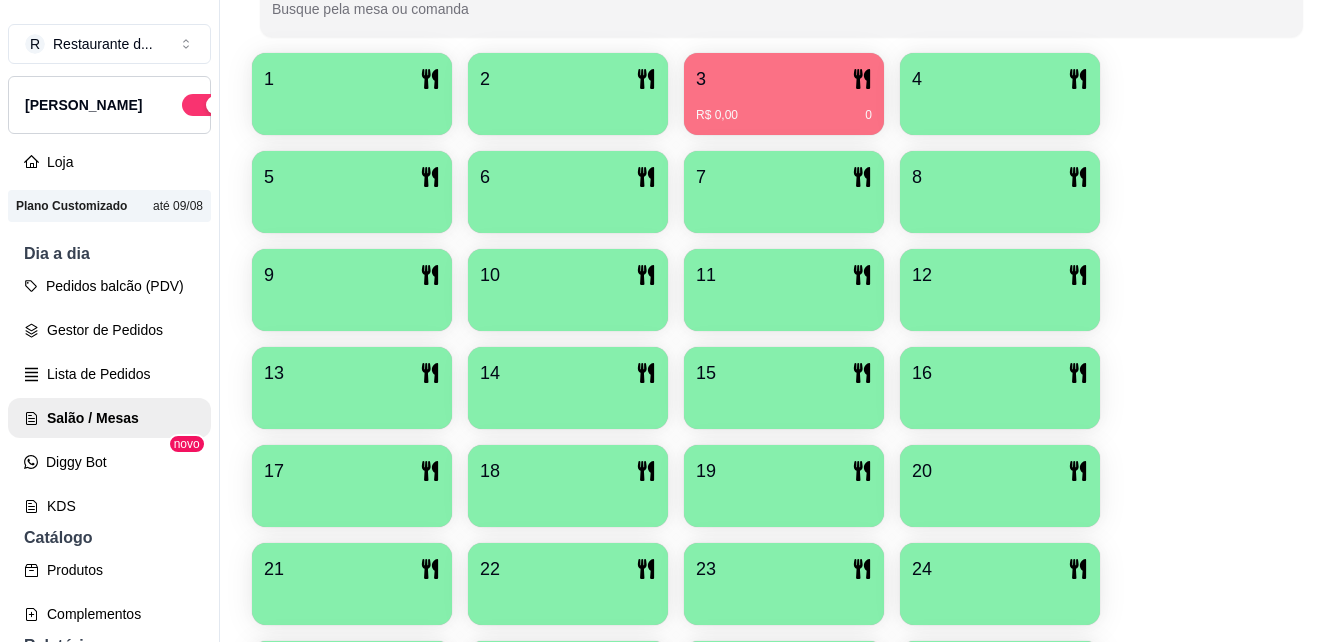 click on "1 2 3 R$ 0,00 0 4 5 6 7 8 9 10 11 12 13 14 15 16 17 18 19 20 21 22 23 24 25 26 27 28 29 30 31 32 33 34 35 36 37 38 39 40" at bounding box center (781, 535) 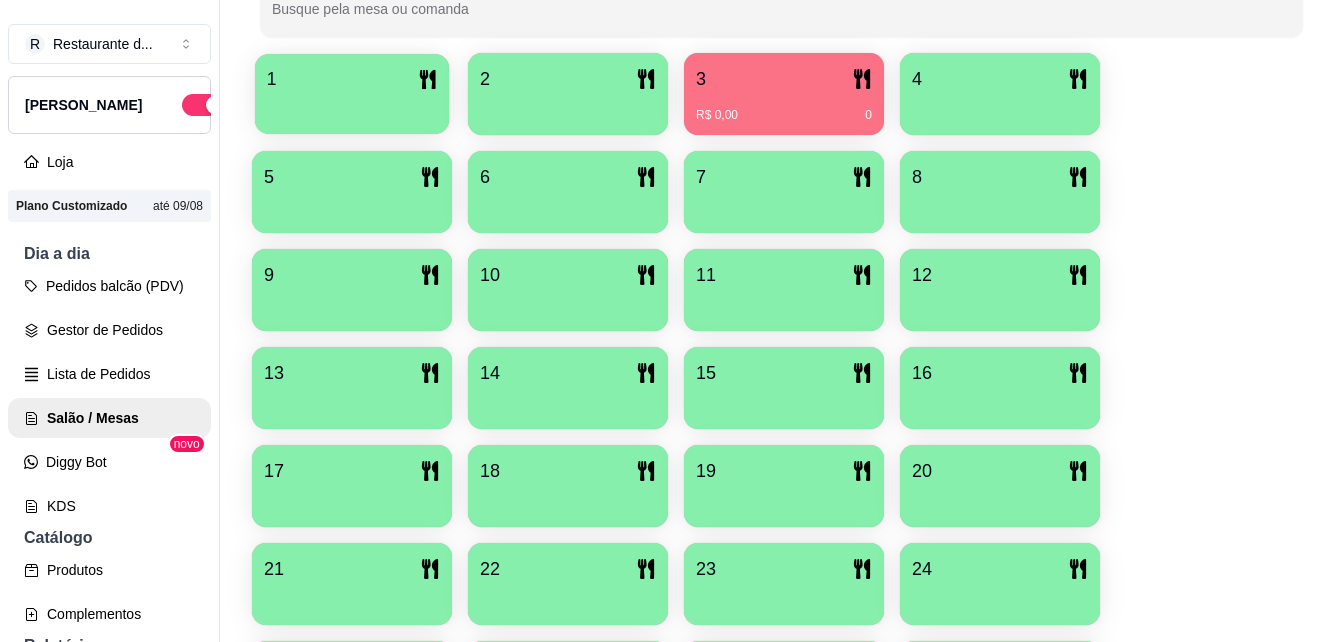 click on "1" at bounding box center [352, 94] 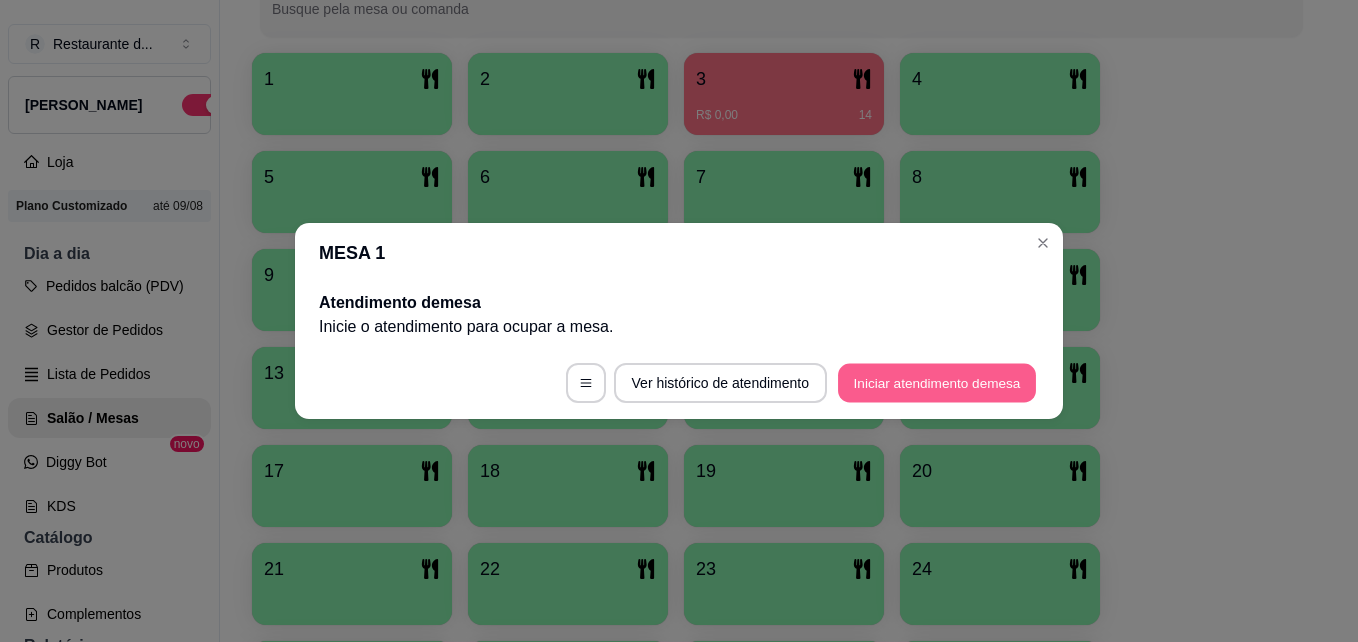 click on "Iniciar atendimento de  mesa" at bounding box center (937, 383) 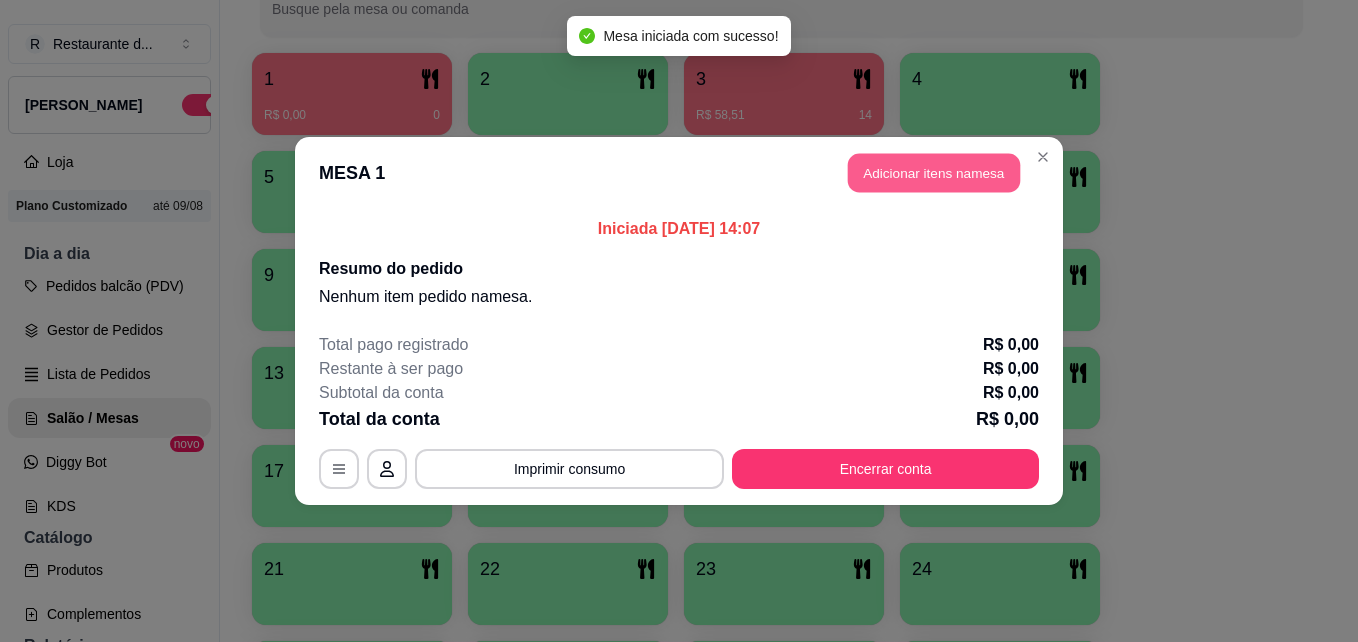 click on "Adicionar itens na  mesa" at bounding box center (934, 173) 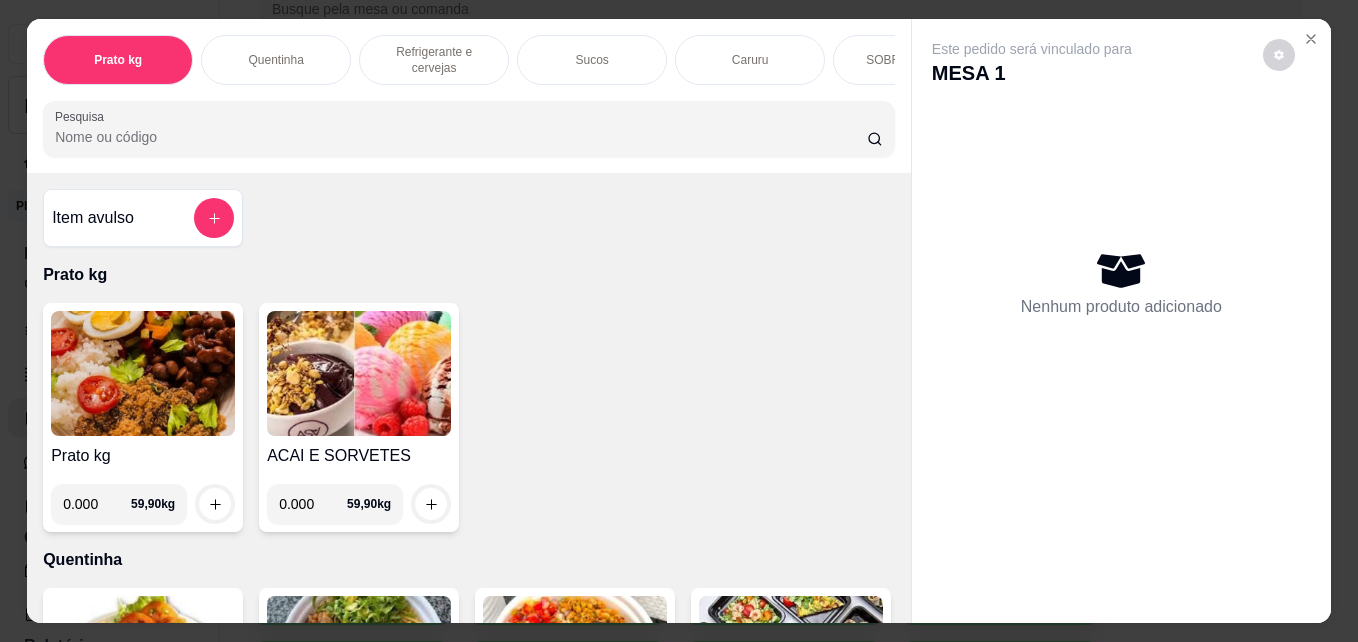 click on "0.000" at bounding box center (313, 504) 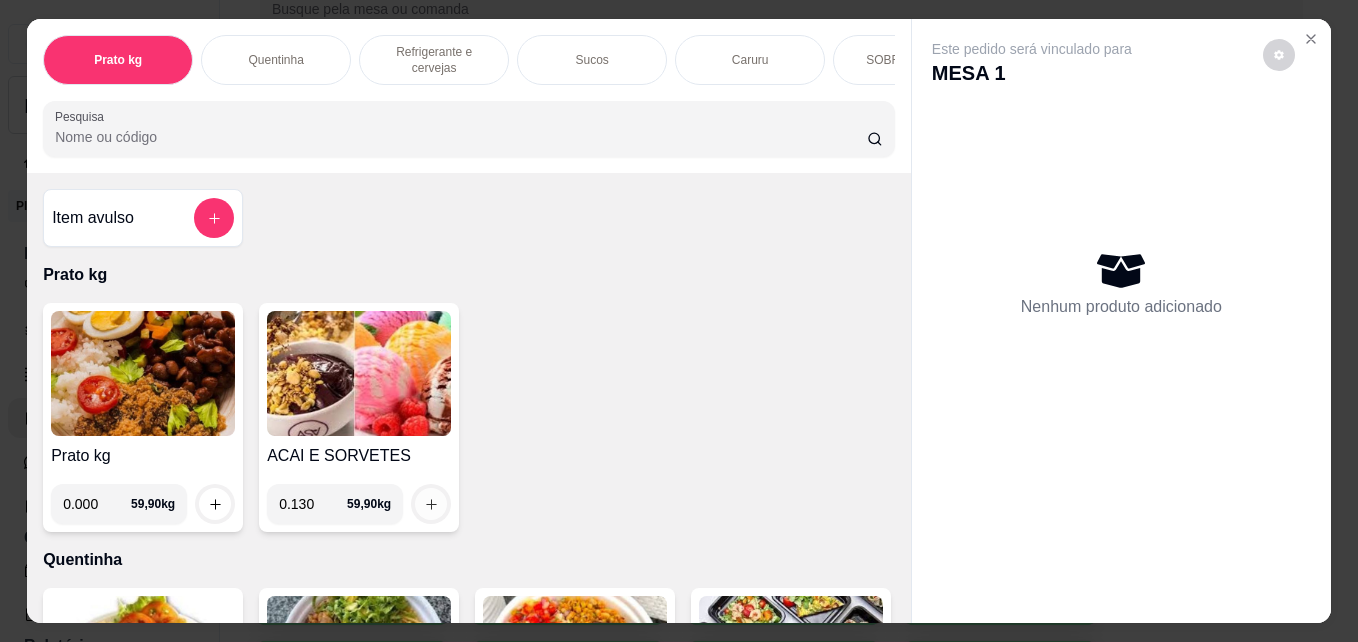 click at bounding box center (431, 504) 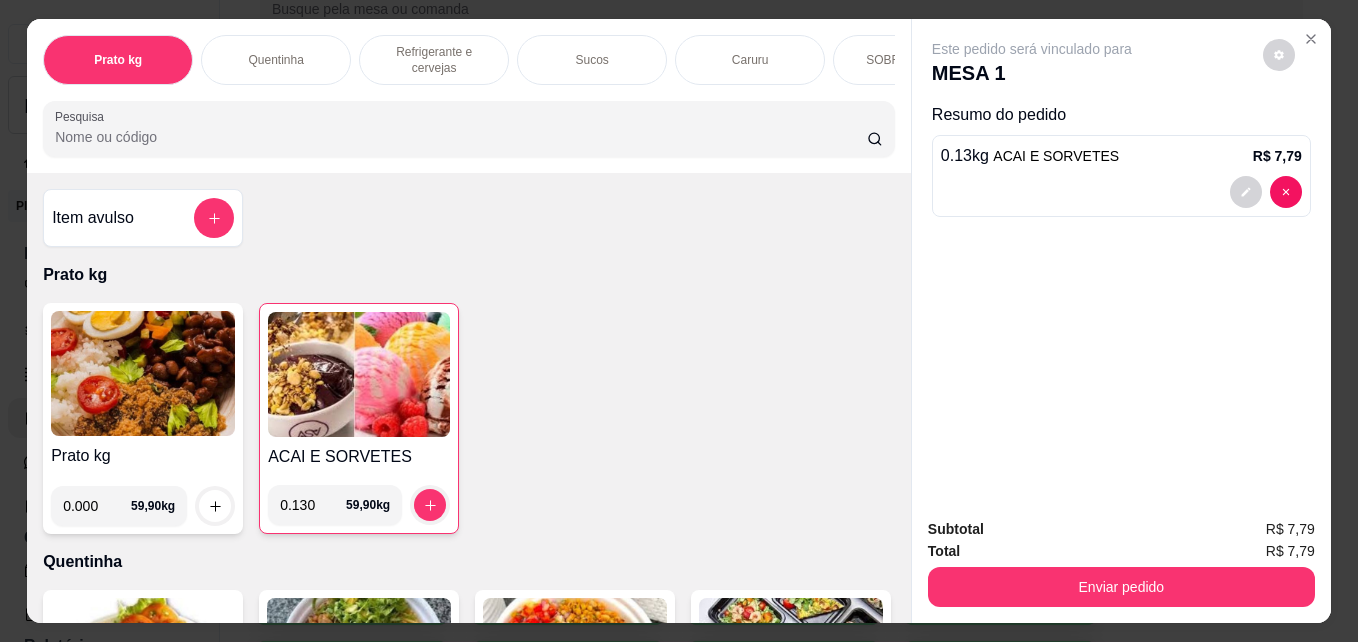 click on "0.130" at bounding box center [313, 505] 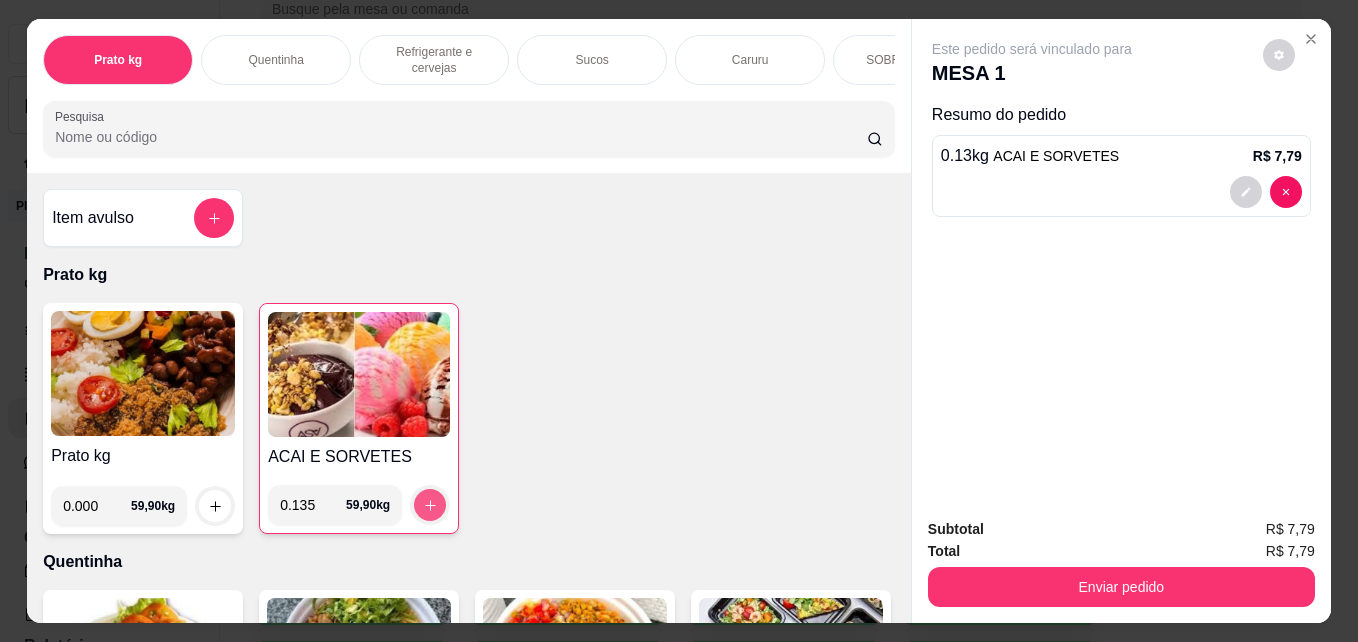 type on "0.135" 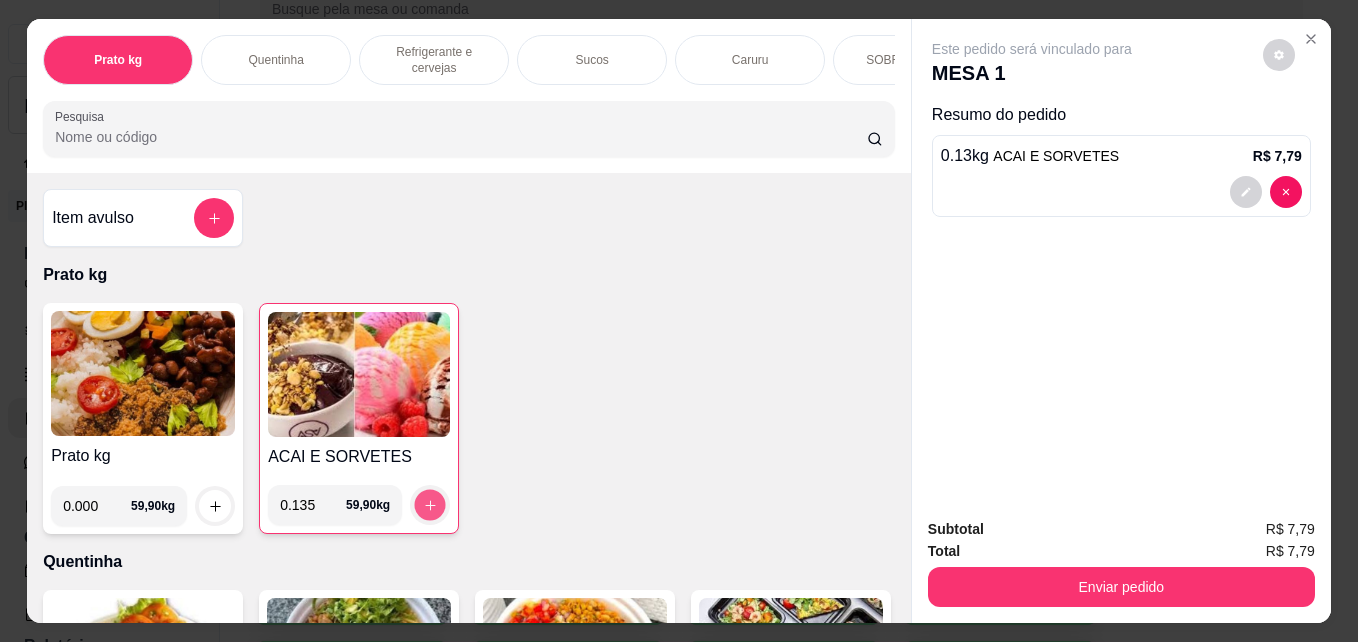 click 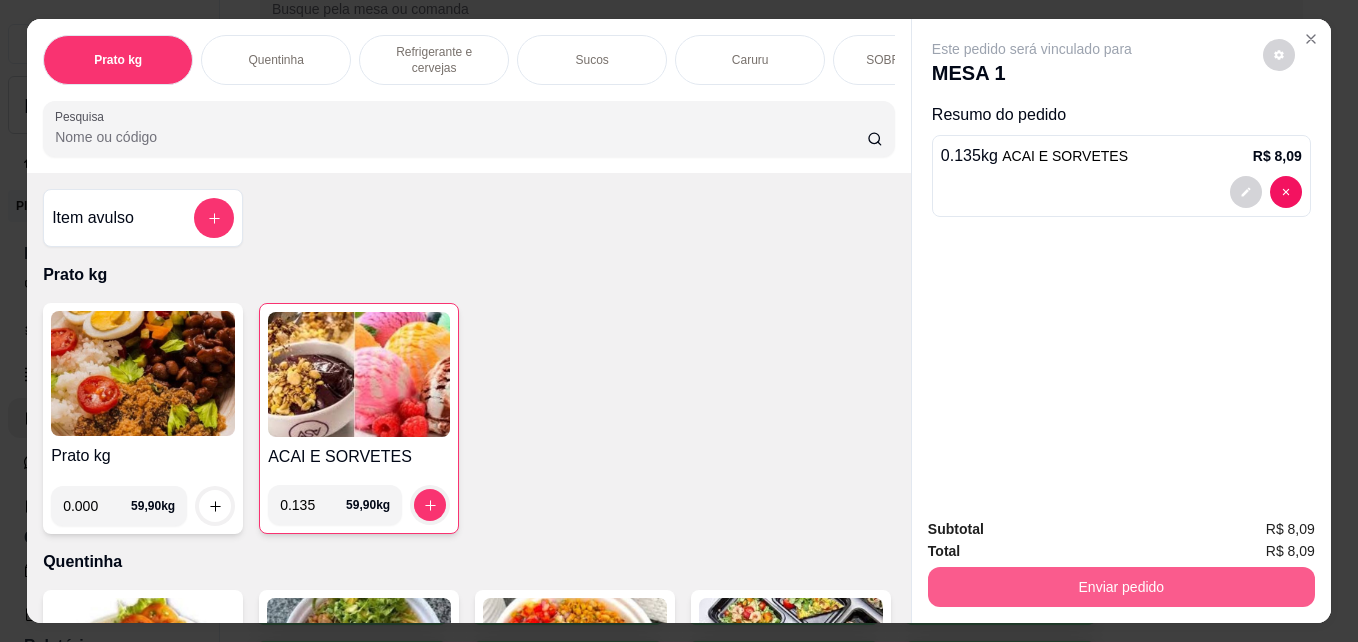 click on "Enviar pedido" at bounding box center (1121, 587) 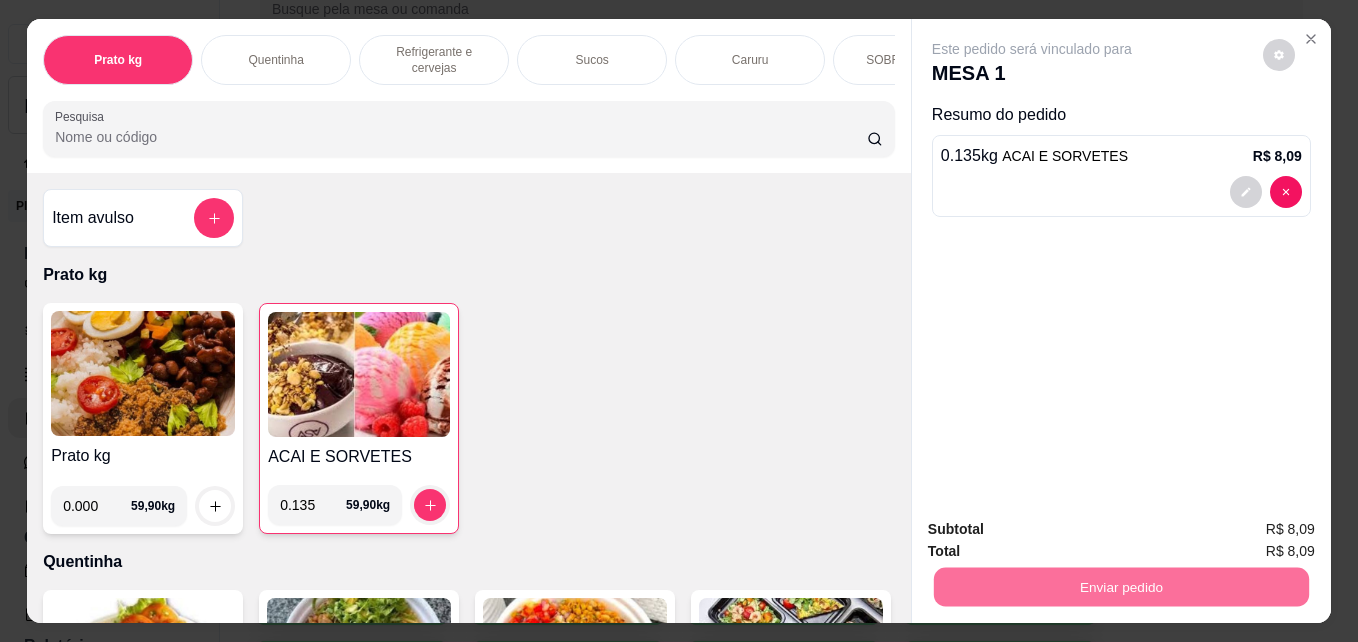 click on "Não registrar e enviar pedido" at bounding box center (1055, 529) 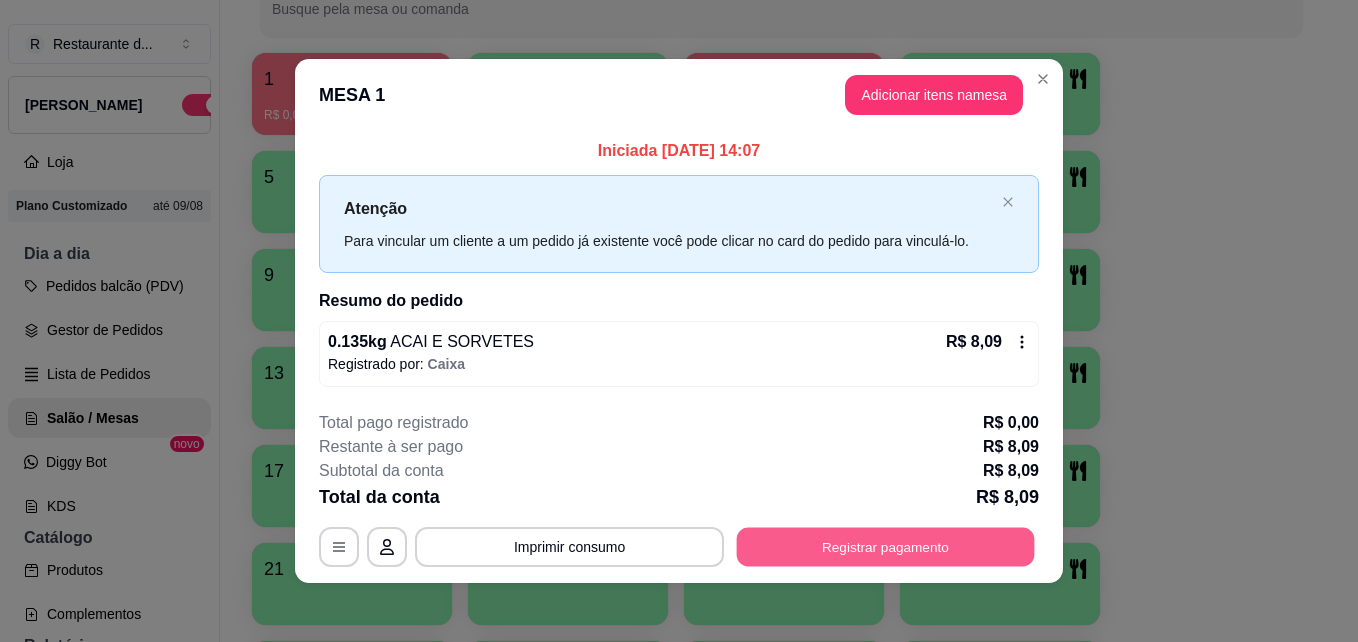 click on "Registrar pagamento" at bounding box center (886, 546) 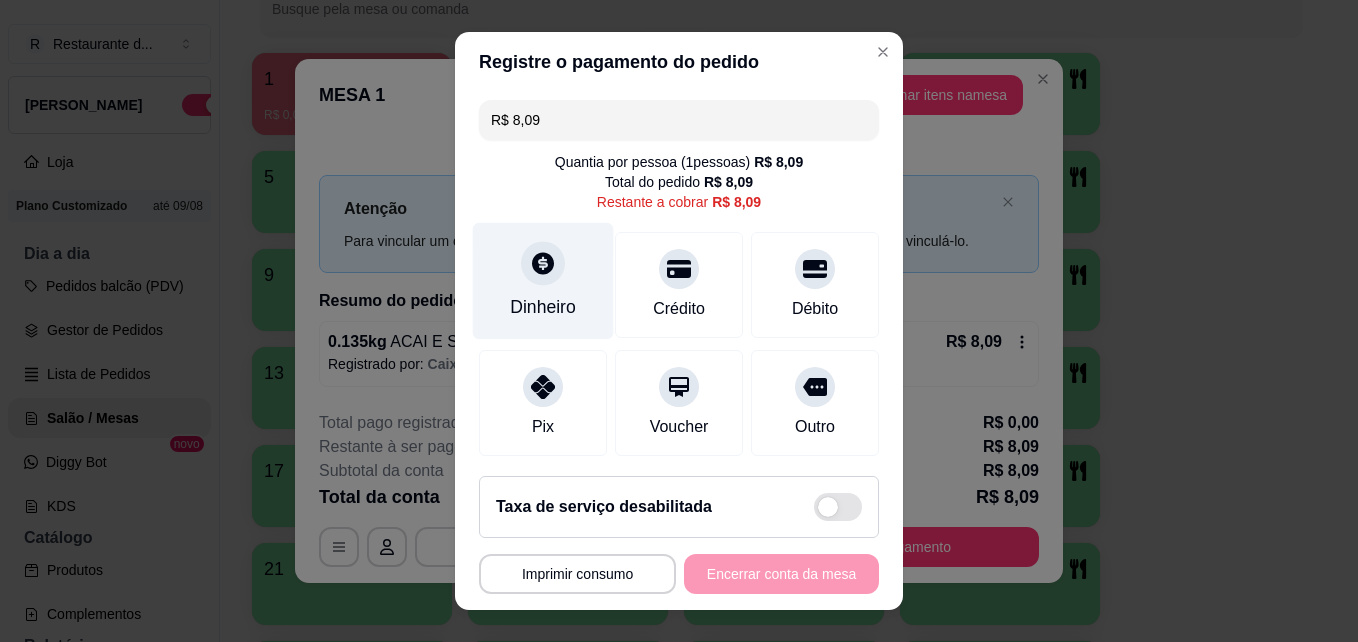 click on "Dinheiro" at bounding box center (543, 307) 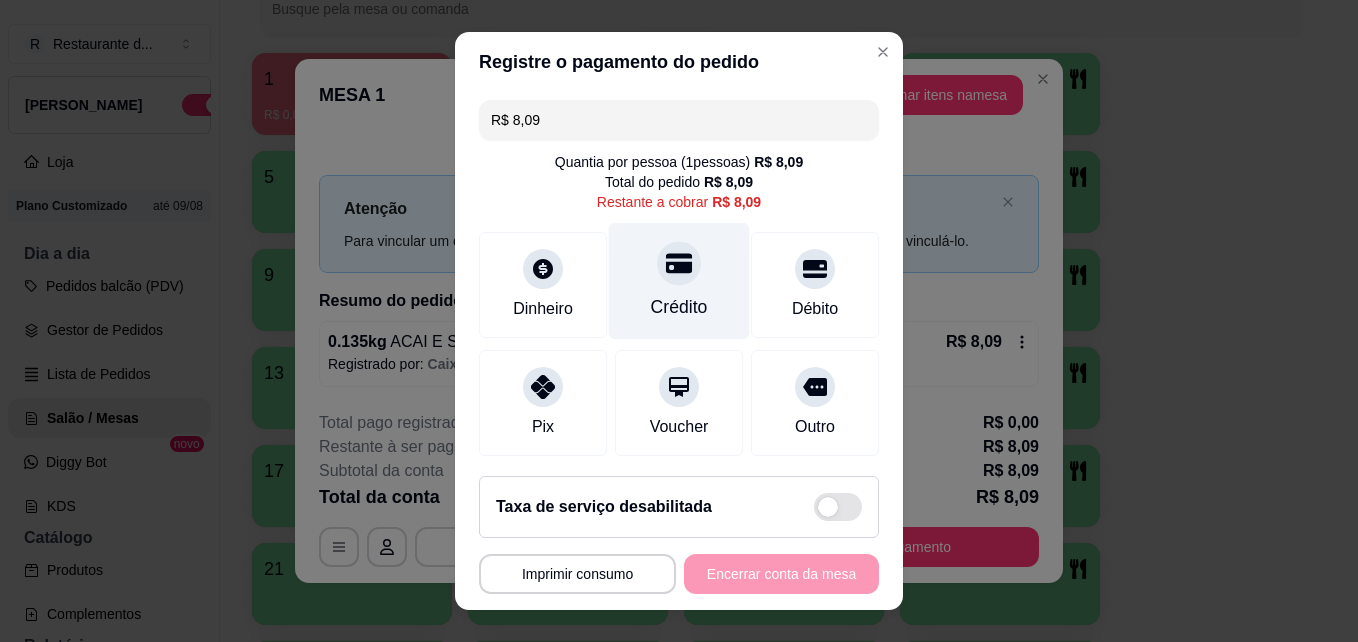 click at bounding box center (679, 264) 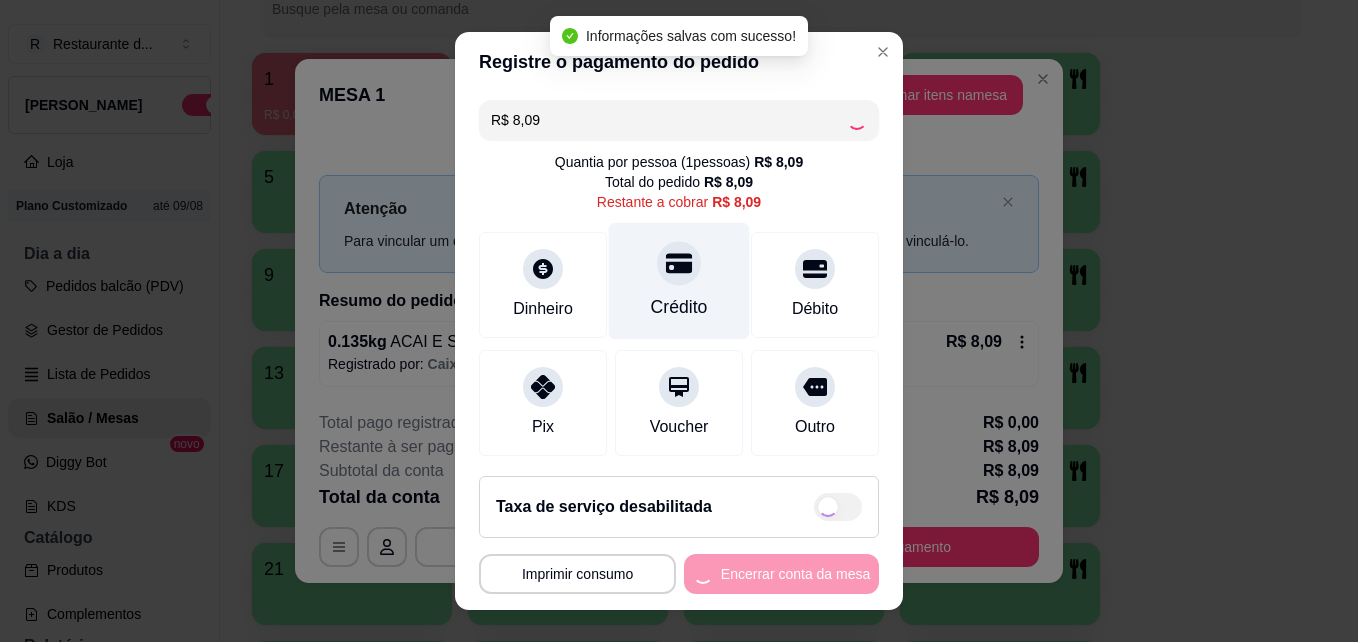 type on "R$ 0,00" 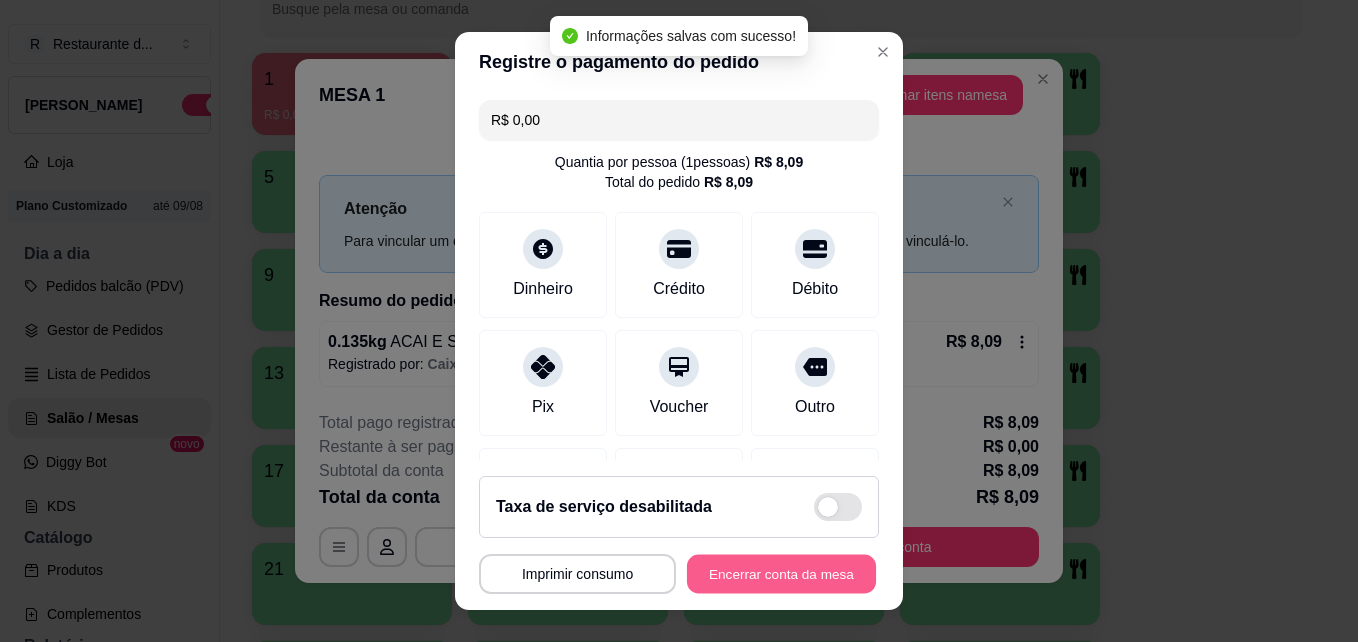 click on "Encerrar conta da mesa" at bounding box center [781, 574] 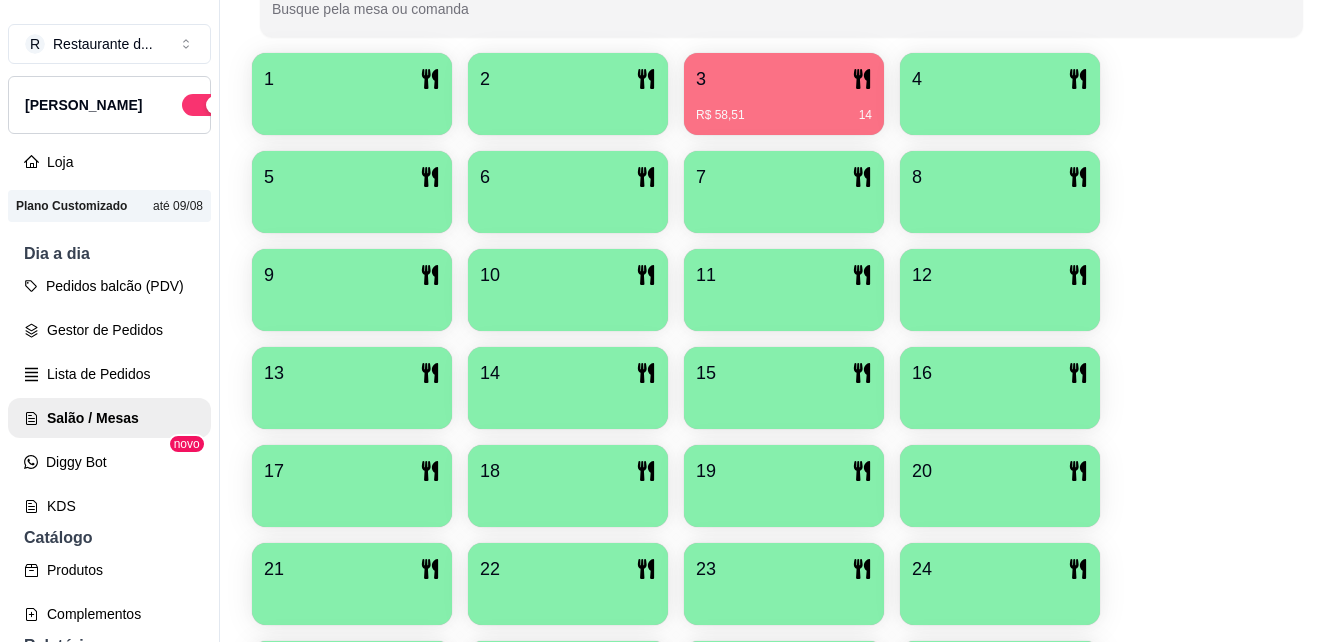click on "R$ 58,51 14" at bounding box center [784, 115] 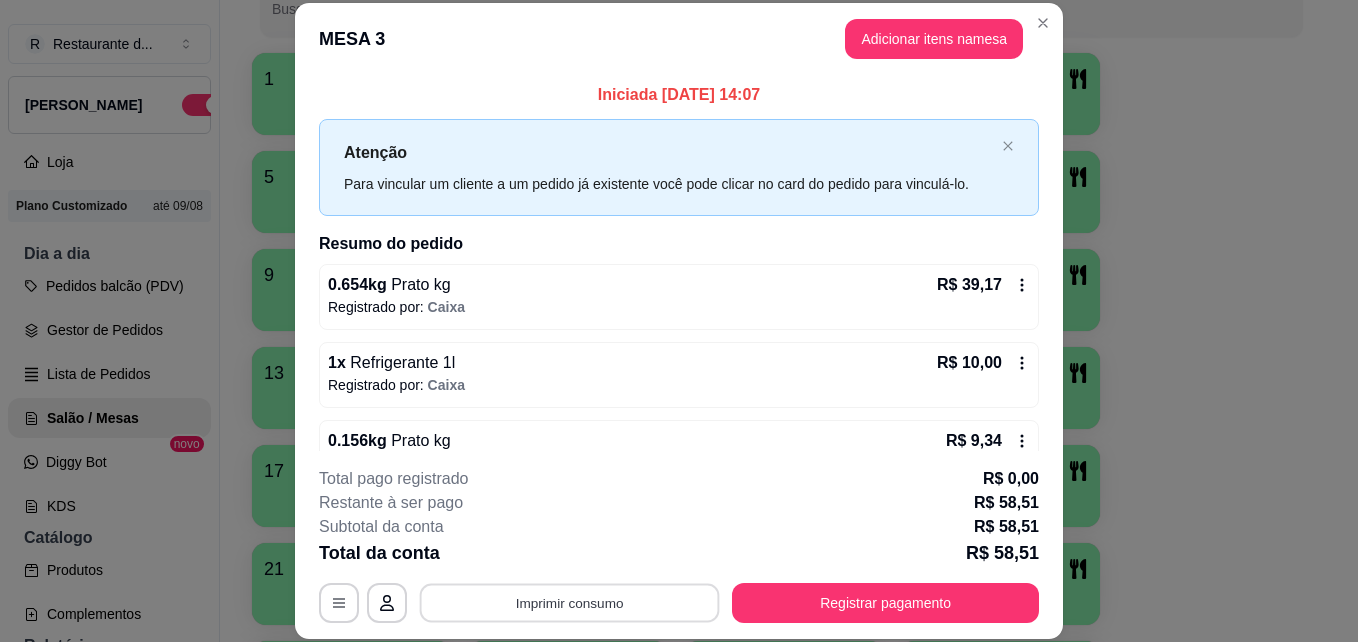 click on "Imprimir consumo" at bounding box center [570, 602] 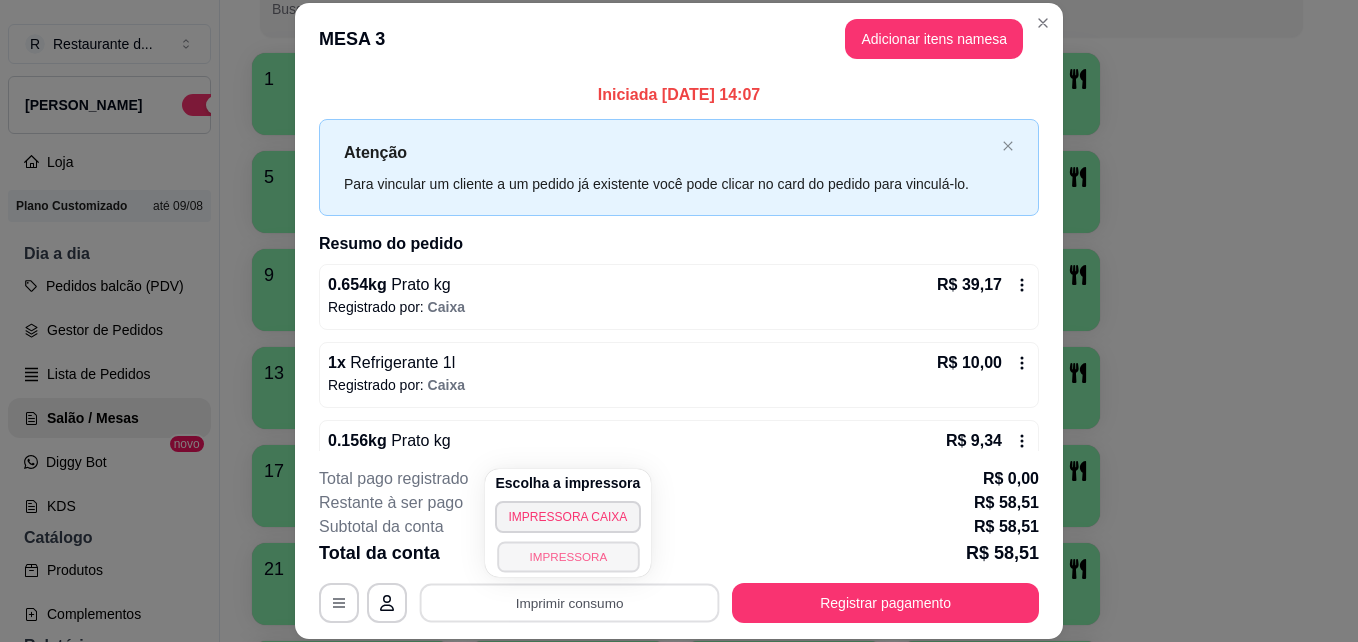 click on "IMPRESSORA" at bounding box center [568, 556] 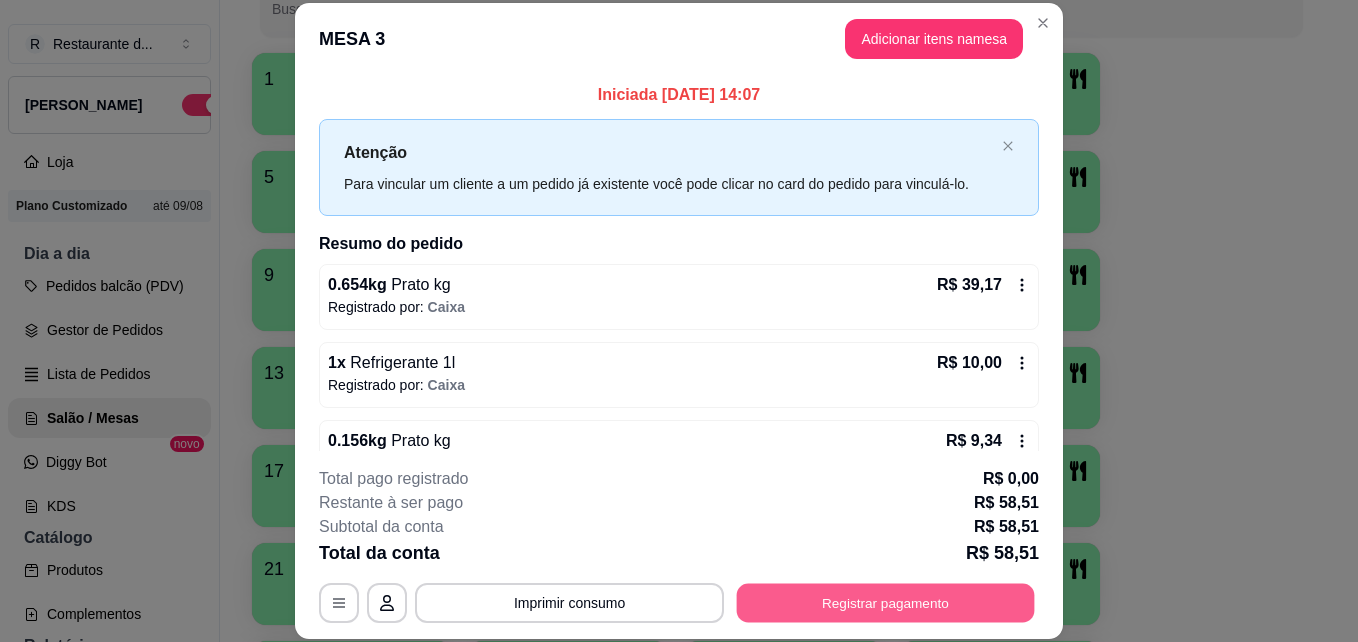 click on "Registrar pagamento" at bounding box center [886, 602] 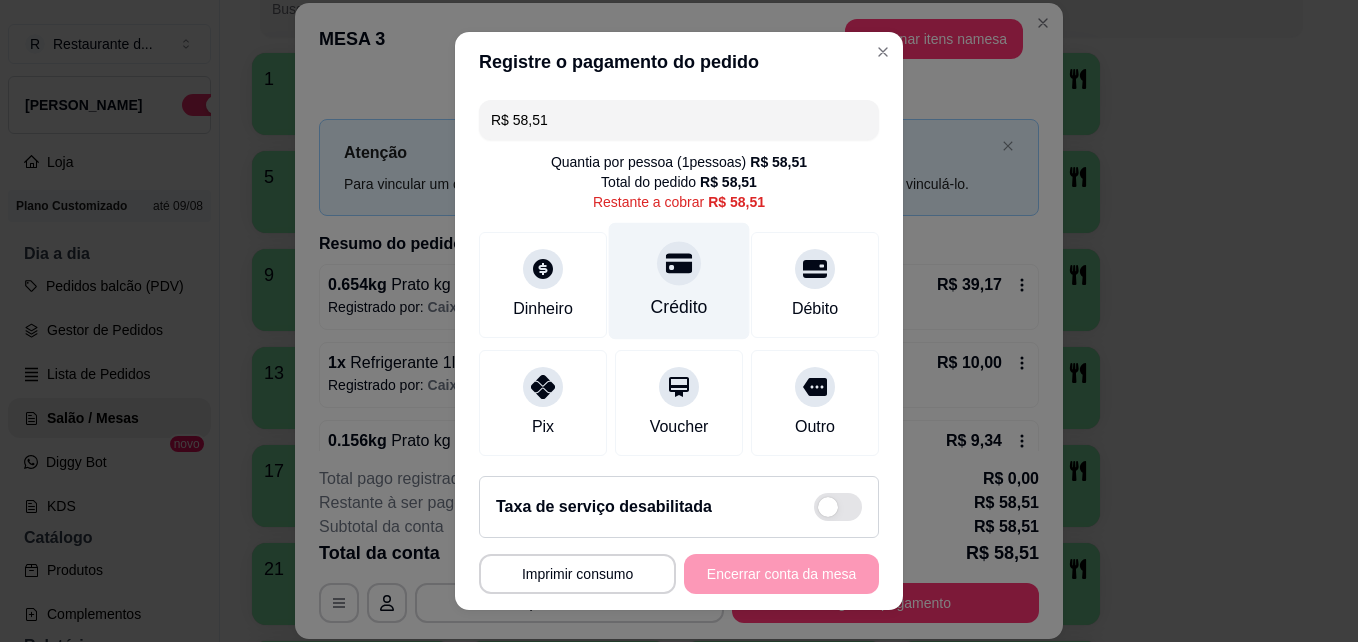 click on "Crédito" at bounding box center [679, 281] 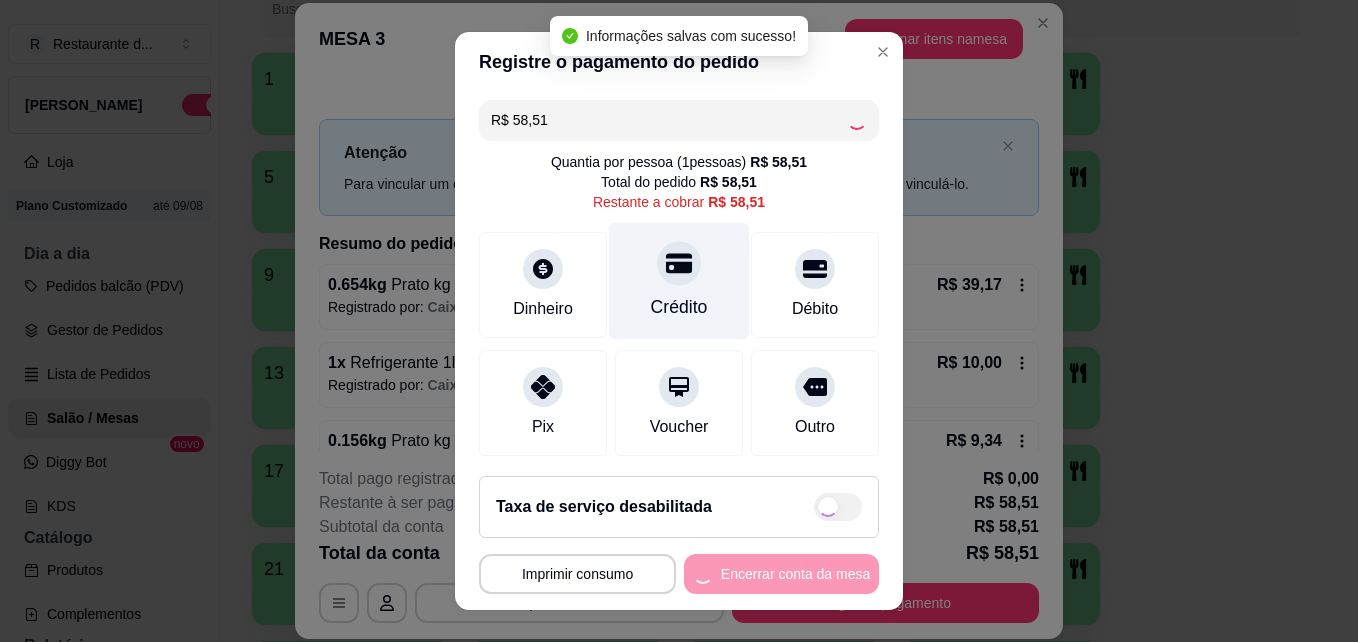 type on "R$ 0,00" 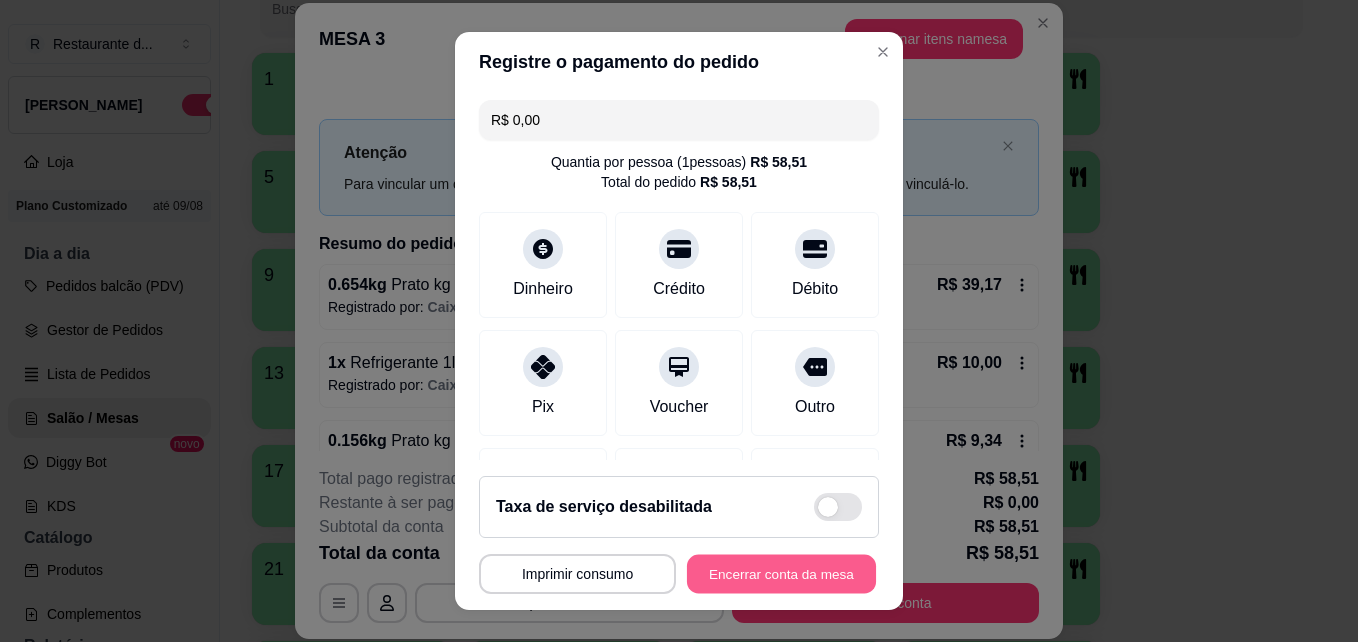 click on "Encerrar conta da mesa" at bounding box center [781, 574] 